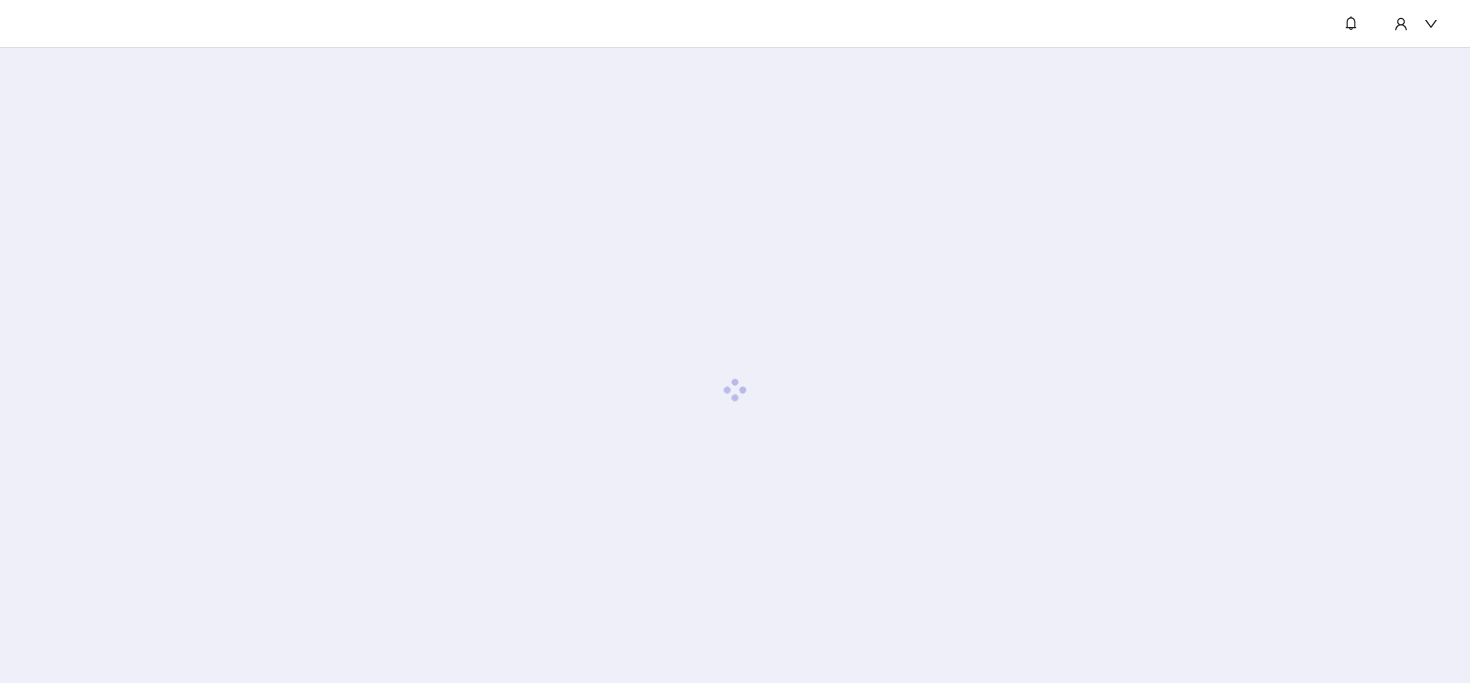 scroll, scrollTop: 0, scrollLeft: 0, axis: both 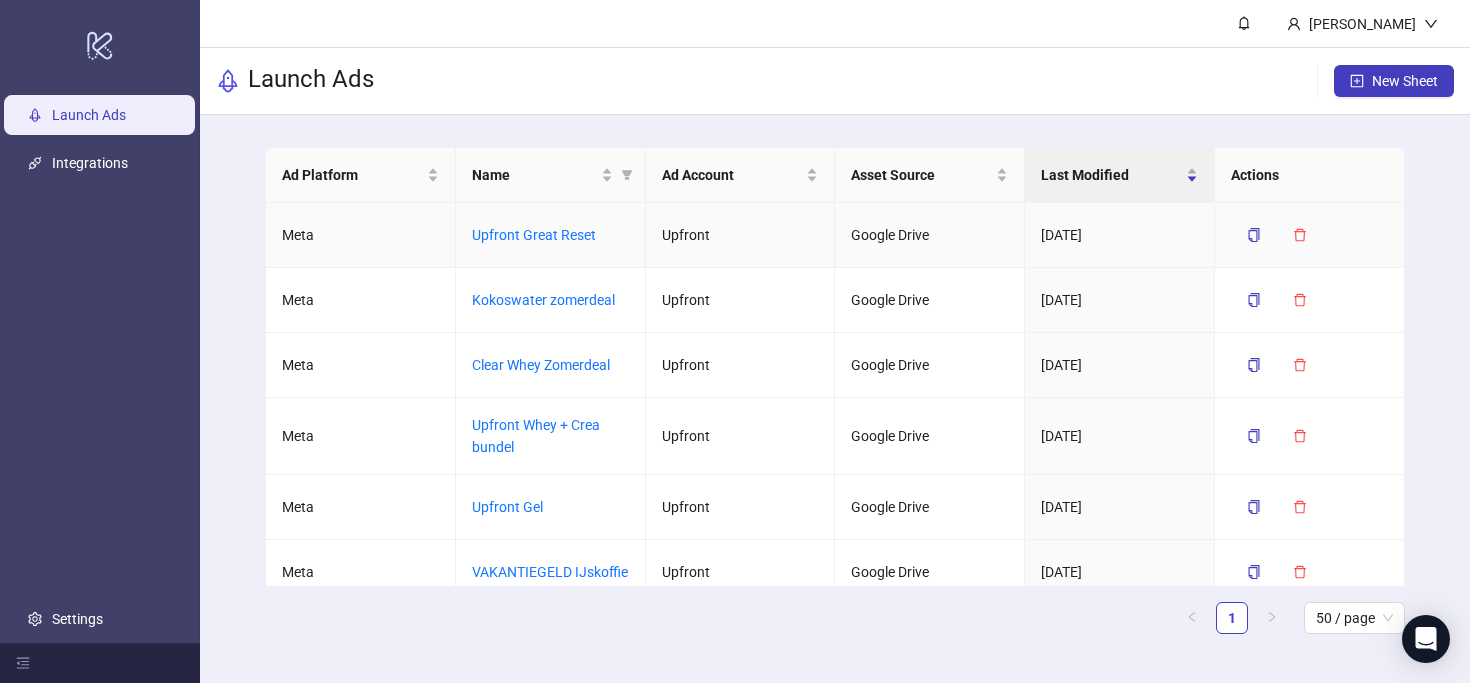 click on "Upfront Great Reset" at bounding box center [551, 235] 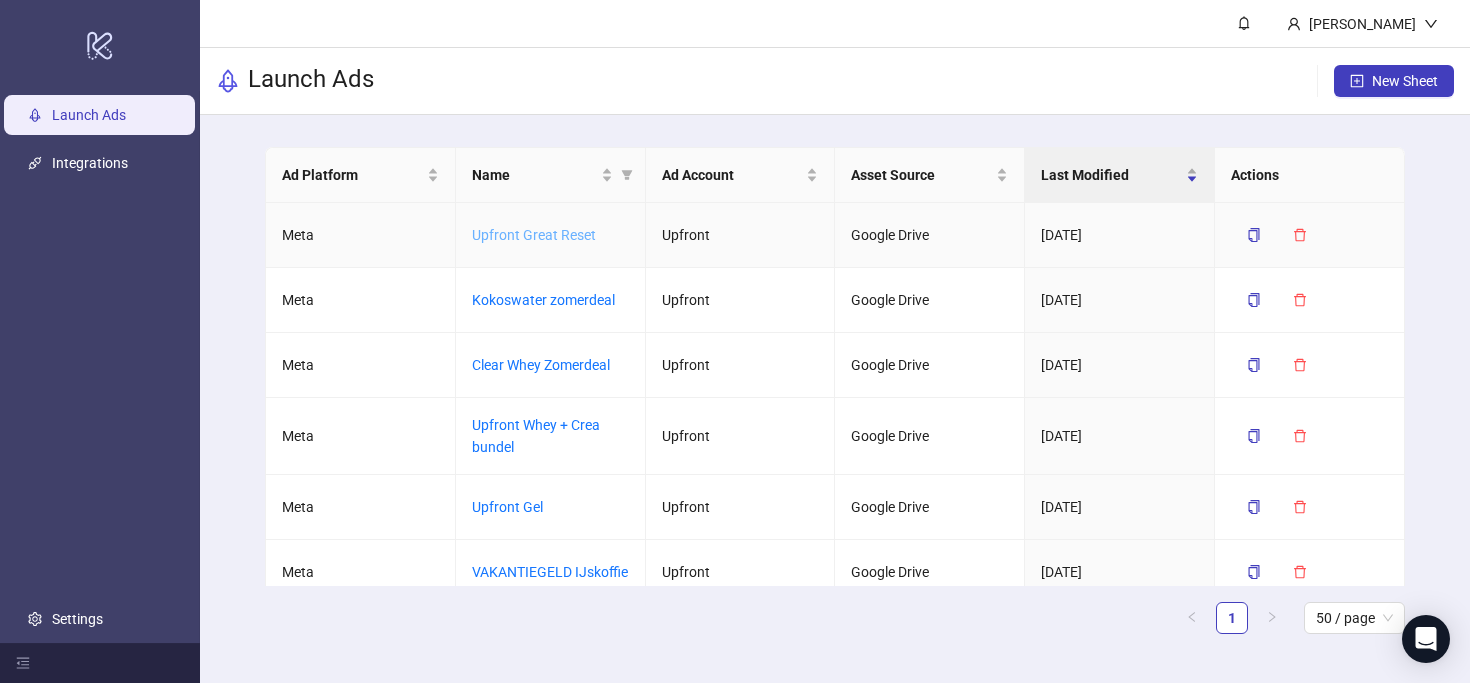click on "Upfront Great Reset" at bounding box center (534, 235) 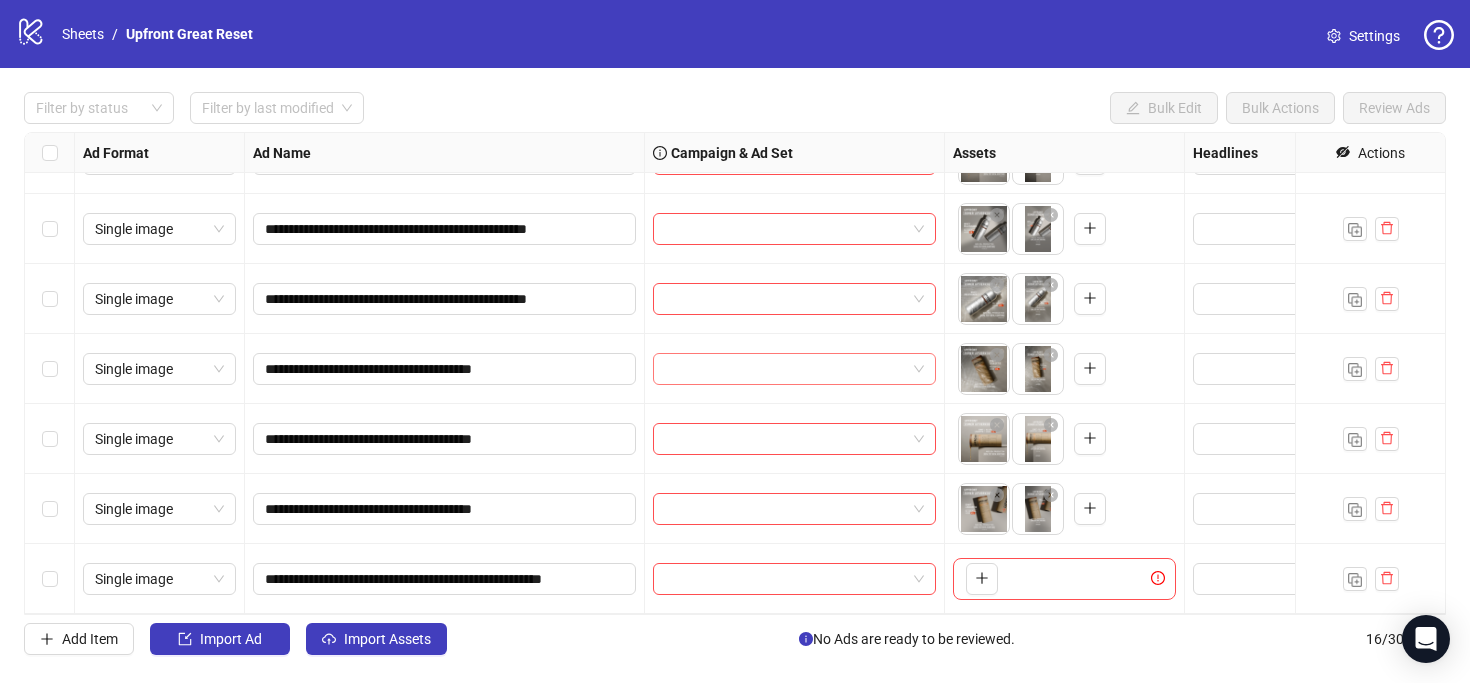 scroll, scrollTop: 0, scrollLeft: 0, axis: both 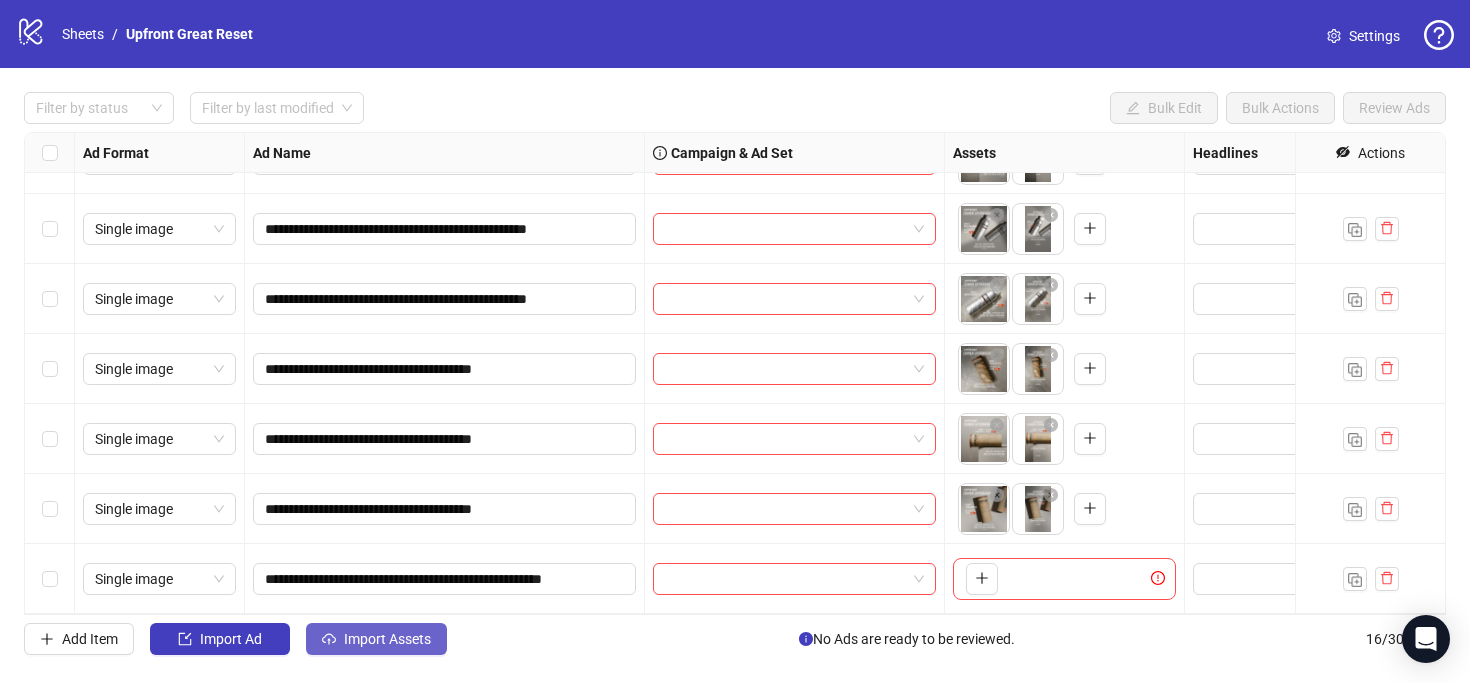 click on "Import Assets" at bounding box center (376, 639) 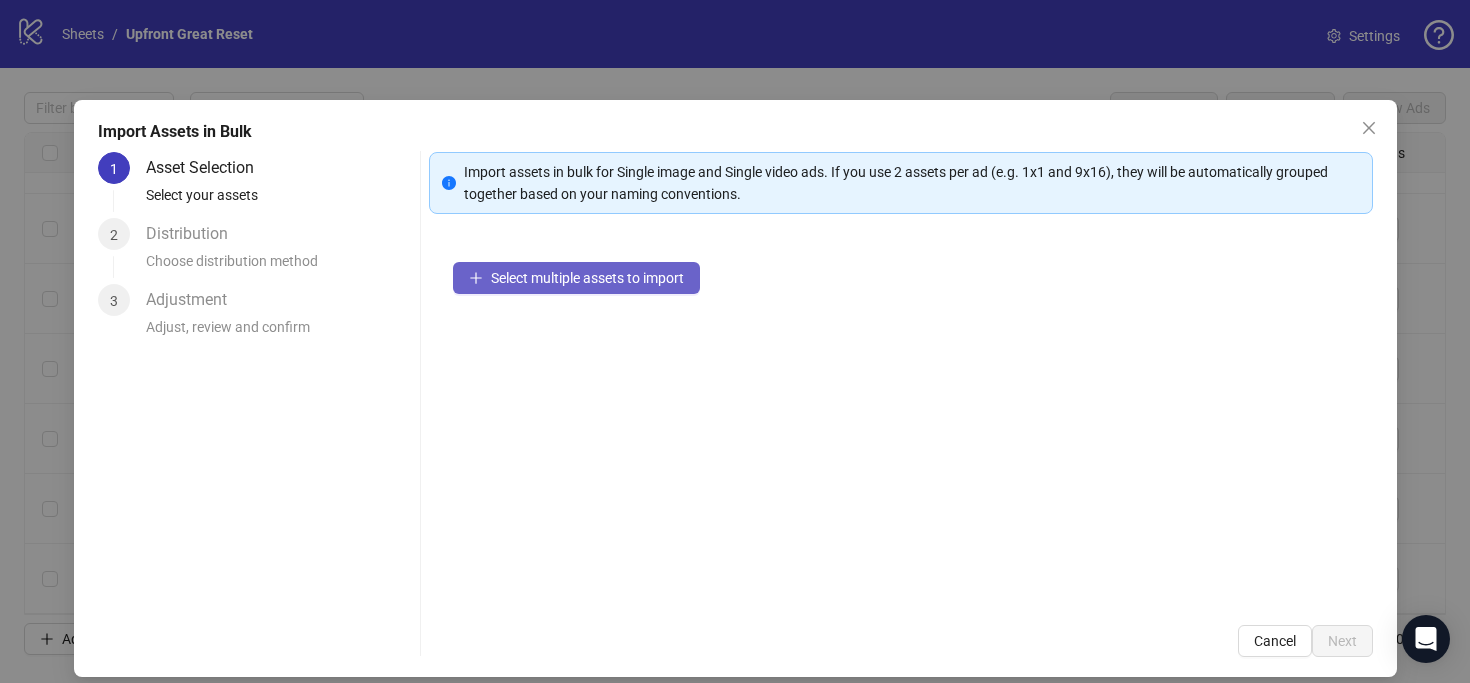 click on "Select multiple assets to import" at bounding box center (587, 278) 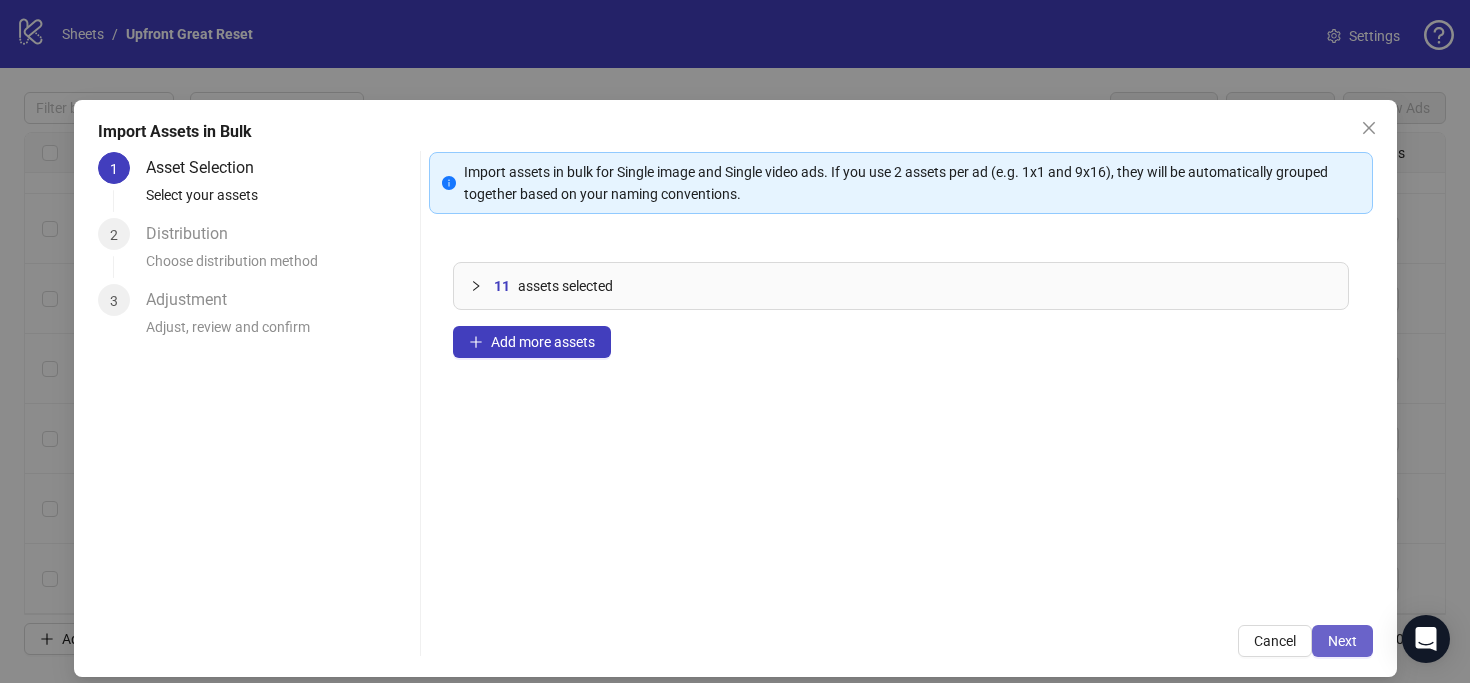 click on "Next" at bounding box center [1342, 641] 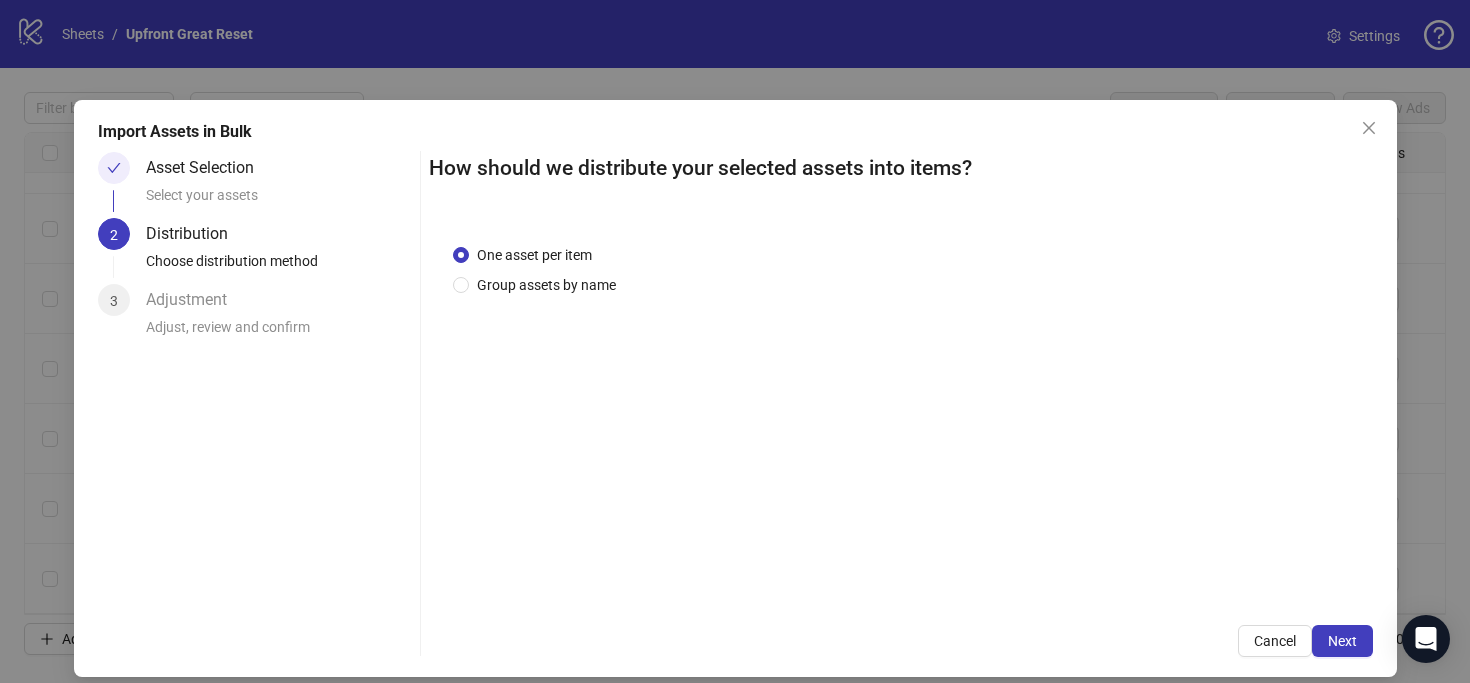 click on "One asset per item Group assets by name" at bounding box center [901, 410] 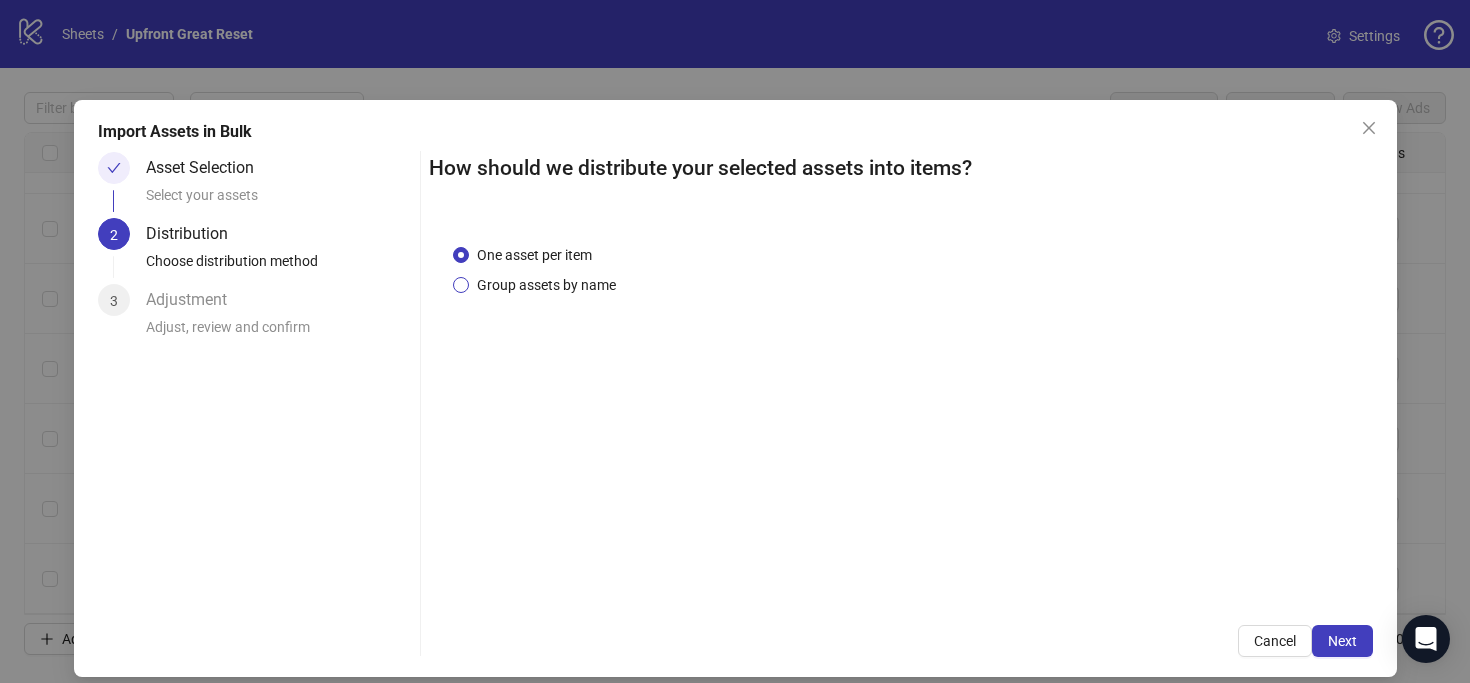 click on "Group assets by name" at bounding box center [546, 285] 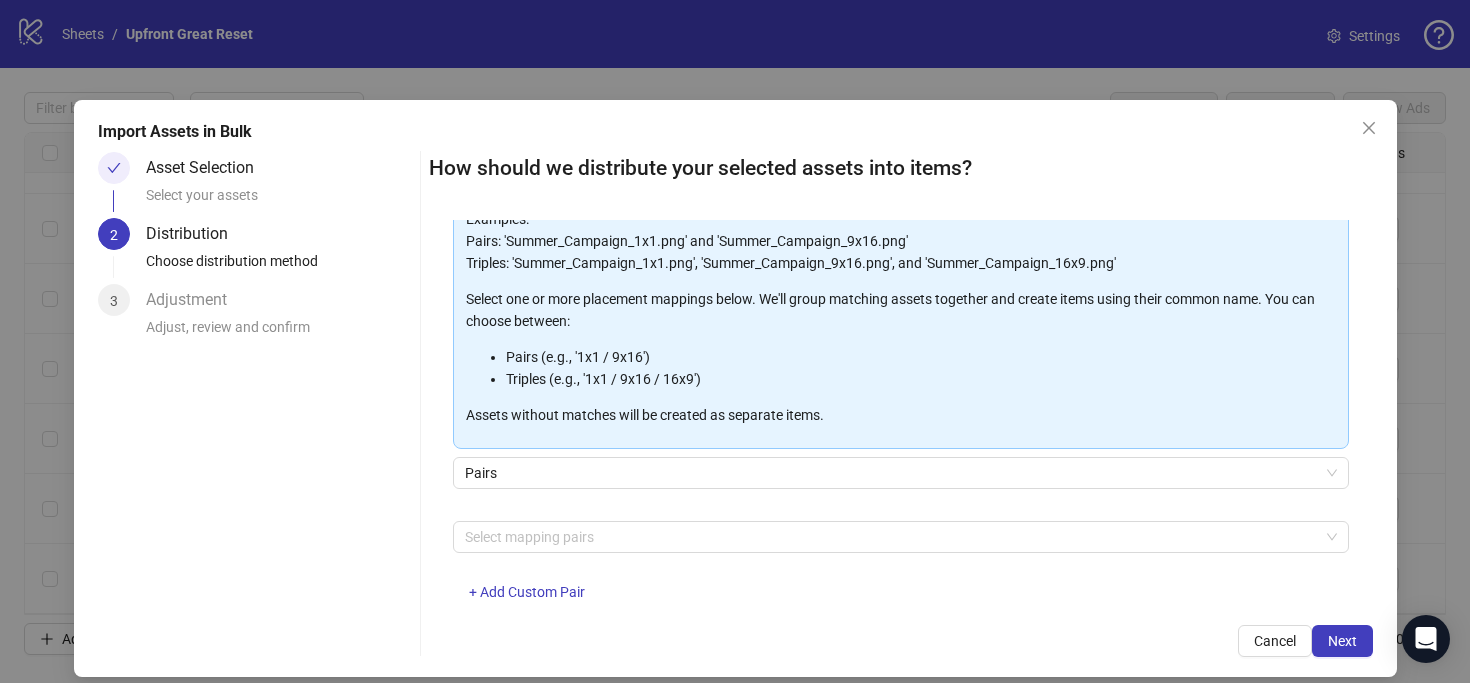 scroll, scrollTop: 205, scrollLeft: 0, axis: vertical 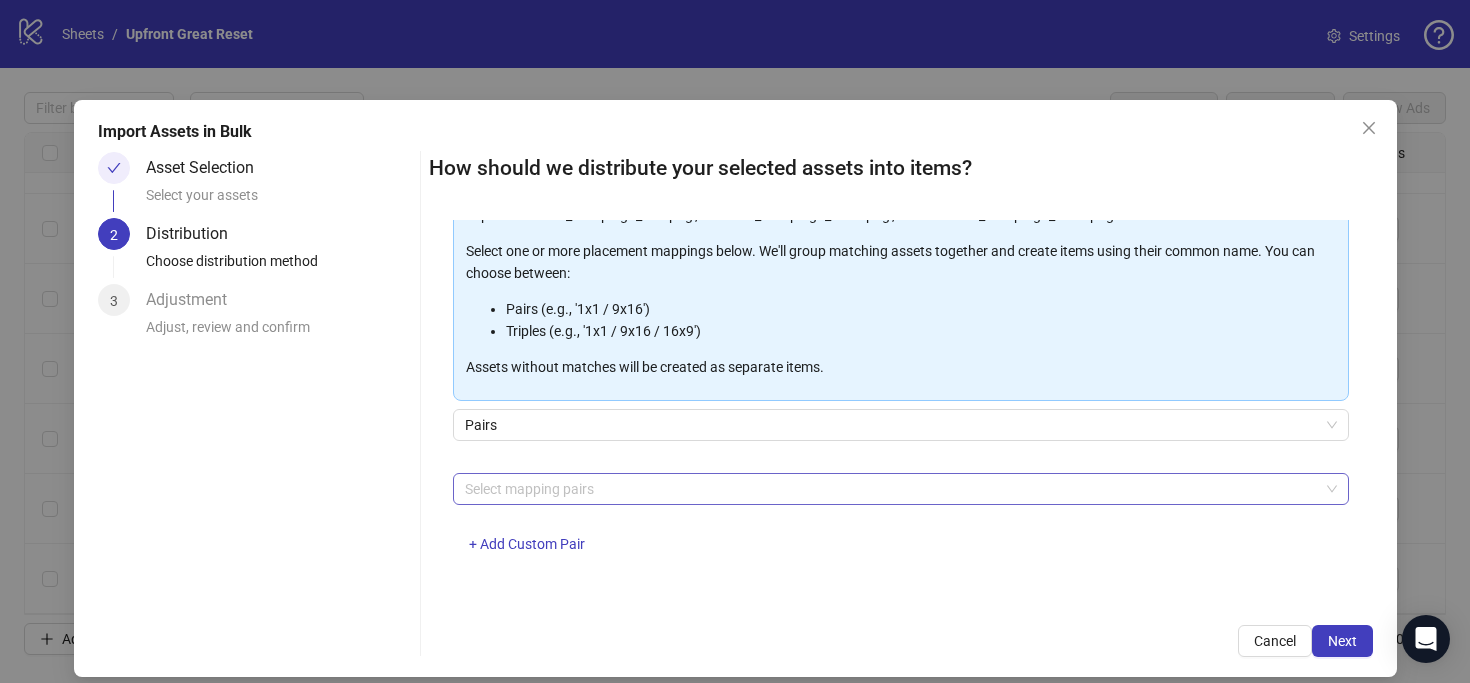 click at bounding box center [890, 489] 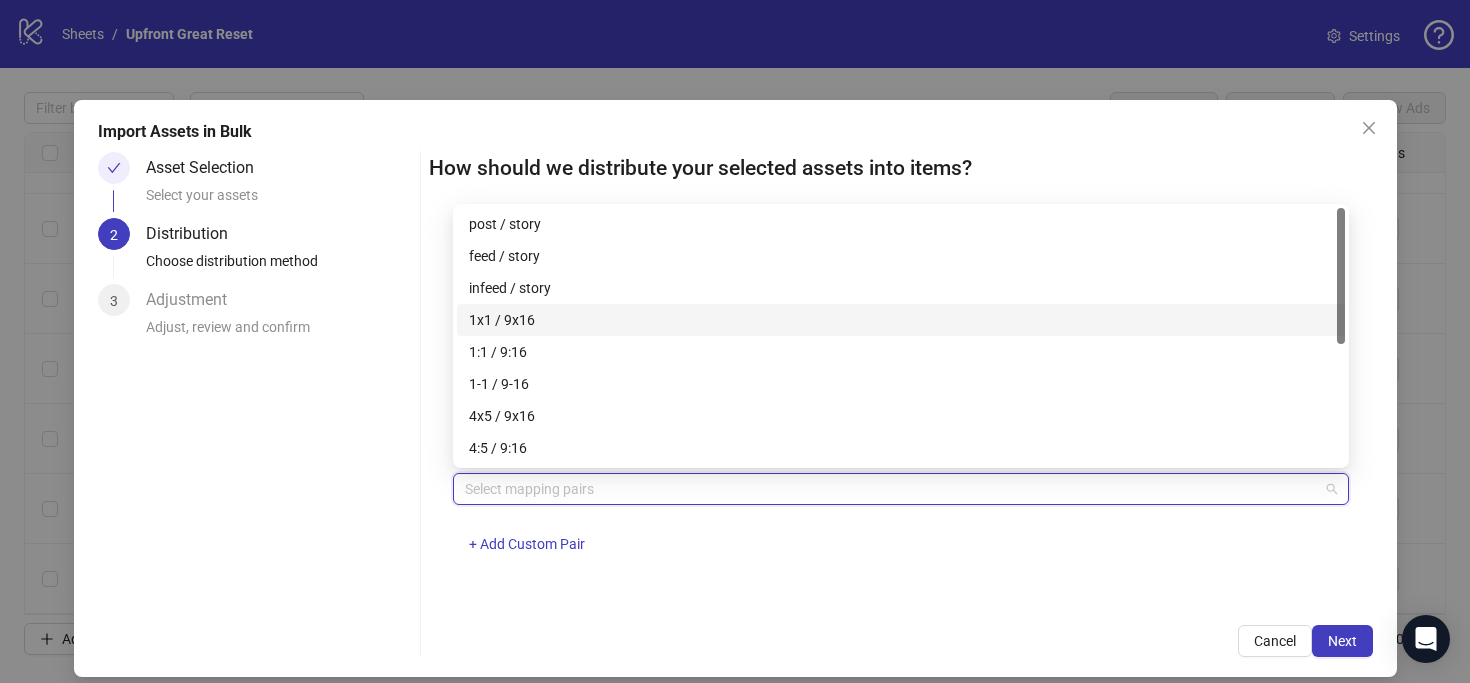 click on "1x1 / 9x16" at bounding box center [901, 320] 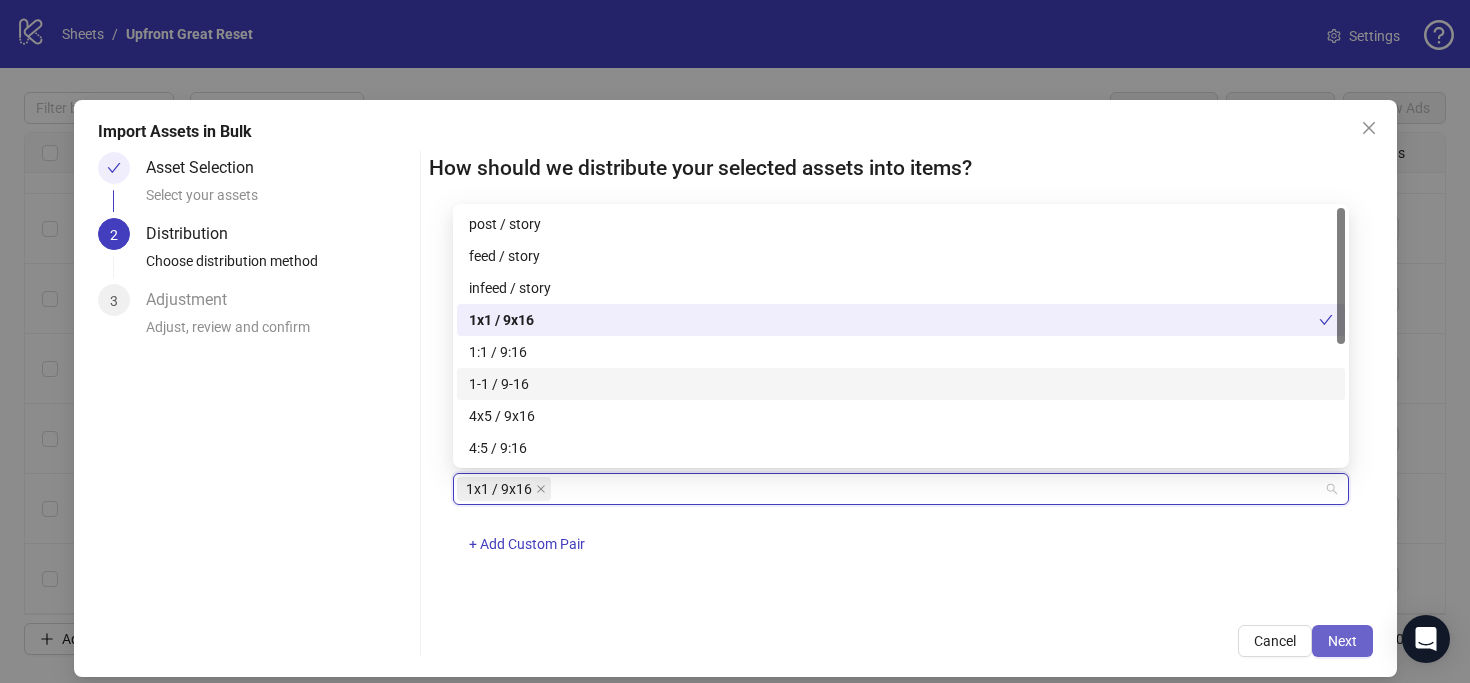 click on "Next" at bounding box center [1342, 641] 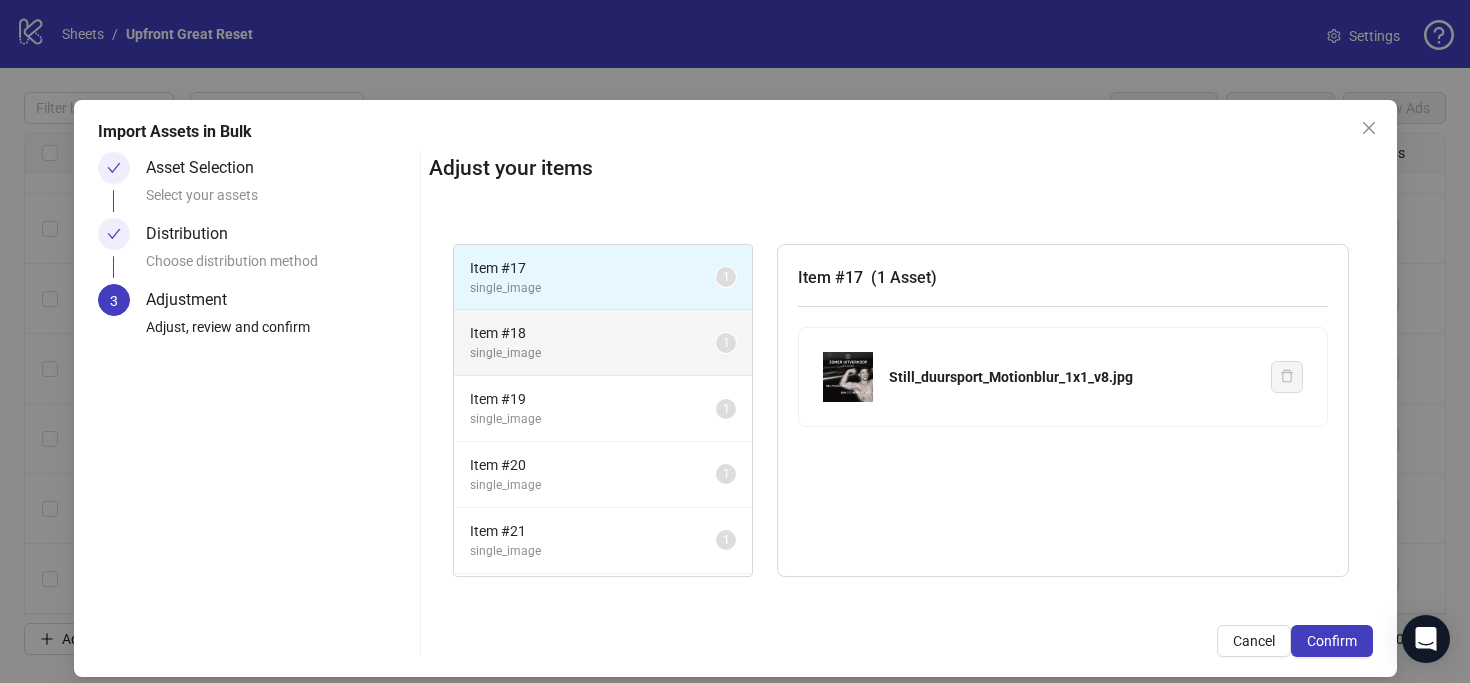 click on "Item # 18 single_image 1" at bounding box center (603, 343) 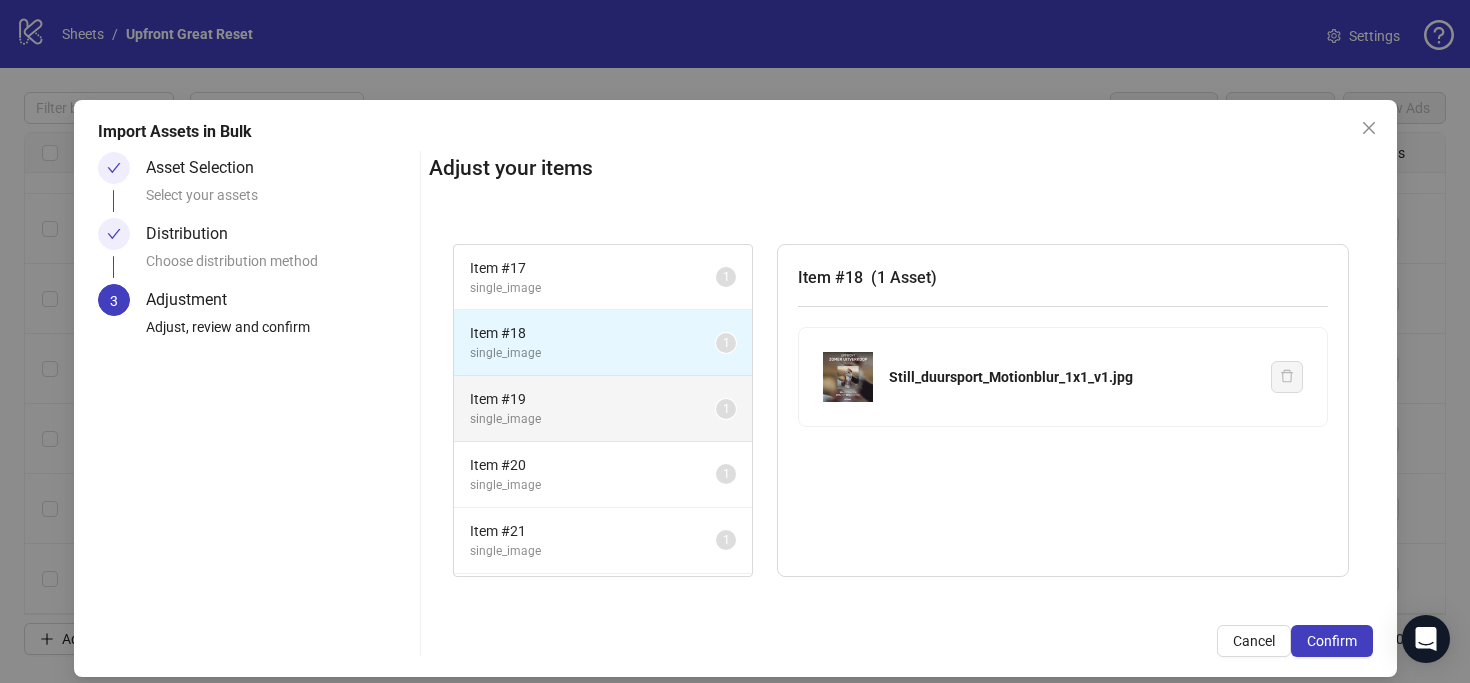 click on "single_image" at bounding box center [593, 419] 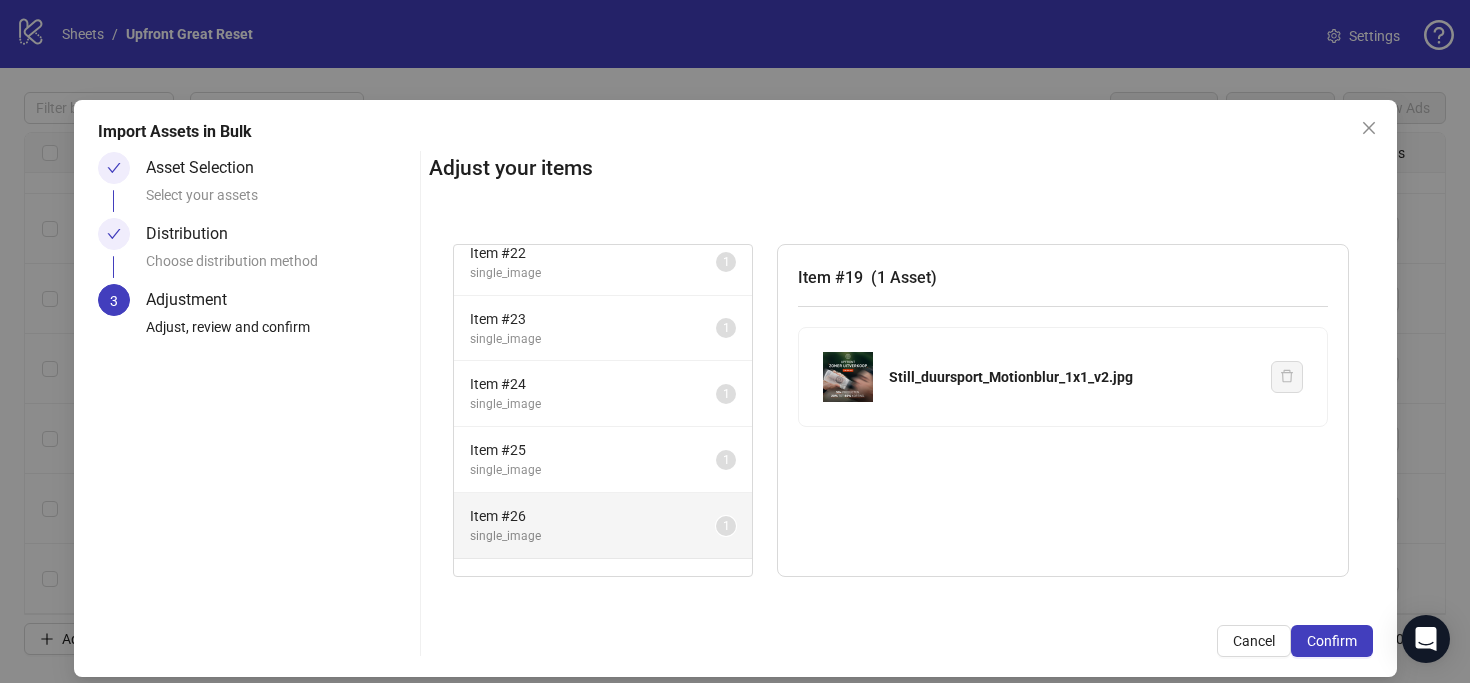 click on "Item # 26 single_image 1" at bounding box center [603, 526] 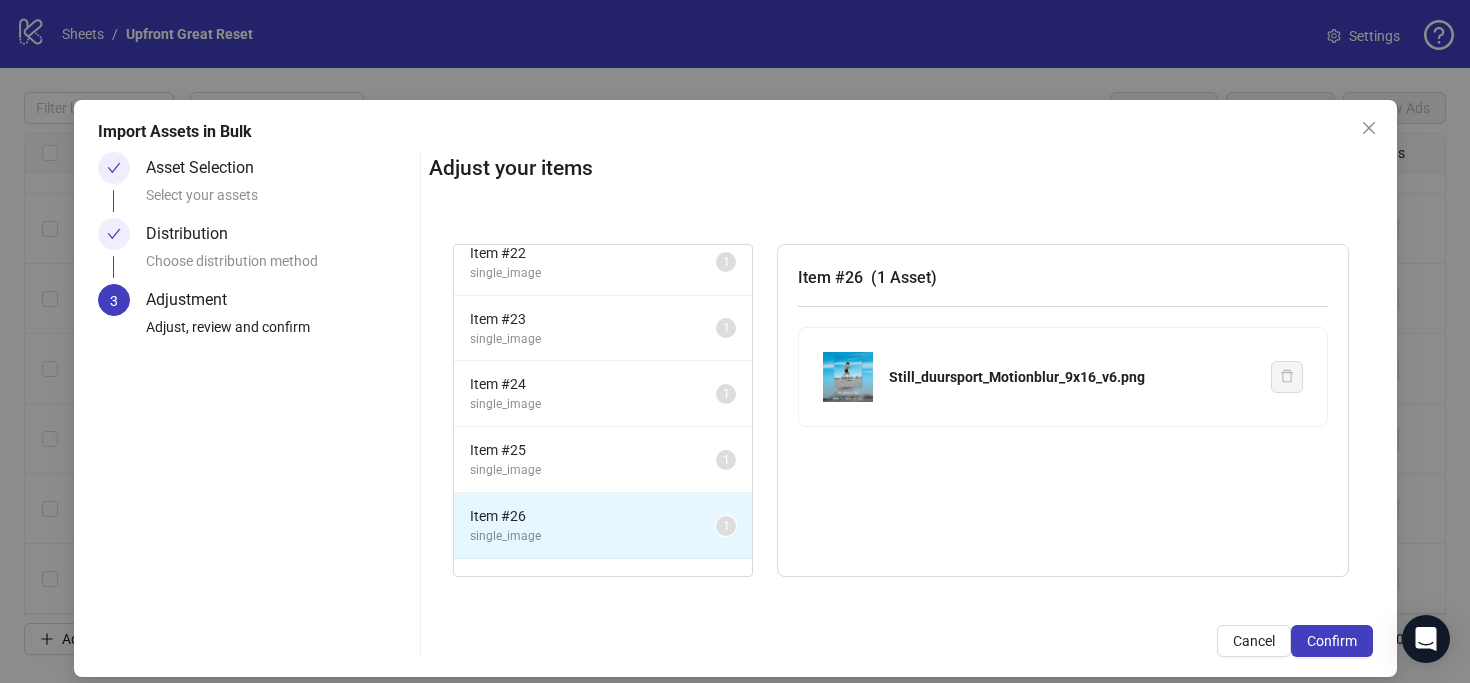 scroll, scrollTop: 392, scrollLeft: 0, axis: vertical 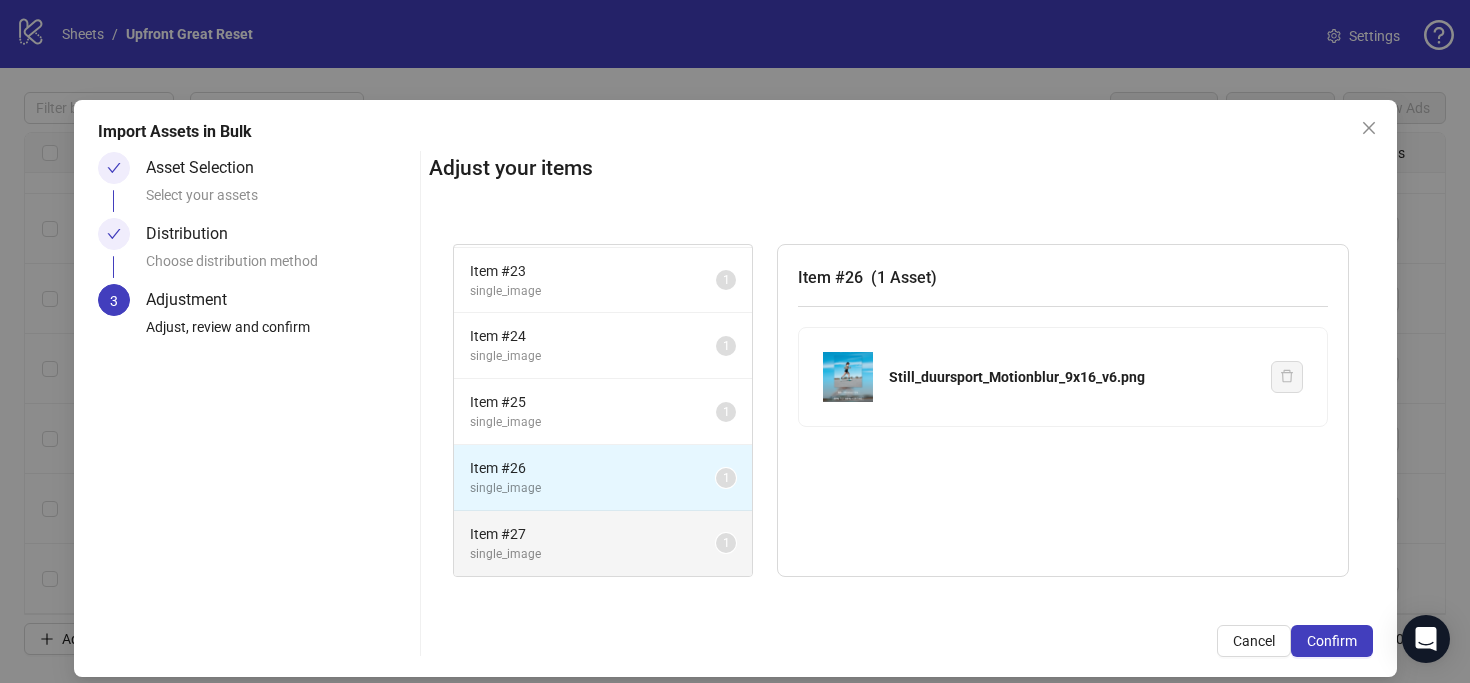 click on "Item # 27" at bounding box center (593, 534) 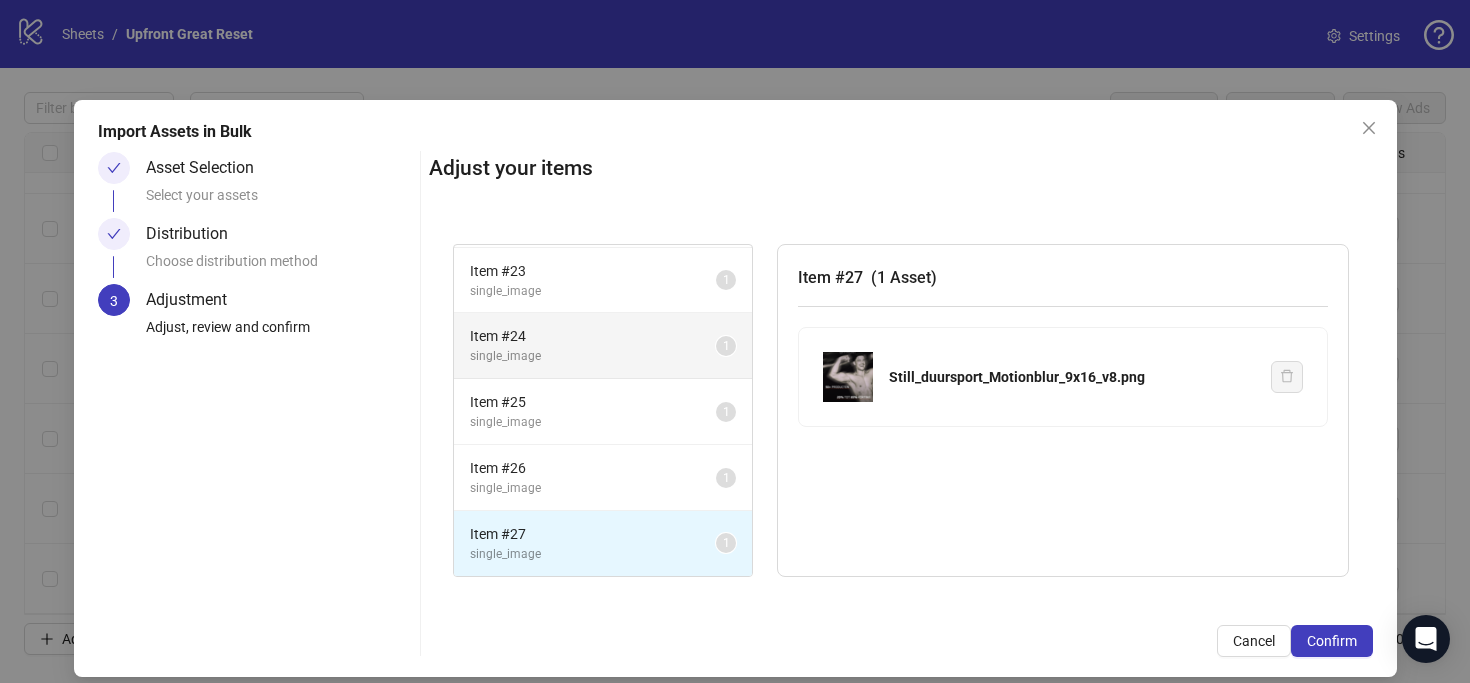 click on "single_image" at bounding box center (593, 356) 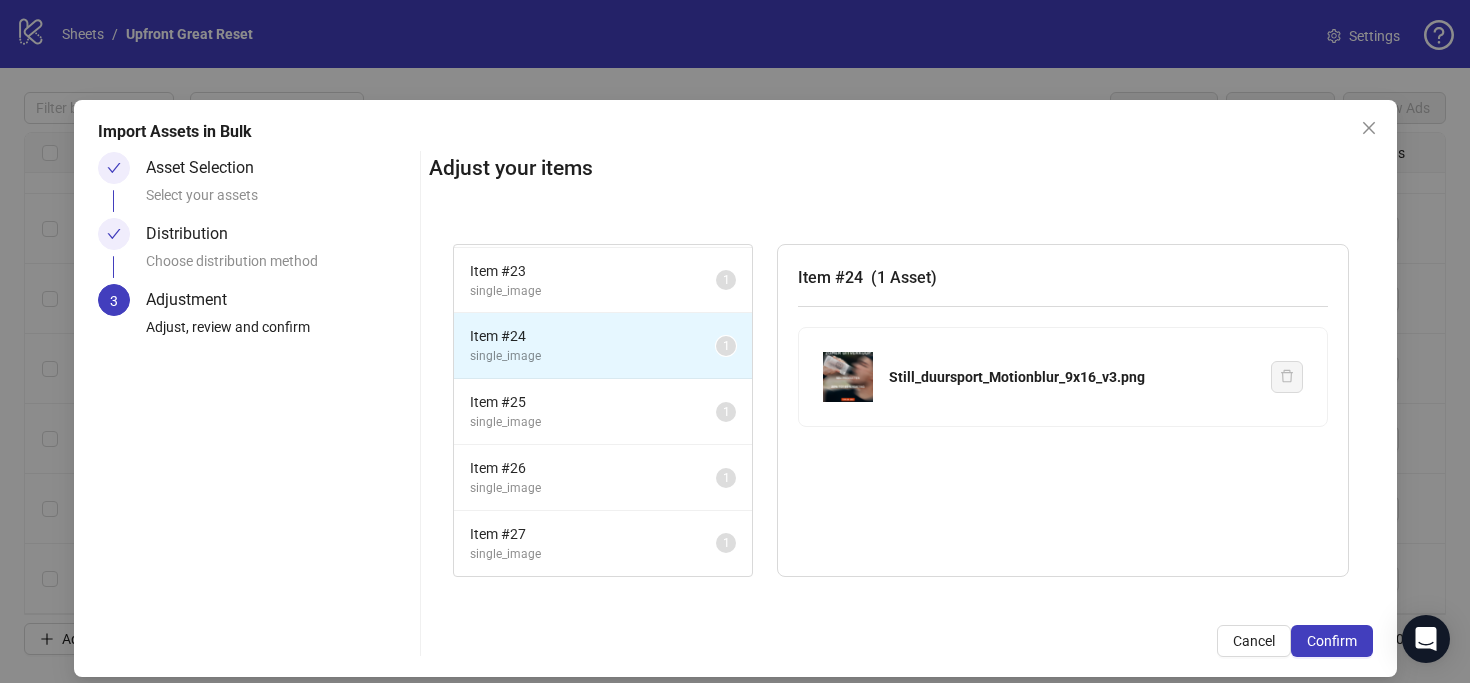 scroll, scrollTop: 0, scrollLeft: 0, axis: both 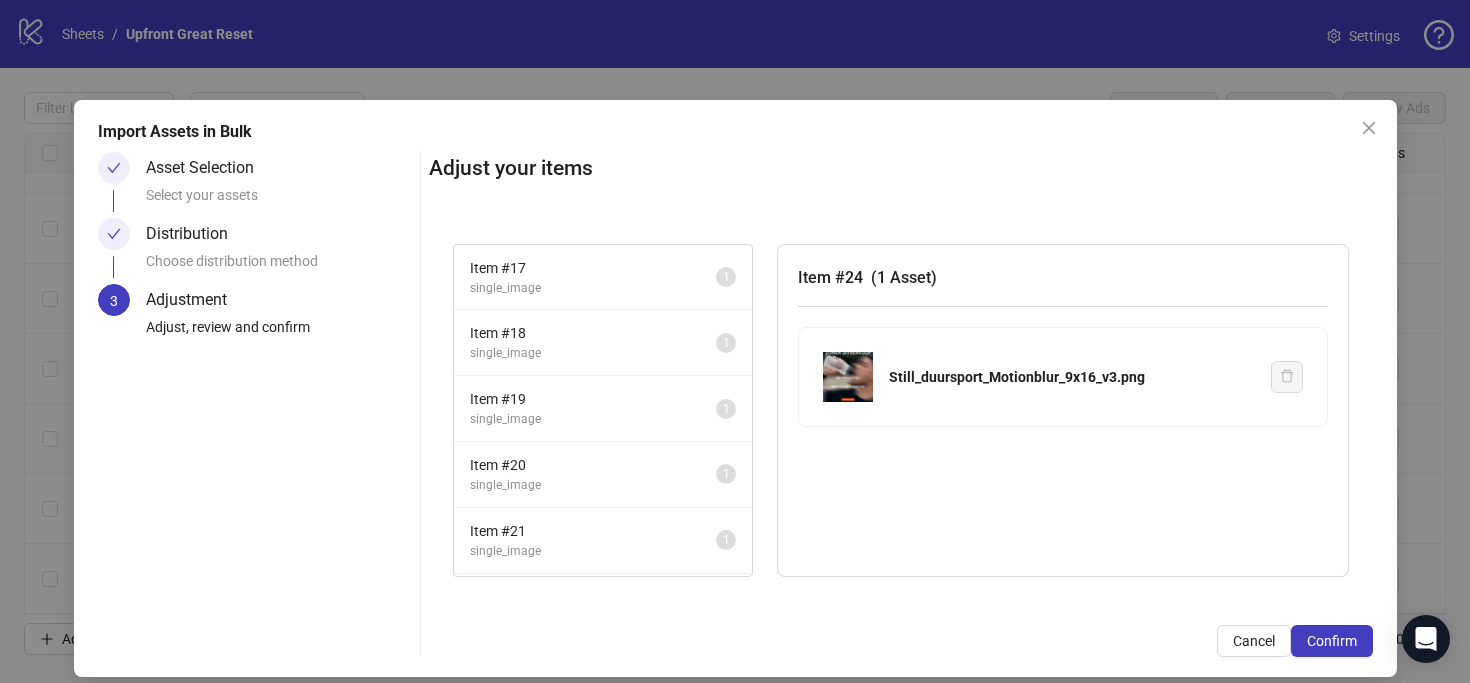 click on "single_image" at bounding box center [593, 353] 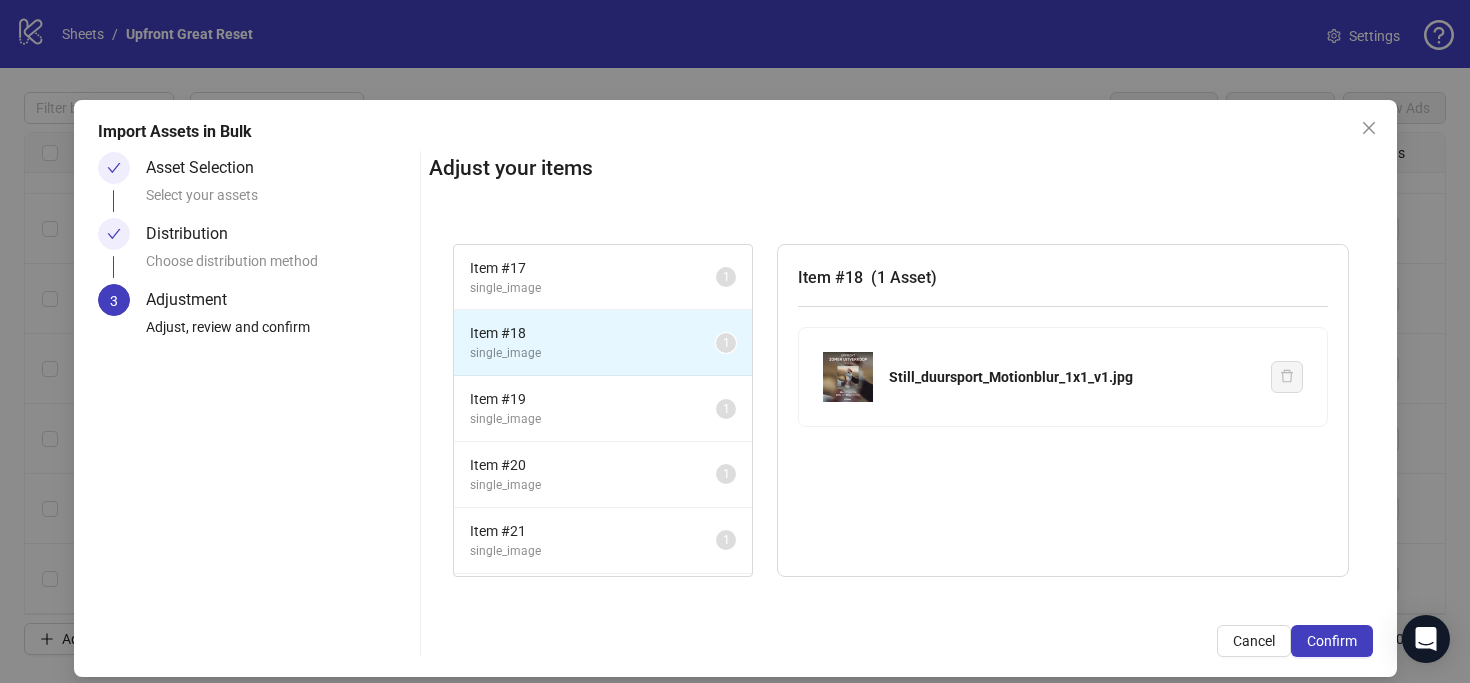 click on "Item # 18 single_image 1" at bounding box center [603, 343] 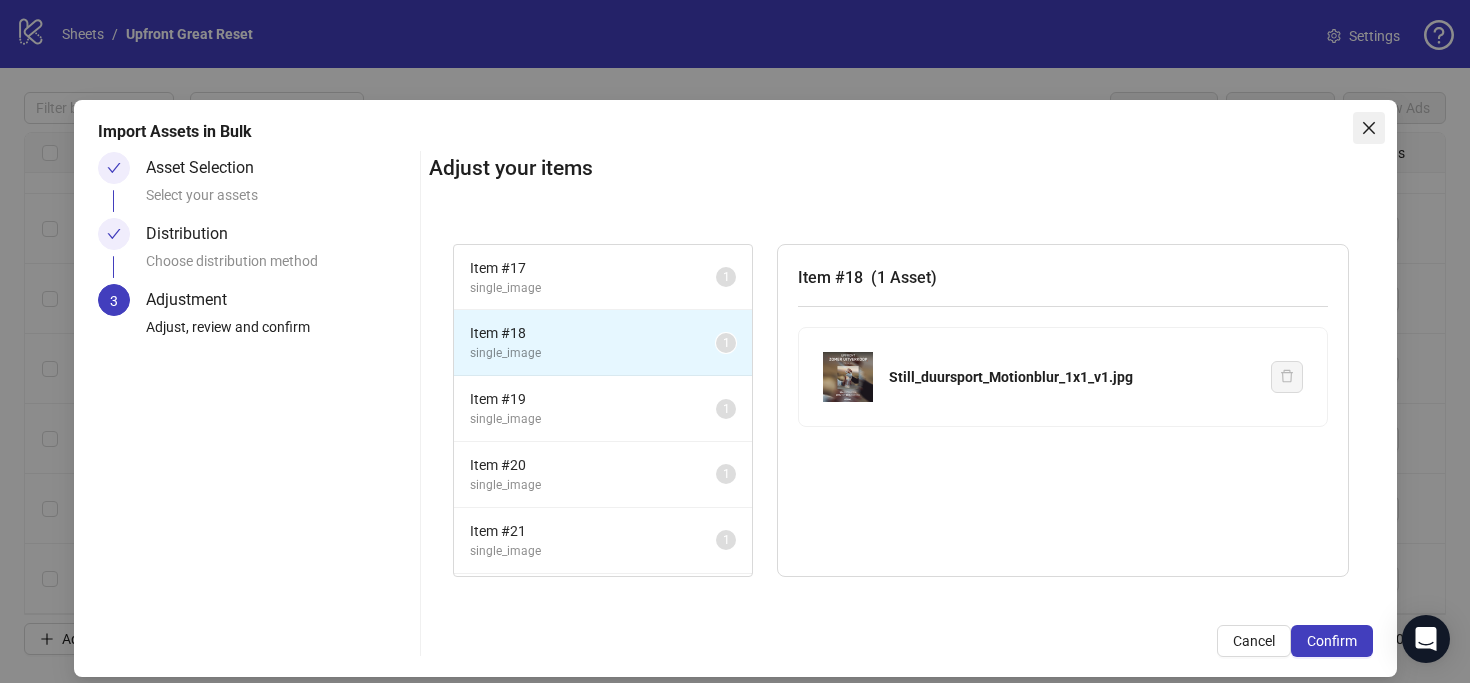click at bounding box center (1369, 128) 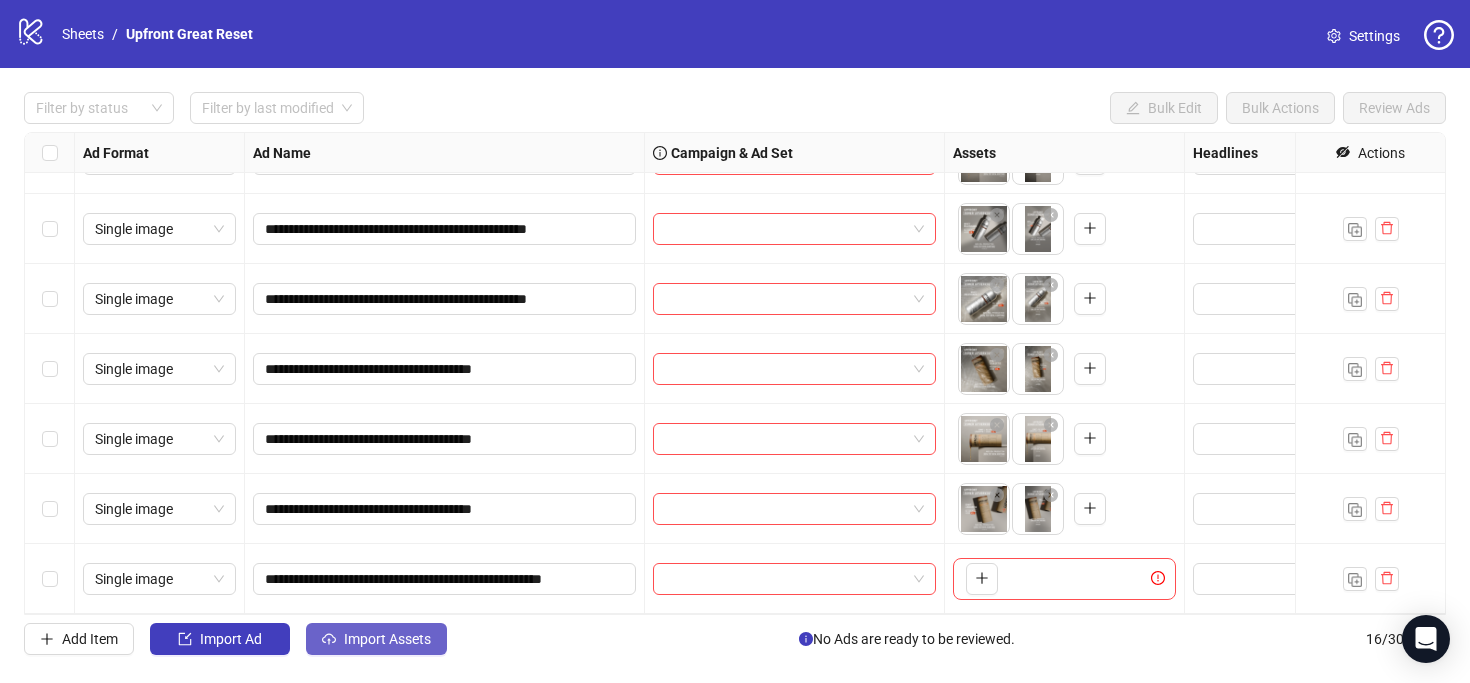 click on "Import Assets" at bounding box center (387, 639) 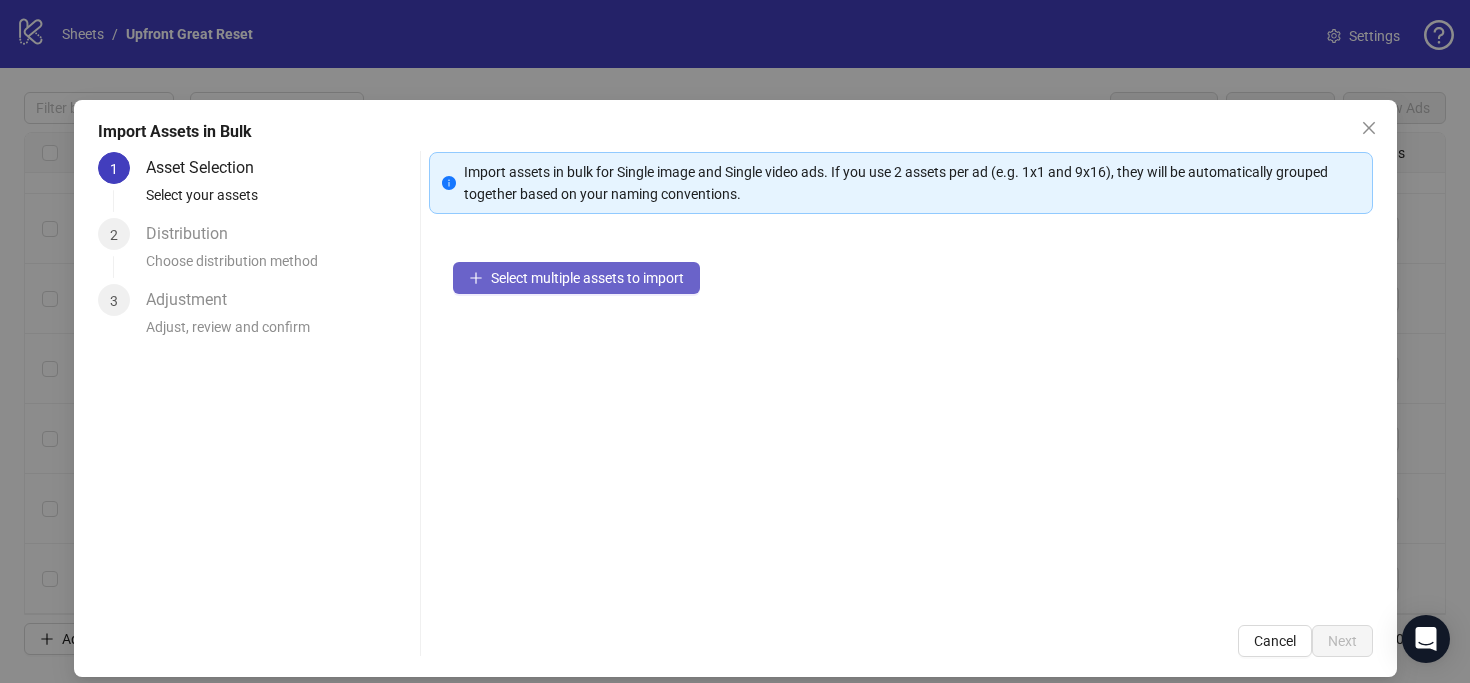 click on "Select multiple assets to import" at bounding box center [587, 278] 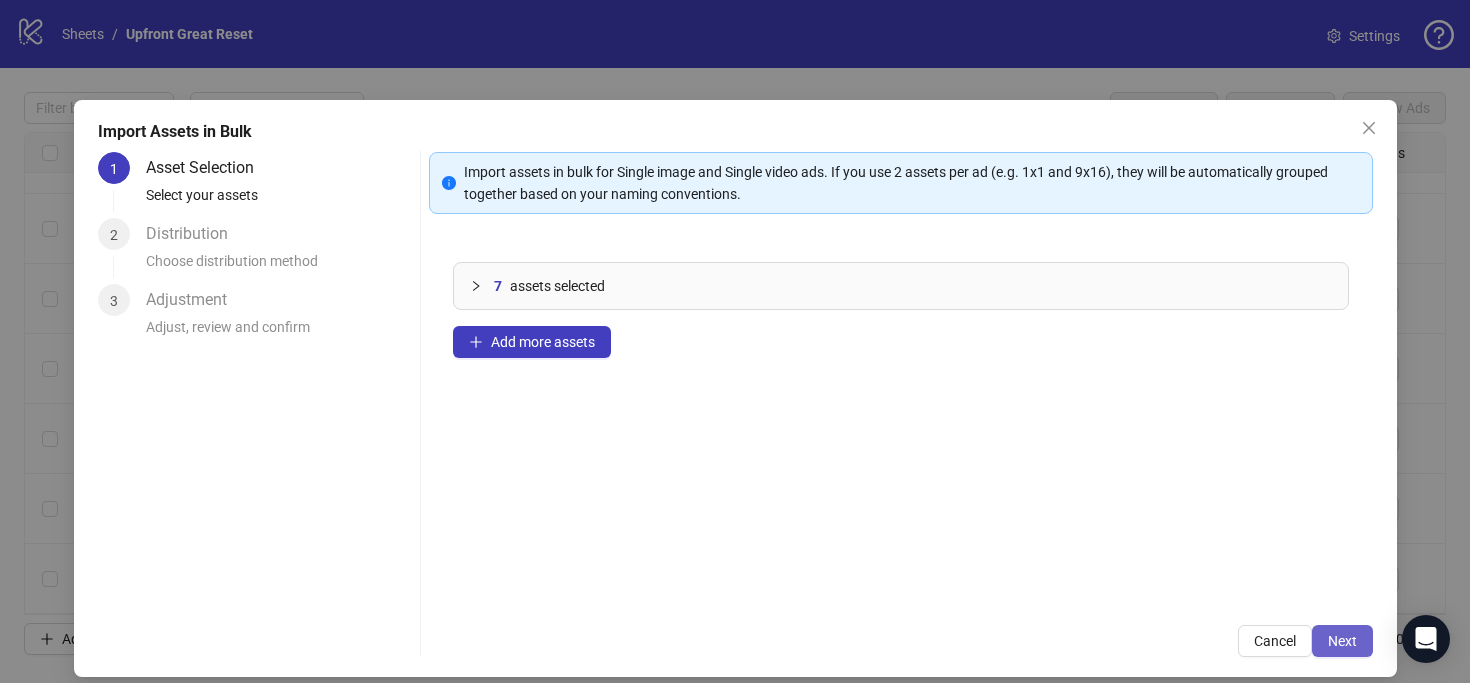 click on "Next" at bounding box center [1342, 641] 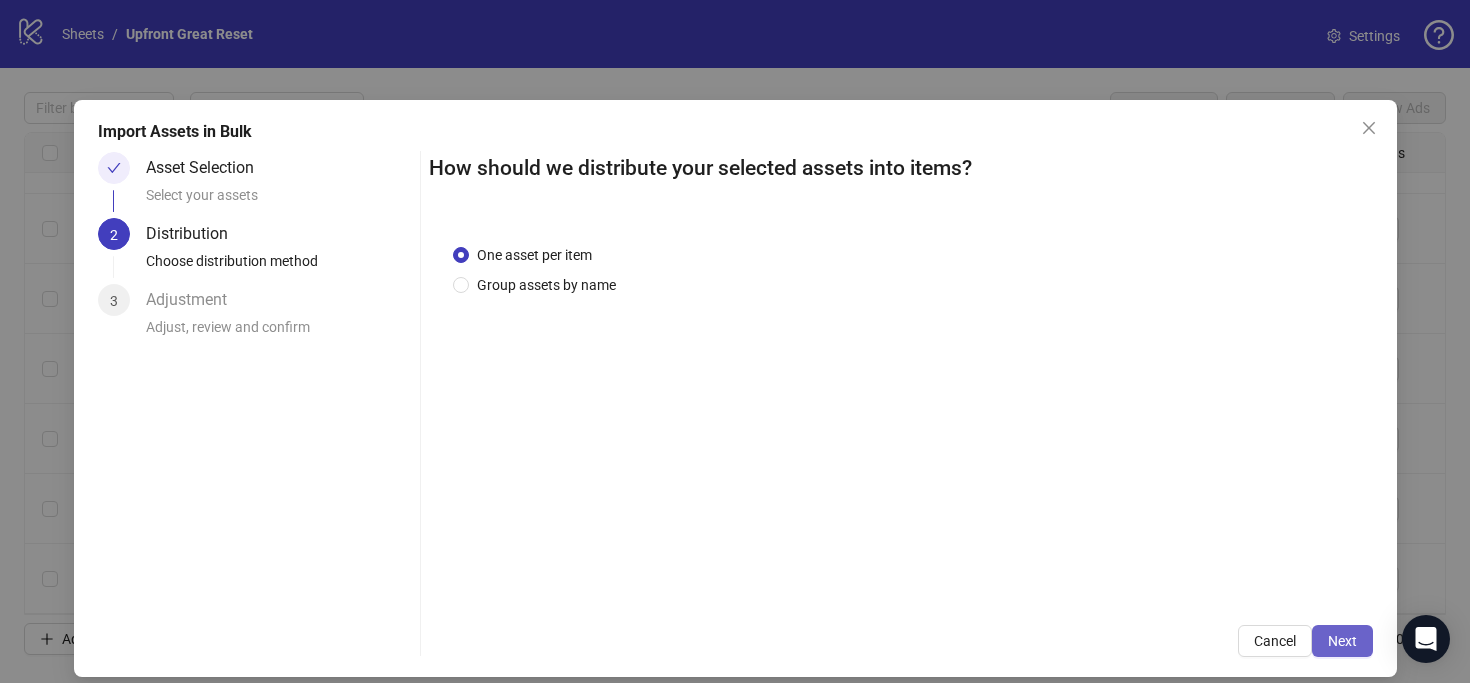click on "Next" at bounding box center [1342, 641] 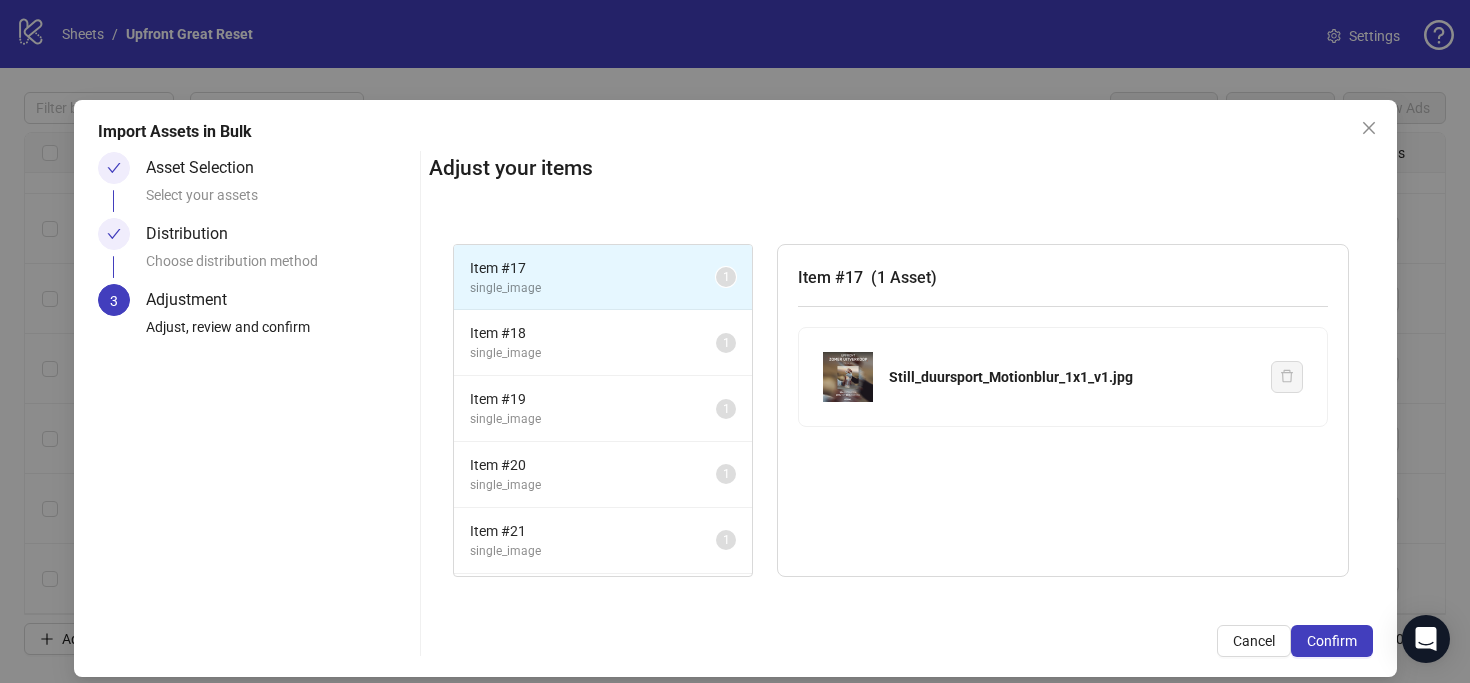 click on "Confirm" at bounding box center (1332, 641) 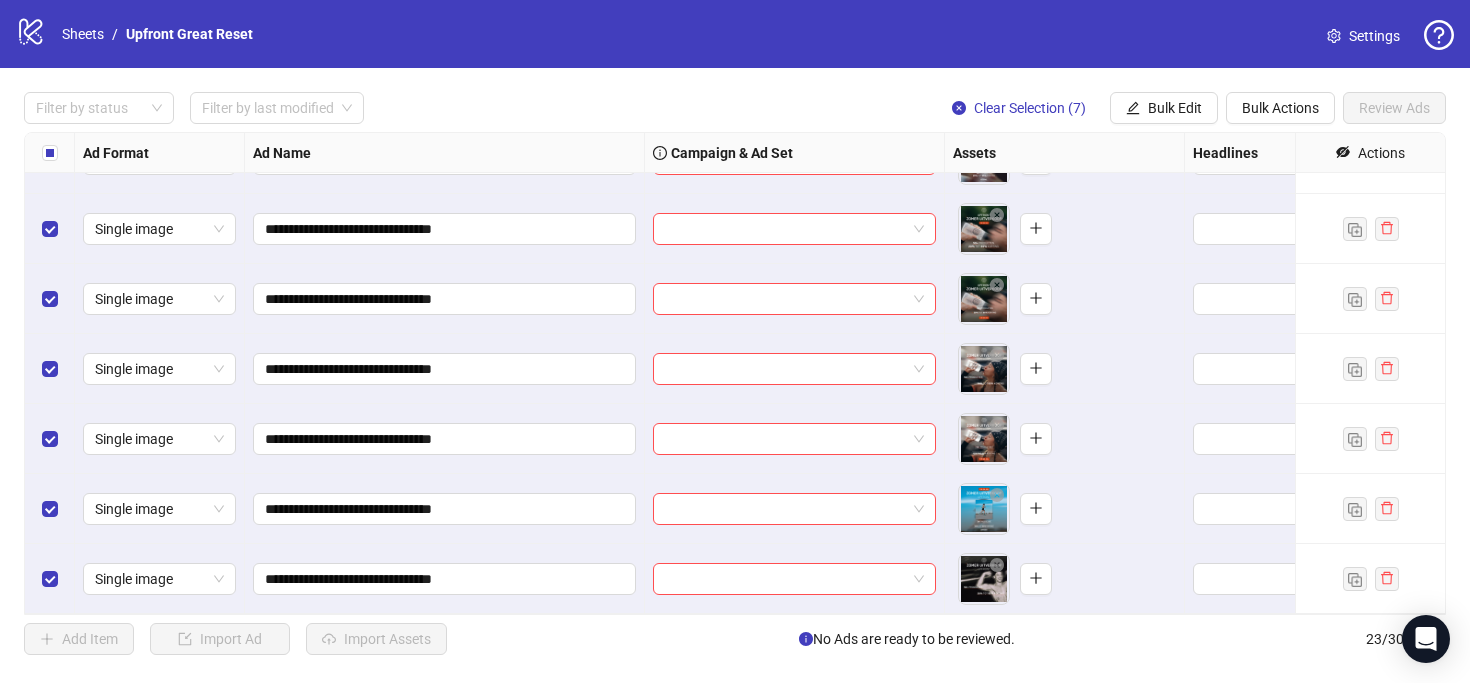 scroll, scrollTop: 925, scrollLeft: 0, axis: vertical 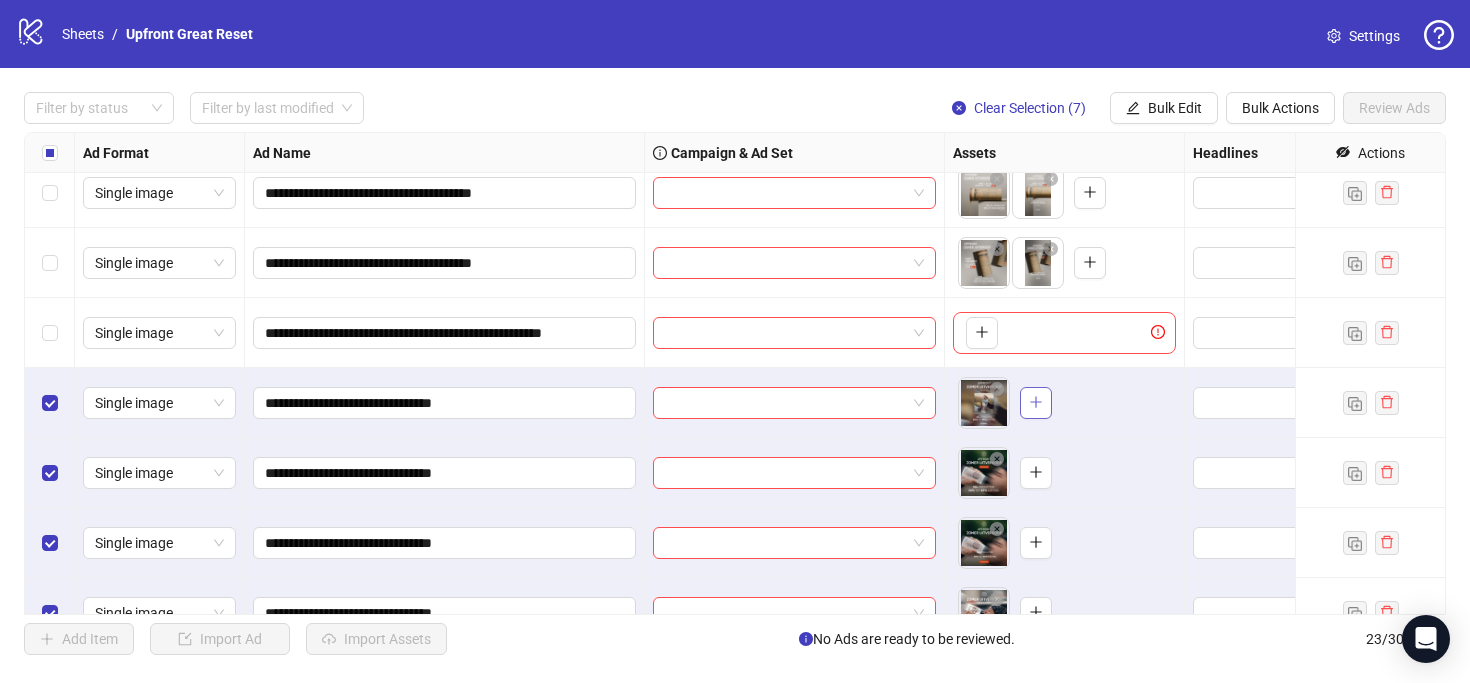 click 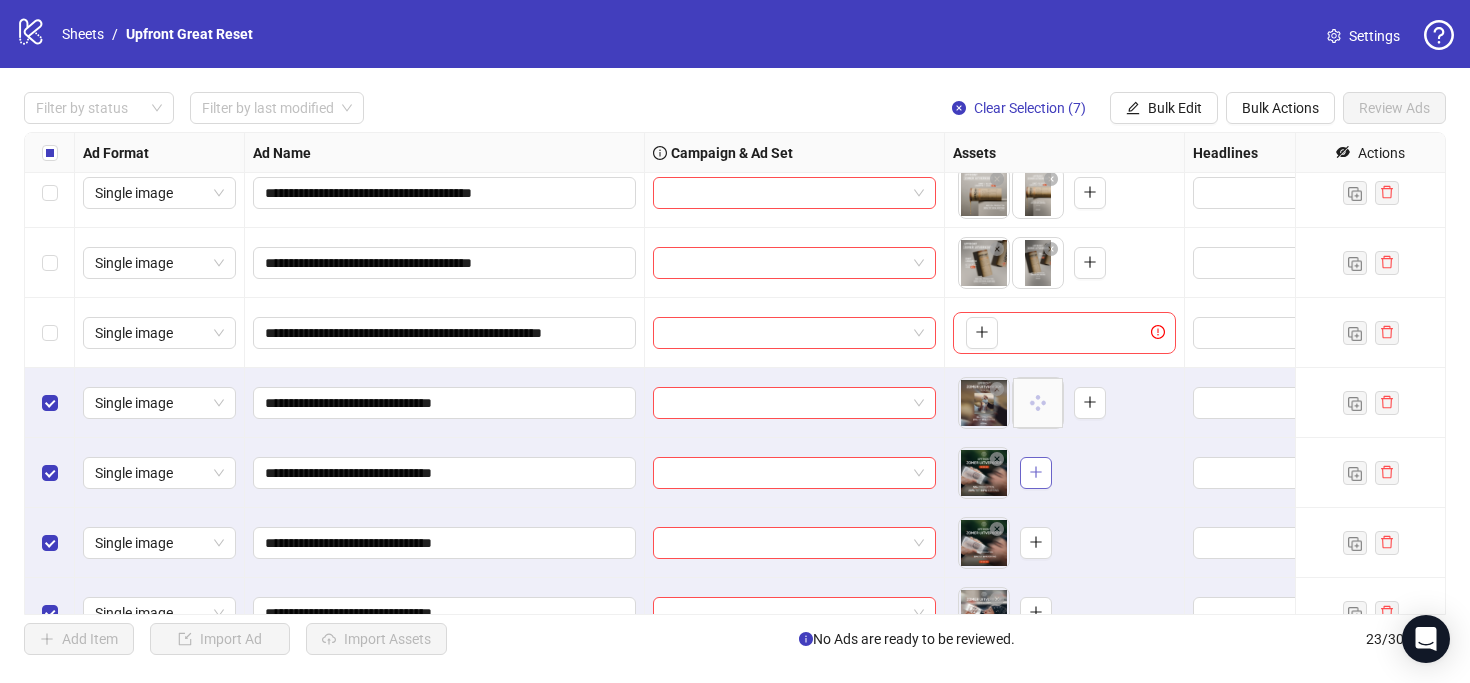 click 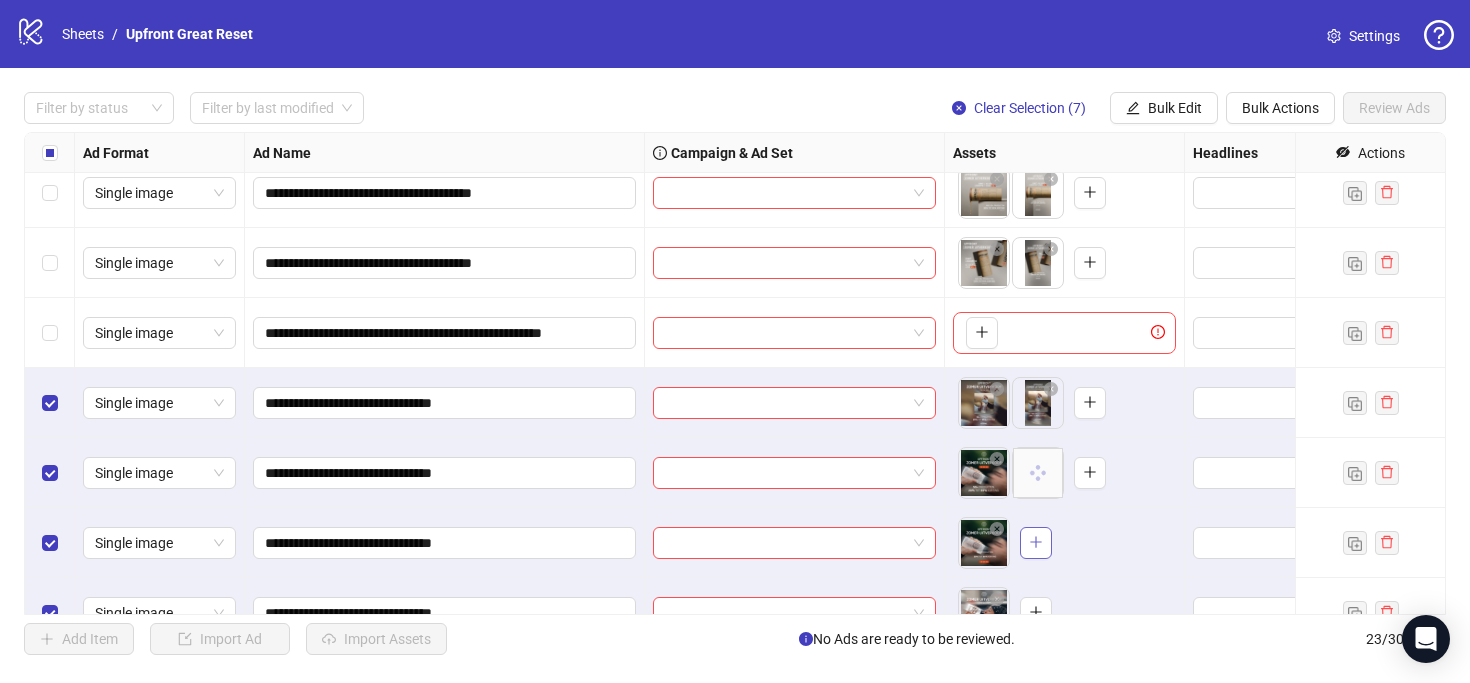 click at bounding box center (1036, 543) 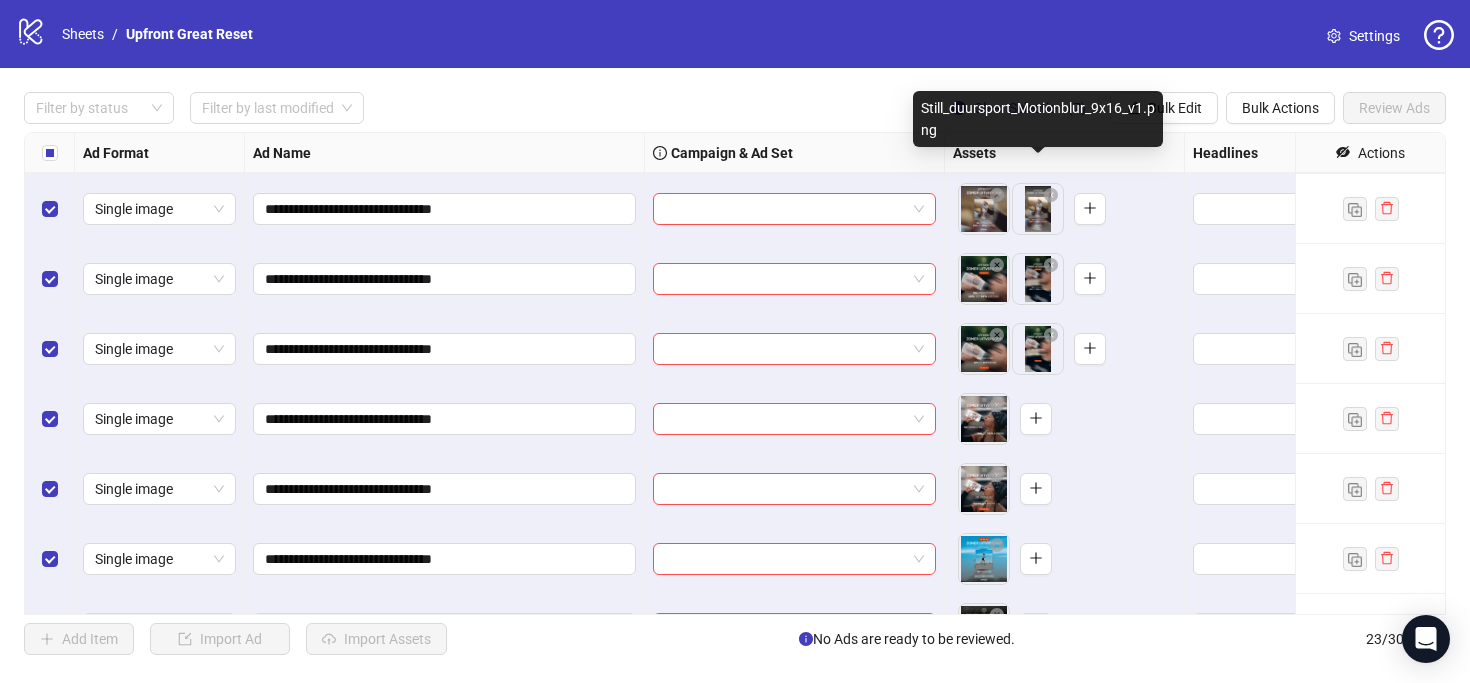 scroll, scrollTop: 1169, scrollLeft: 0, axis: vertical 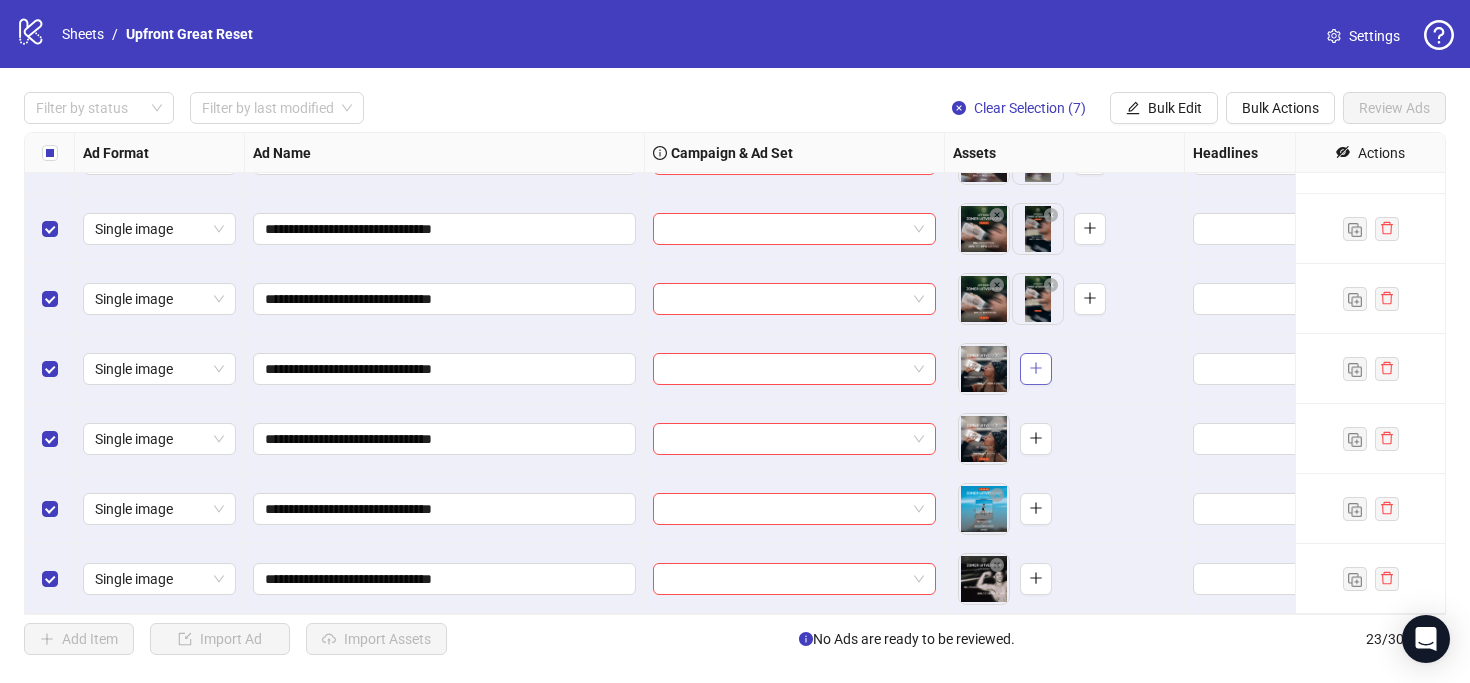 click at bounding box center [1036, 369] 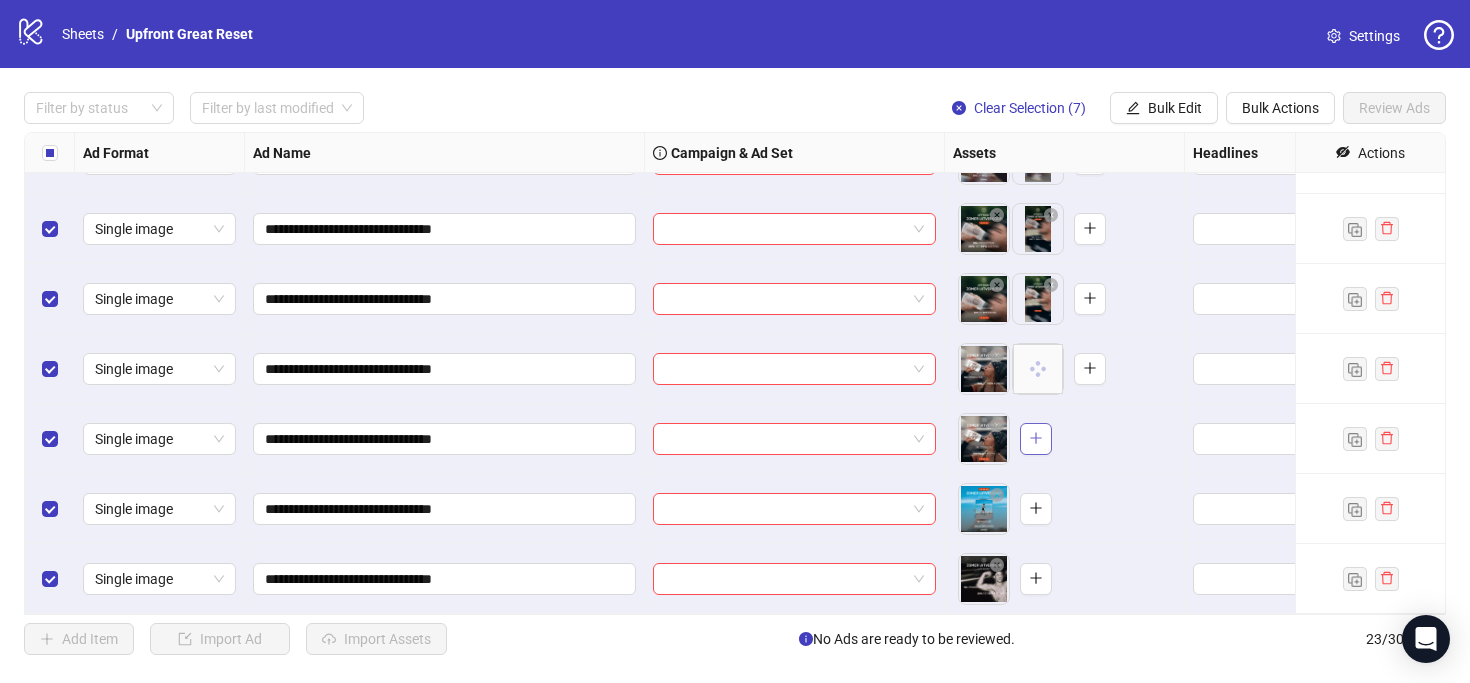 click 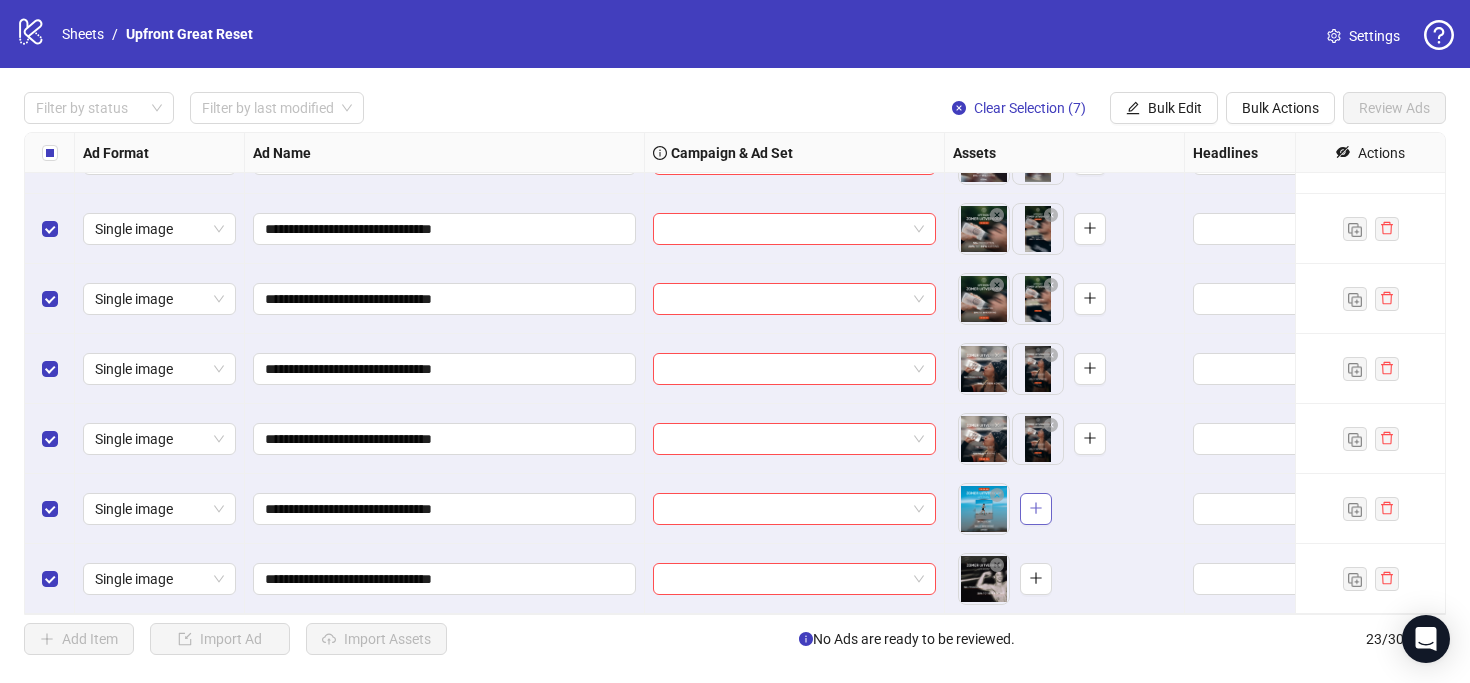 click 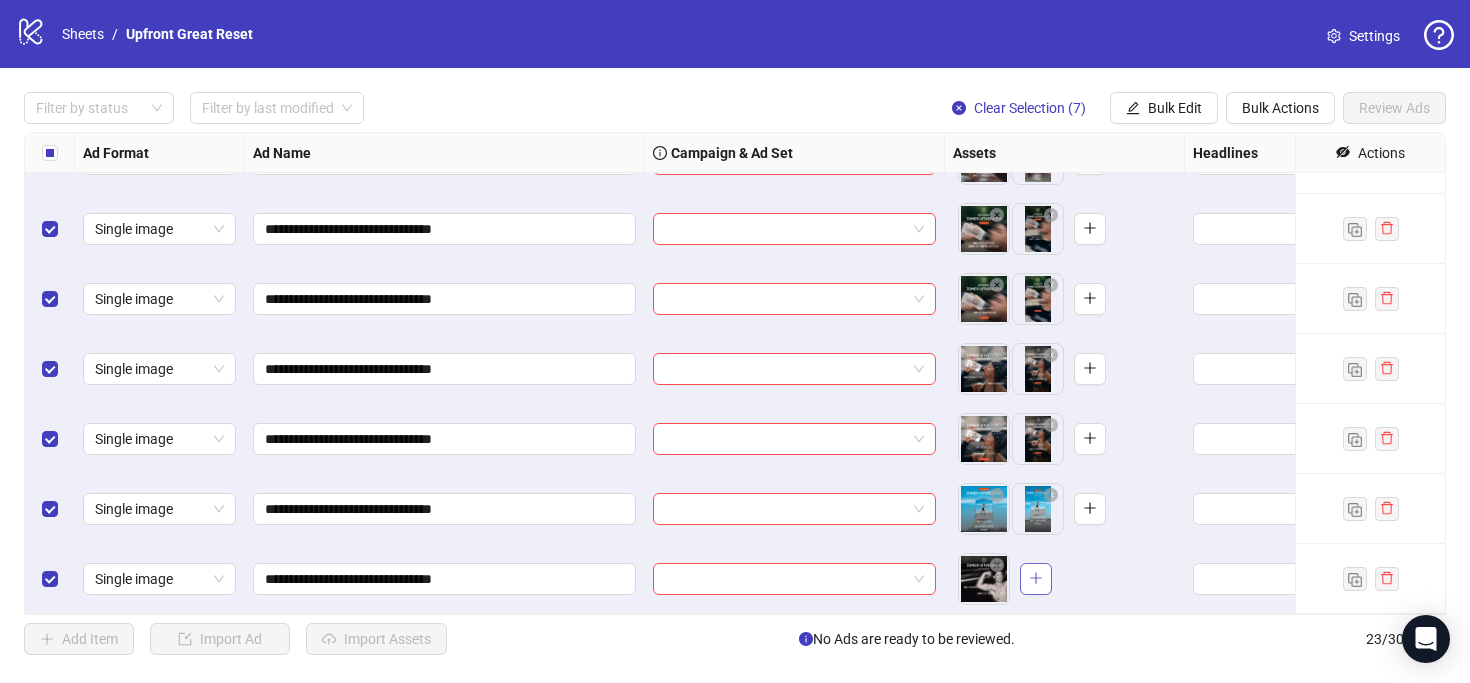 click at bounding box center [1036, 579] 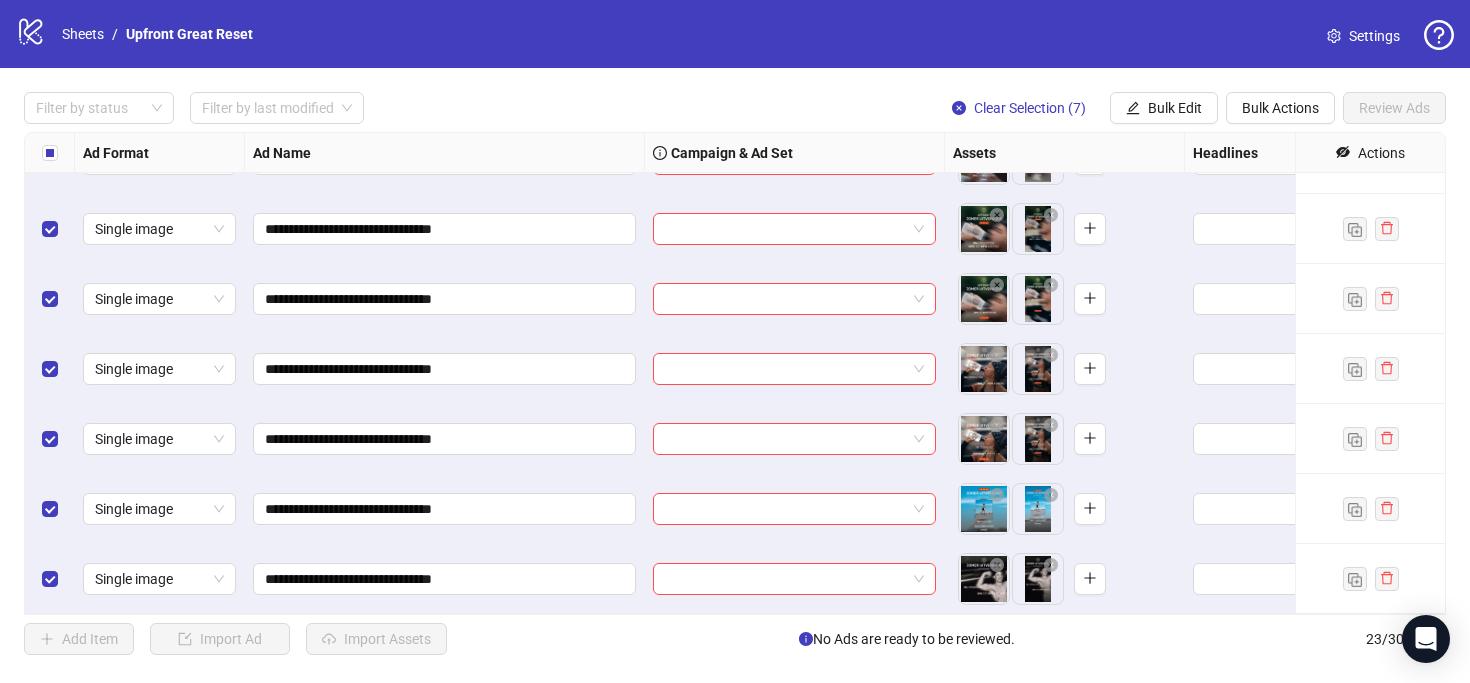 click on "Add Item Import Ad Import Assets  No Ads are ready to be reviewed. 23 / 300  items" at bounding box center (735, 639) 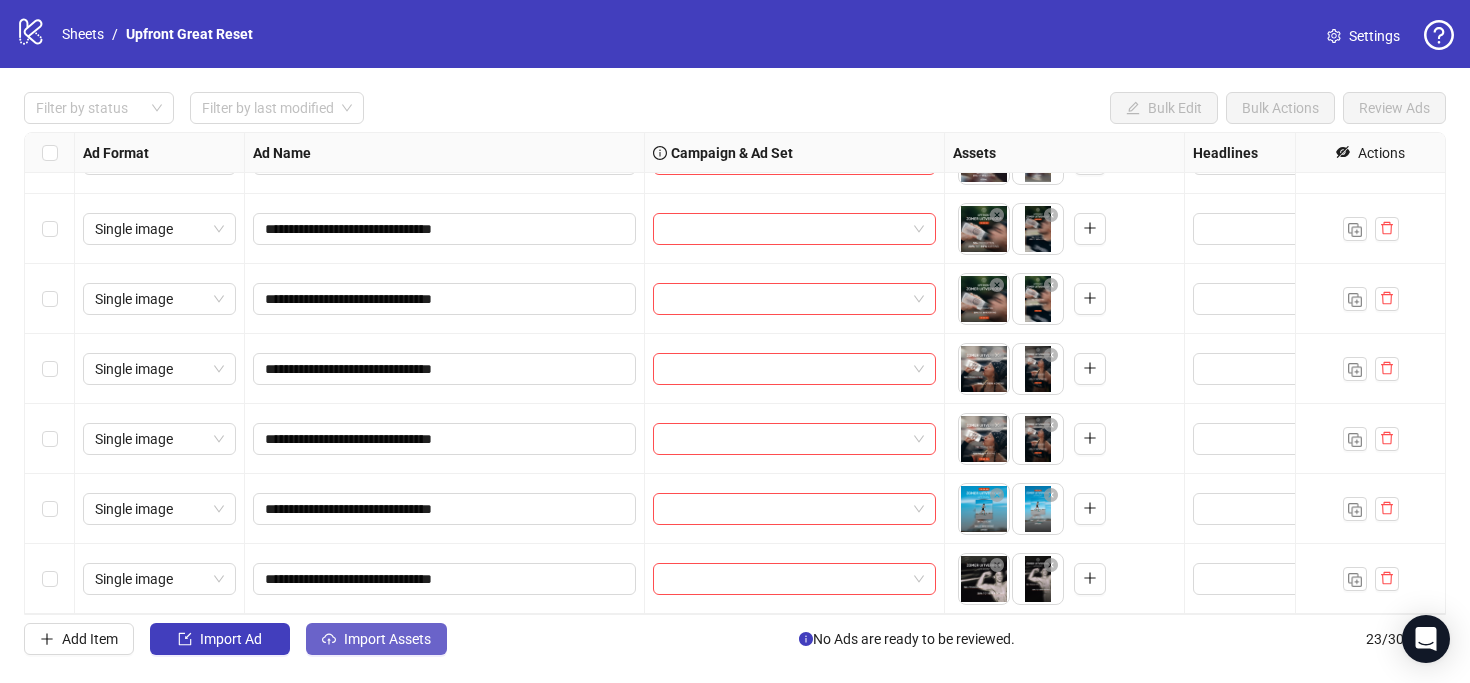 click on "Import Assets" at bounding box center [387, 639] 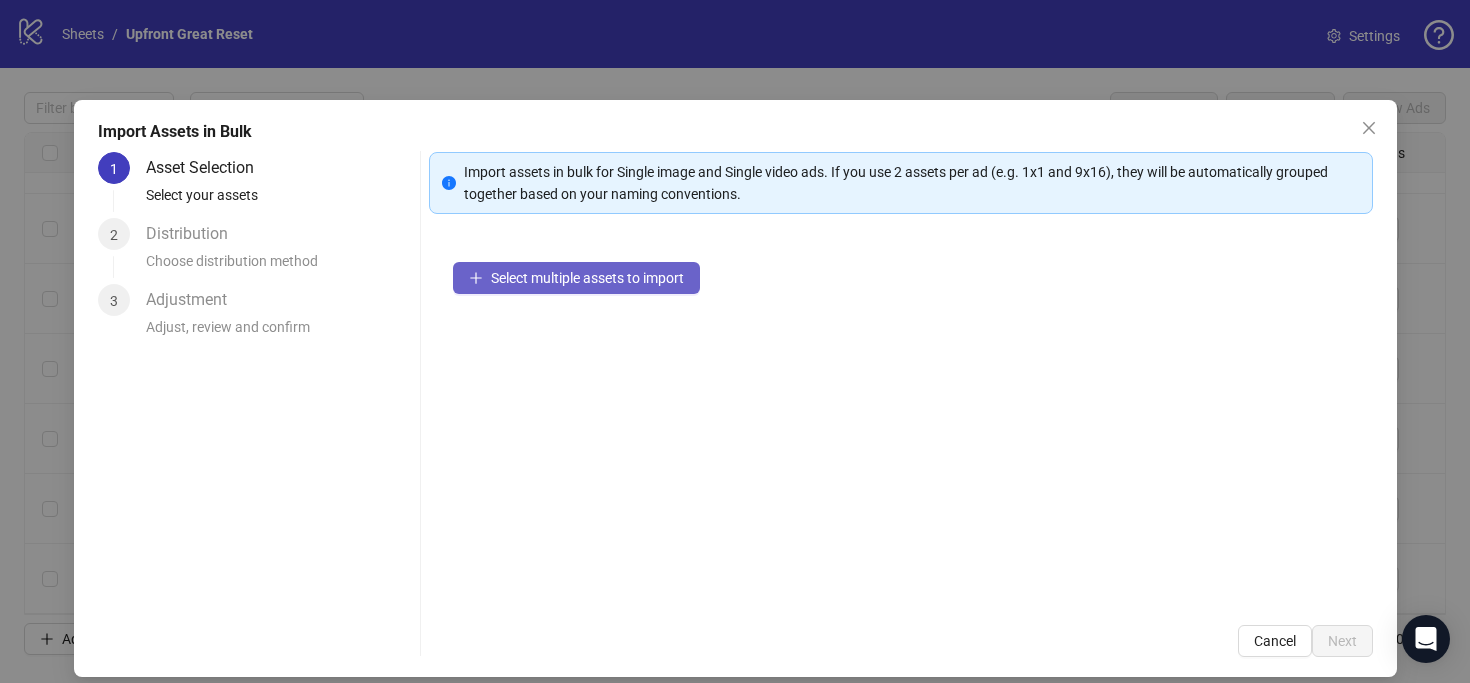 click on "Select multiple assets to import" at bounding box center (576, 278) 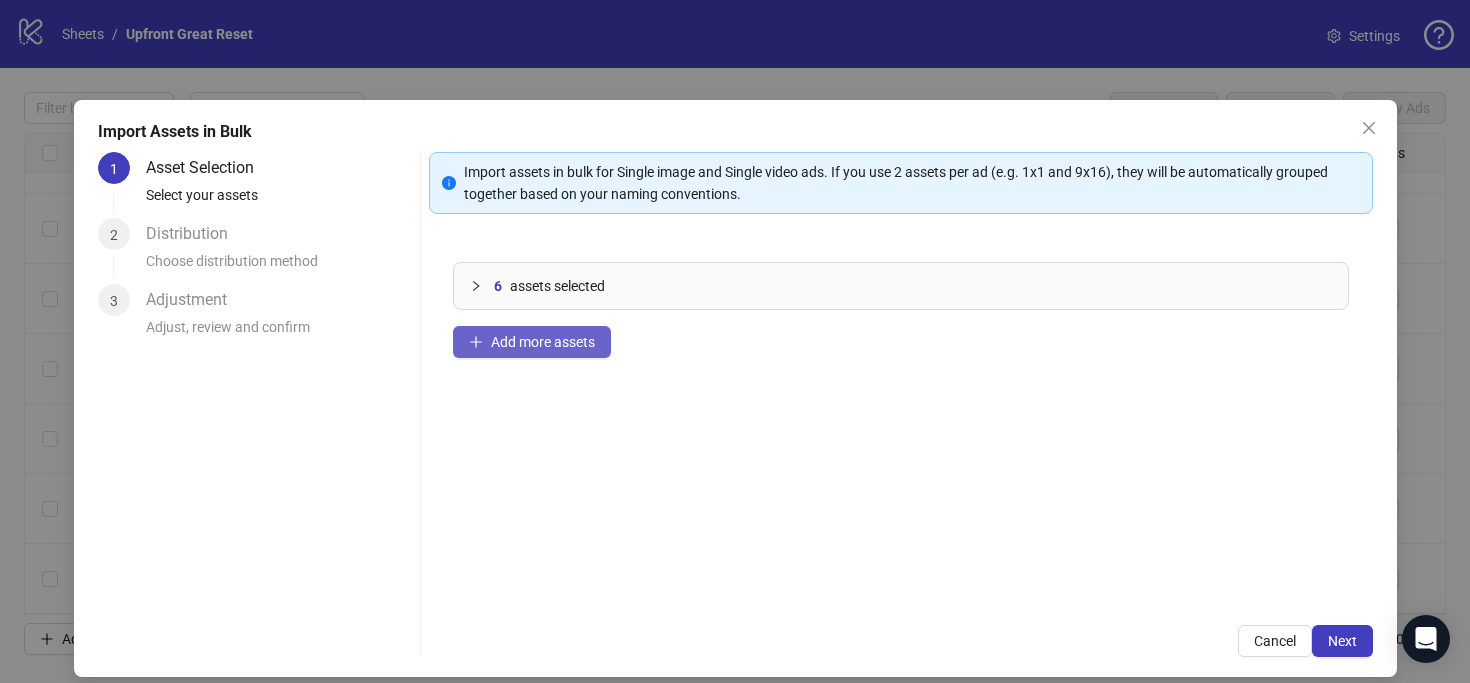 click on "Add more assets" at bounding box center (543, 342) 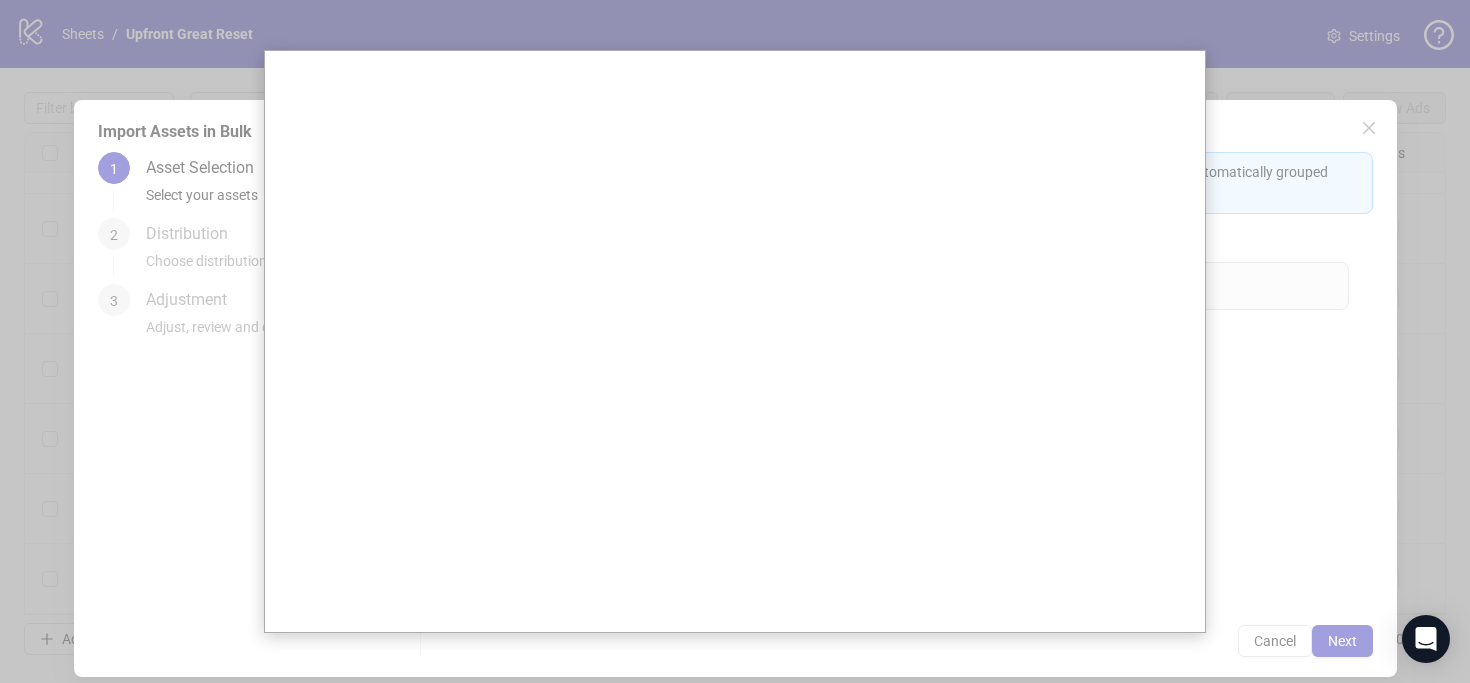 click at bounding box center (735, 341) 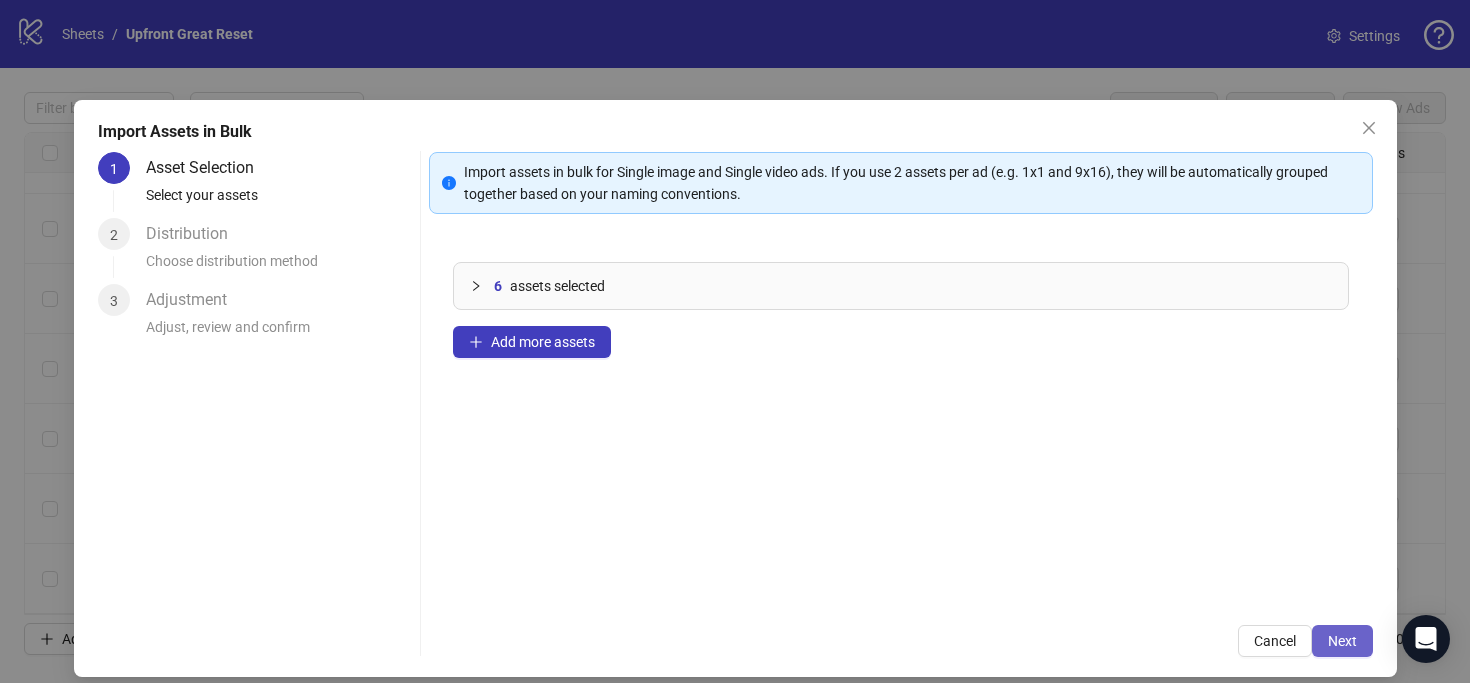 click on "Next" at bounding box center (1342, 641) 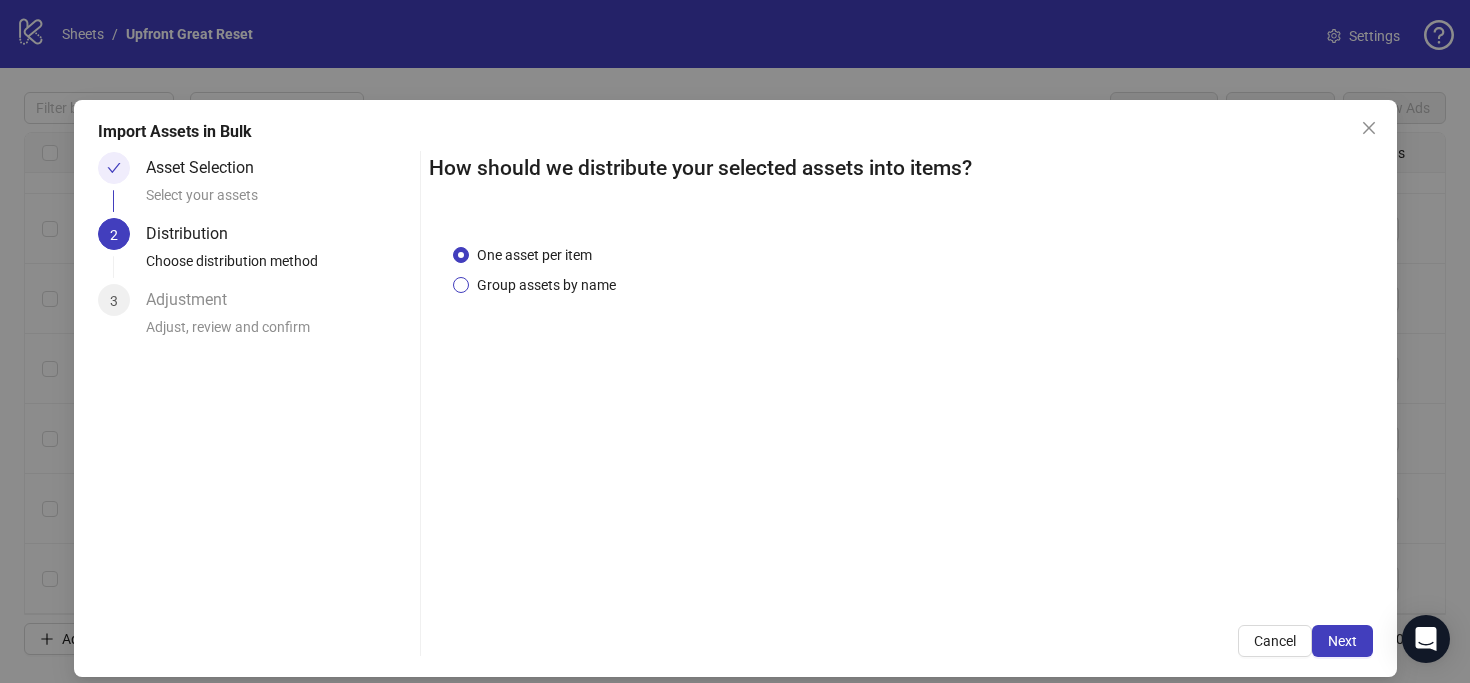 click on "Group assets by name" at bounding box center [546, 285] 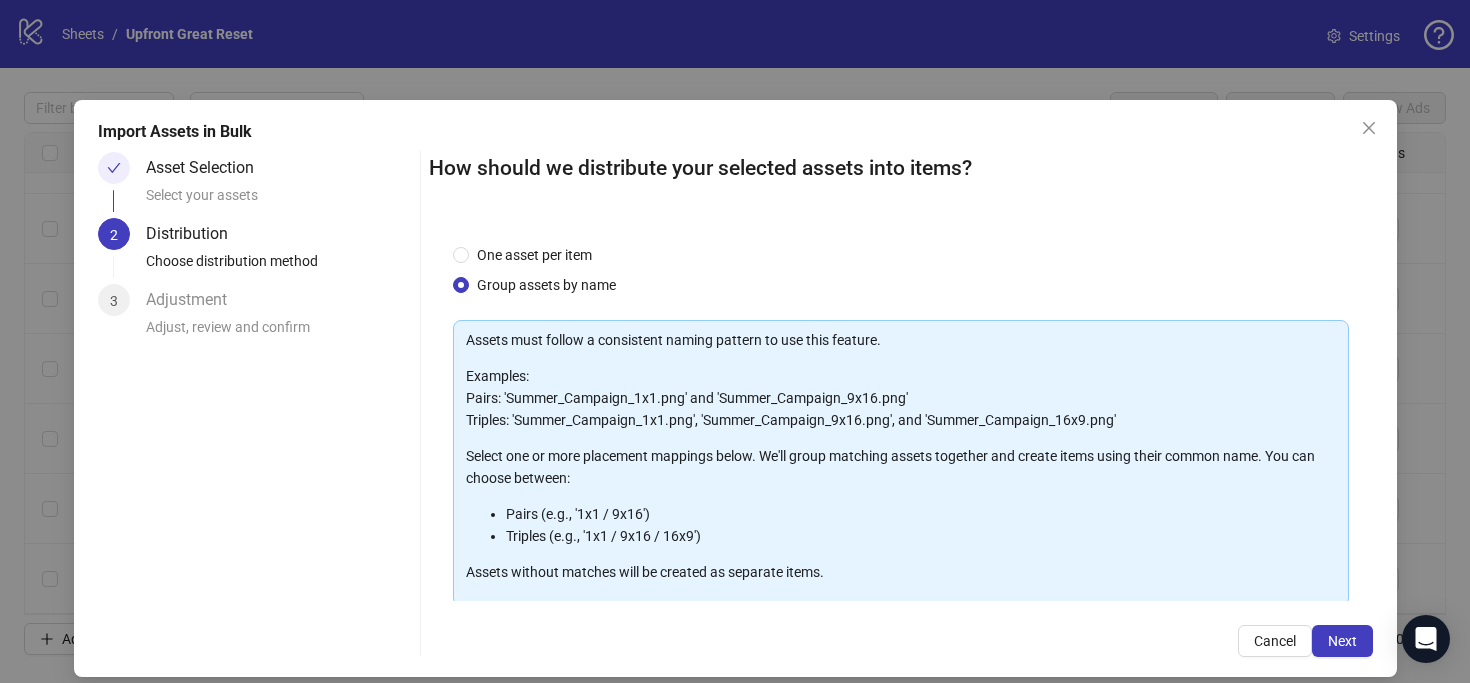 scroll, scrollTop: 205, scrollLeft: 0, axis: vertical 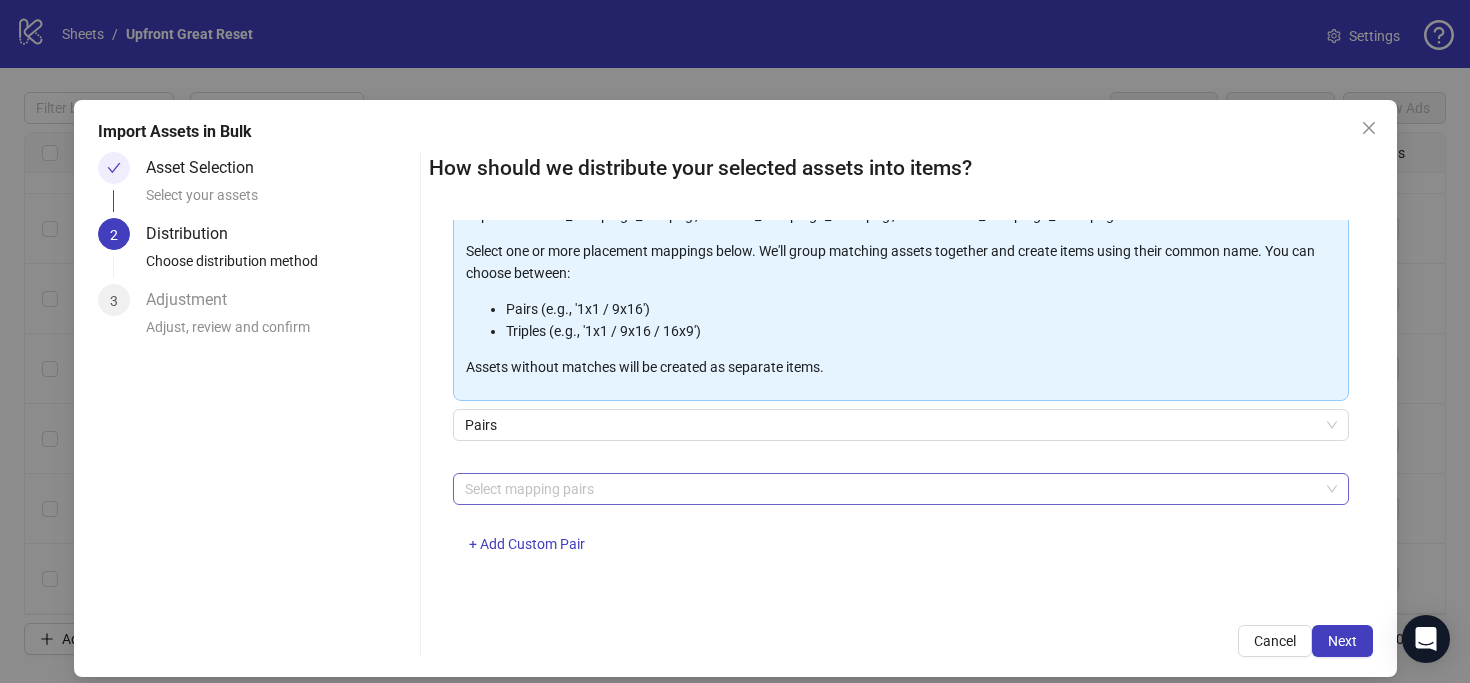 click at bounding box center (890, 489) 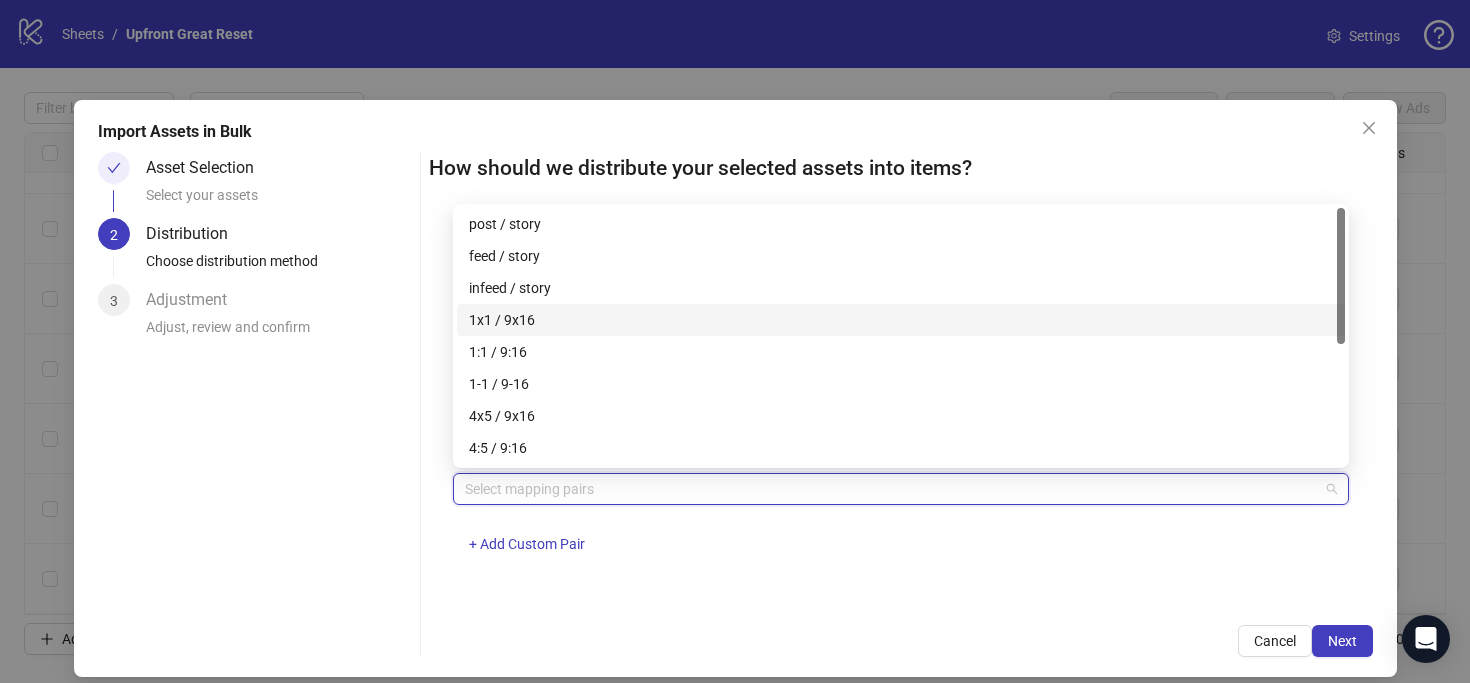click on "1x1 / 9x16" at bounding box center (901, 320) 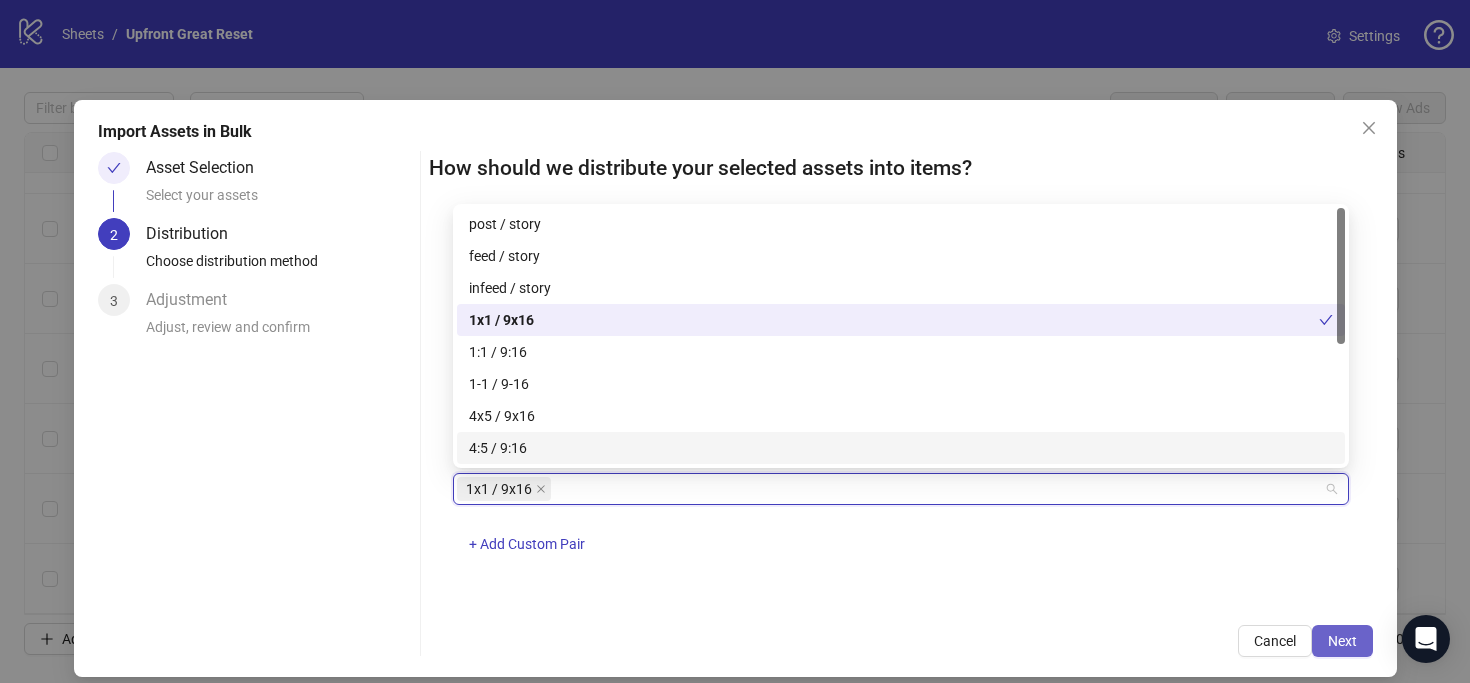 click on "Next" at bounding box center (1342, 641) 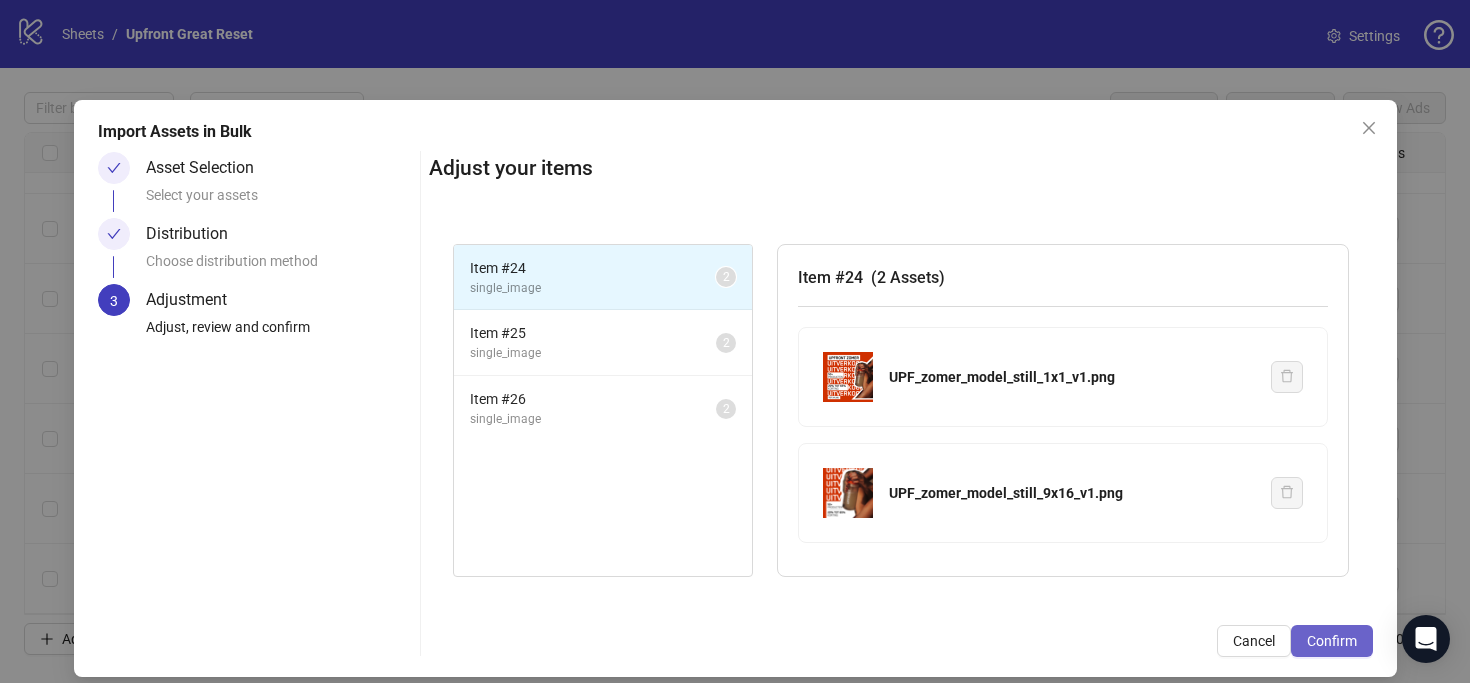 click on "Confirm" at bounding box center (1332, 641) 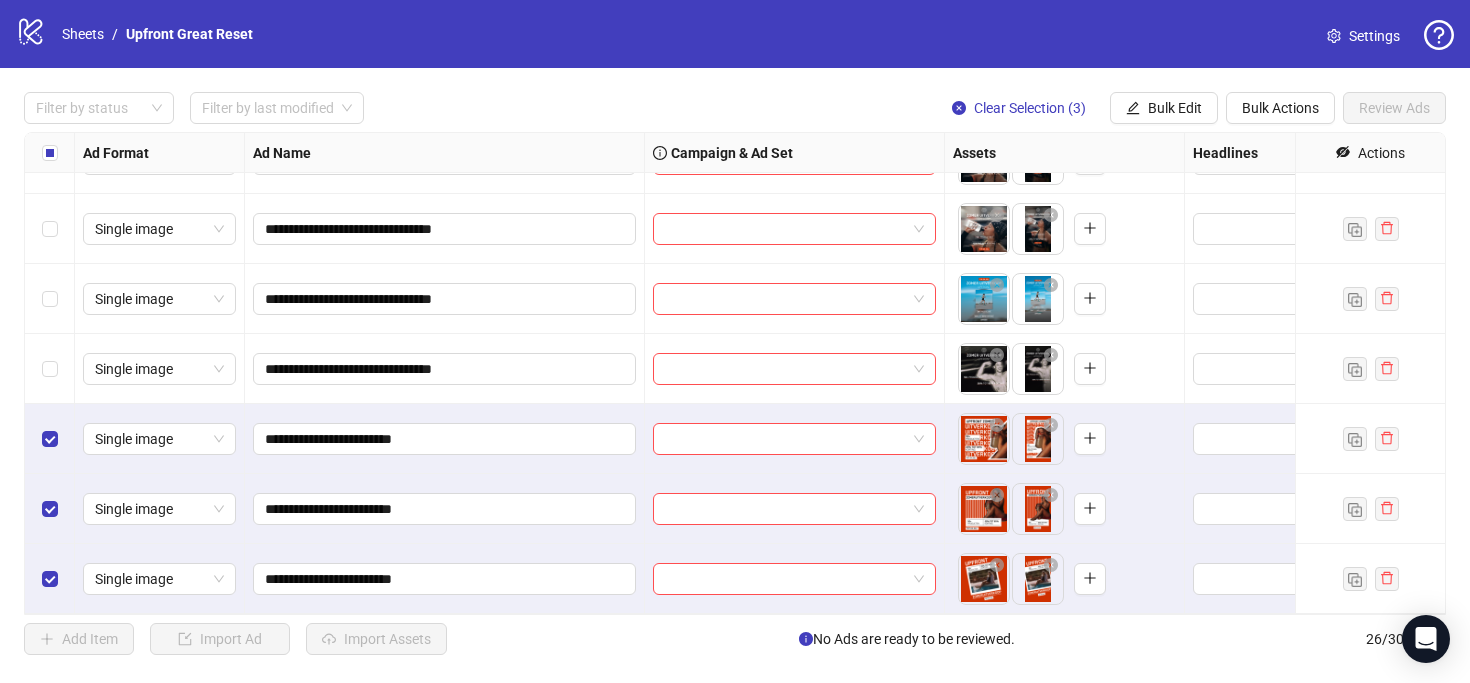scroll, scrollTop: 0, scrollLeft: 0, axis: both 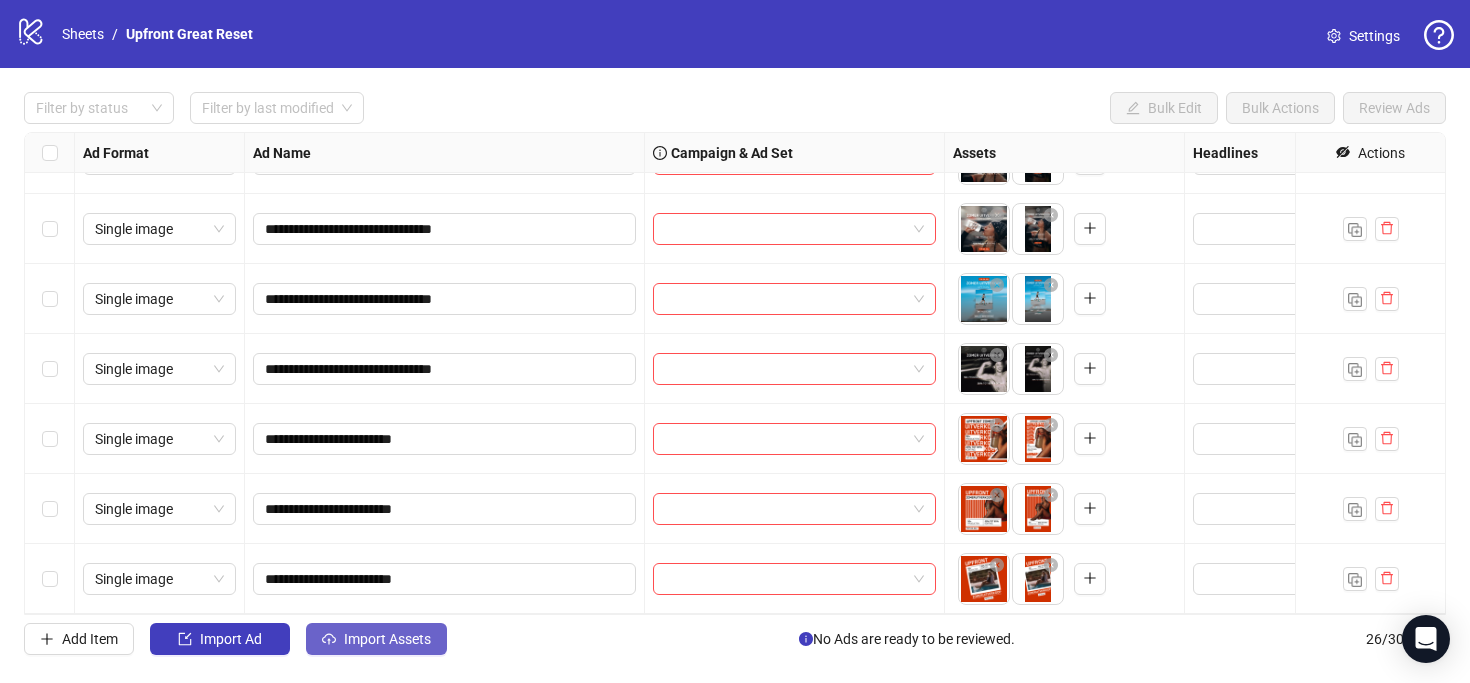 click on "Import Assets" at bounding box center (376, 639) 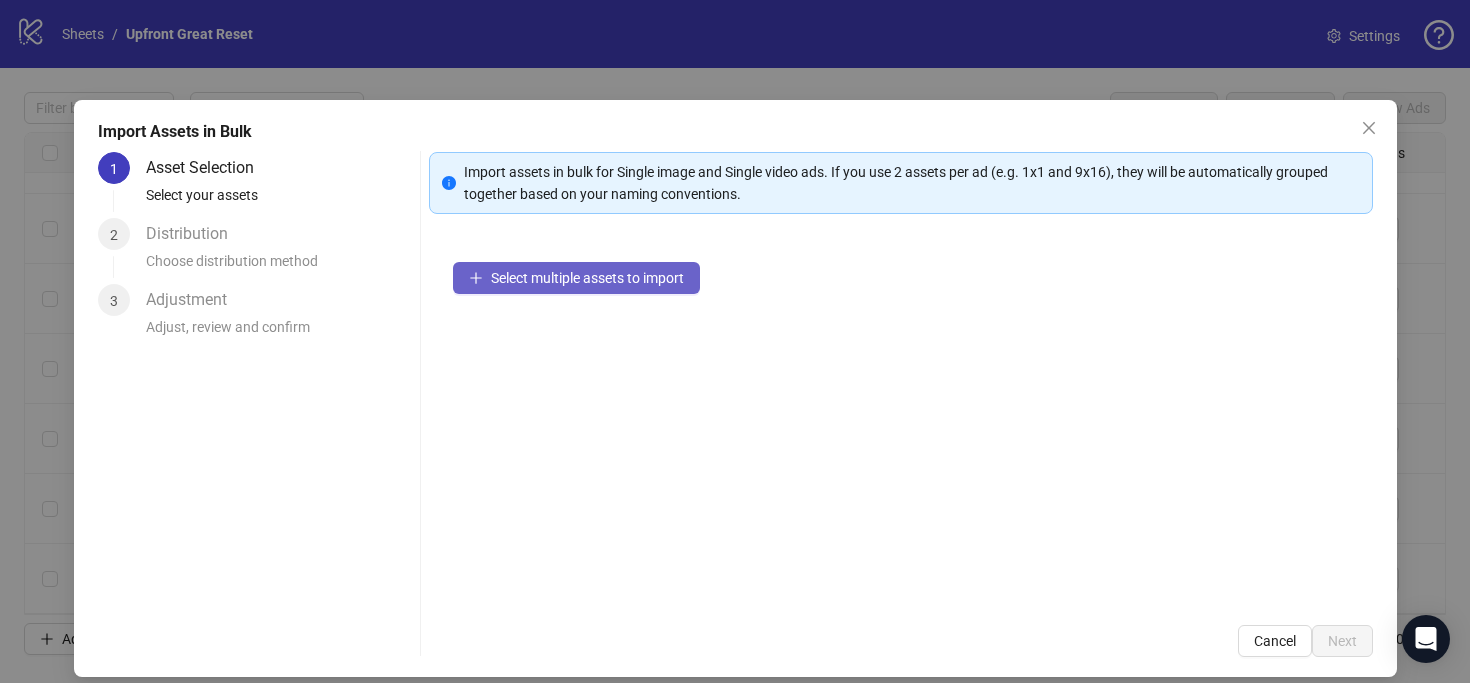 click 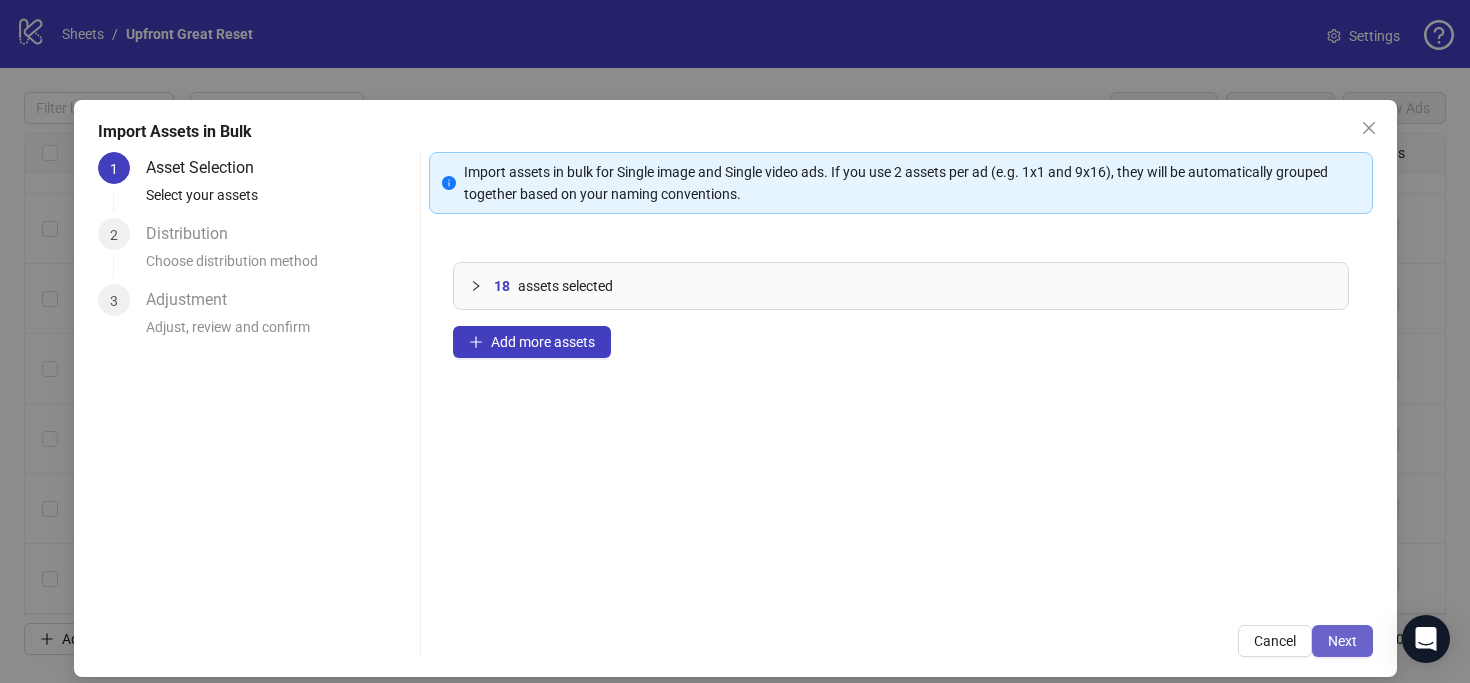 click on "Next" at bounding box center (1342, 641) 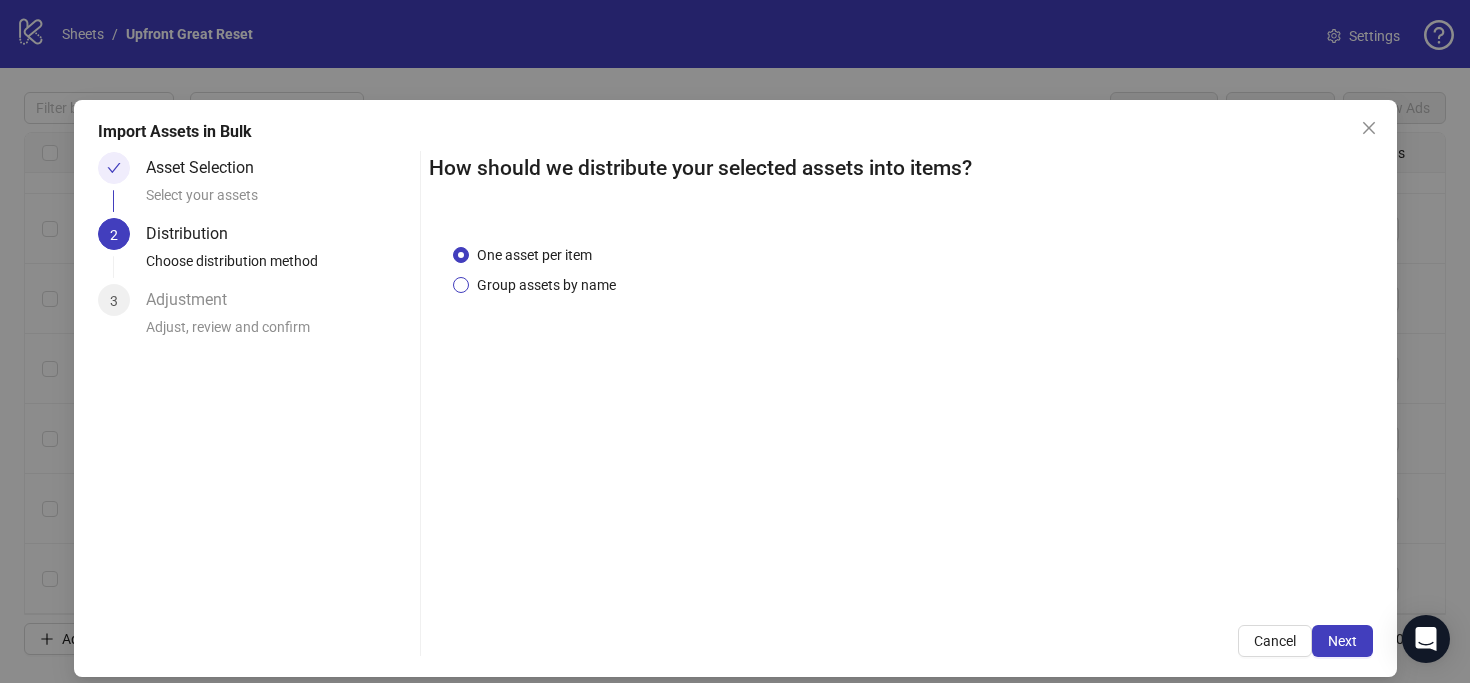 click on "Group assets by name" at bounding box center [546, 285] 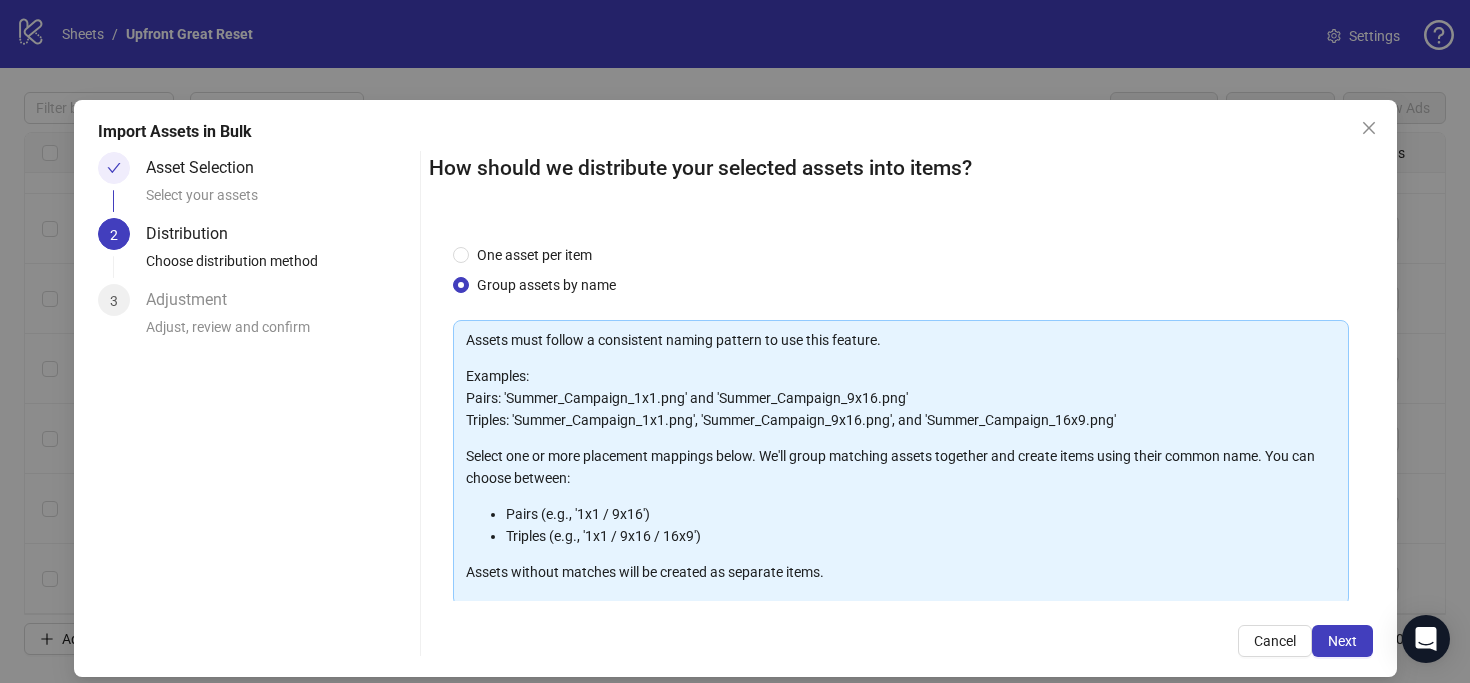 scroll, scrollTop: 205, scrollLeft: 0, axis: vertical 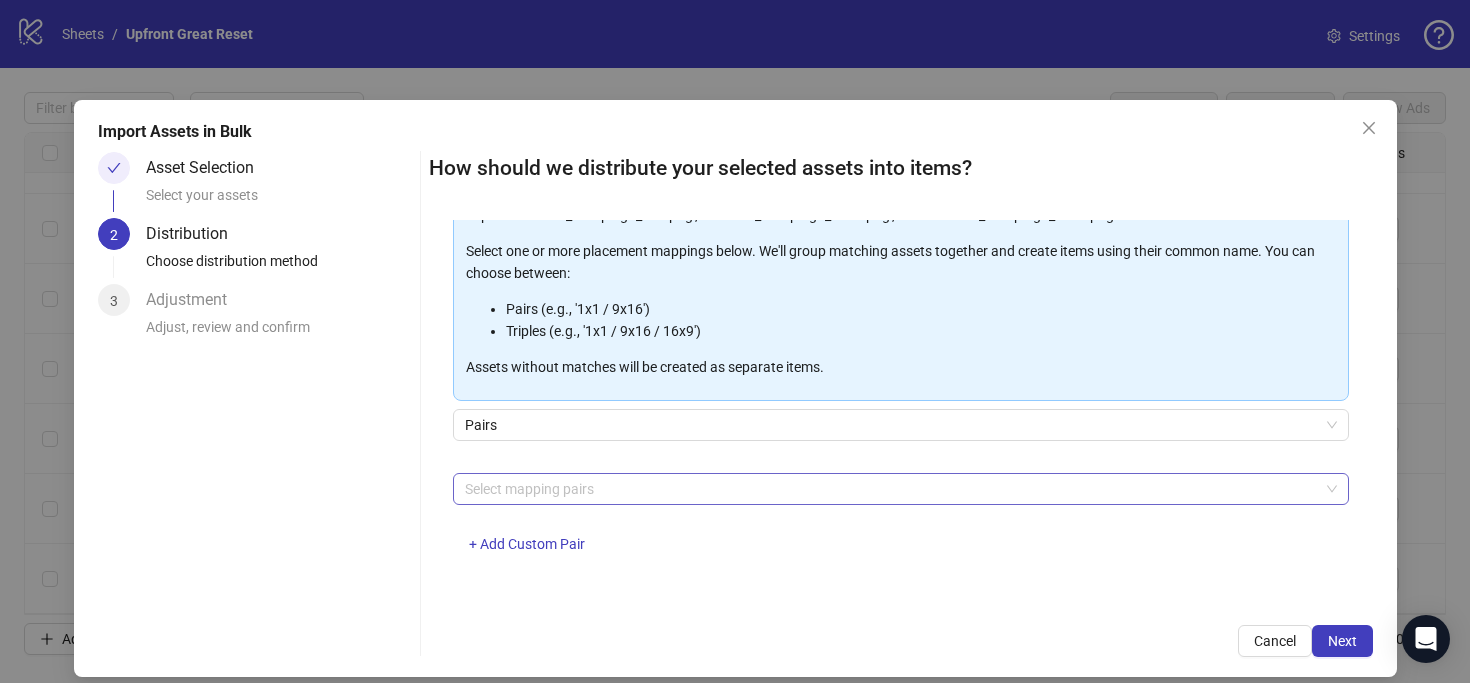 click at bounding box center (890, 489) 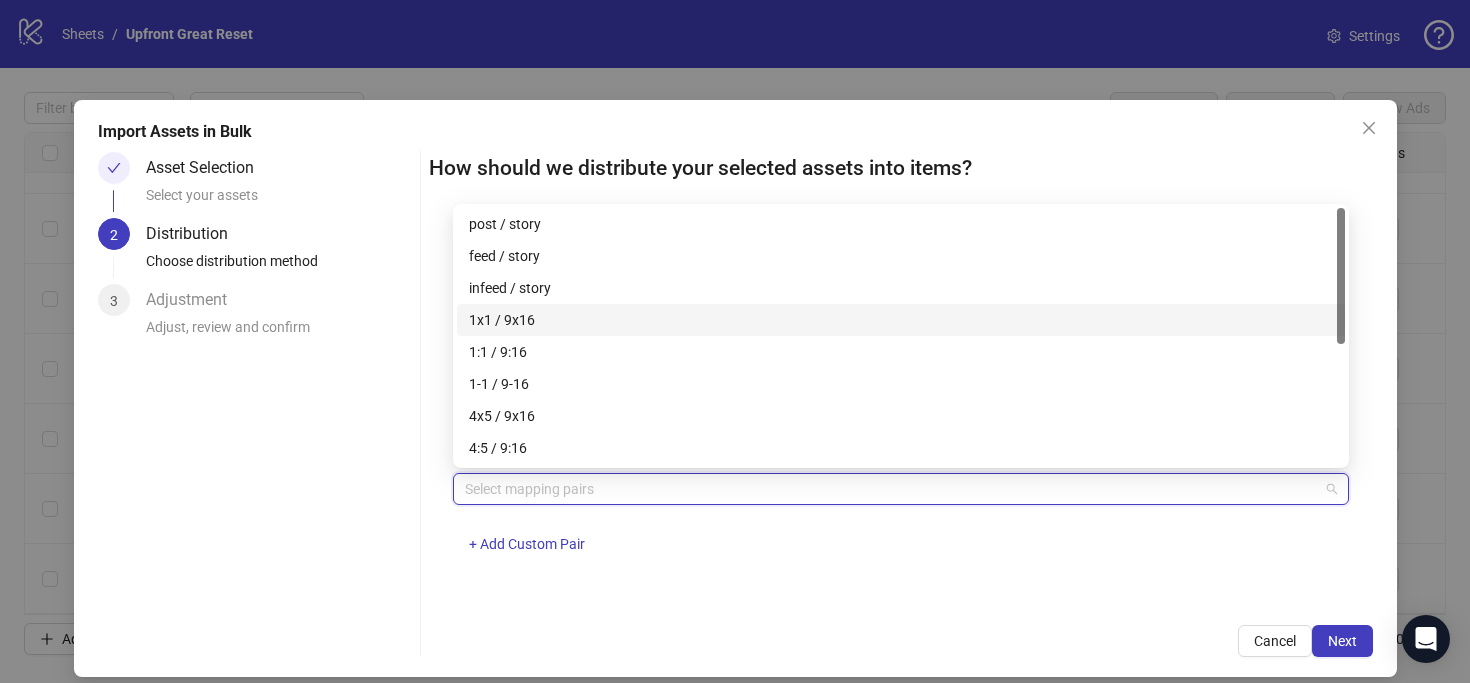 click on "1x1 / 9x16" at bounding box center (901, 320) 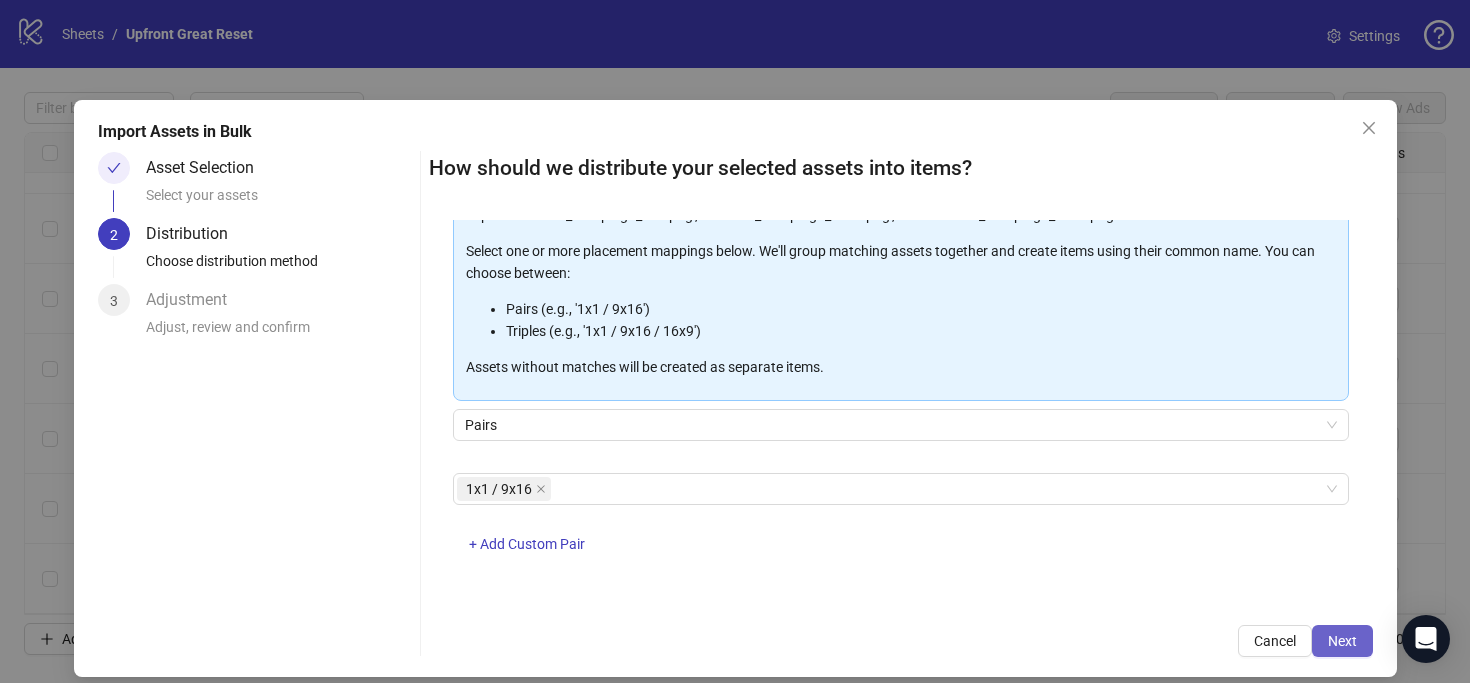 click on "Next" at bounding box center [1342, 641] 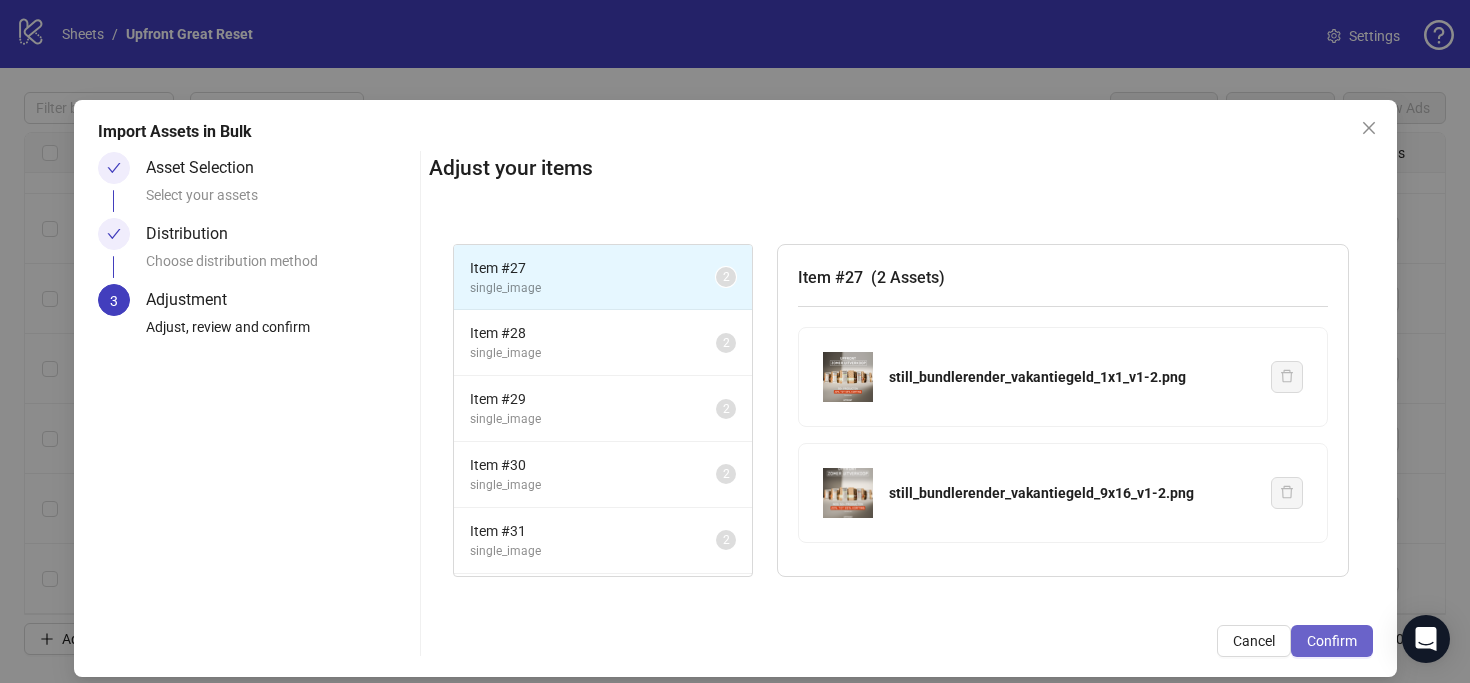 click on "Confirm" at bounding box center (1332, 641) 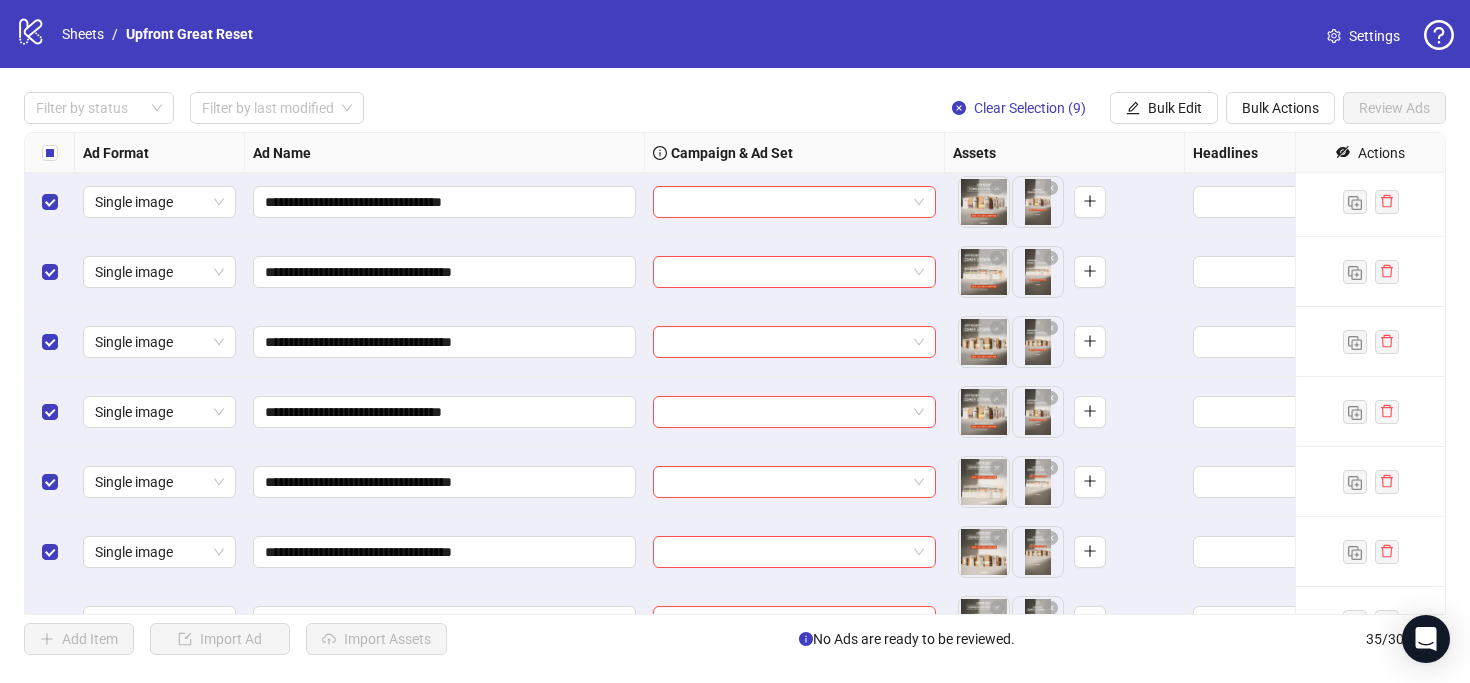 scroll, scrollTop: 2009, scrollLeft: 0, axis: vertical 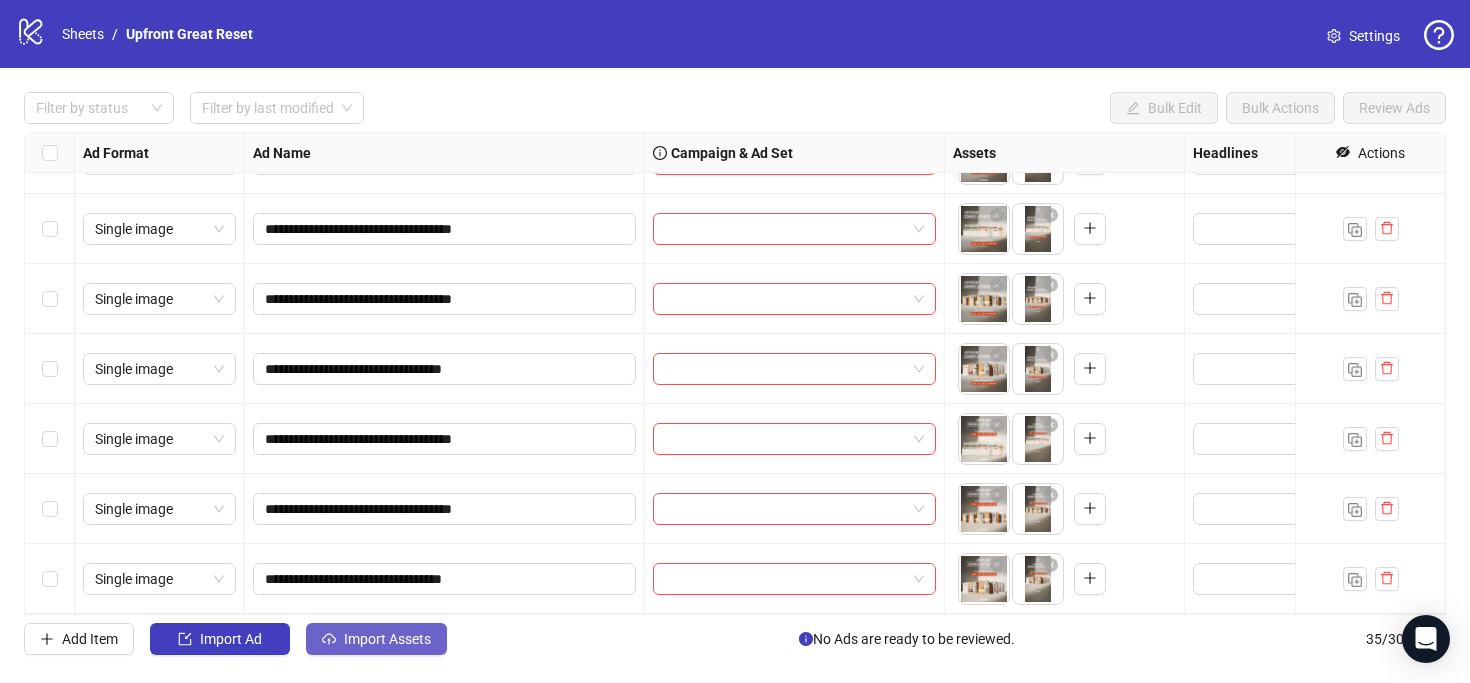 click on "Import Assets" at bounding box center (387, 639) 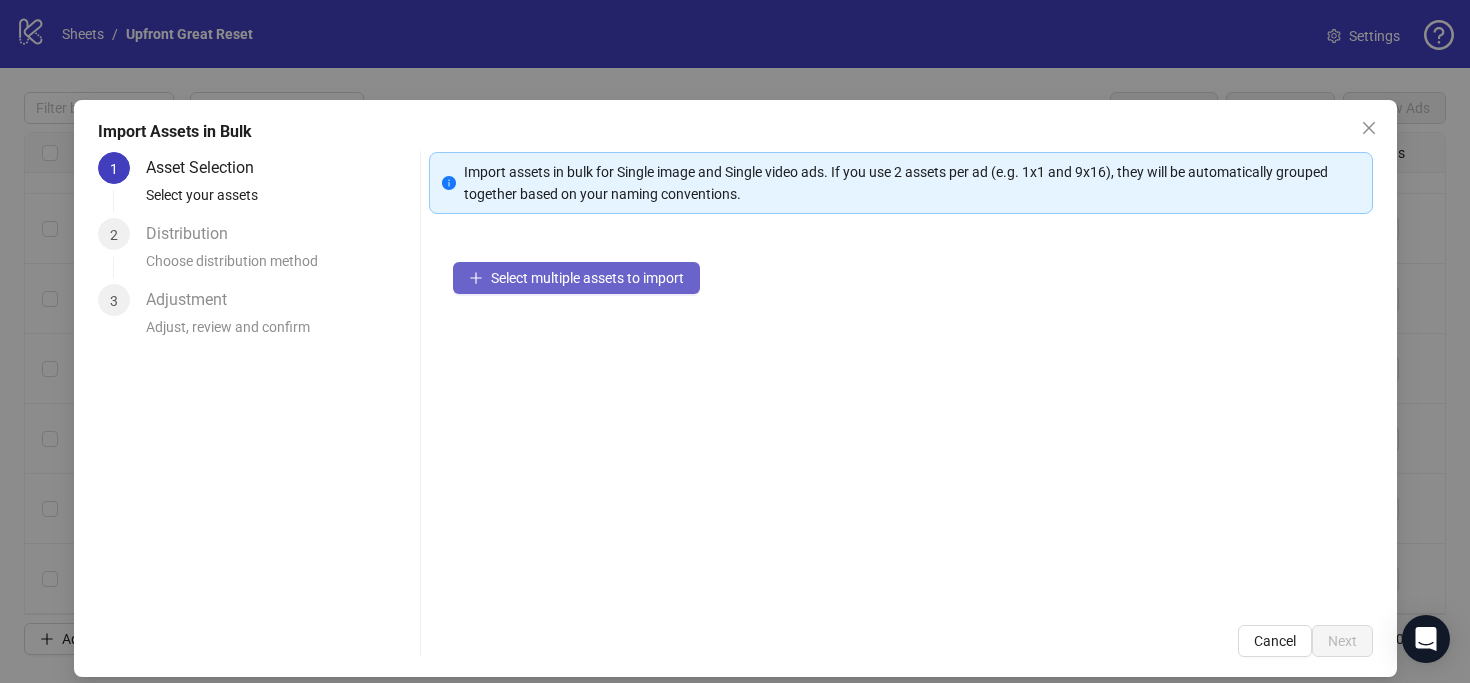 click on "Select multiple assets to import" at bounding box center (587, 278) 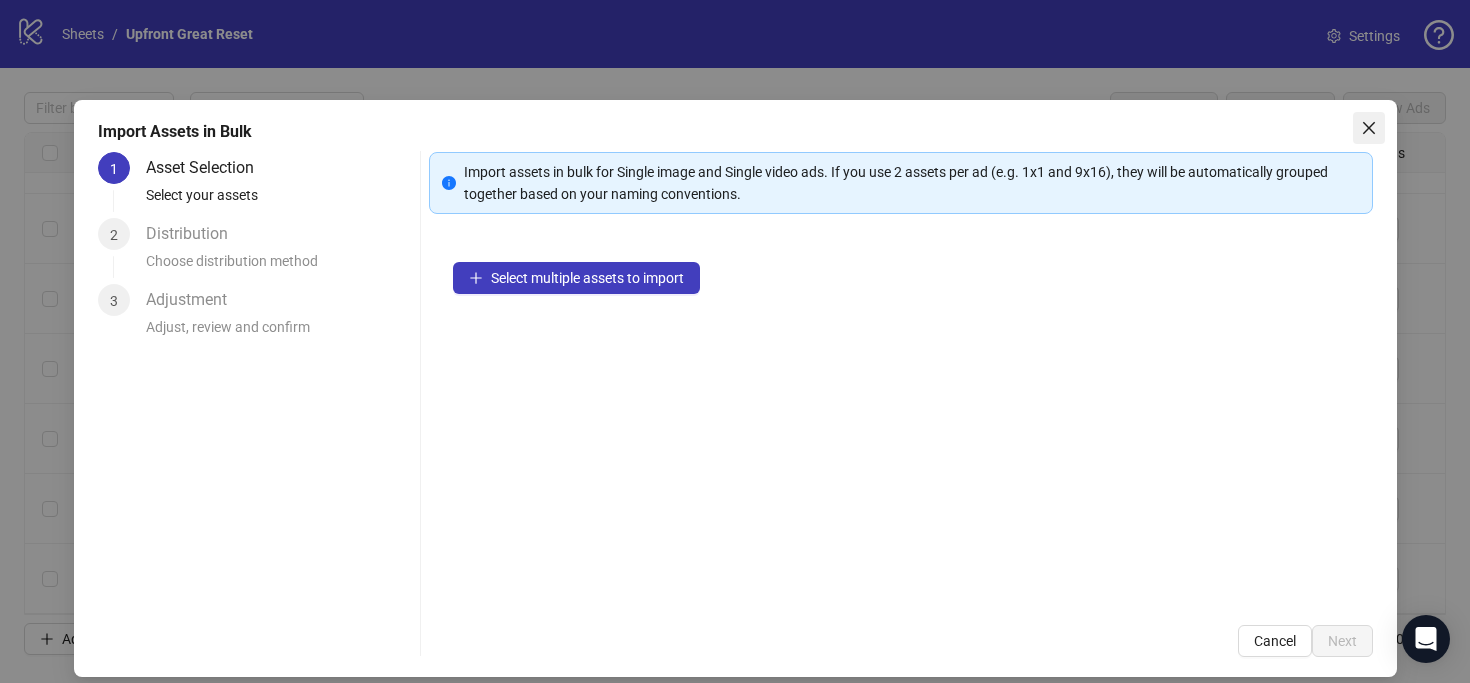 click at bounding box center [1369, 128] 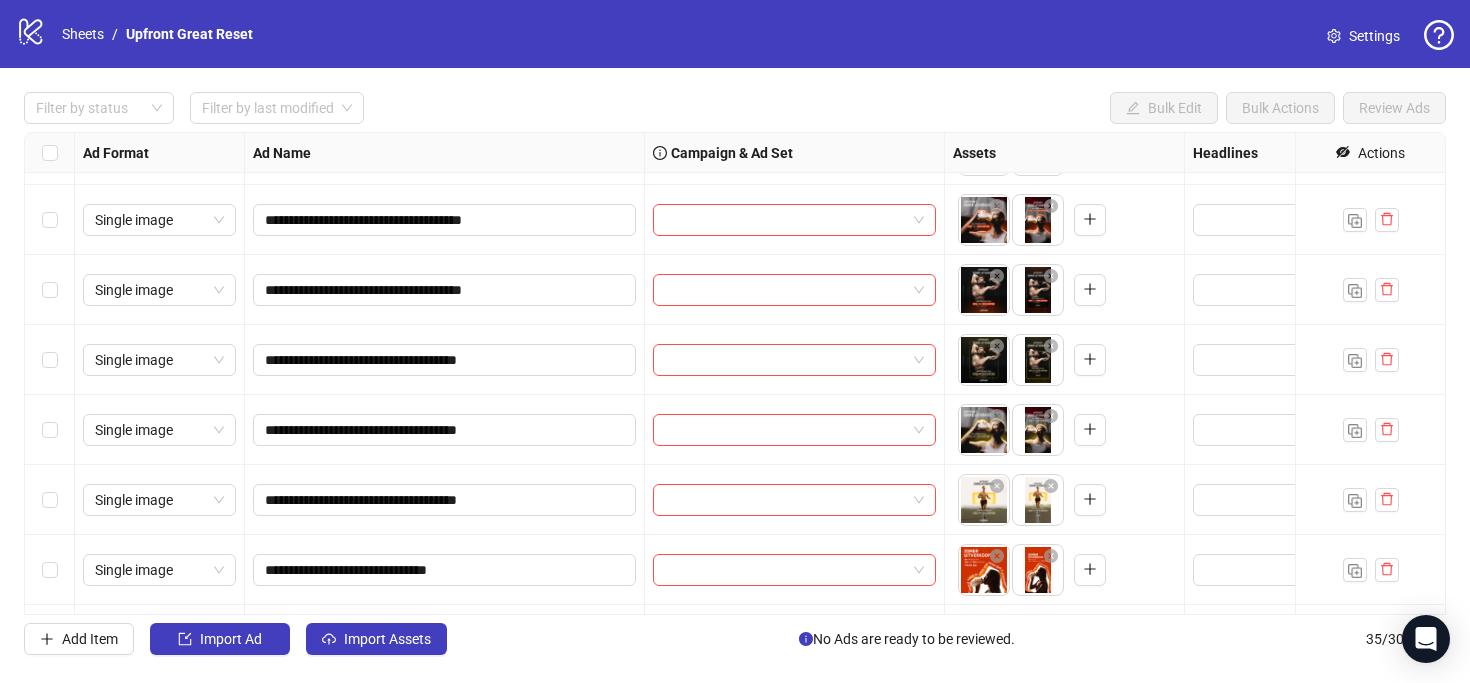 scroll, scrollTop: 0, scrollLeft: 0, axis: both 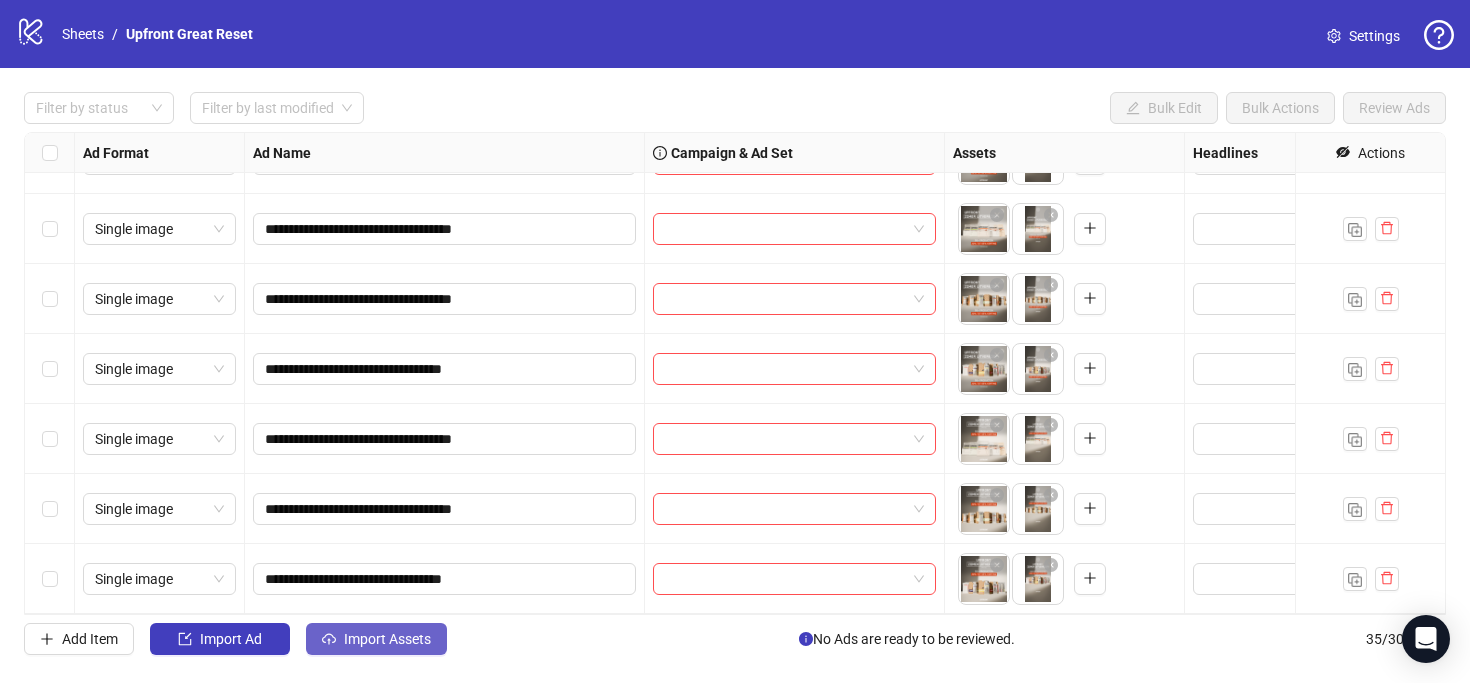 click on "Import Assets" at bounding box center (387, 639) 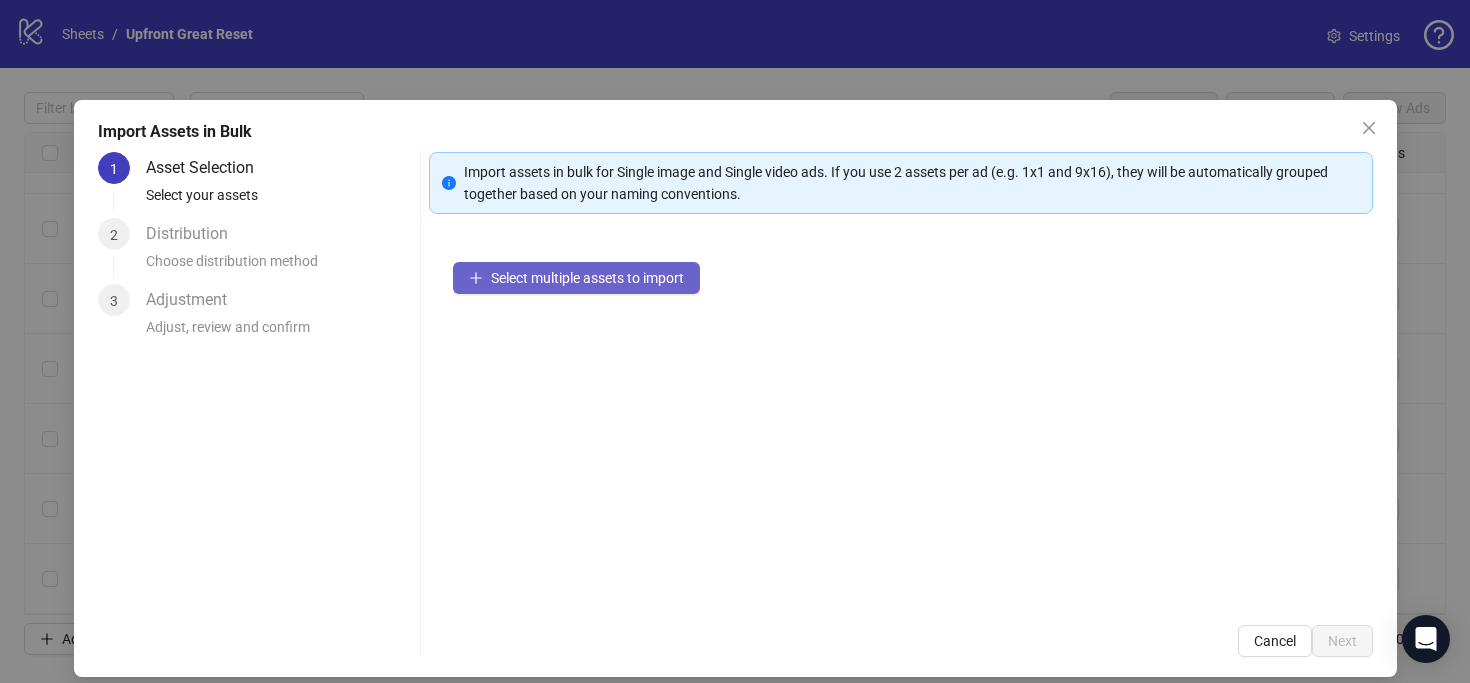 click on "Select multiple assets to import" at bounding box center [587, 278] 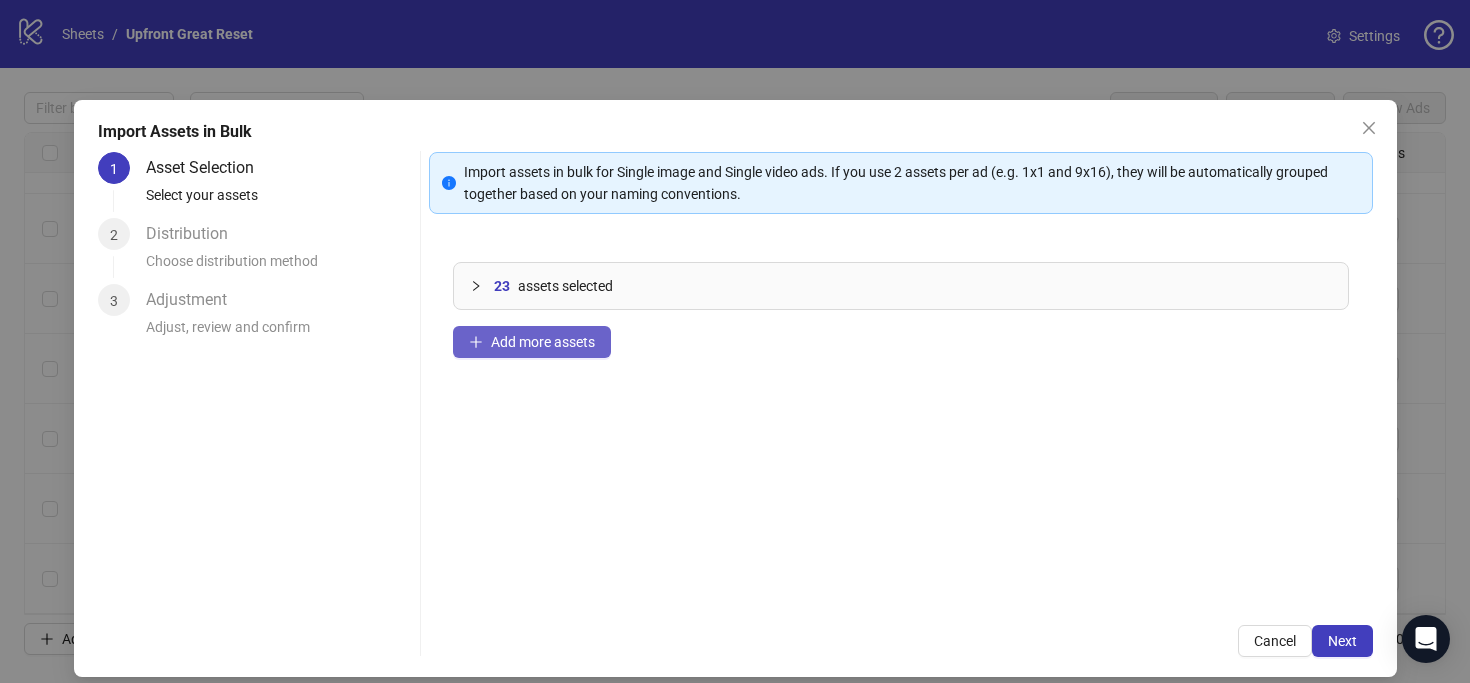 click on "Add more assets" at bounding box center [543, 342] 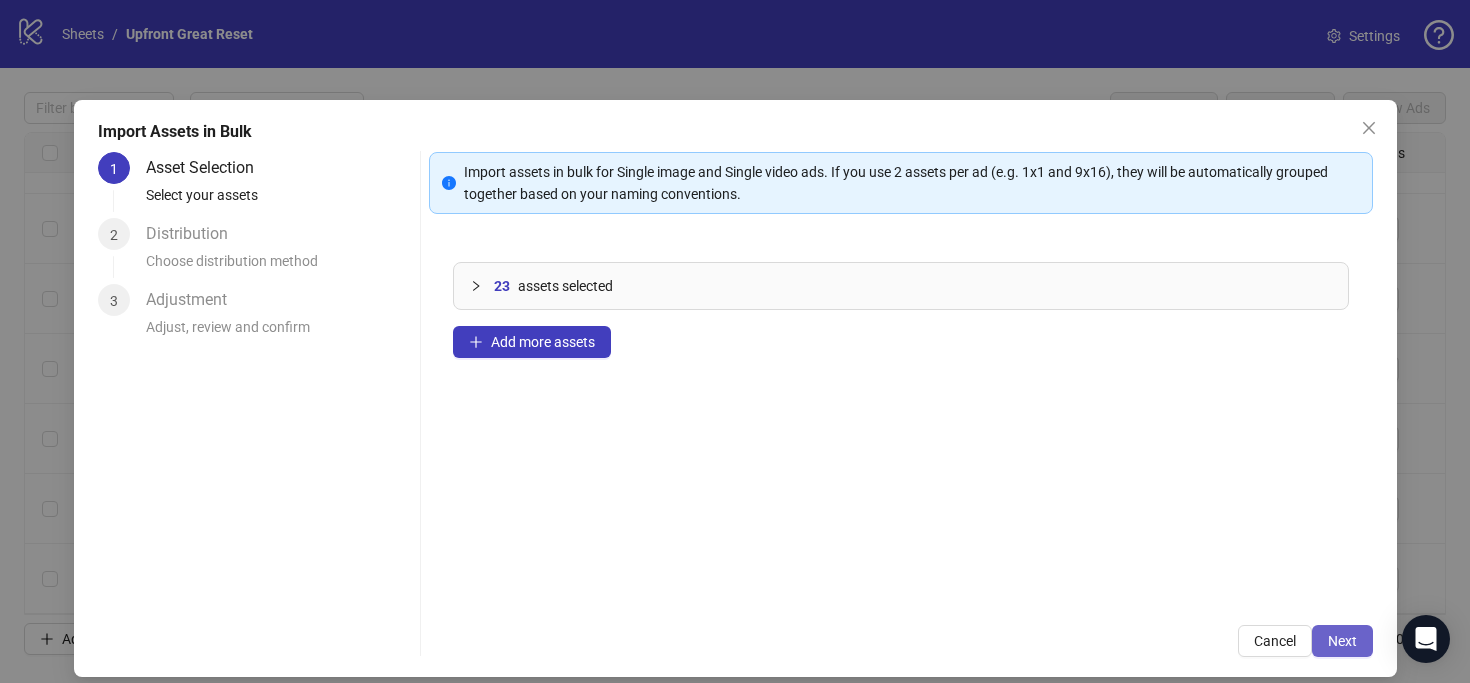 click on "Next" at bounding box center (1342, 641) 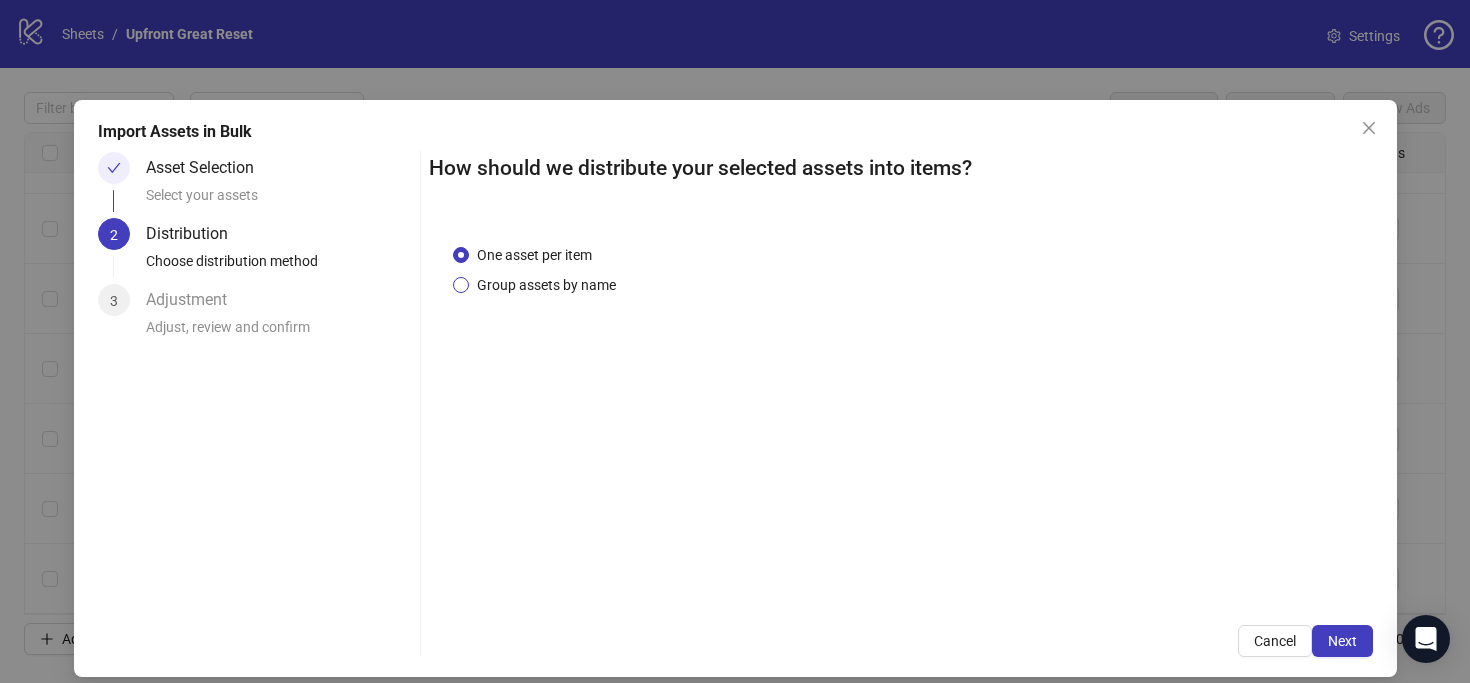 click on "Group assets by name" at bounding box center [546, 285] 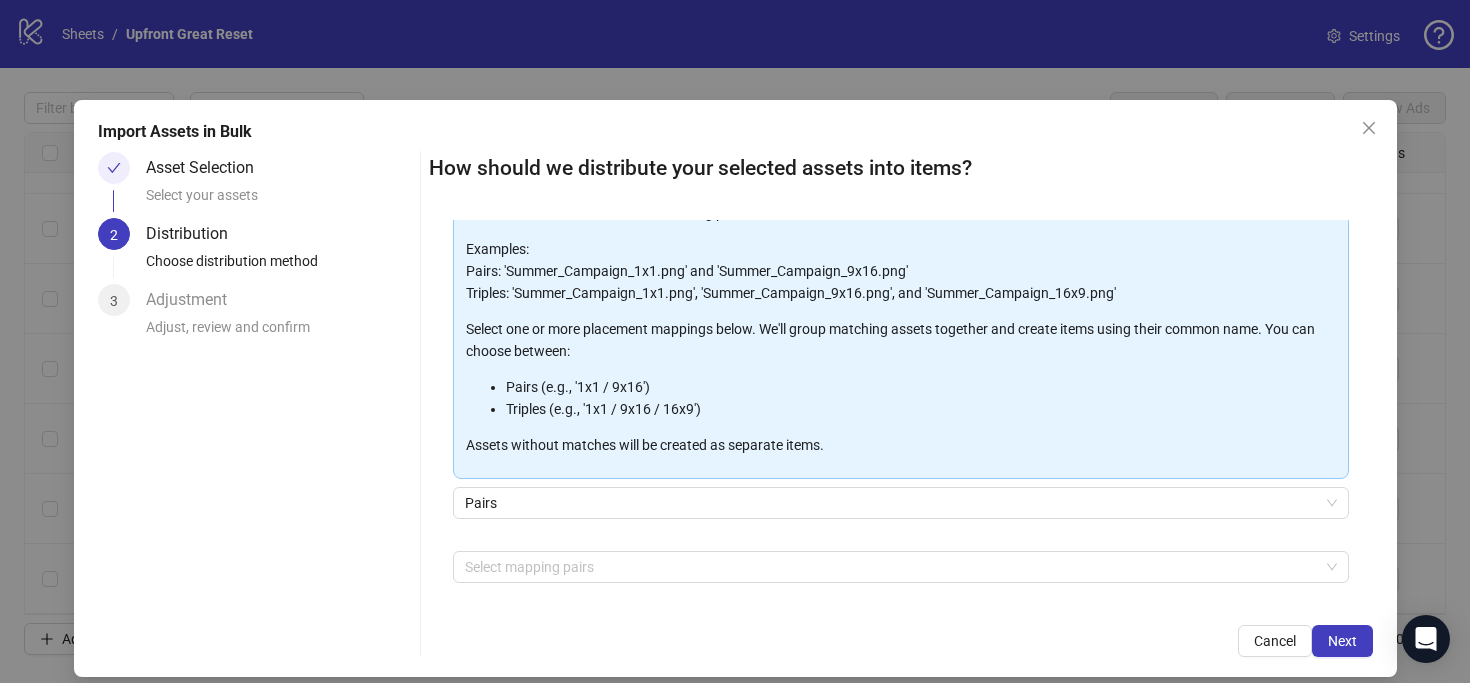 scroll, scrollTop: 205, scrollLeft: 0, axis: vertical 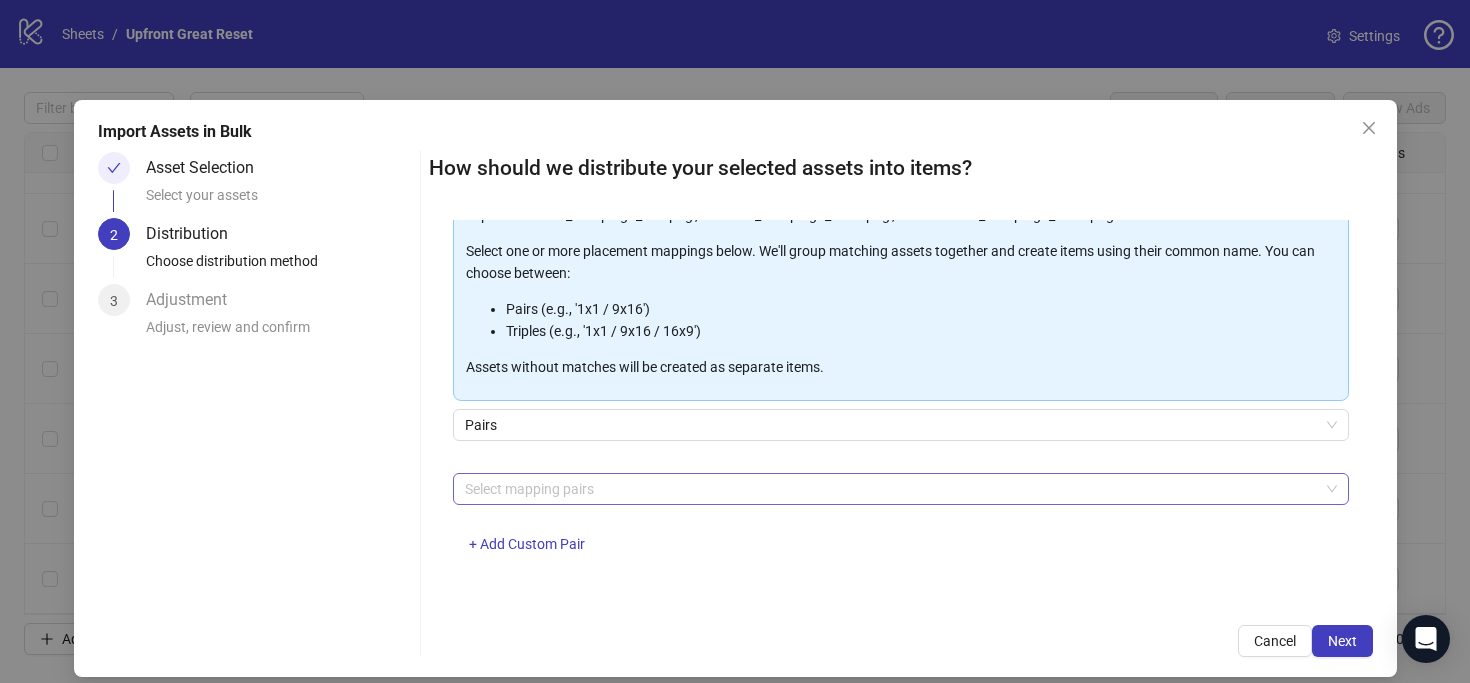 click at bounding box center (890, 489) 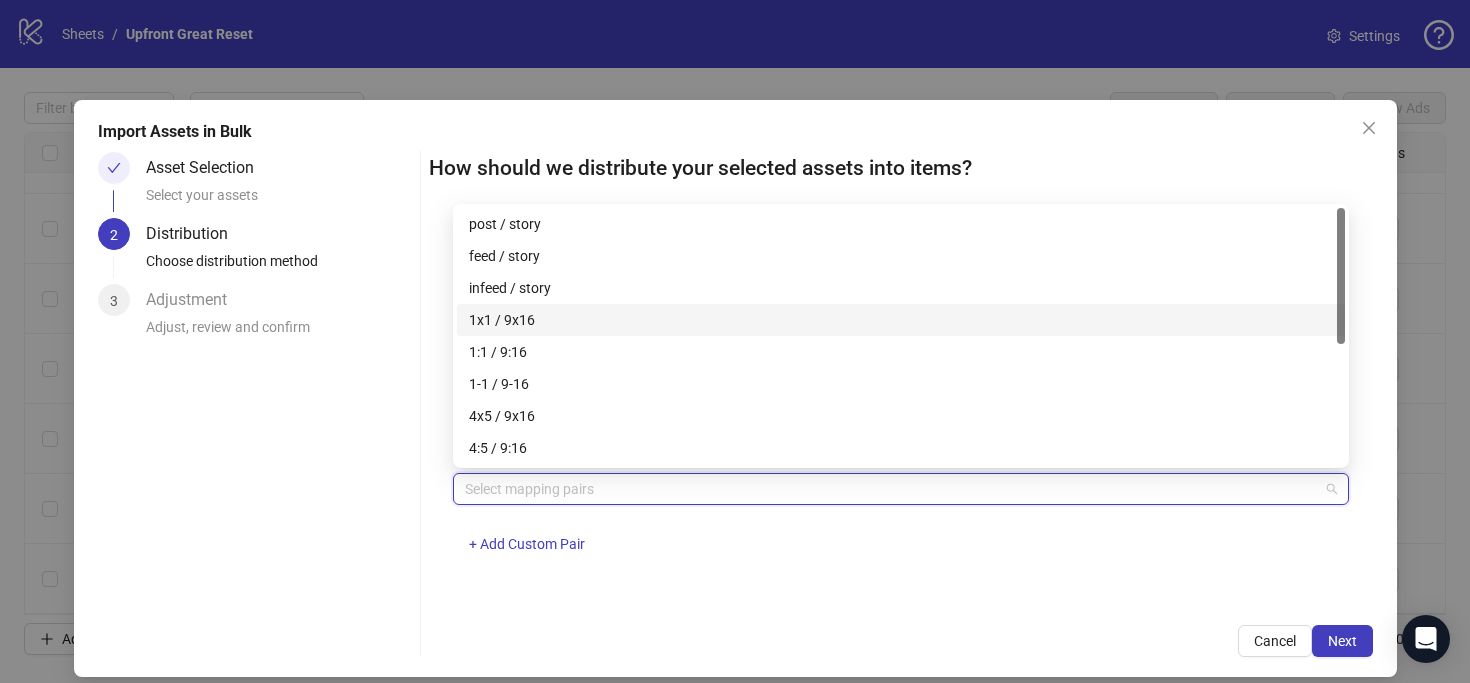 click on "1x1 / 9x16" at bounding box center (901, 320) 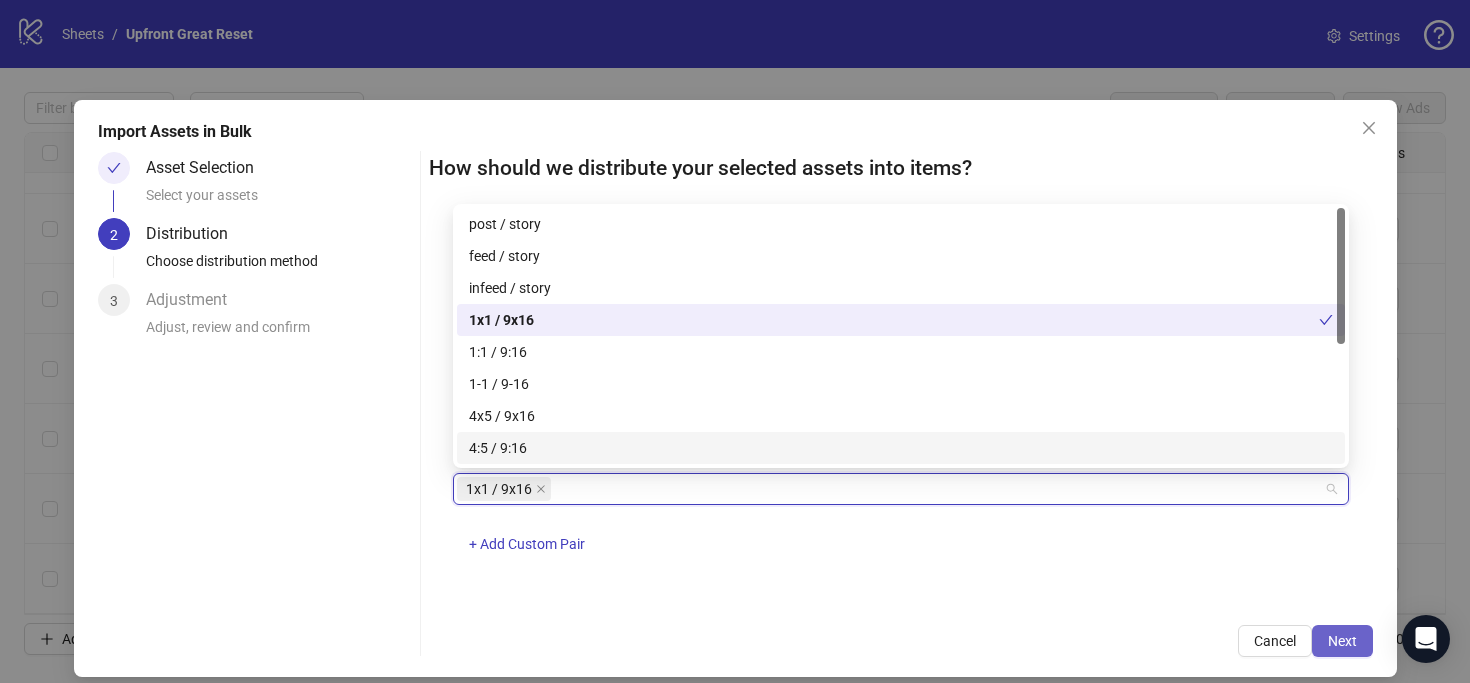 click on "Next" at bounding box center [1342, 641] 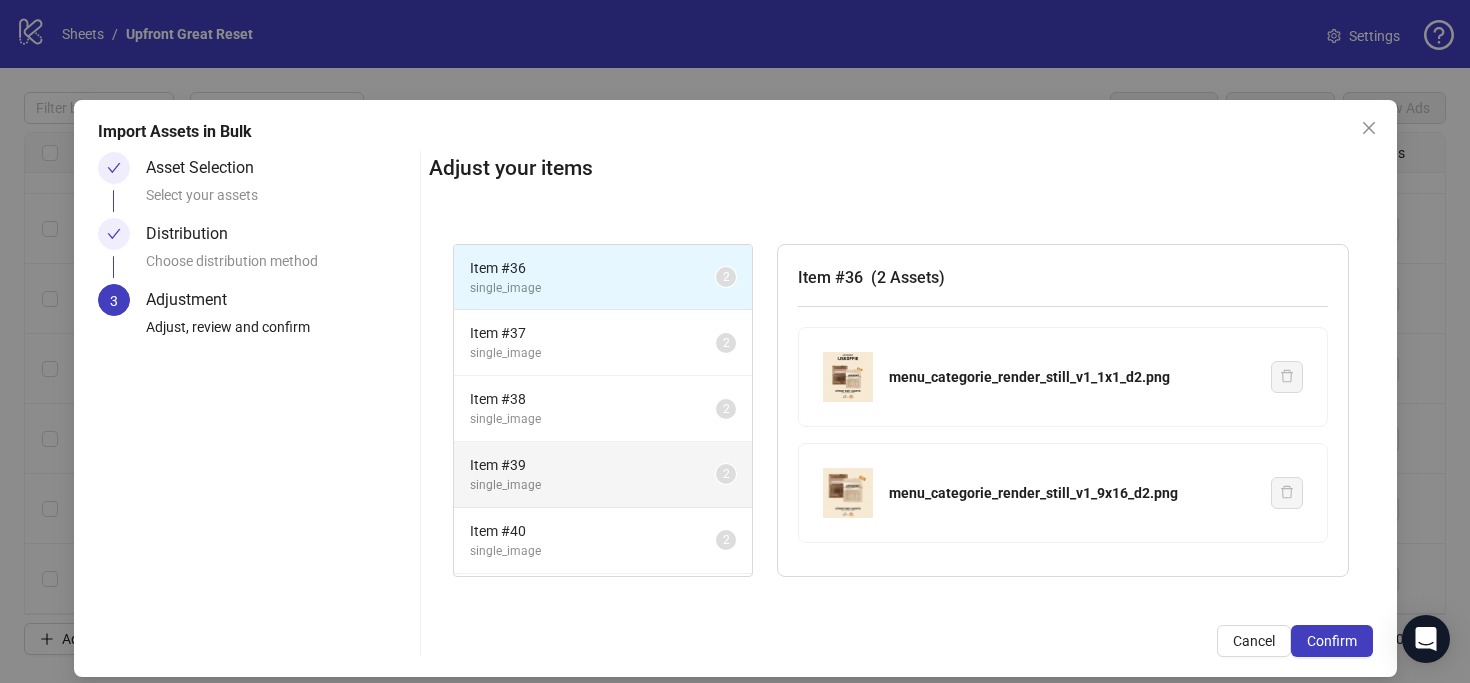 scroll, scrollTop: 458, scrollLeft: 0, axis: vertical 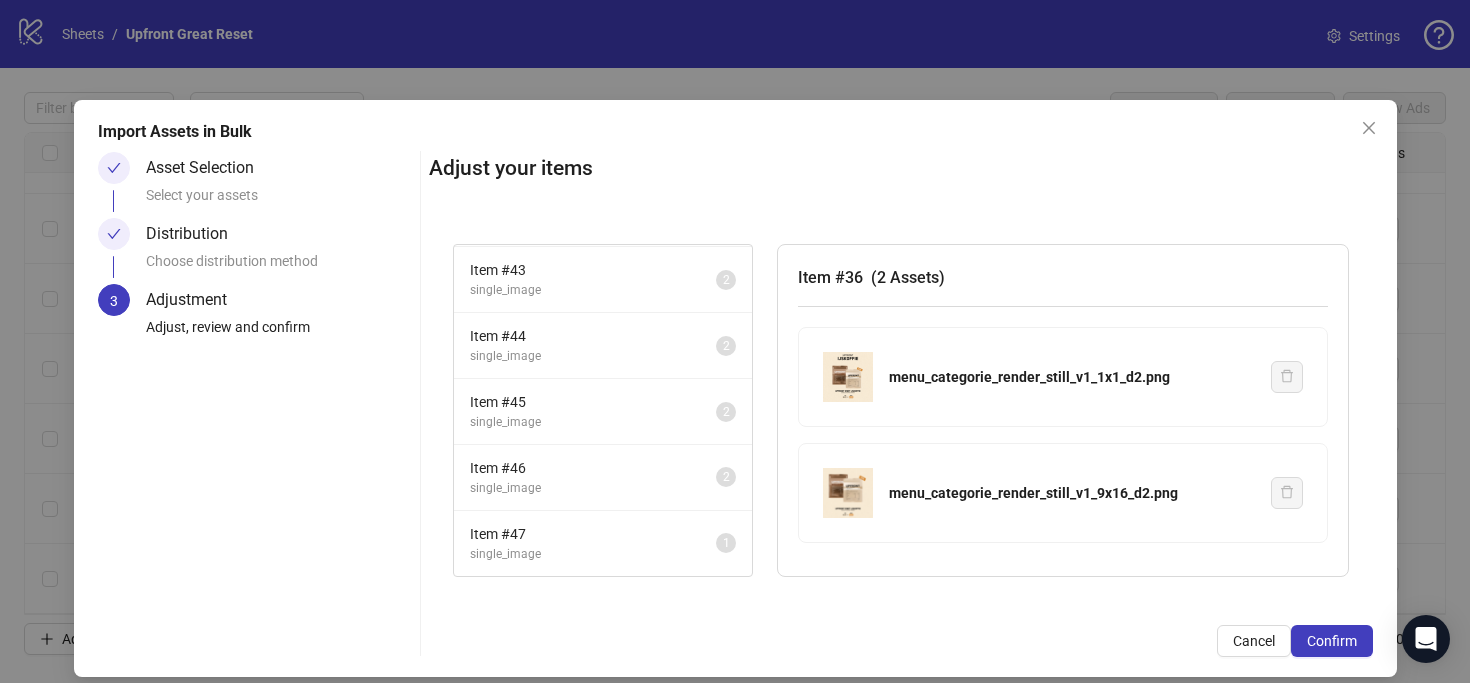 click on "Item # 46" at bounding box center [593, 468] 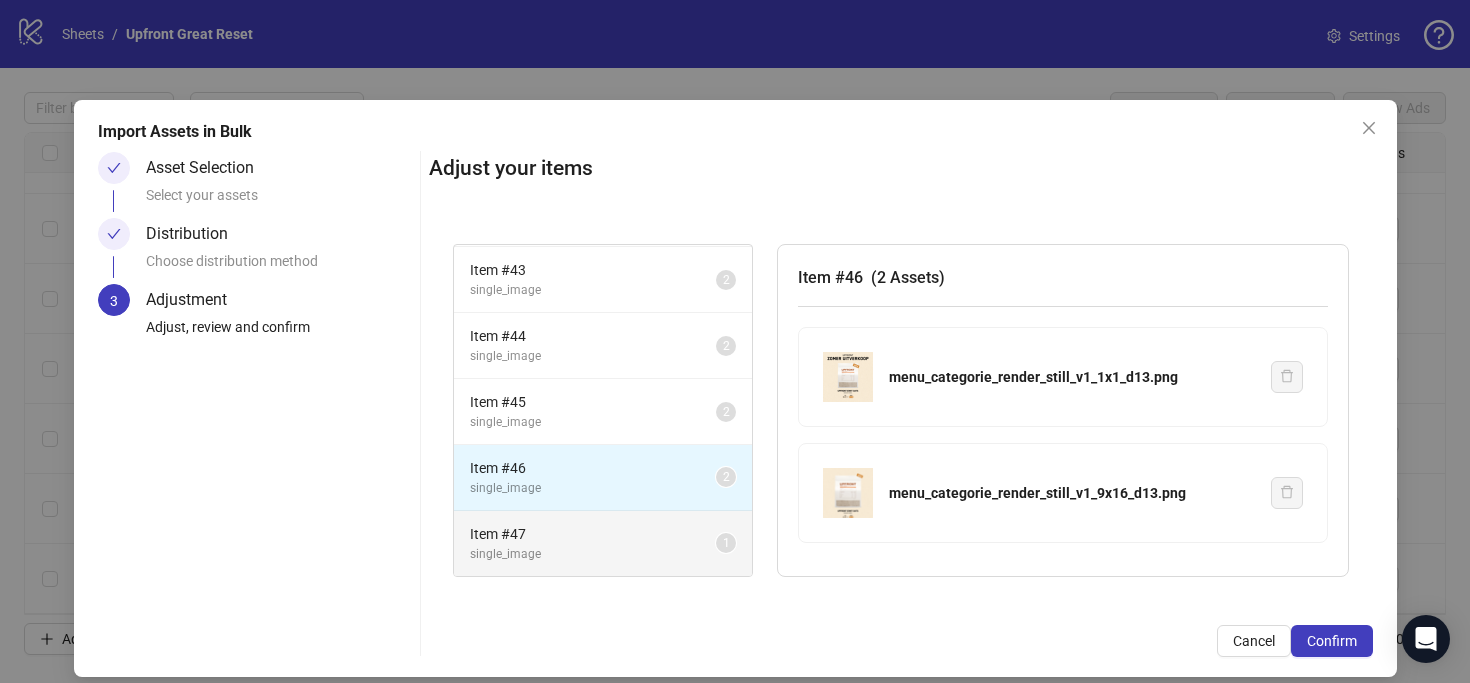 click on "single_image" at bounding box center [593, 554] 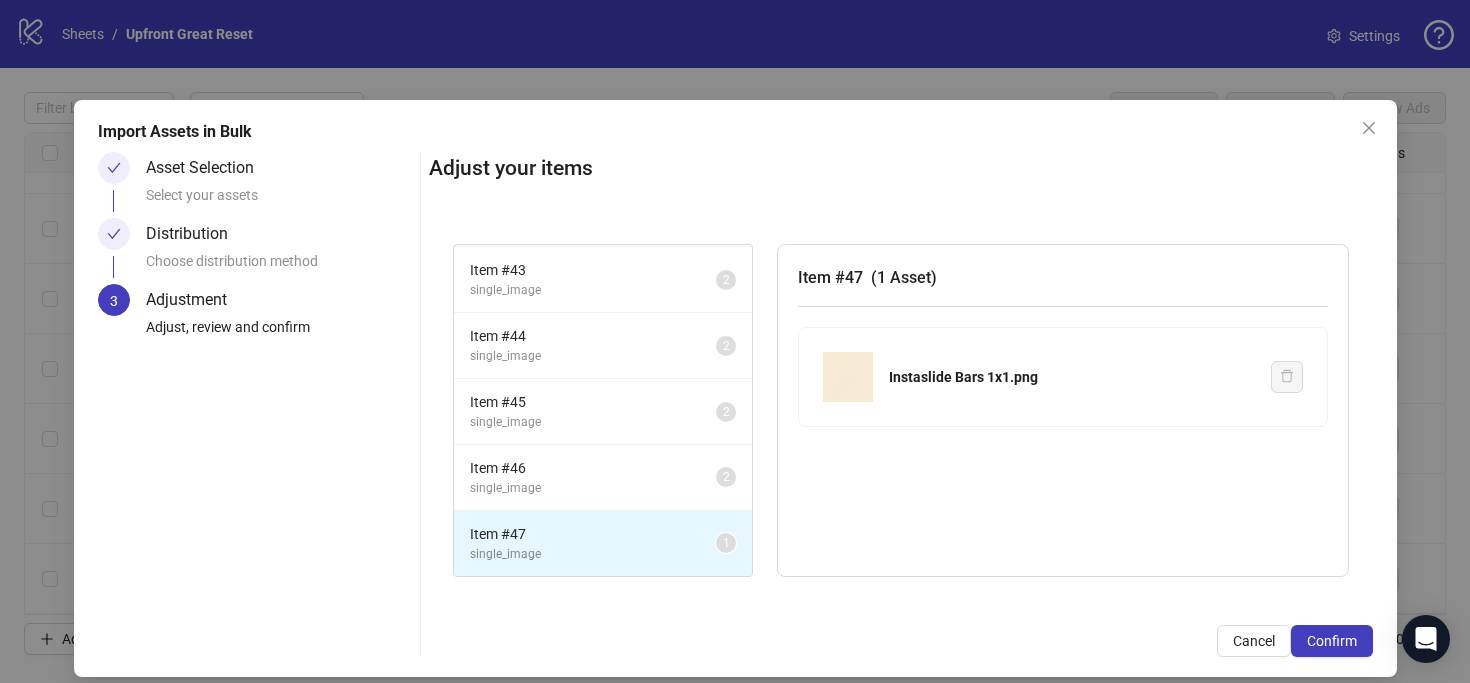 click on "1" at bounding box center [726, 543] 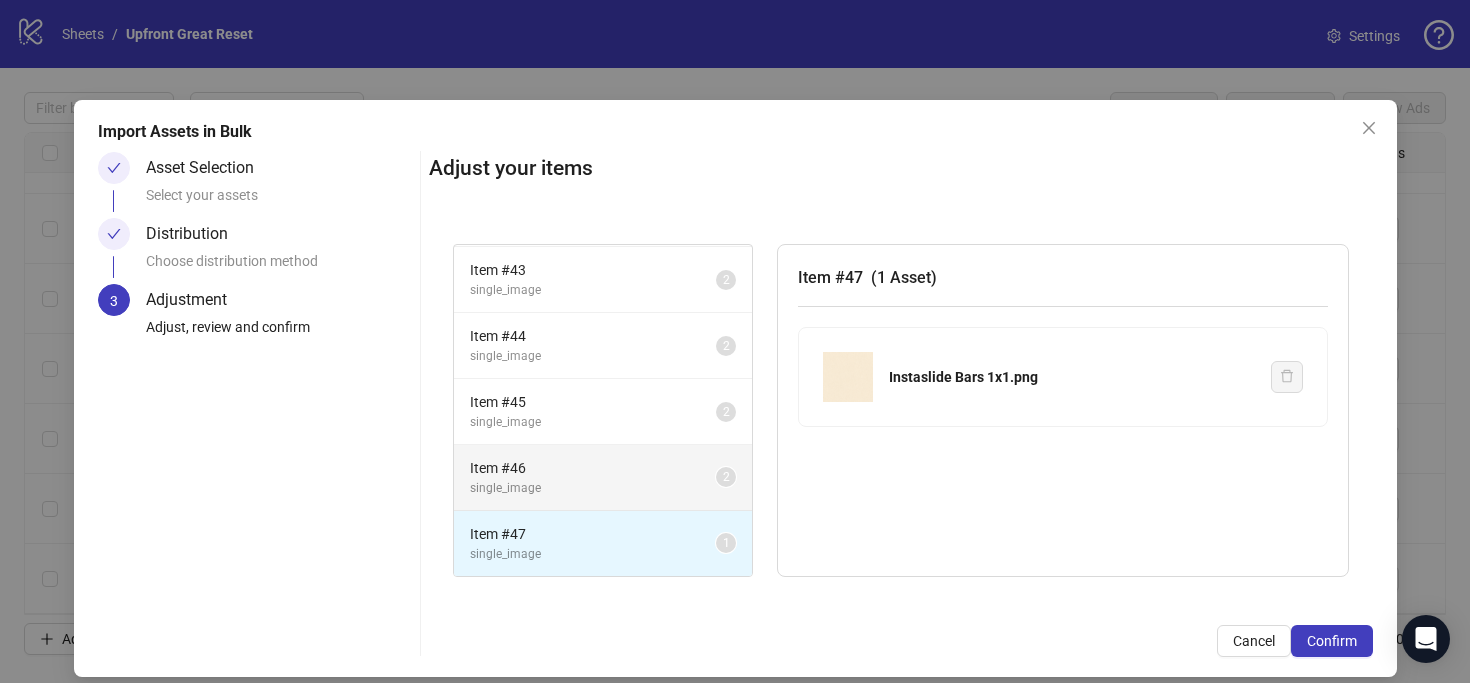 click on "single_image" at bounding box center (593, 488) 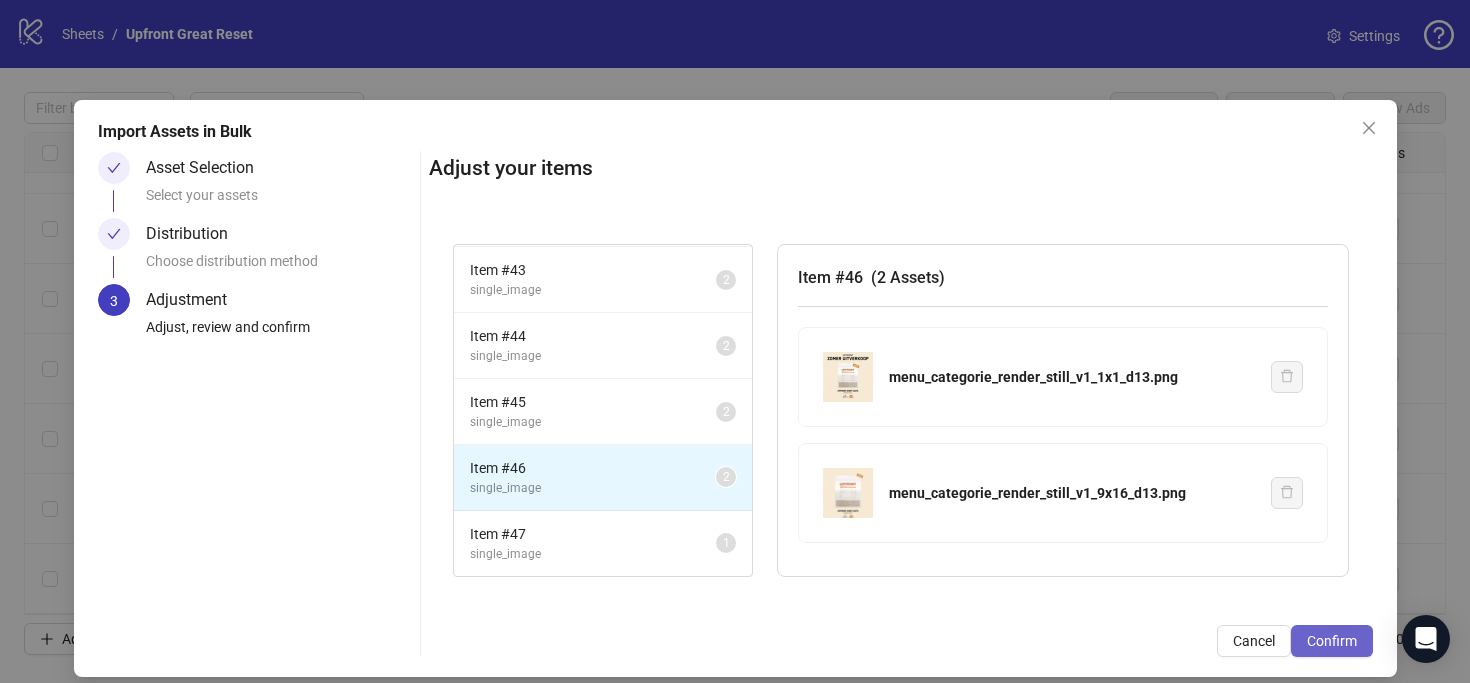 click on "Confirm" at bounding box center [1332, 641] 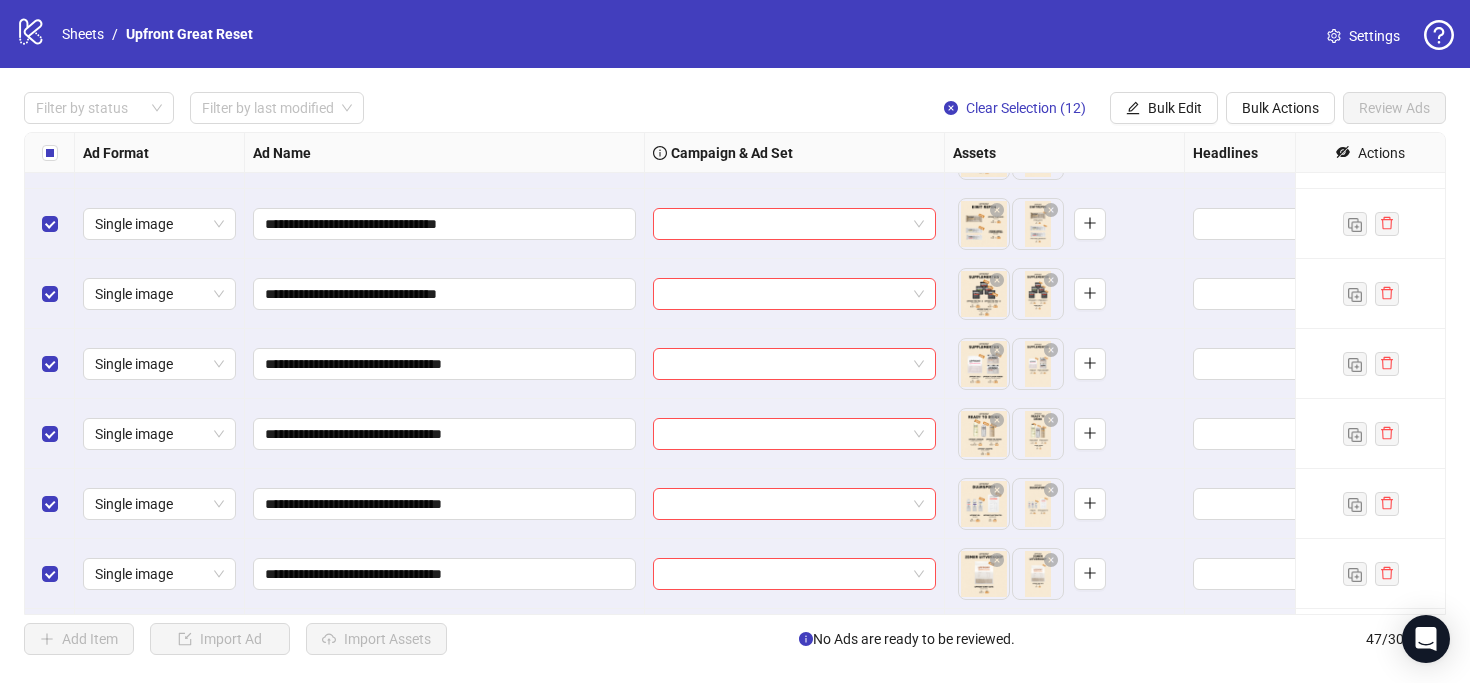 scroll, scrollTop: 2849, scrollLeft: 0, axis: vertical 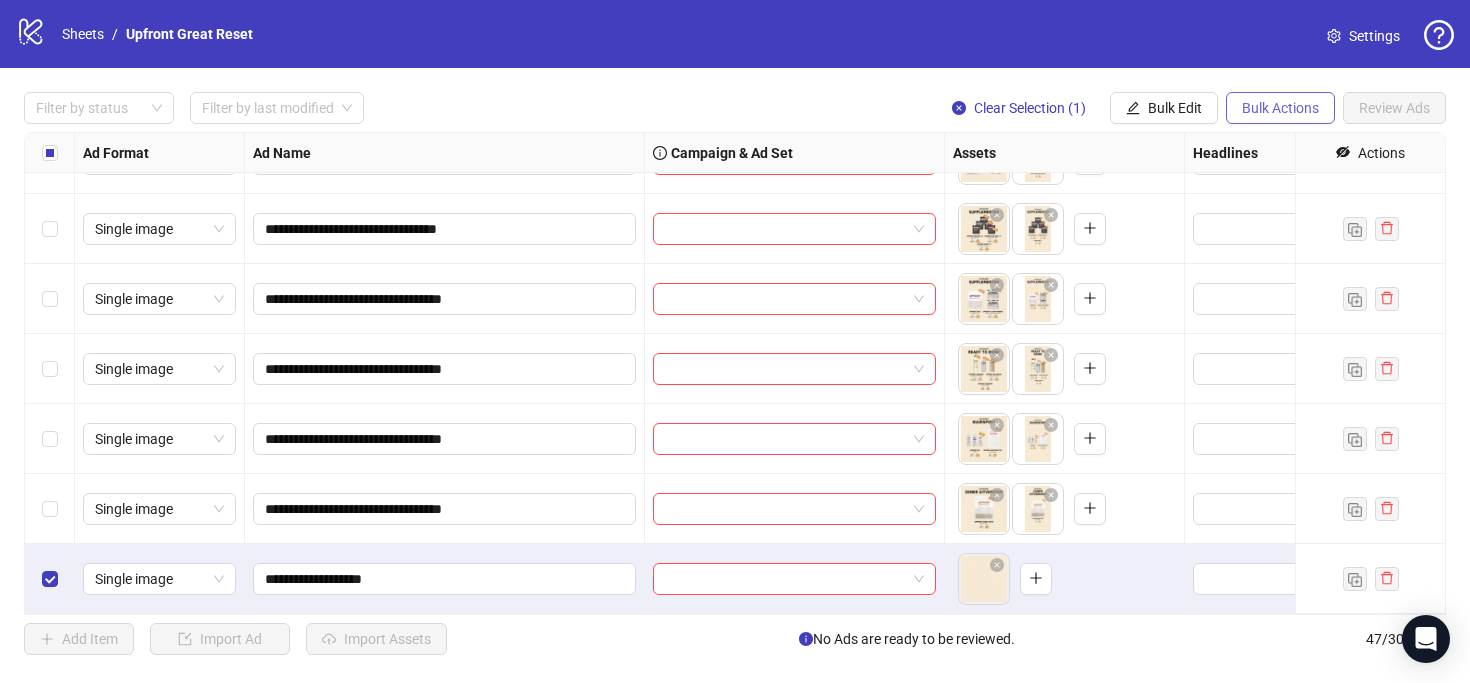 click on "Bulk Actions" at bounding box center (1280, 108) 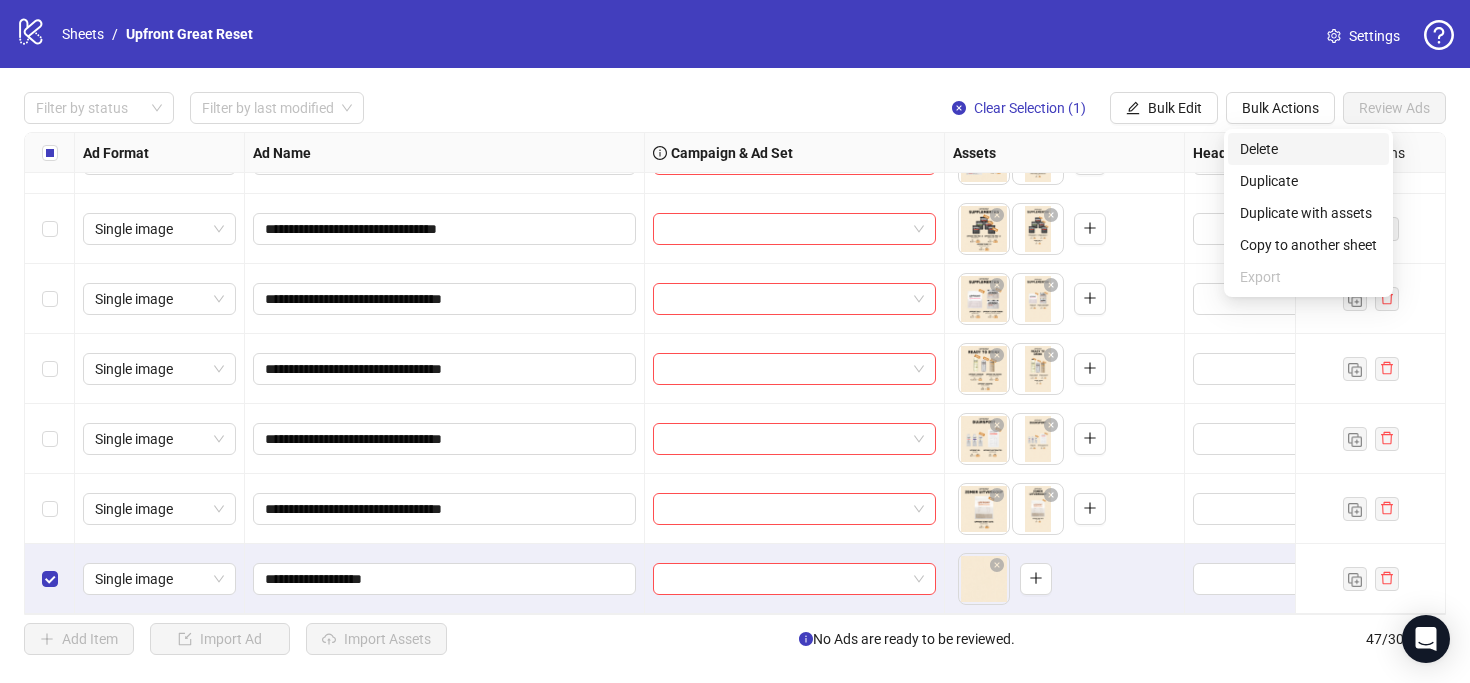 click on "Delete" at bounding box center (1308, 149) 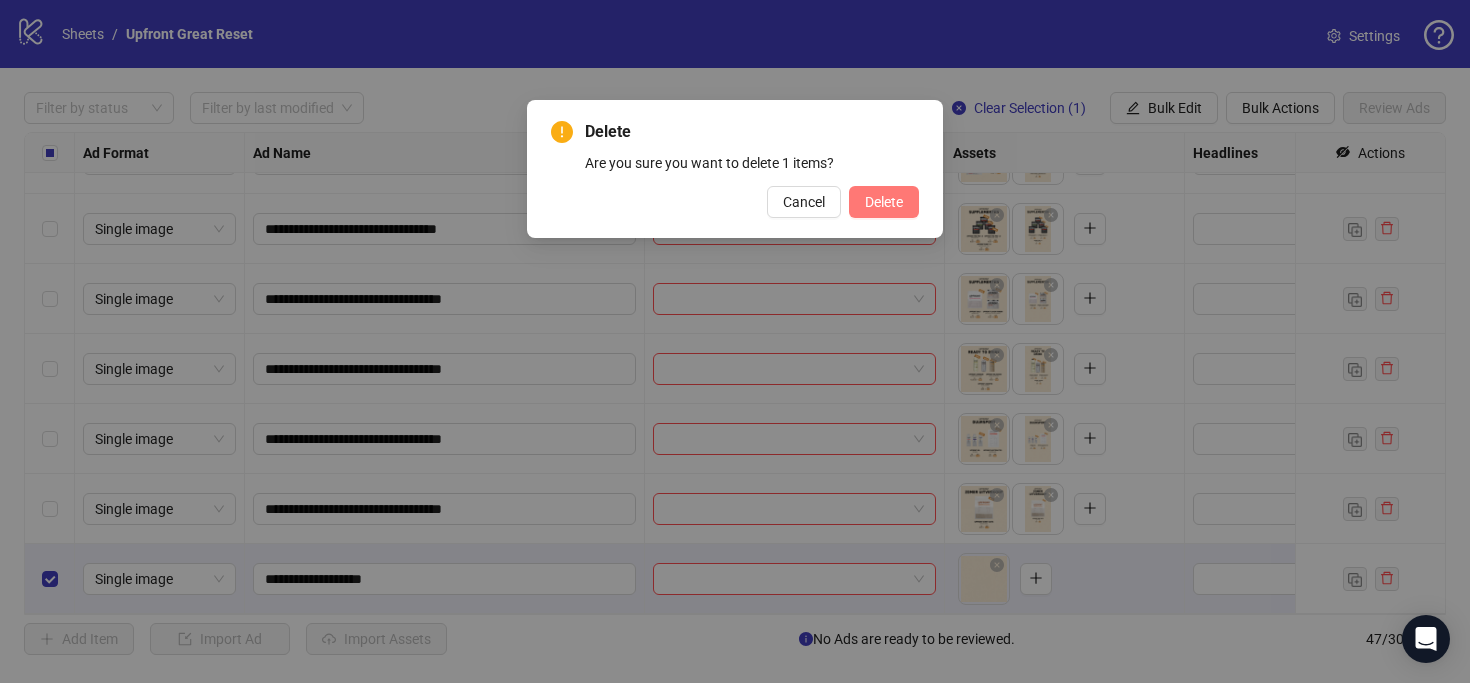click on "Delete" at bounding box center [884, 202] 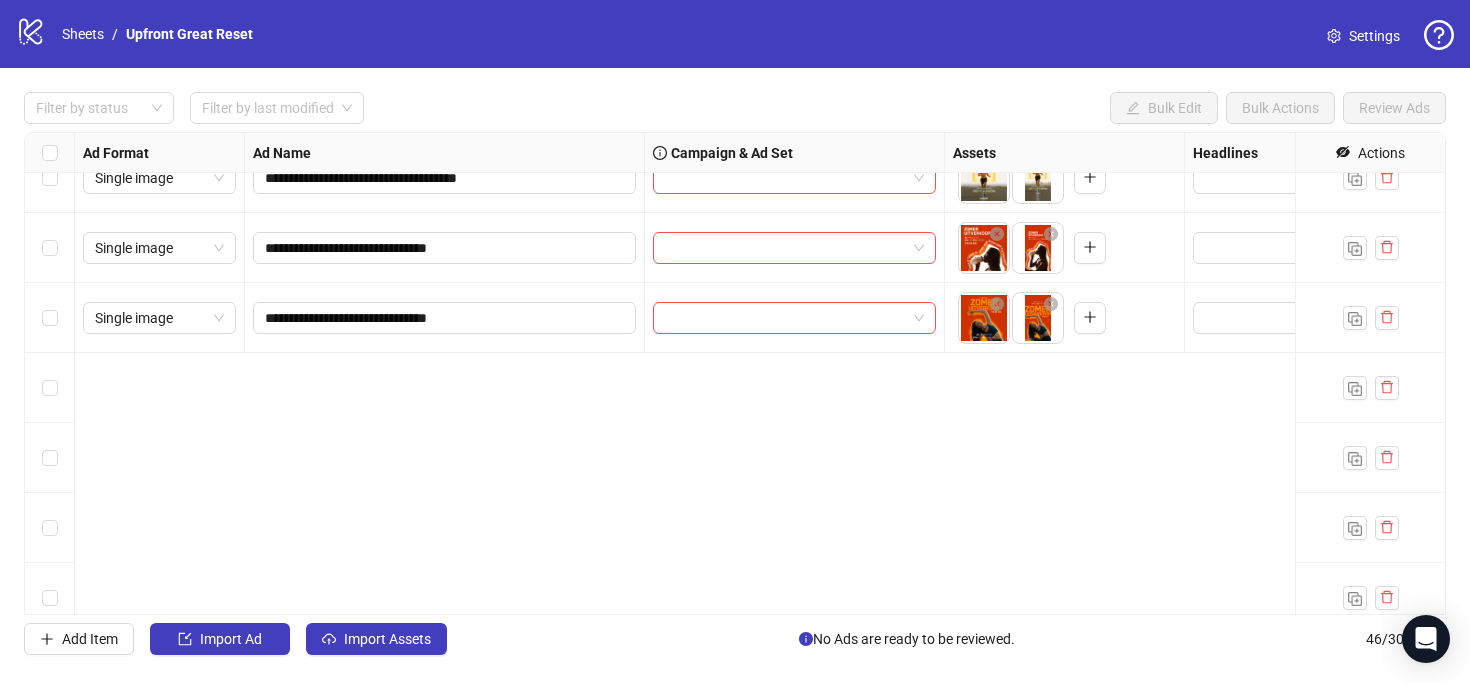 scroll, scrollTop: 0, scrollLeft: 0, axis: both 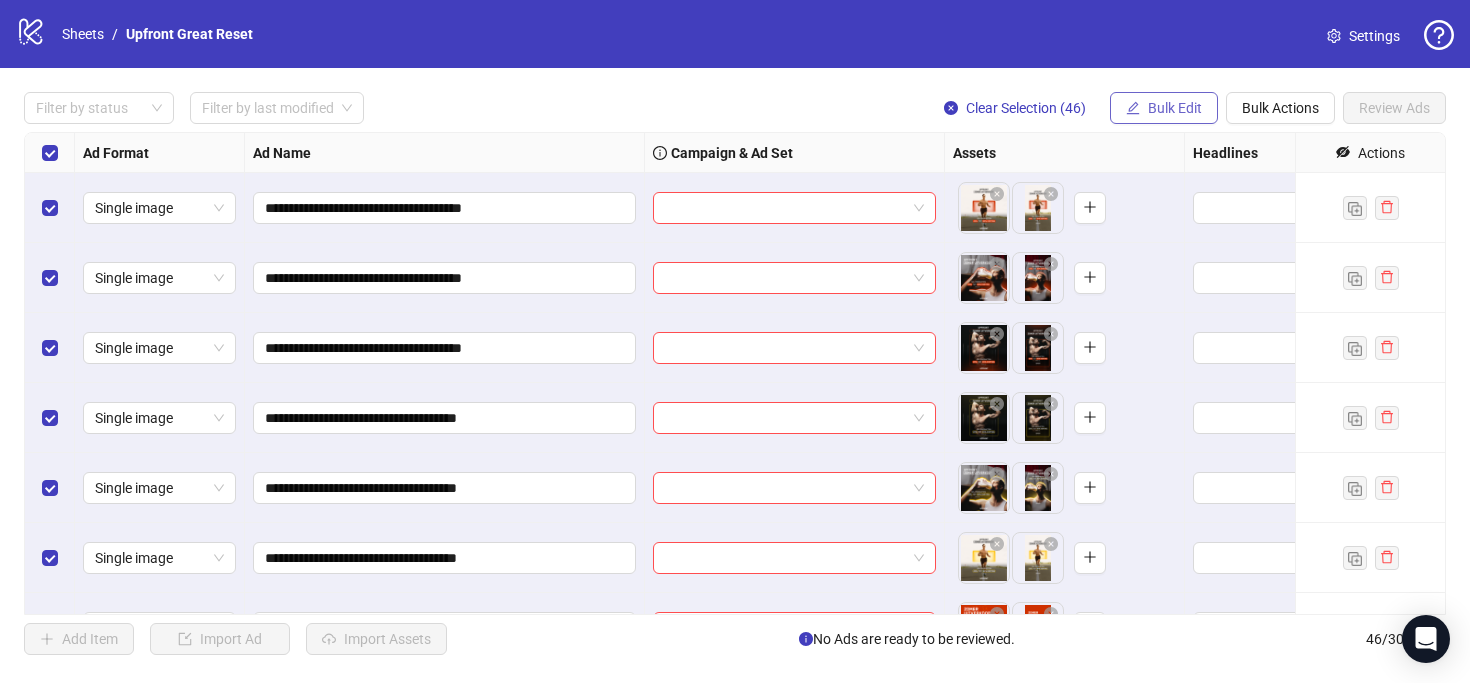click on "Bulk Edit" at bounding box center [1164, 108] 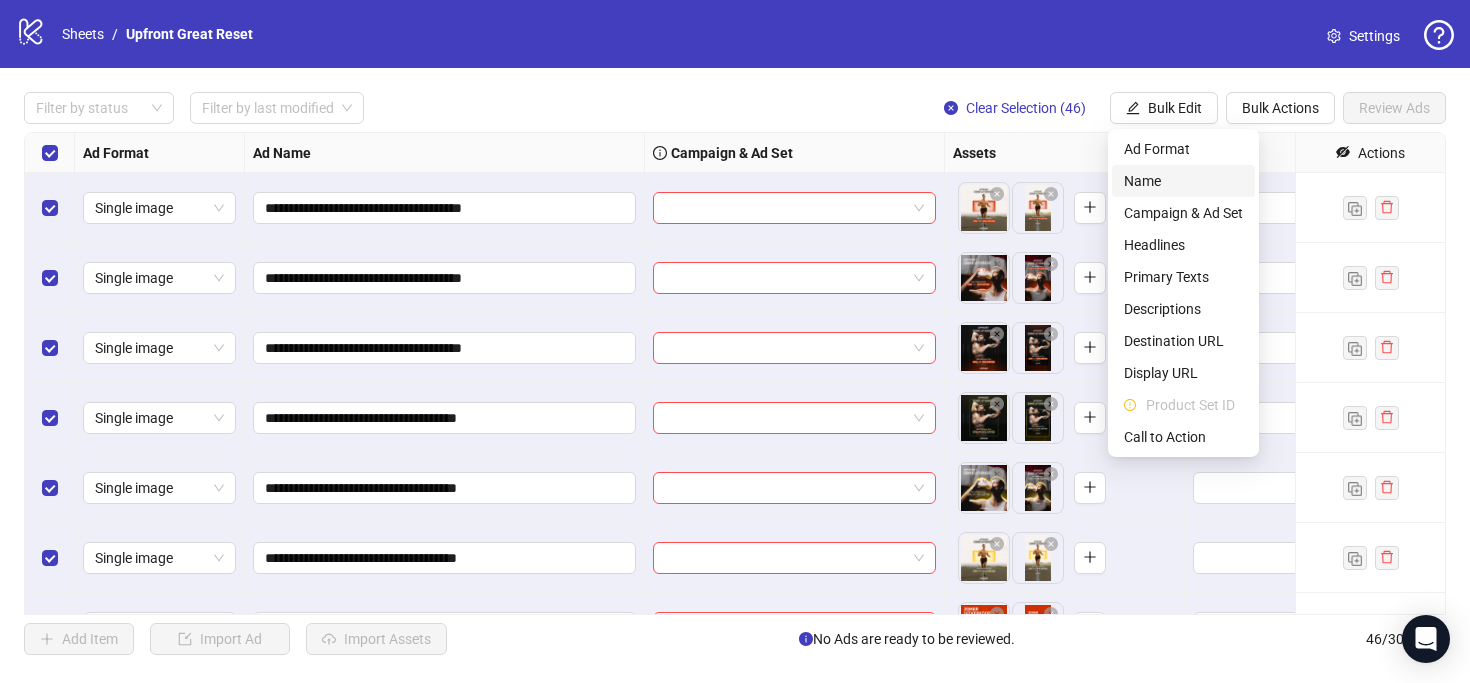 click on "Name" at bounding box center [1183, 181] 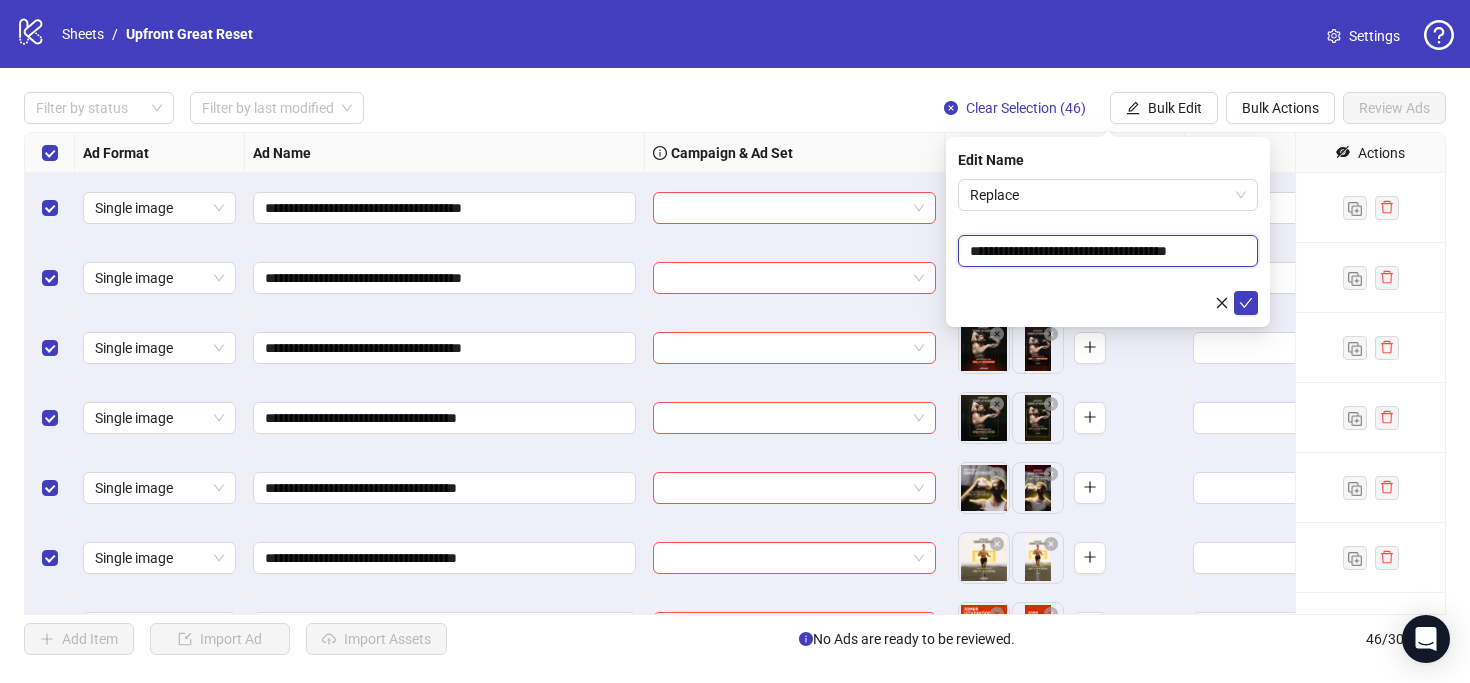click on "**********" at bounding box center [1108, 251] 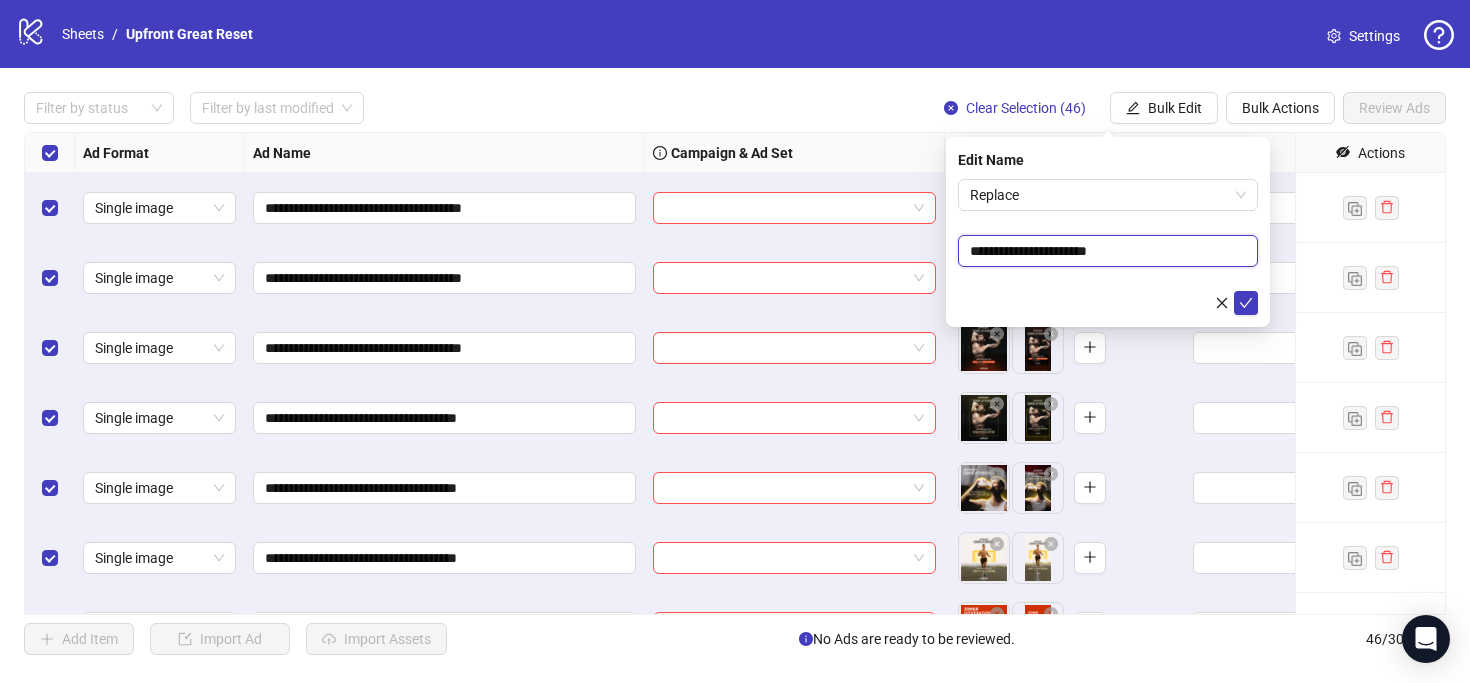 paste on "**********" 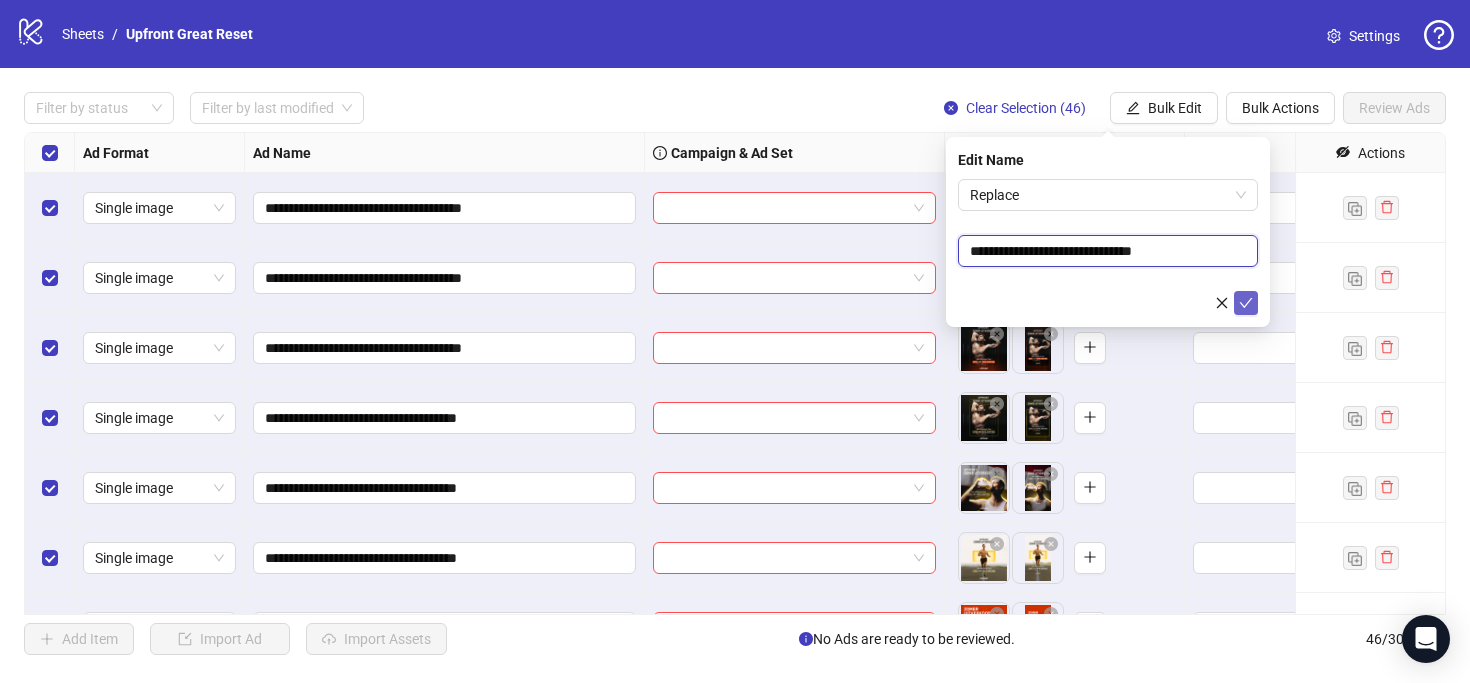 type on "**********" 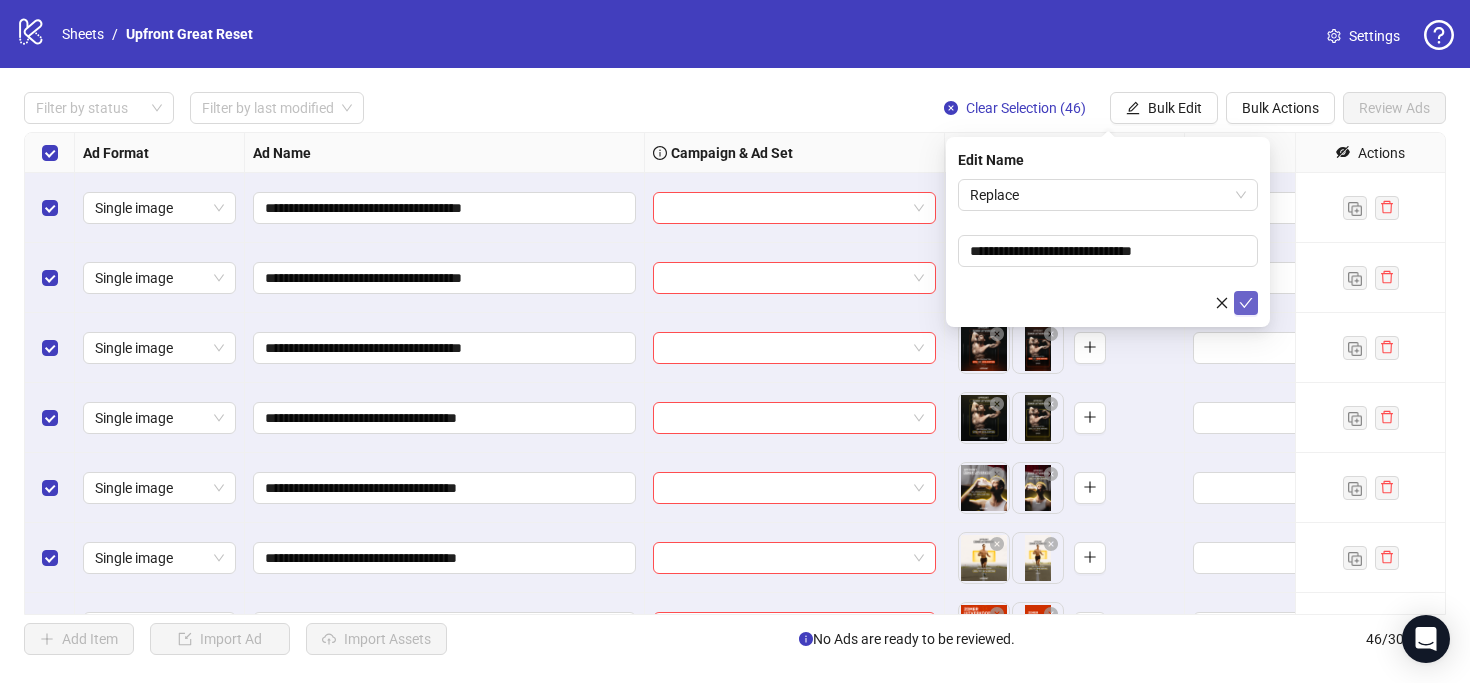 click 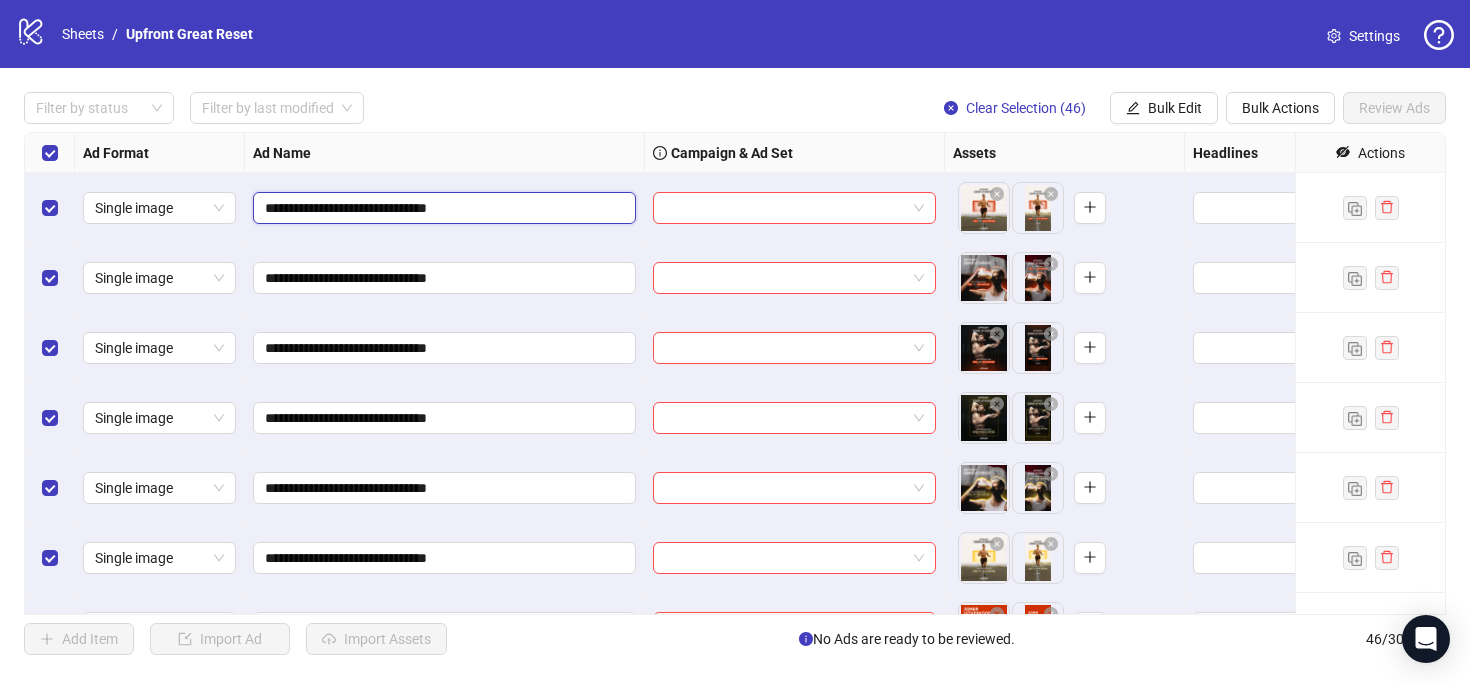 drag, startPoint x: 472, startPoint y: 209, endPoint x: 433, endPoint y: 209, distance: 39 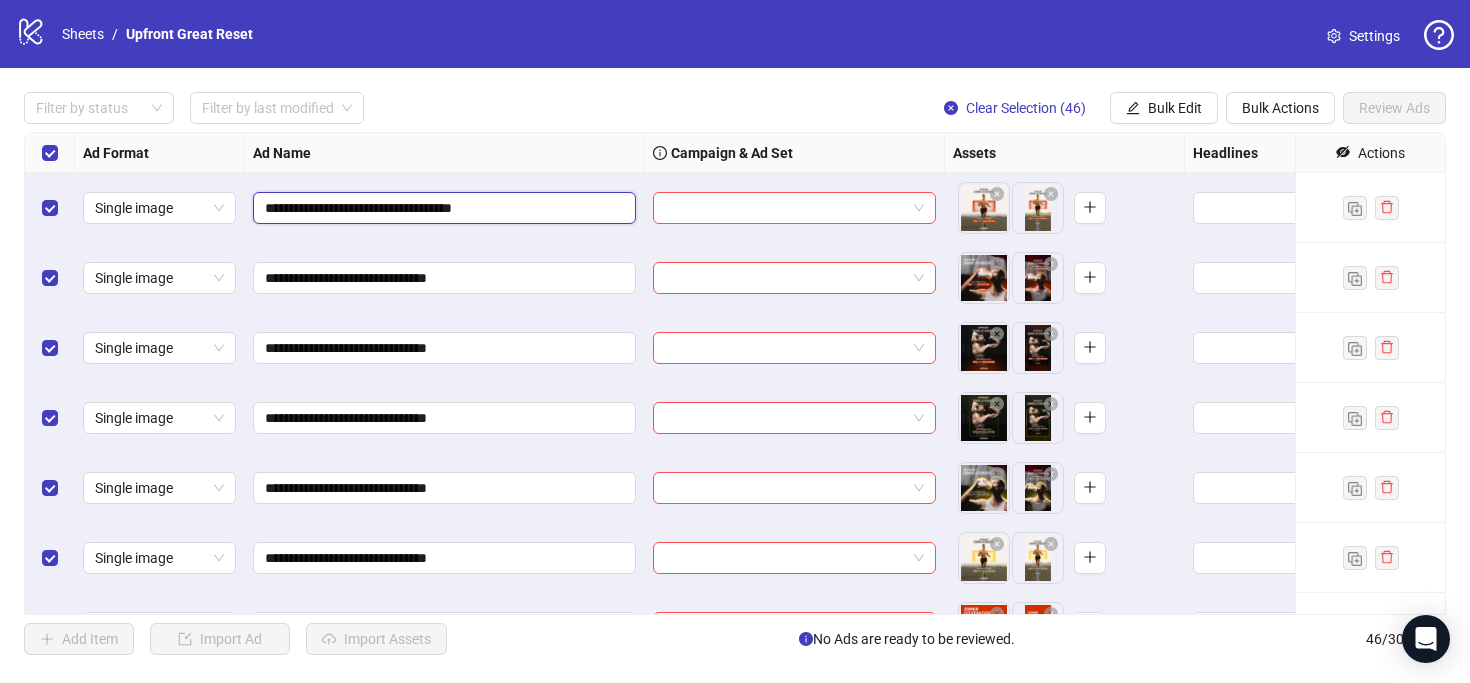 type on "**********" 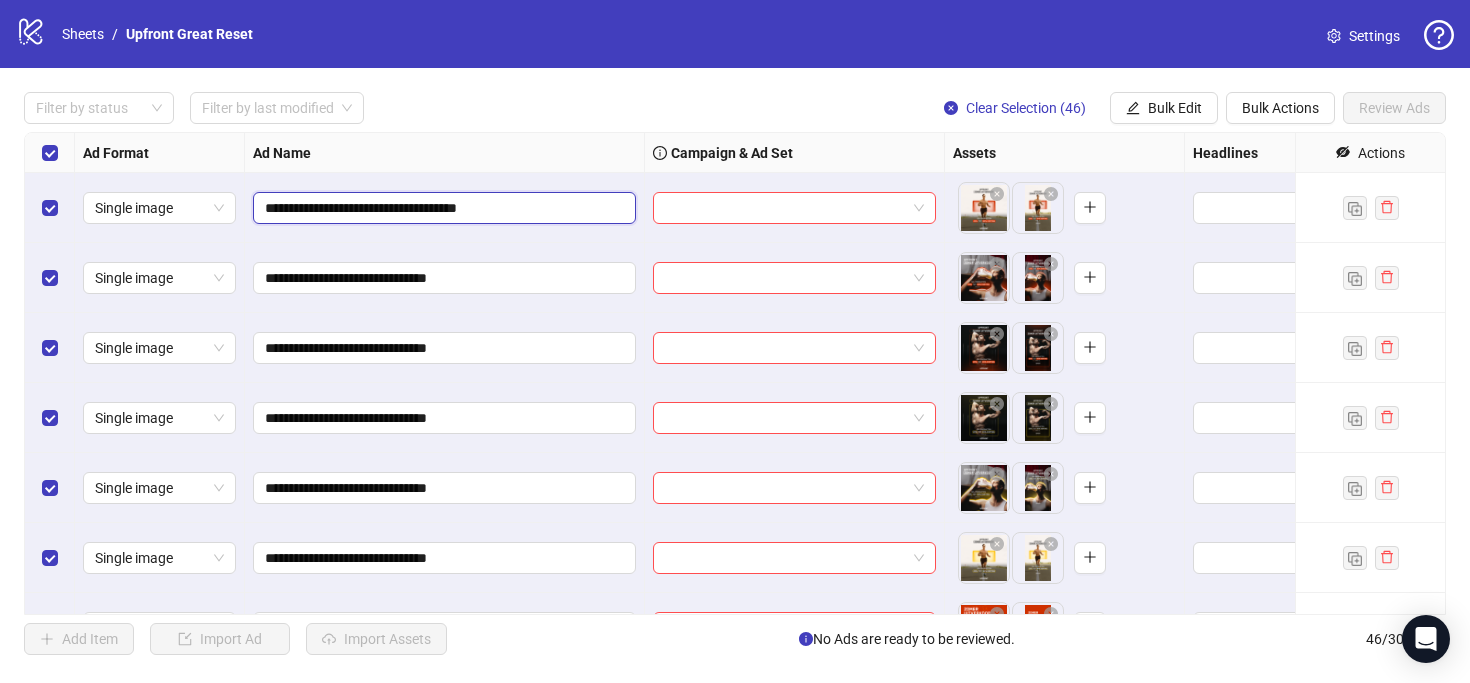 click on "**********" at bounding box center (442, 208) 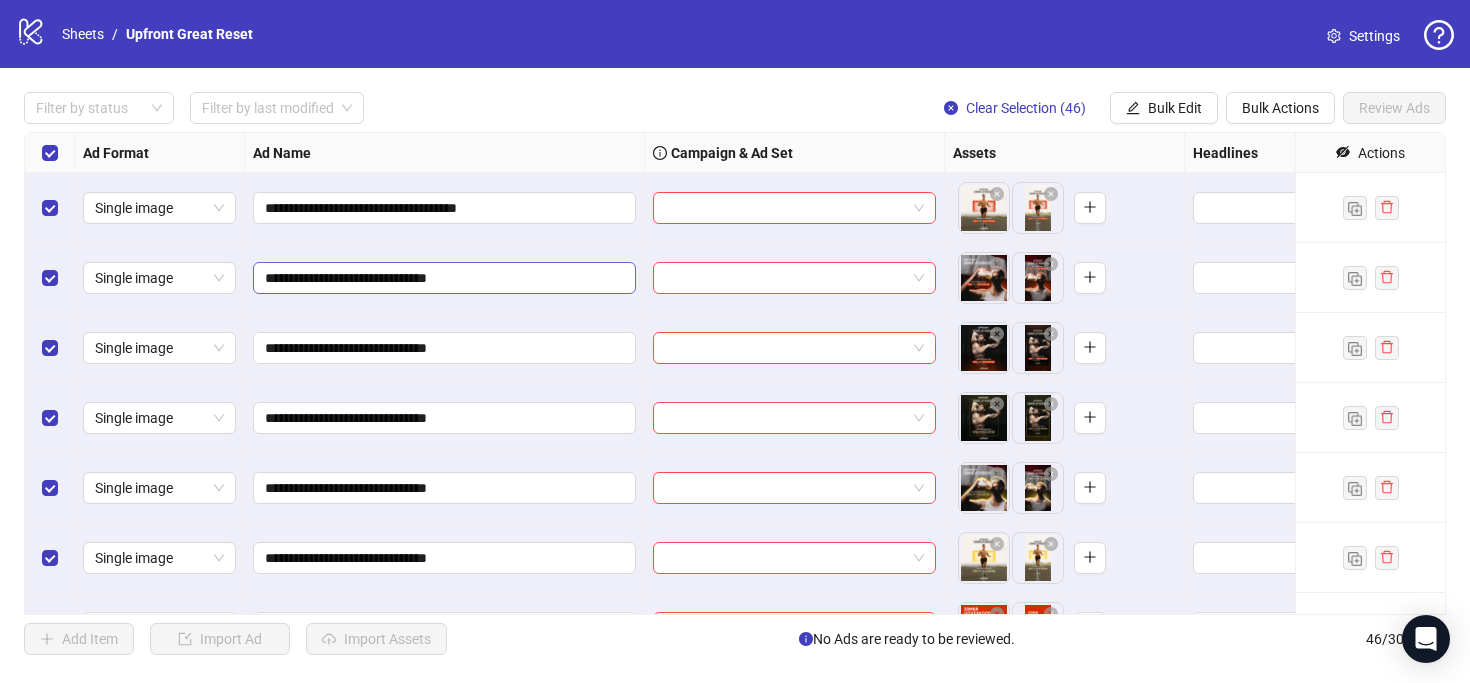 click on "**********" at bounding box center [444, 278] 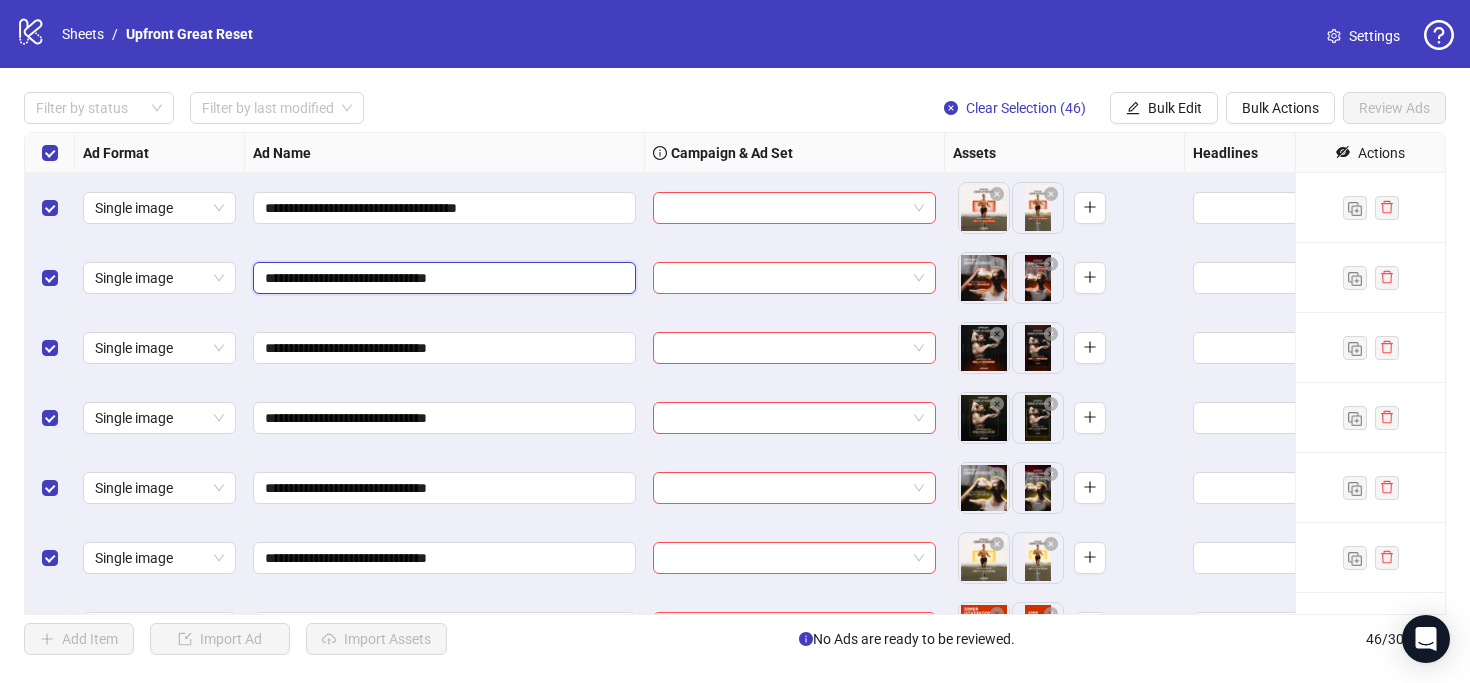 click on "**********" at bounding box center (442, 278) 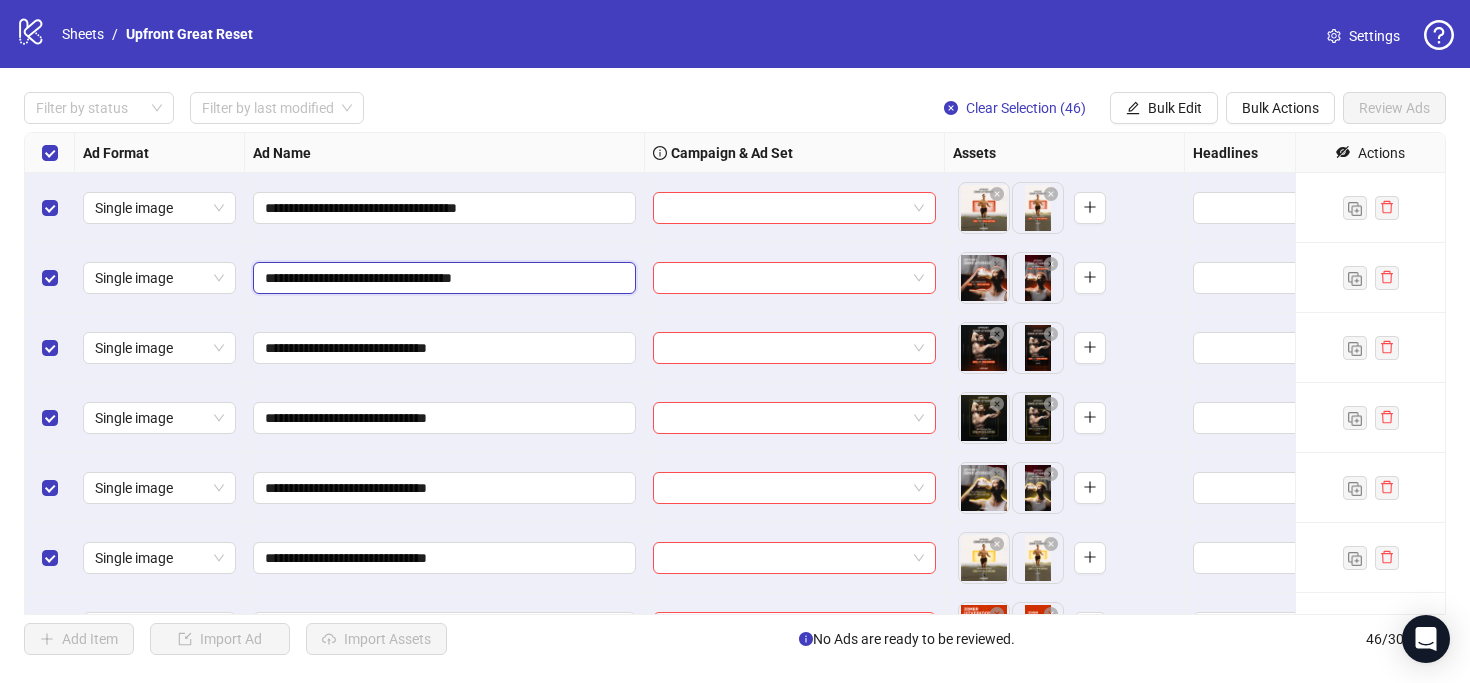 type on "**********" 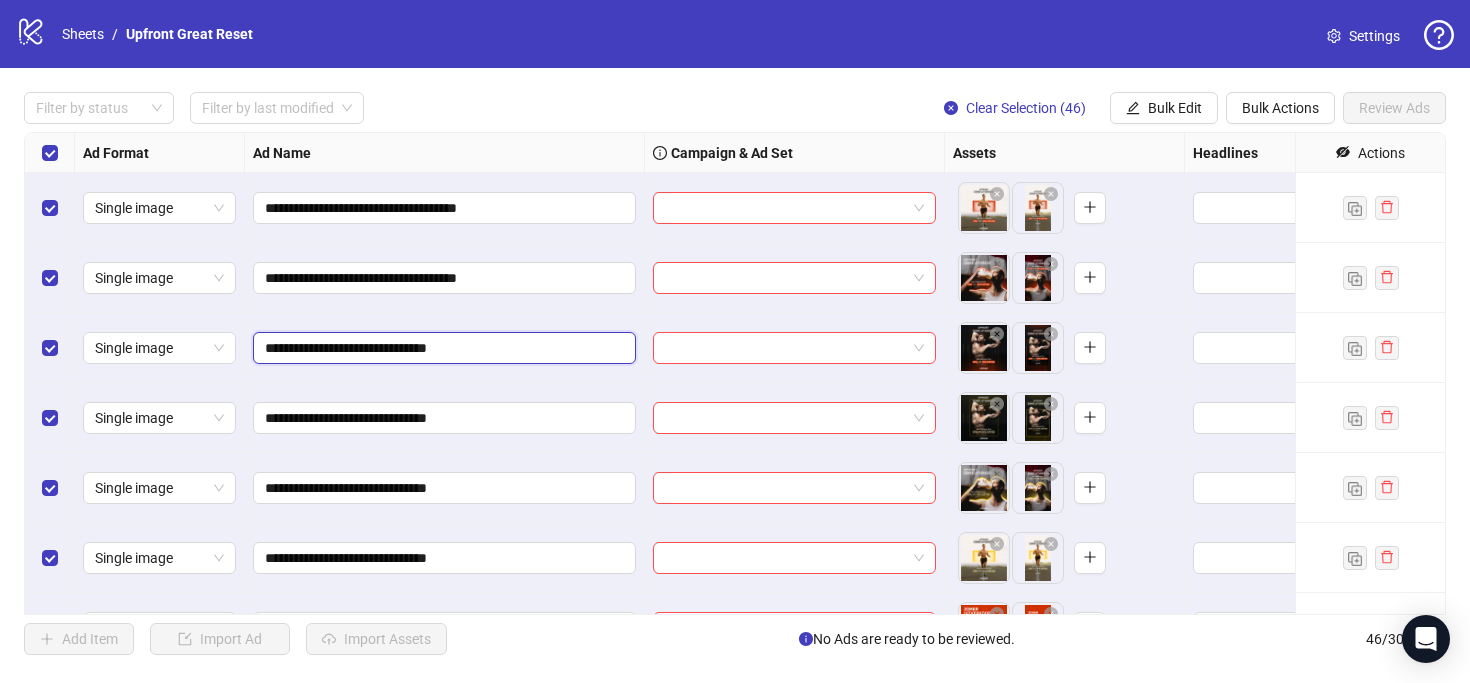 click on "**********" at bounding box center (442, 348) 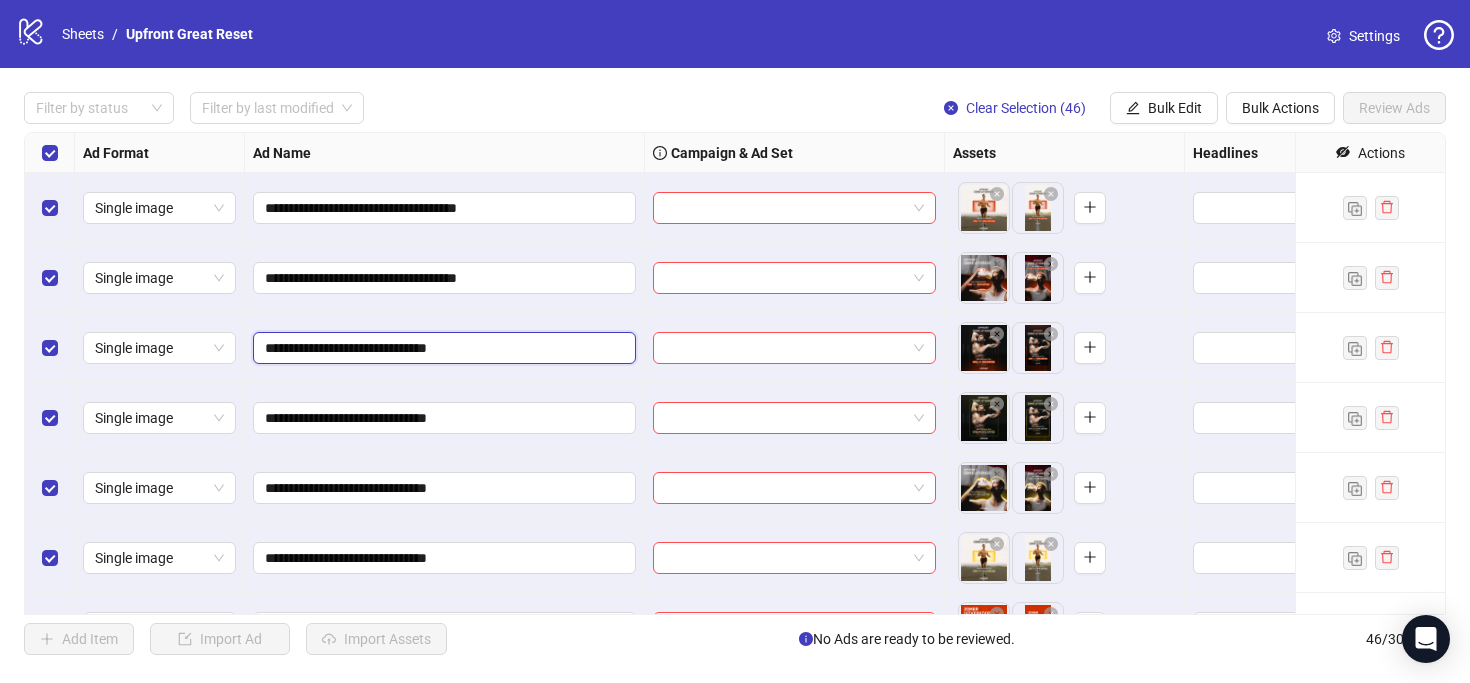 click on "**********" at bounding box center (442, 348) 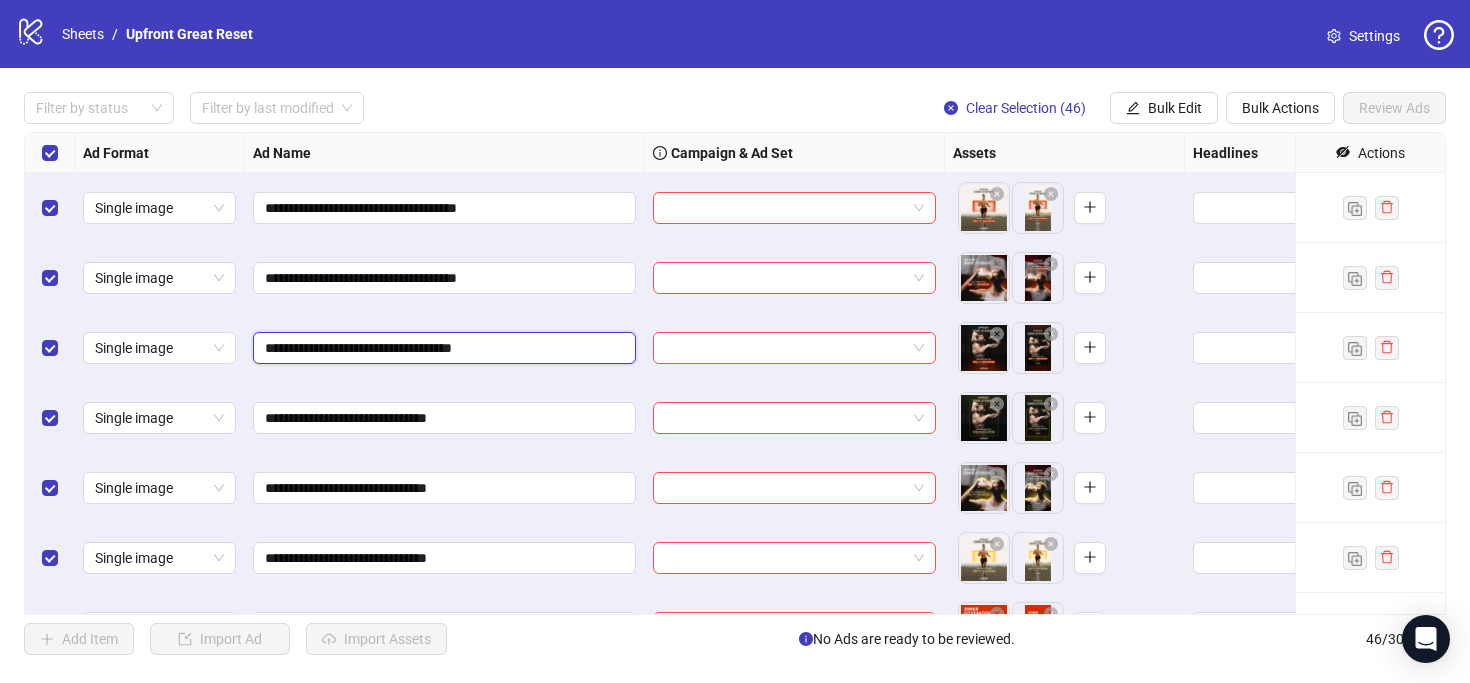 type on "**********" 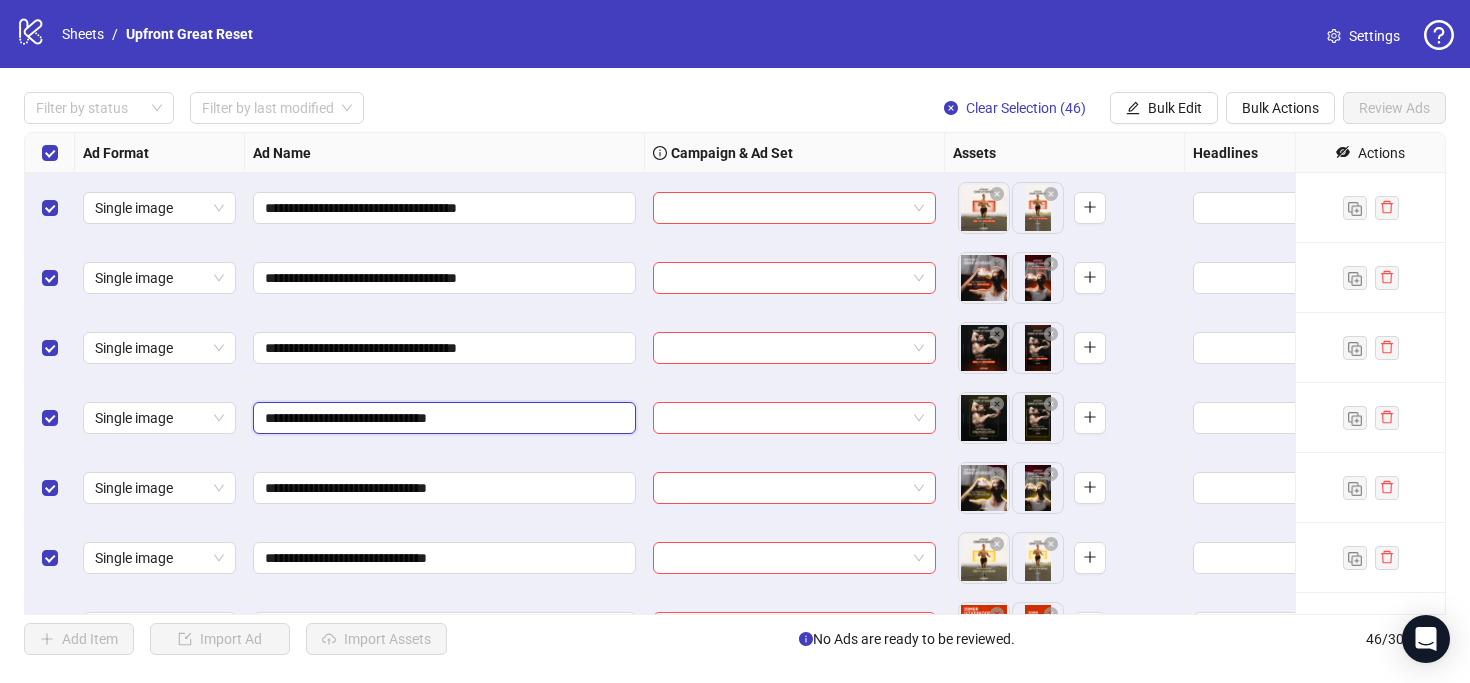 click on "**********" at bounding box center [442, 418] 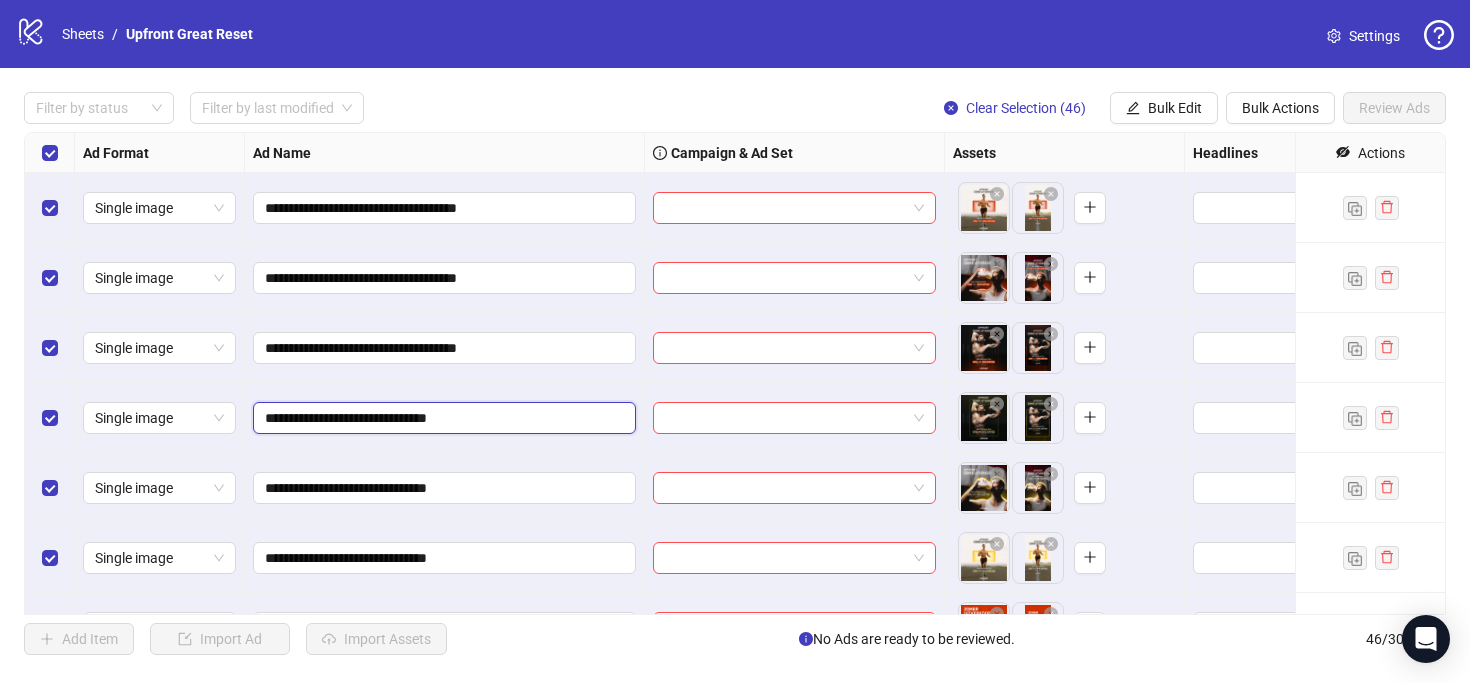 click on "**********" at bounding box center (442, 418) 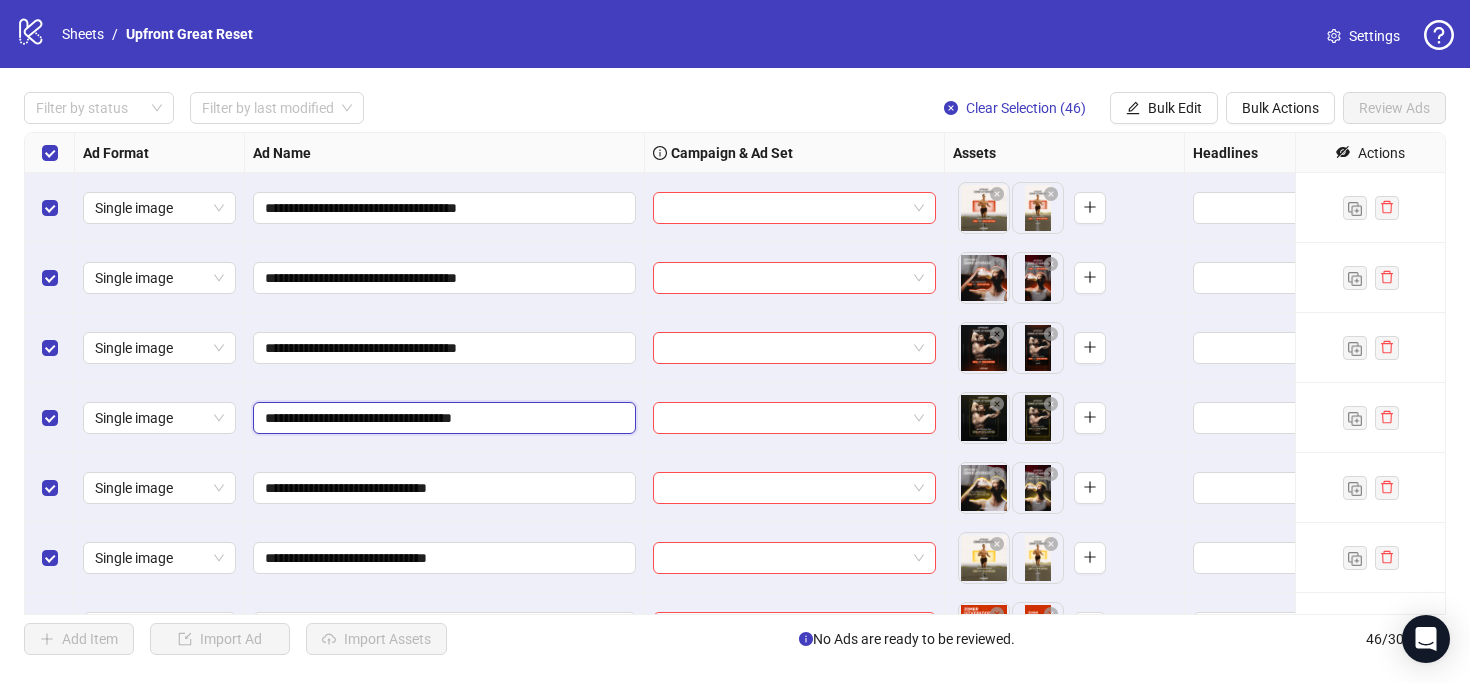 type on "**********" 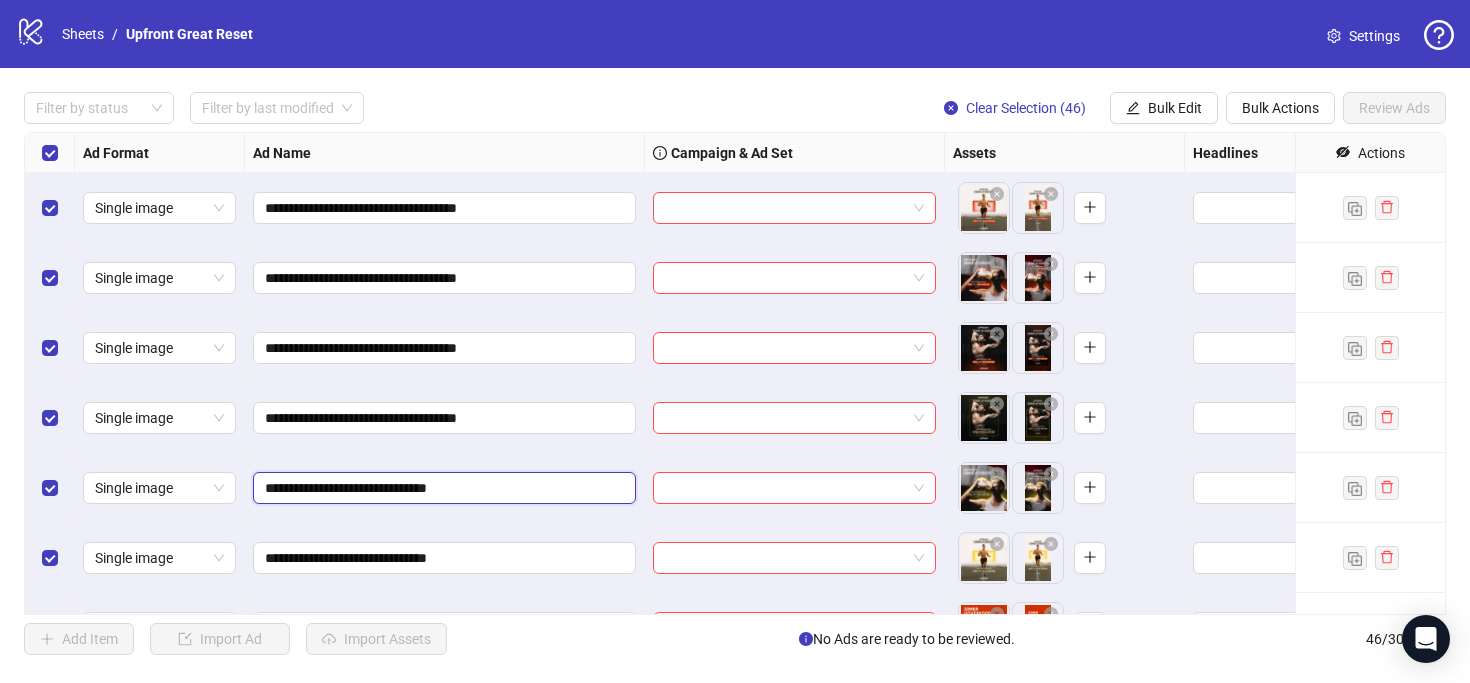 click on "**********" at bounding box center [442, 488] 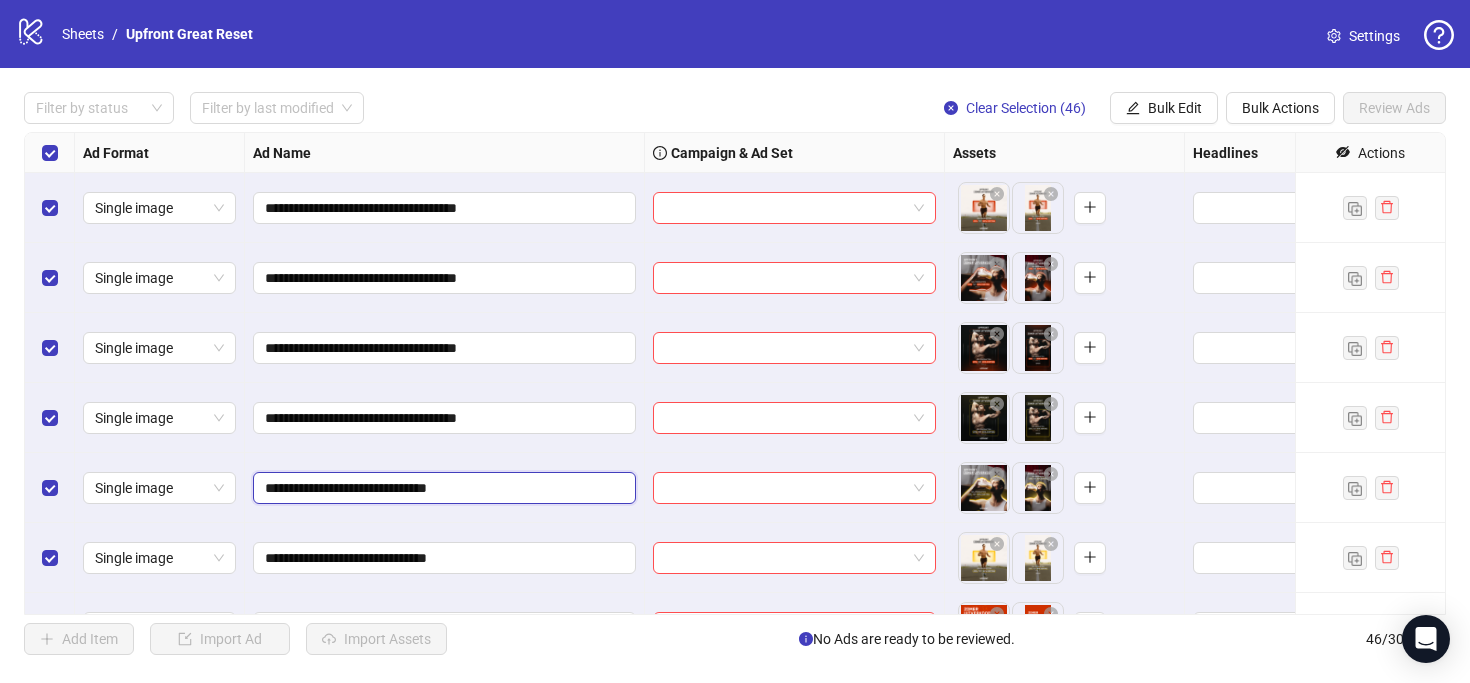 paste on "******" 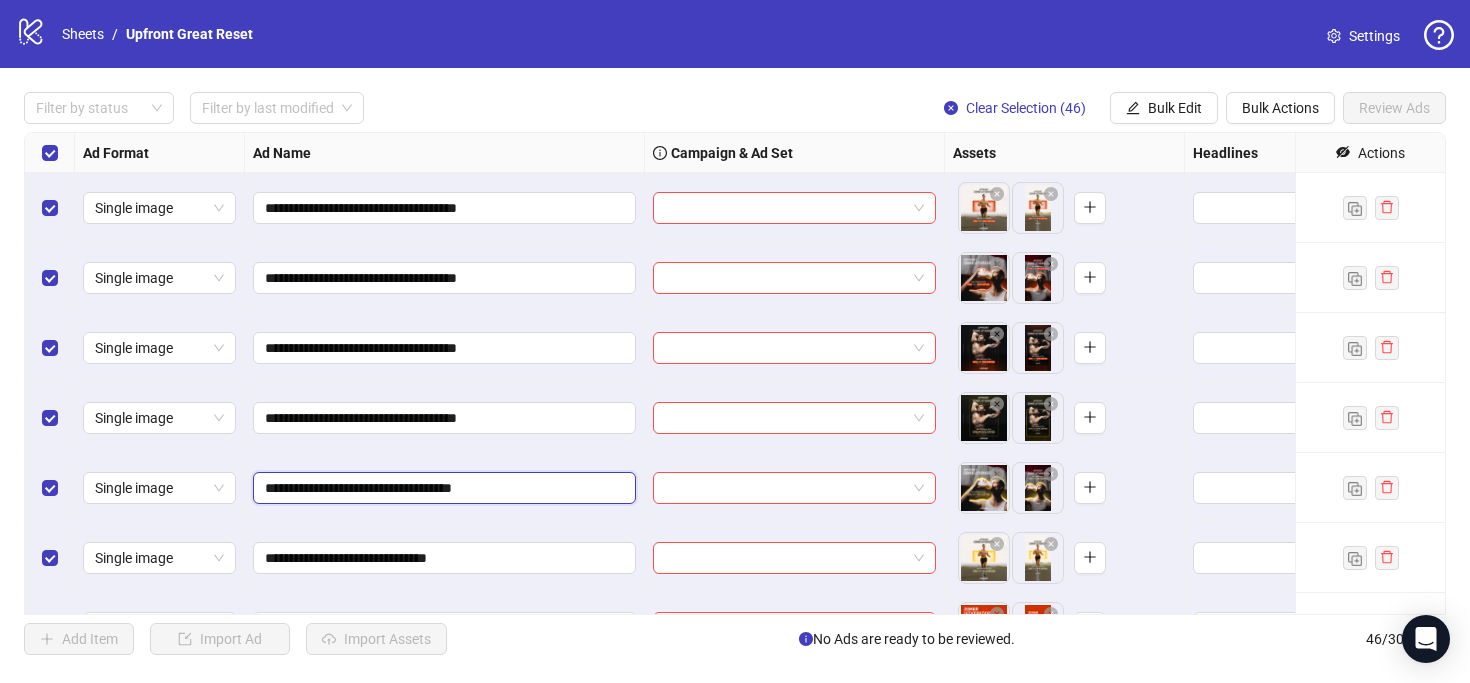 type on "**********" 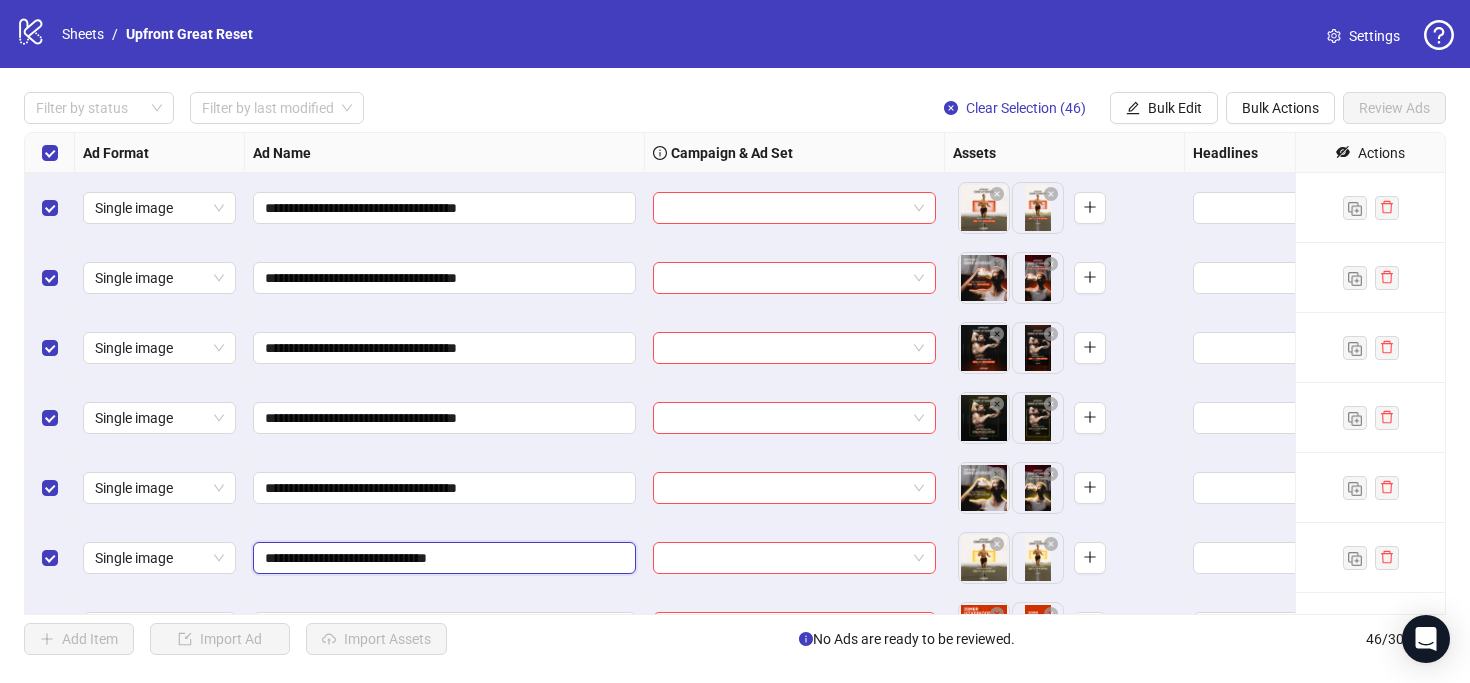 click on "**********" at bounding box center (442, 558) 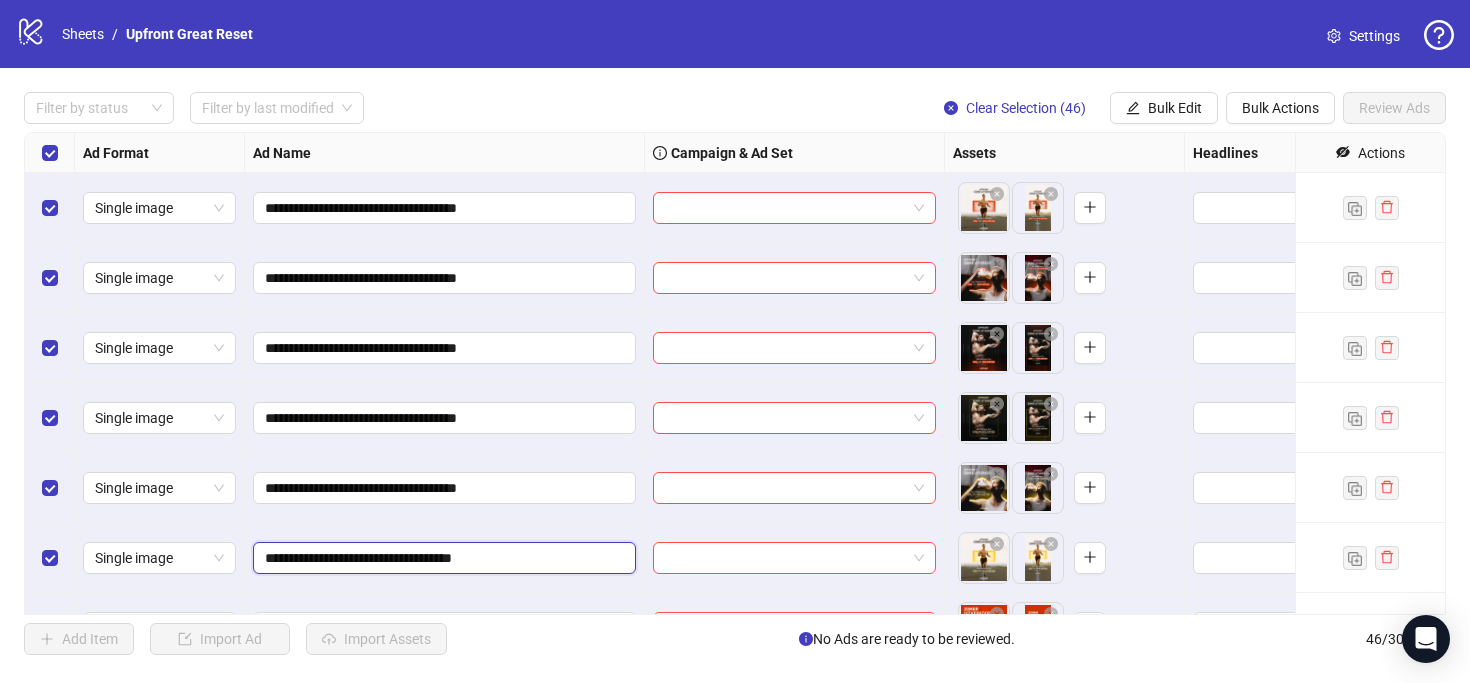 type on "**********" 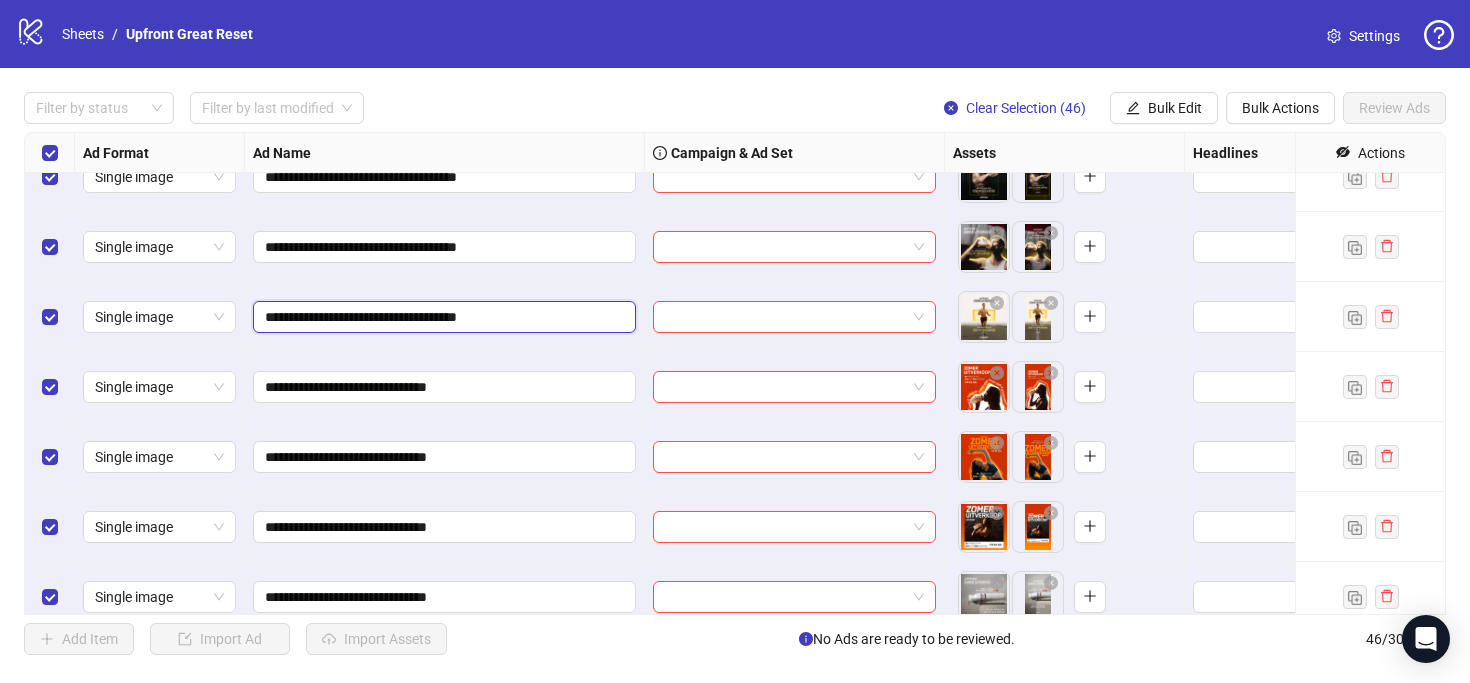 scroll, scrollTop: 264, scrollLeft: 0, axis: vertical 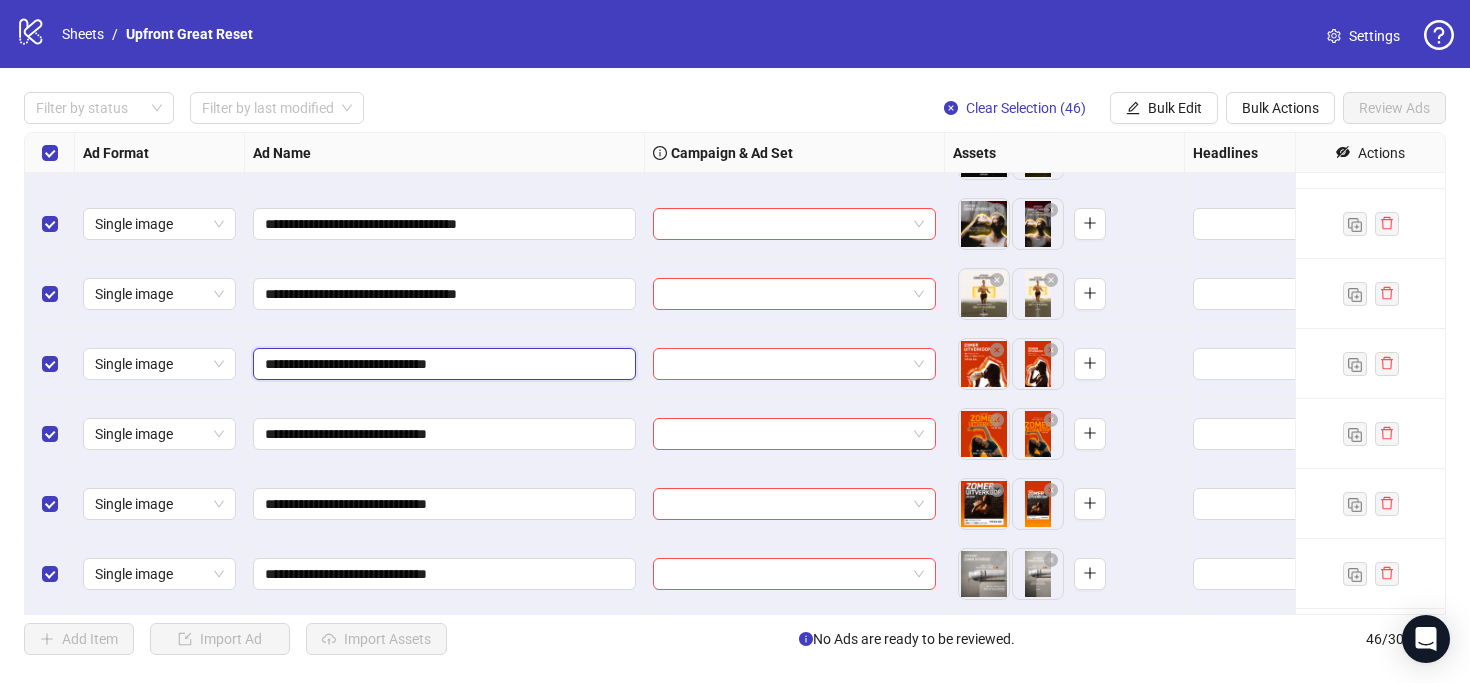 click on "**********" at bounding box center [442, 364] 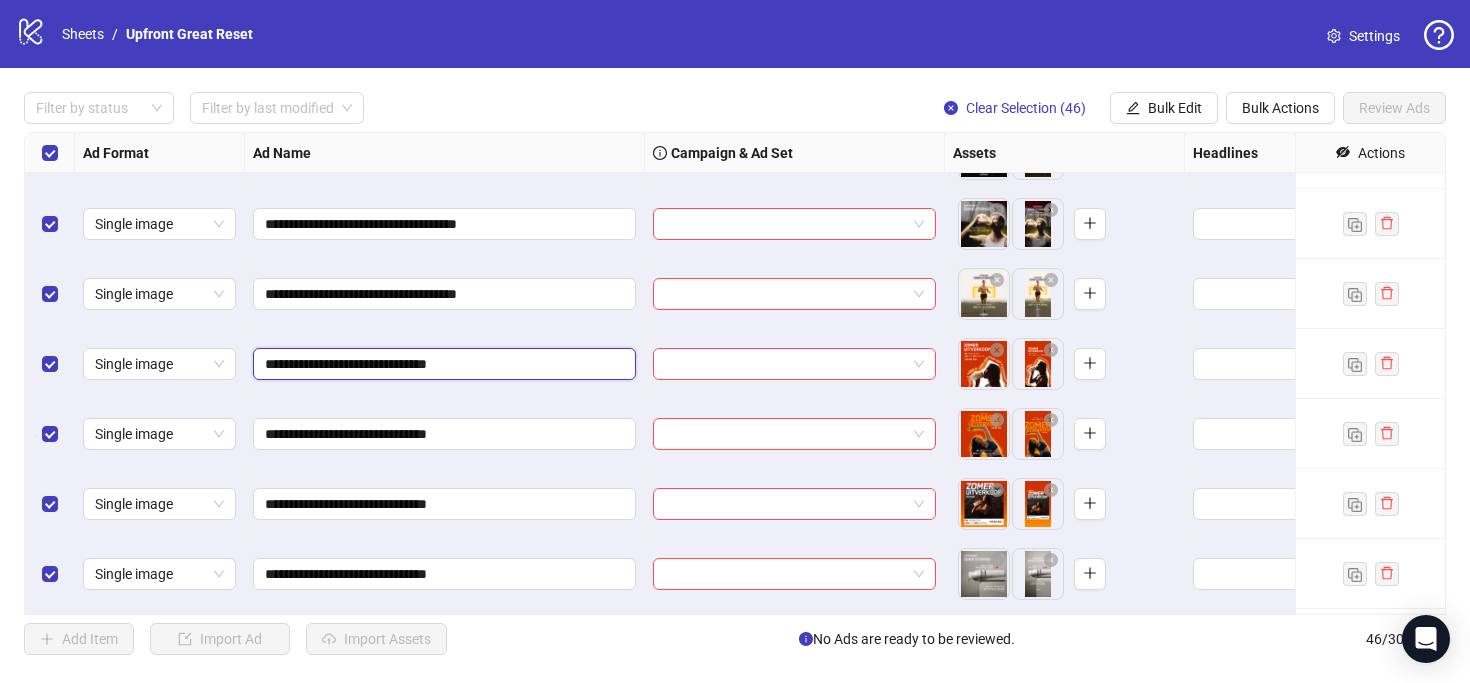 click on "**********" at bounding box center (442, 364) 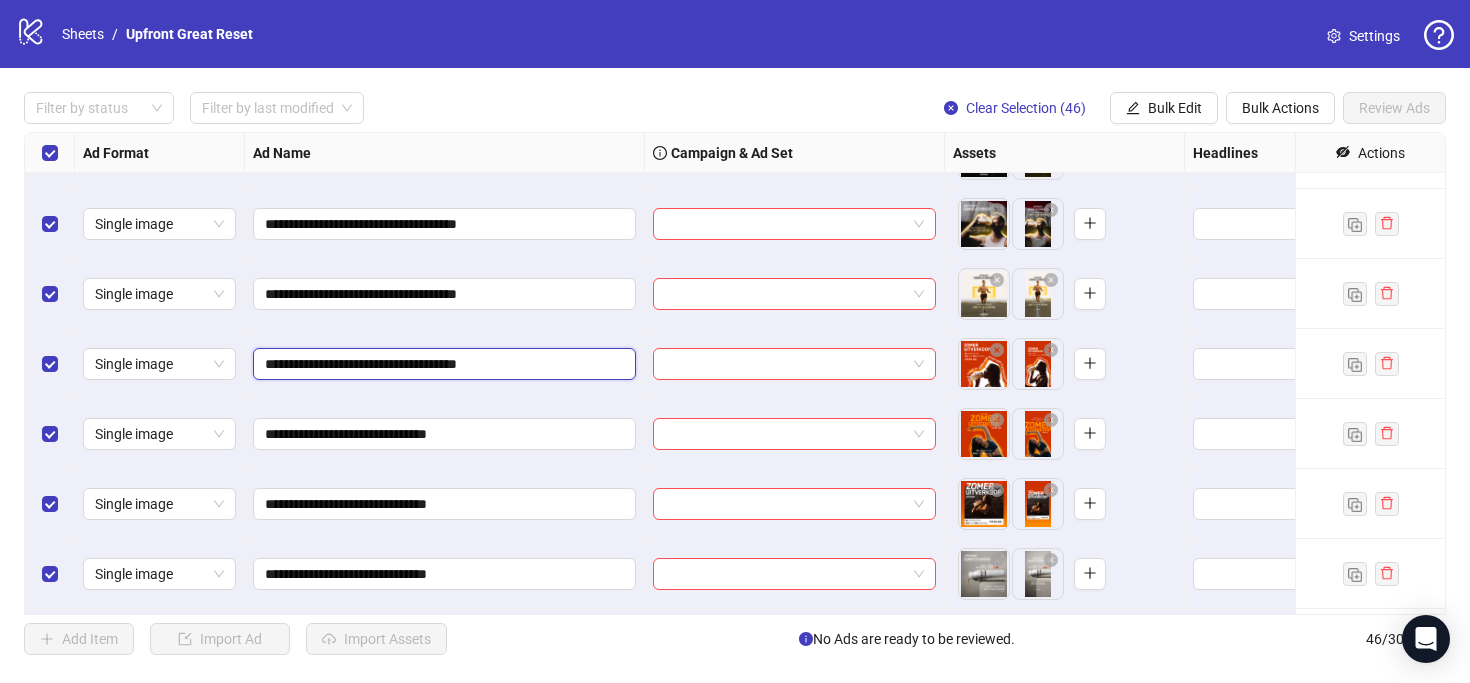 drag, startPoint x: 427, startPoint y: 367, endPoint x: 503, endPoint y: 369, distance: 76.02631 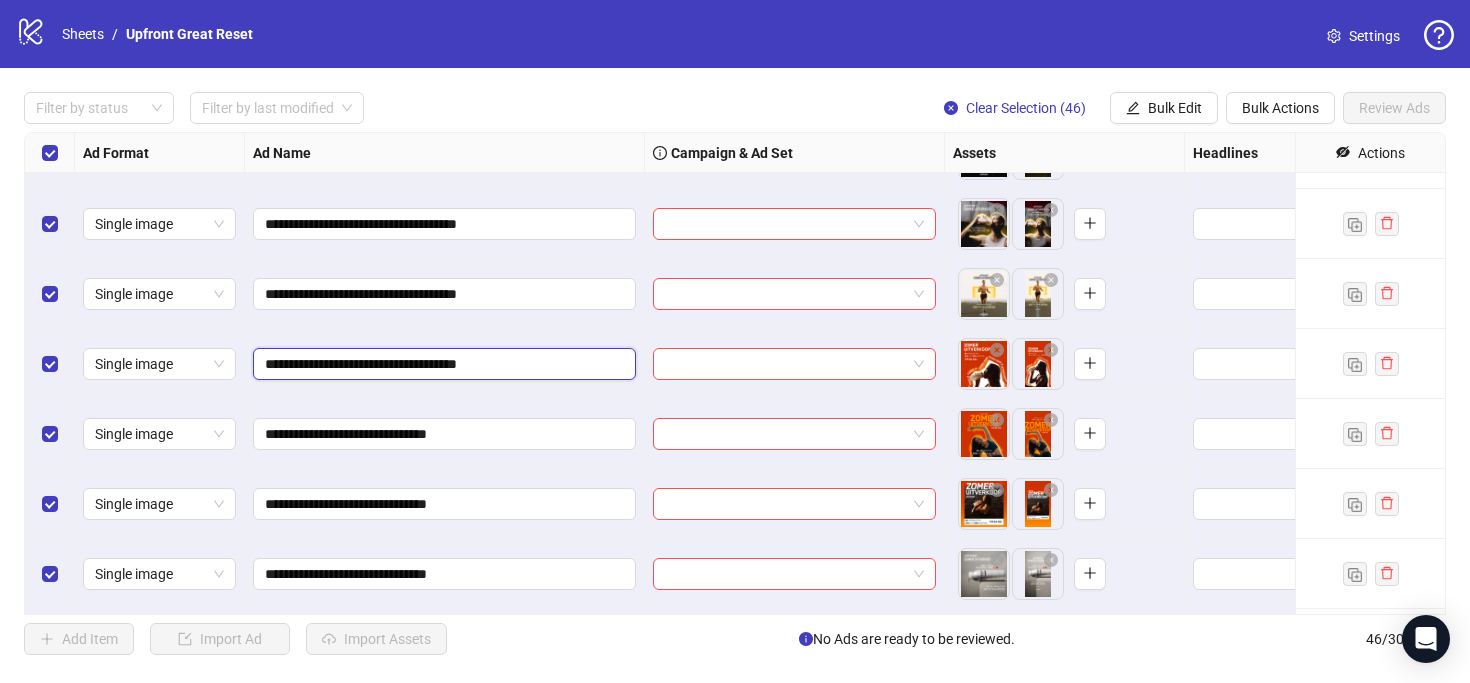 drag, startPoint x: 503, startPoint y: 369, endPoint x: 432, endPoint y: 369, distance: 71 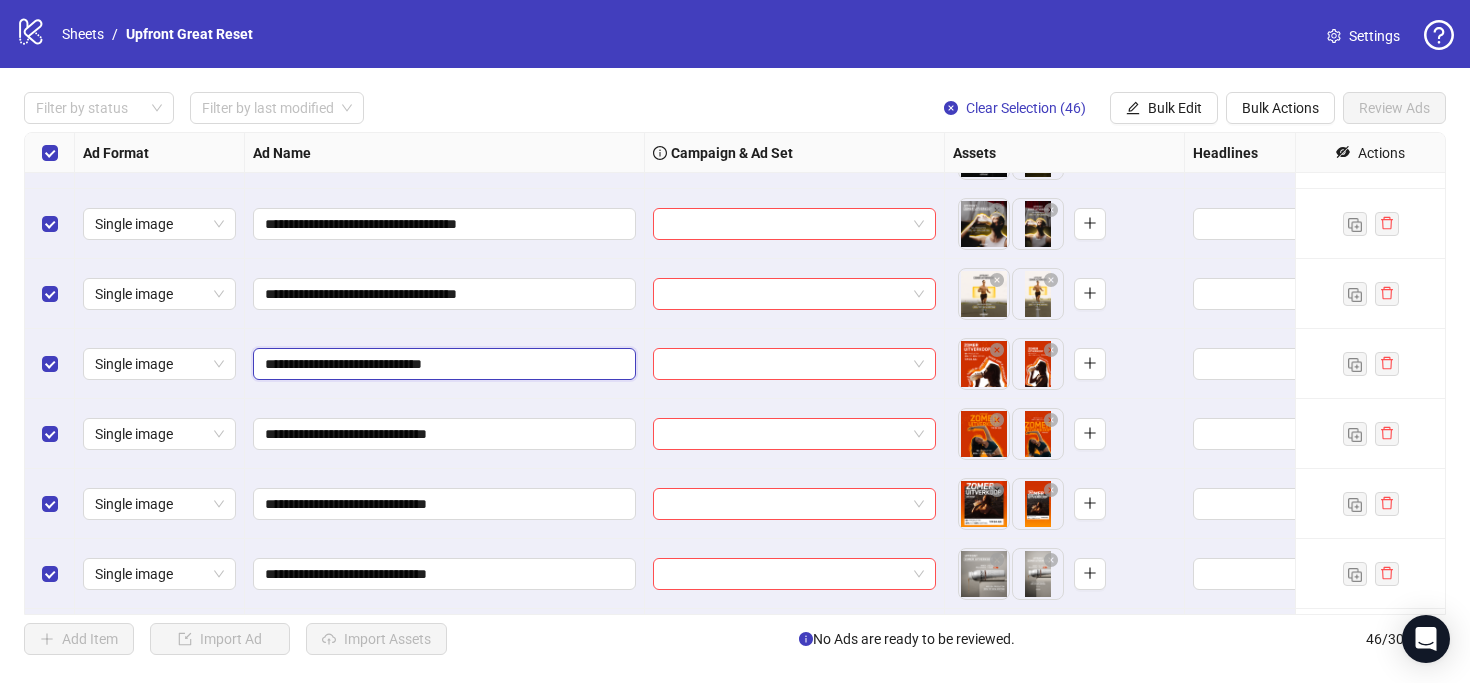 type on "**********" 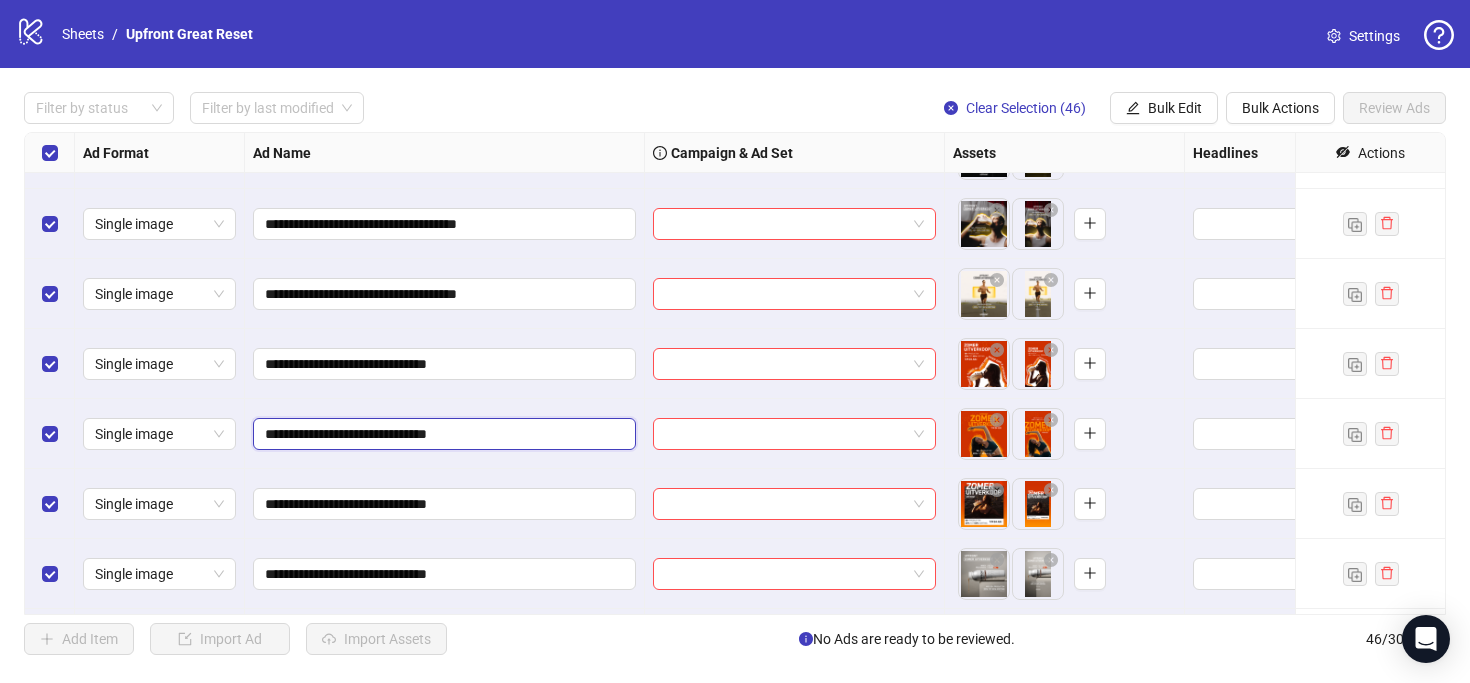 click on "**********" at bounding box center [442, 434] 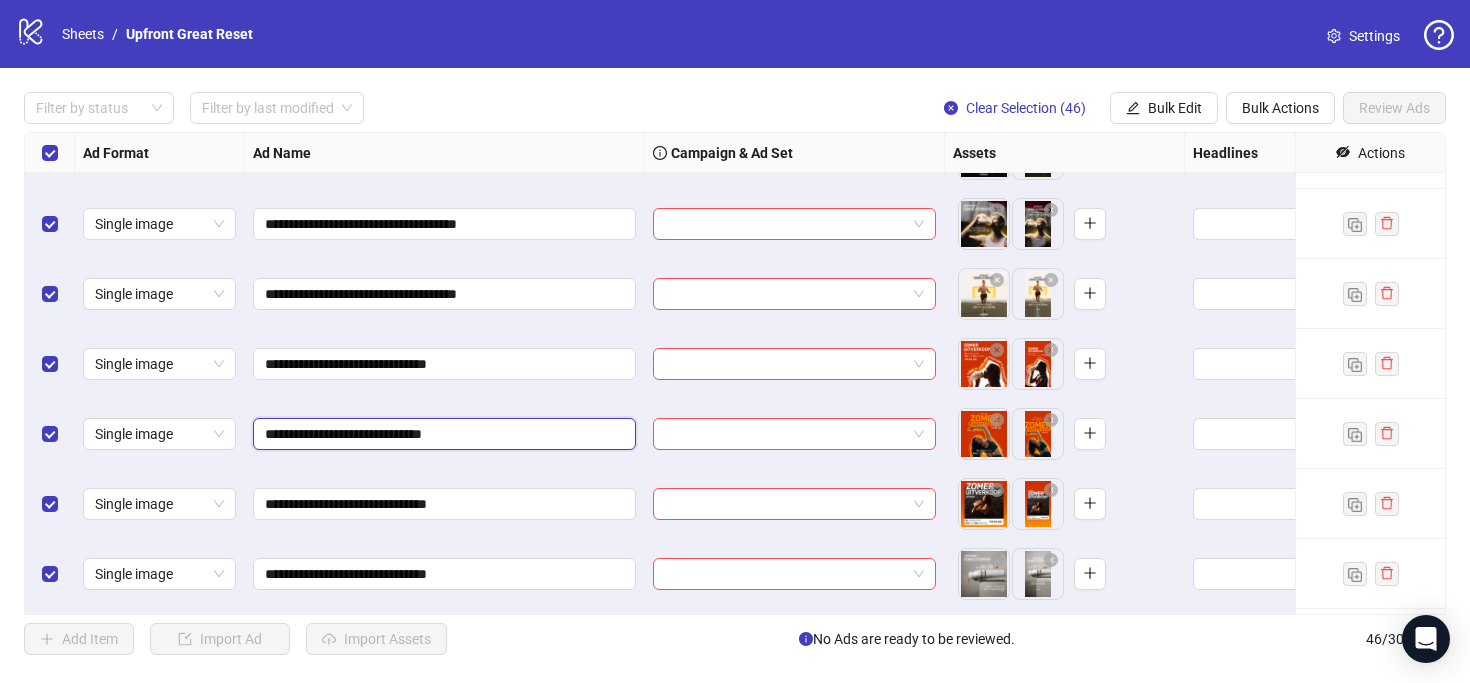 type on "**********" 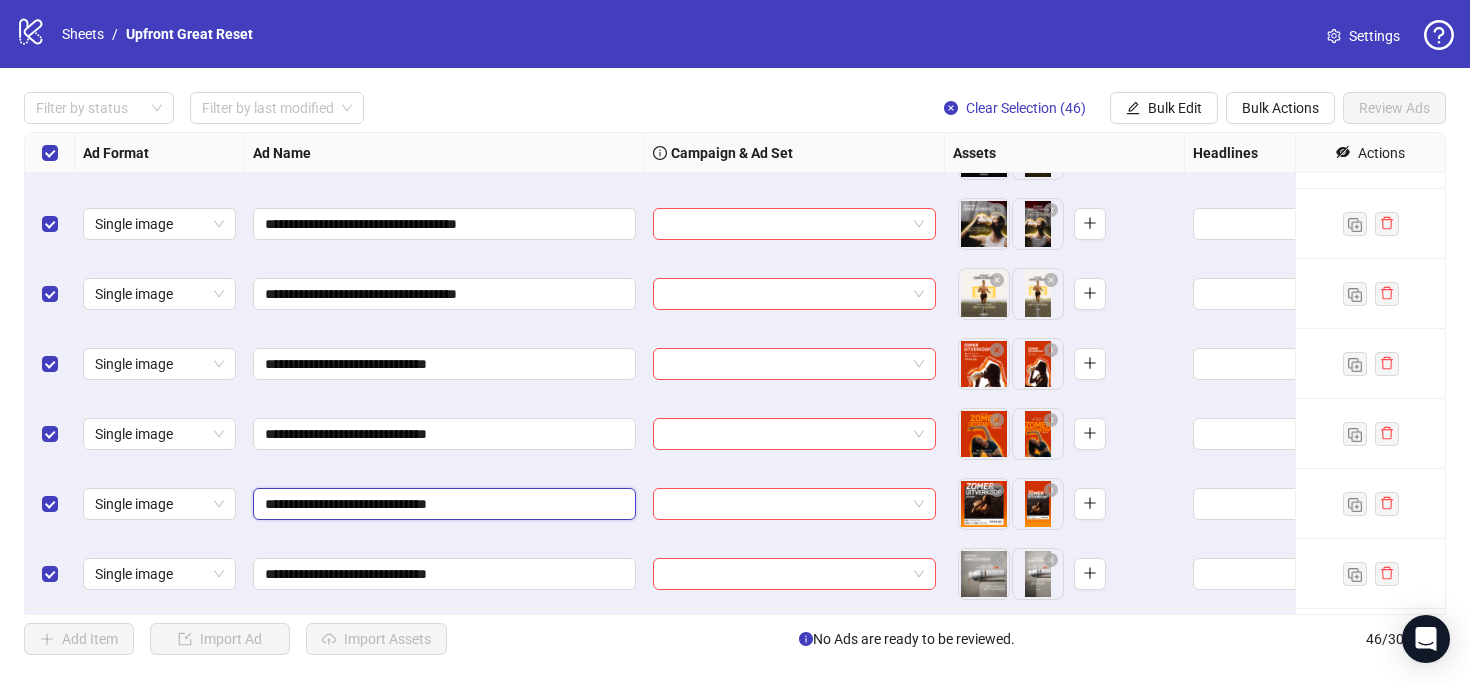 click on "**********" at bounding box center (442, 504) 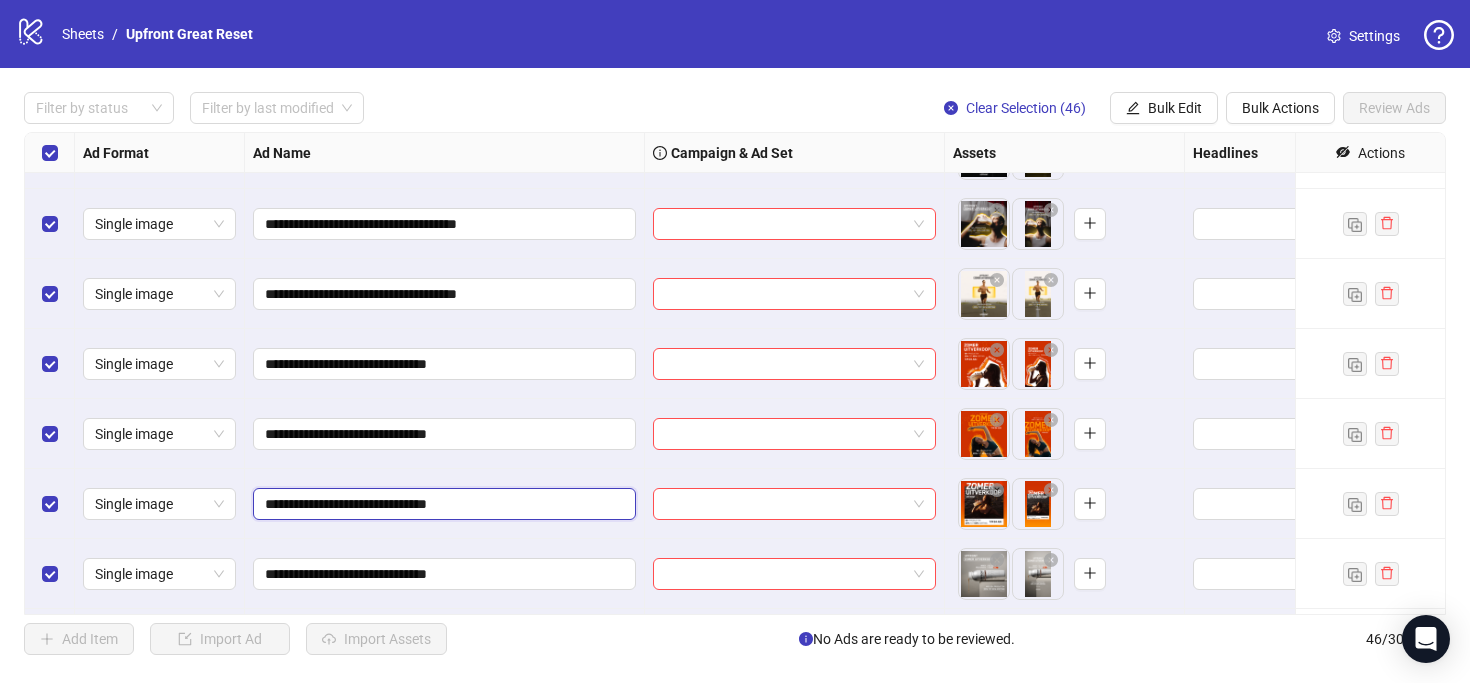 click on "**********" at bounding box center (442, 504) 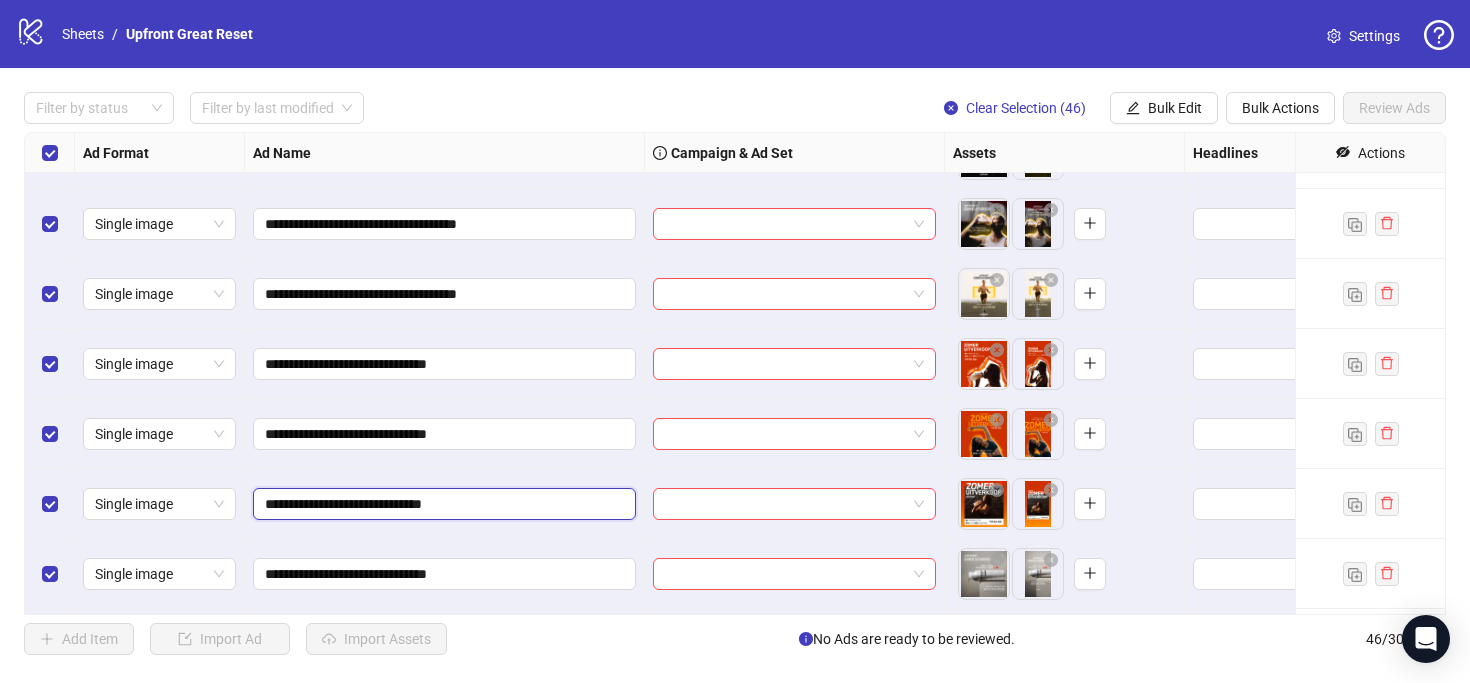 type on "**********" 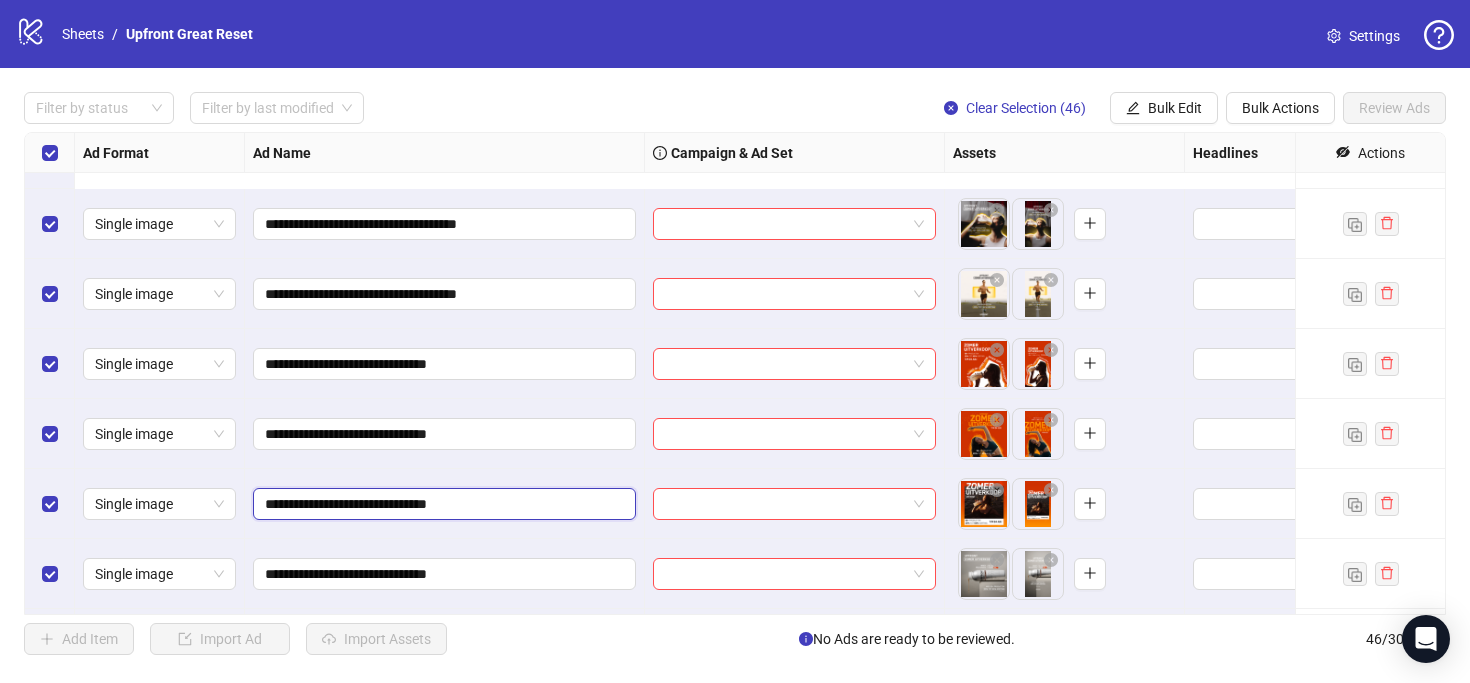 scroll, scrollTop: 498, scrollLeft: 0, axis: vertical 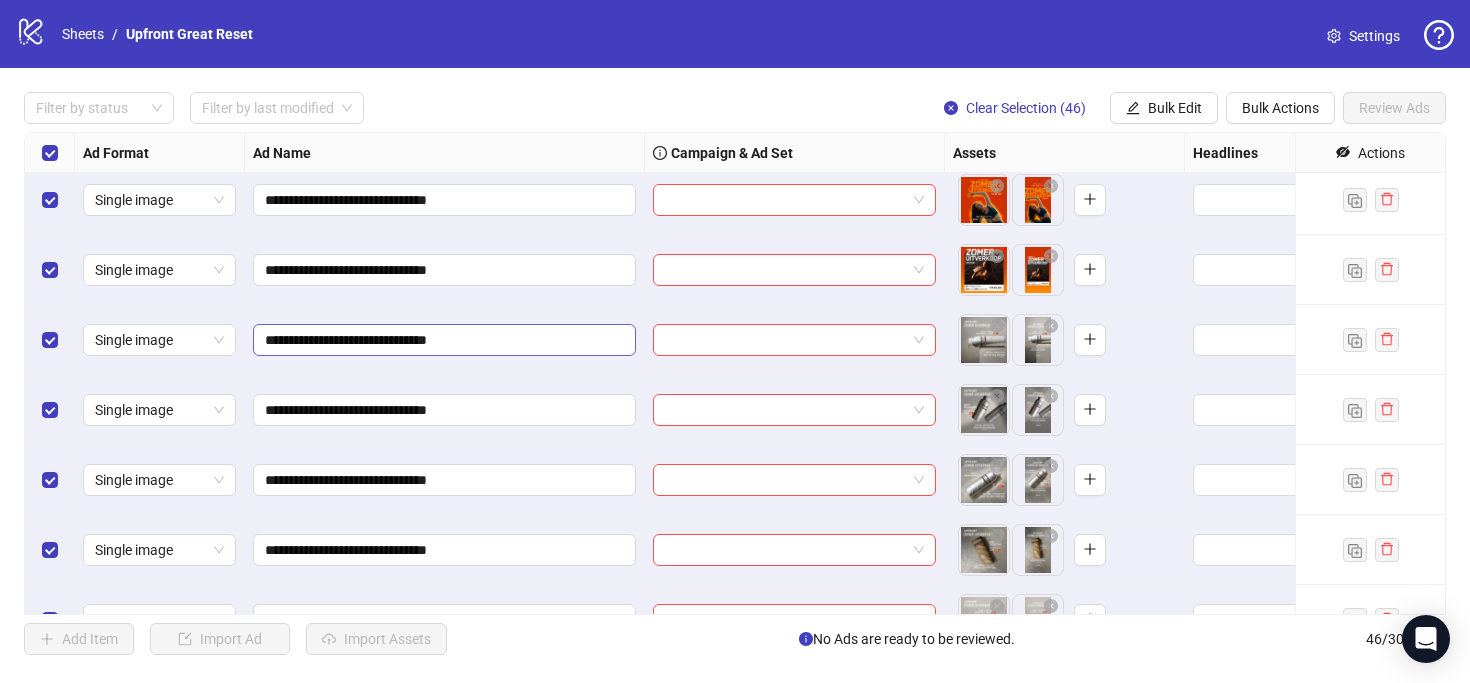 click on "**********" at bounding box center [444, 340] 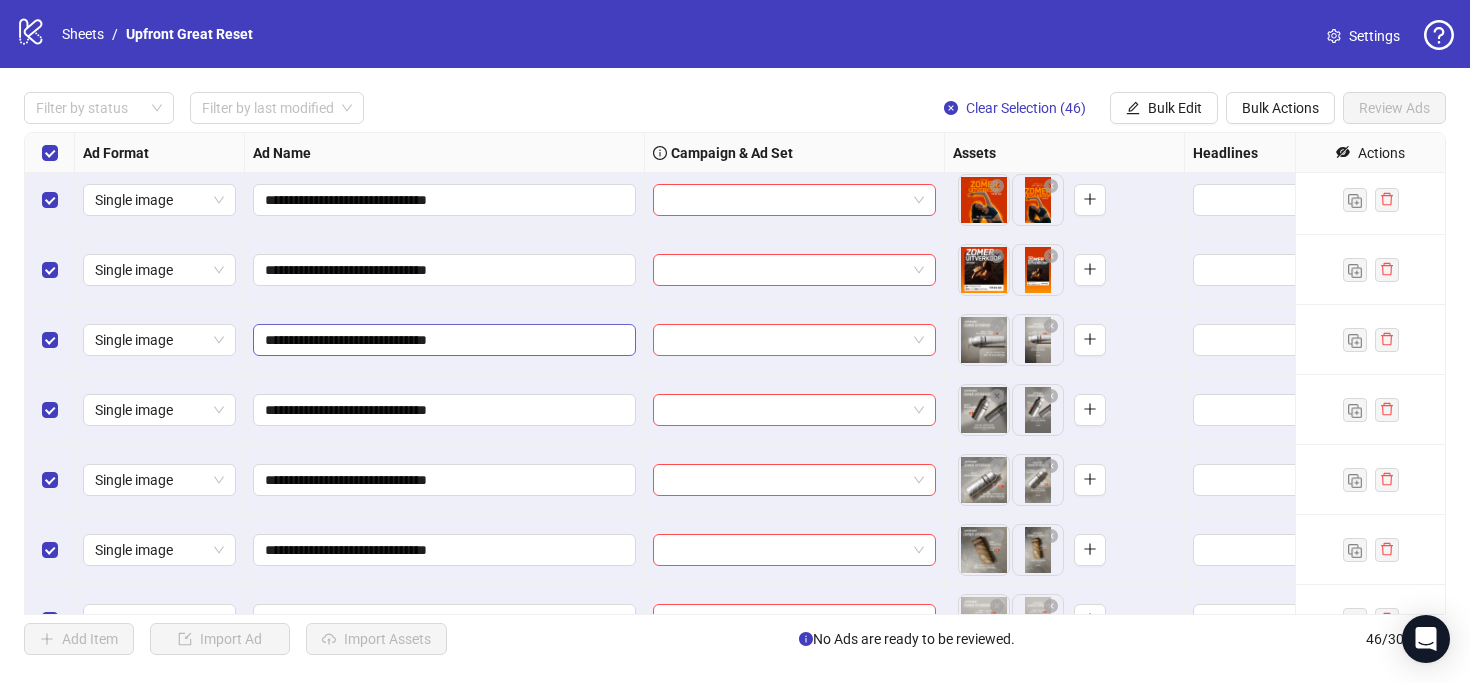 click on "**********" at bounding box center [444, 340] 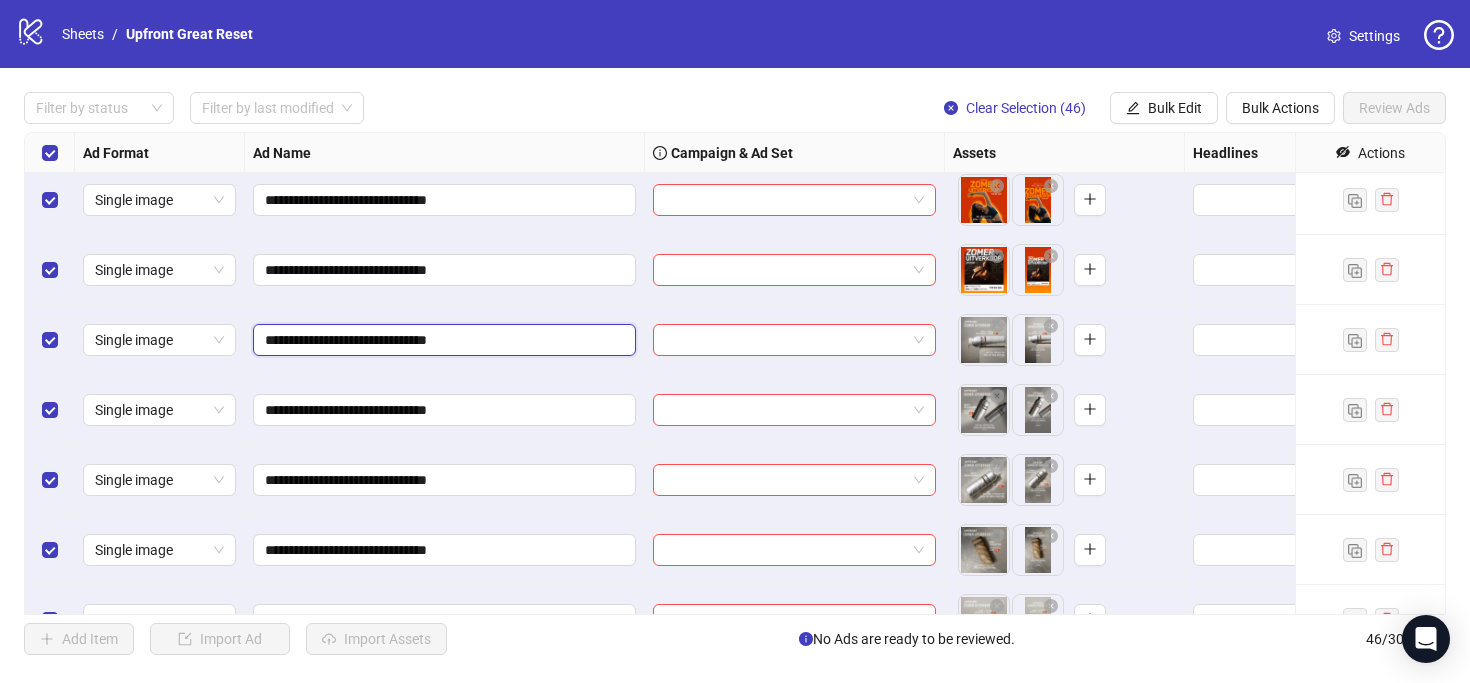click on "**********" at bounding box center [442, 340] 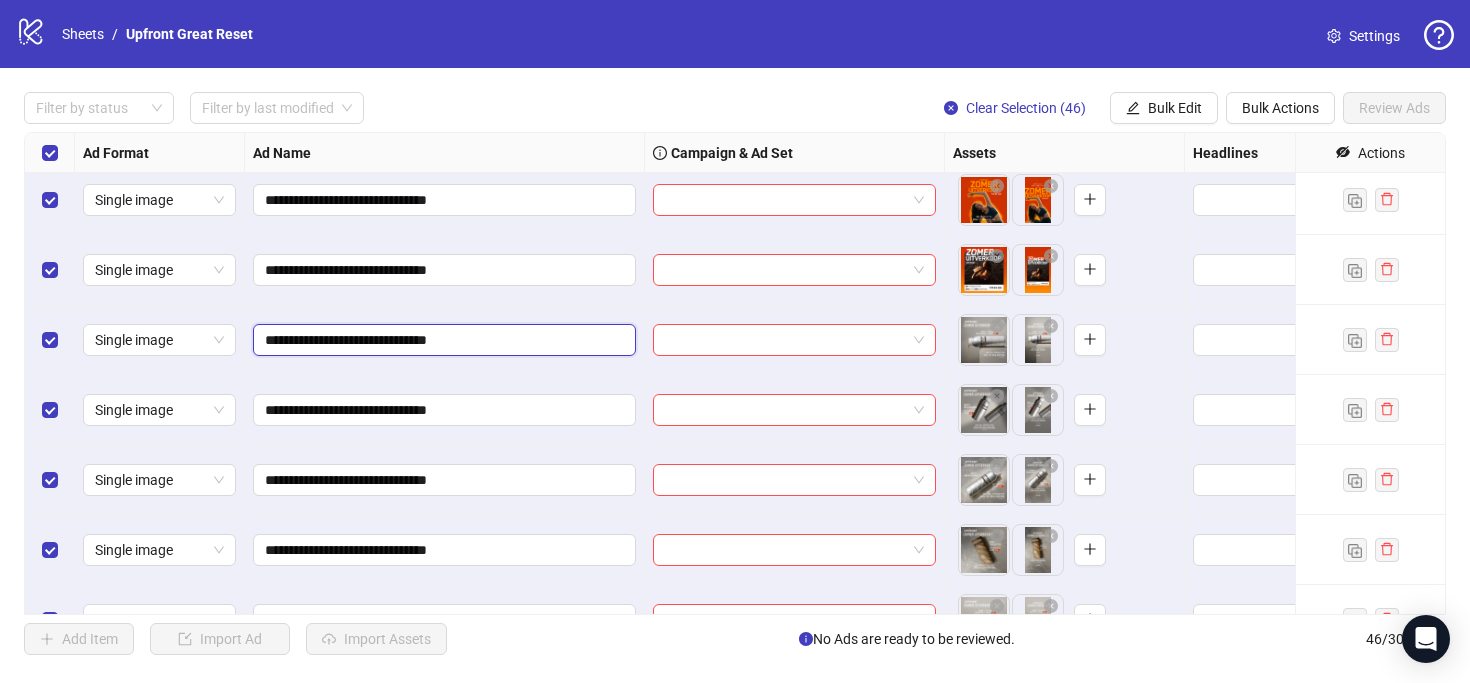 drag, startPoint x: 429, startPoint y: 343, endPoint x: 469, endPoint y: 343, distance: 40 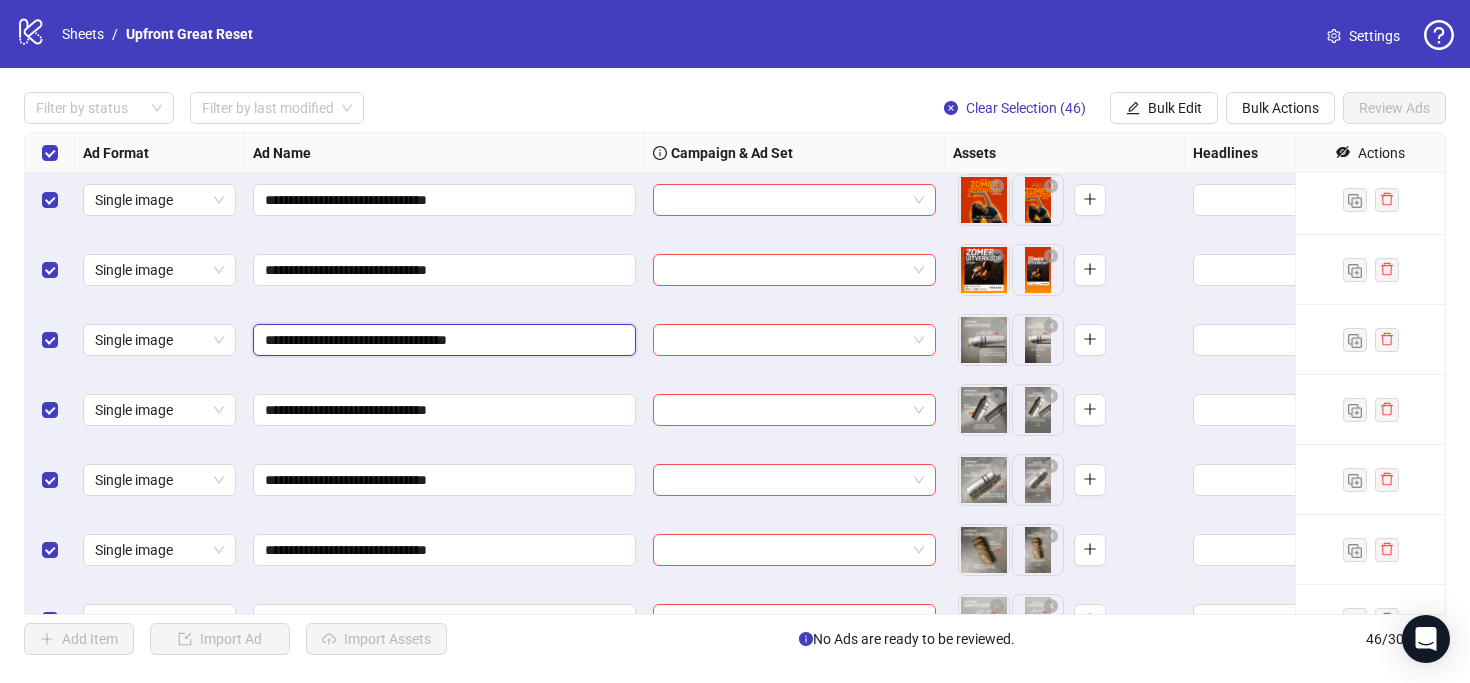type on "**********" 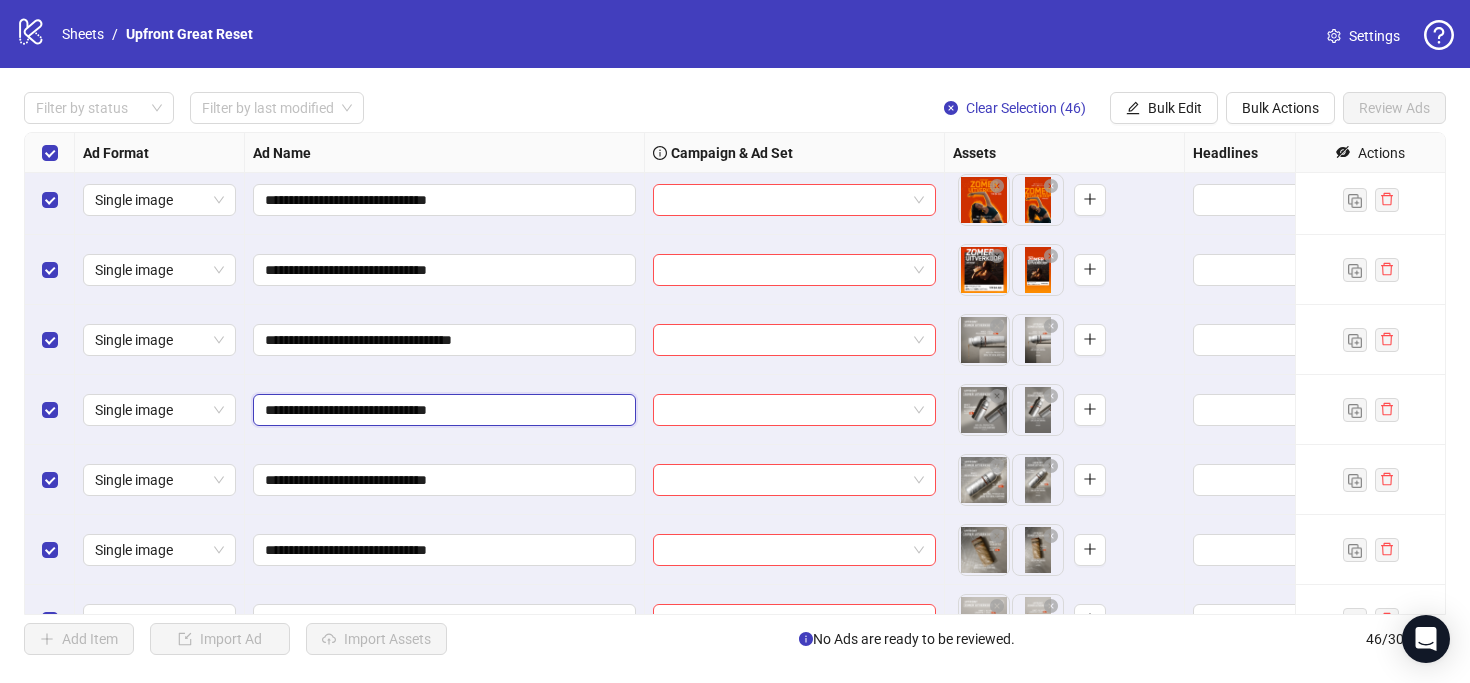 click on "**********" at bounding box center [442, 410] 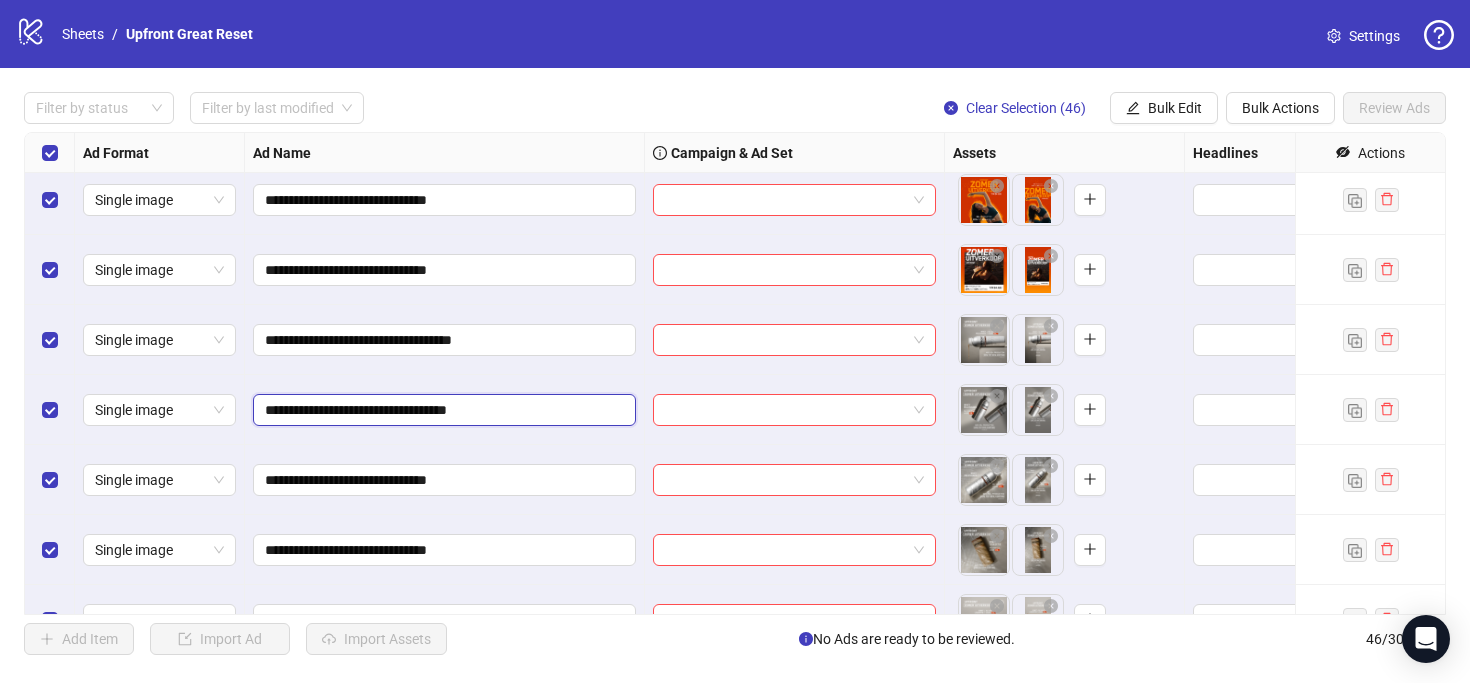 type on "**********" 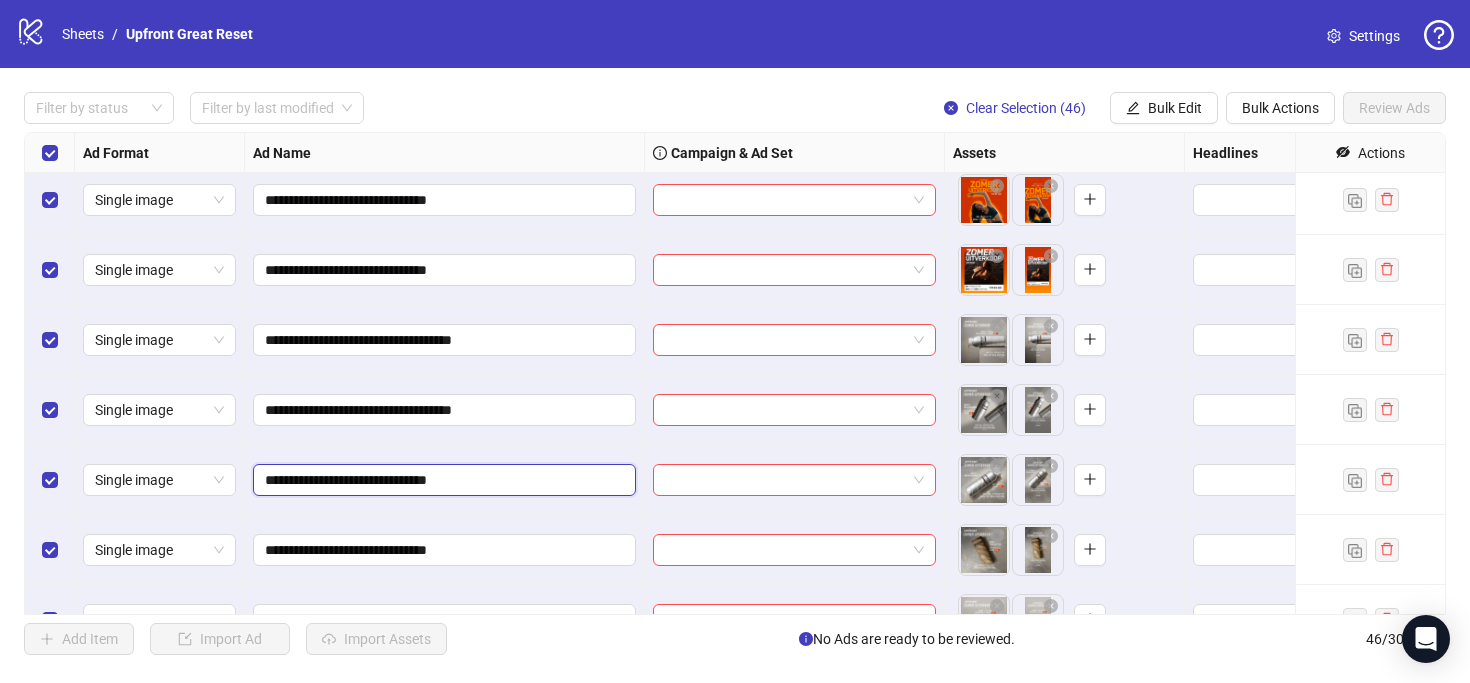 click on "**********" at bounding box center (442, 480) 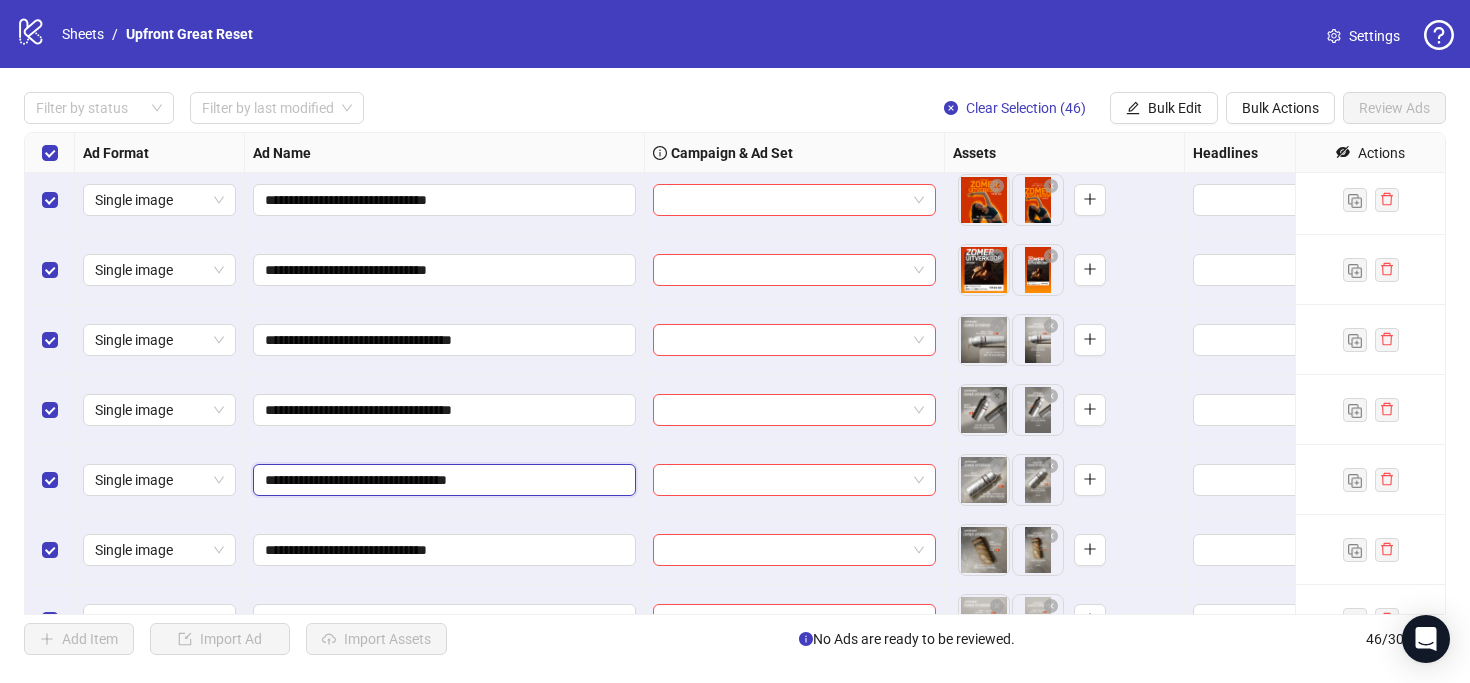 type on "**********" 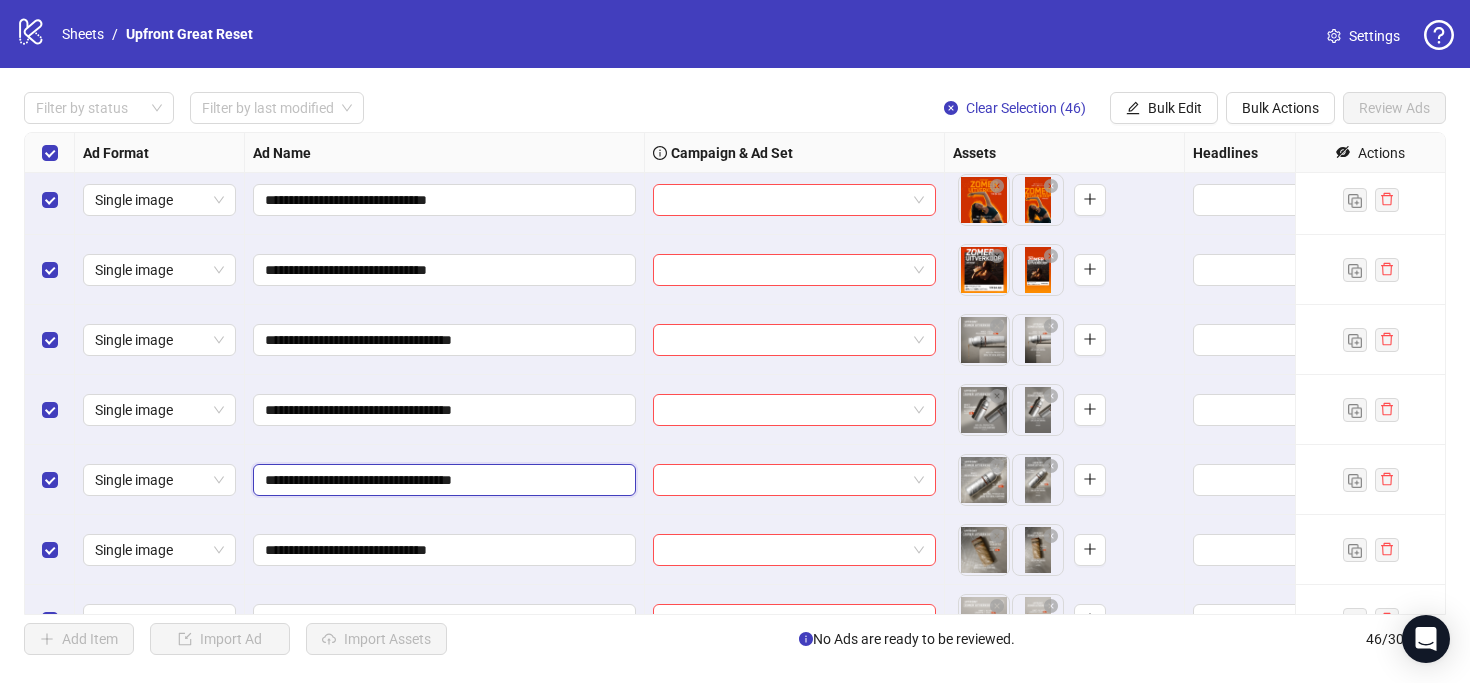 scroll, scrollTop: 579, scrollLeft: 0, axis: vertical 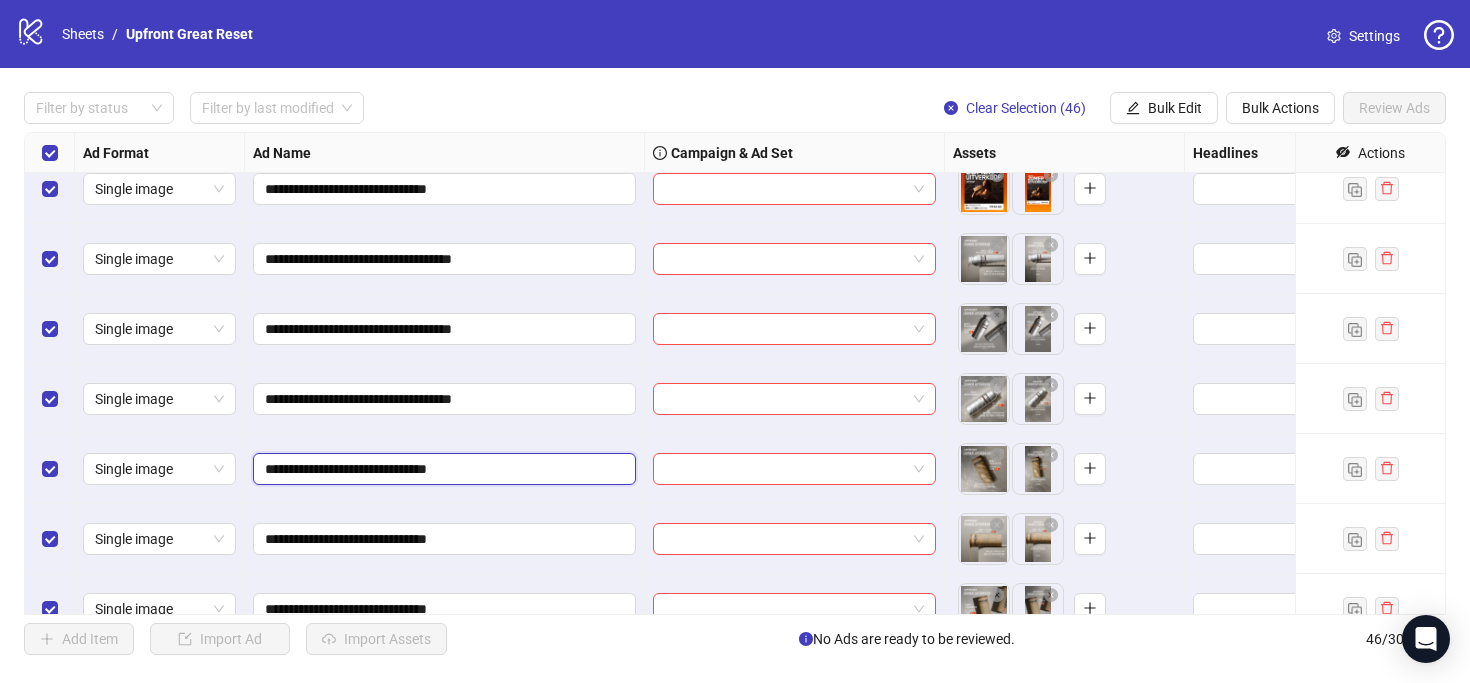 click on "**********" at bounding box center [442, 469] 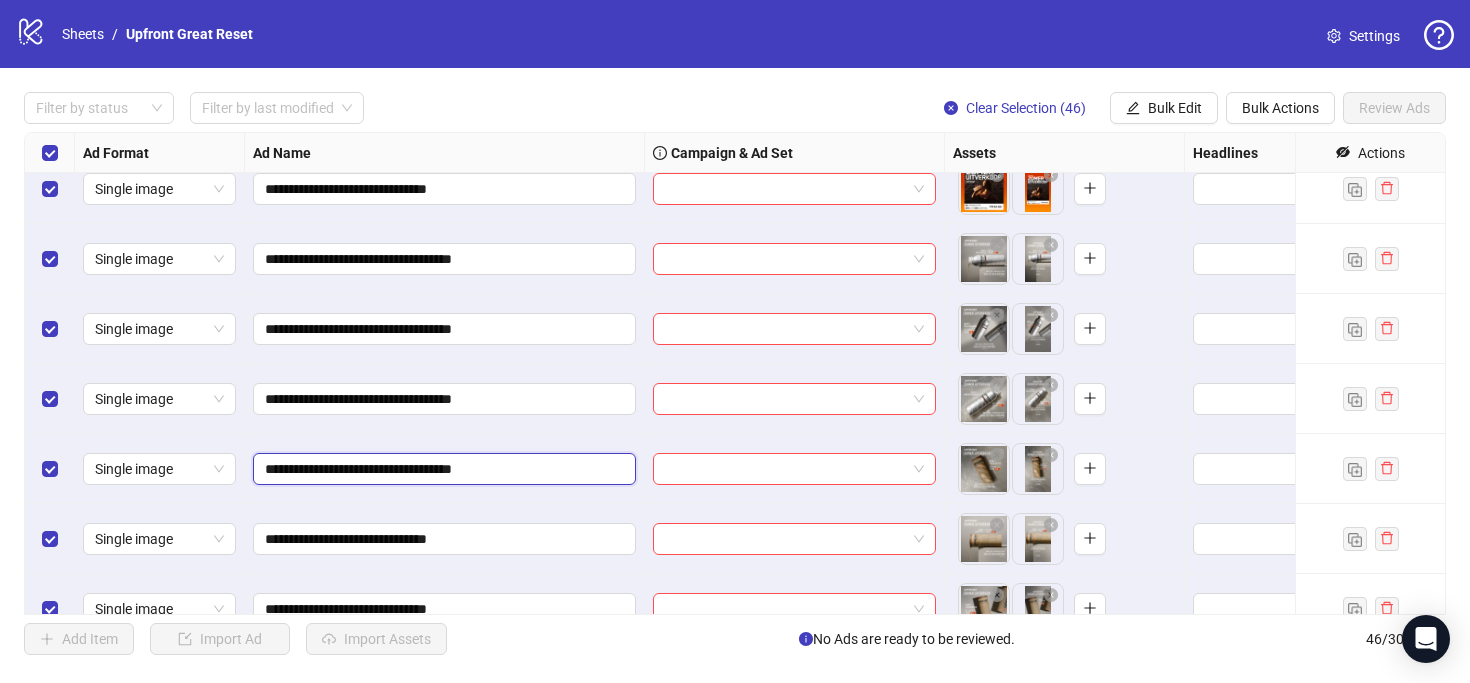 drag, startPoint x: 434, startPoint y: 470, endPoint x: 507, endPoint y: 470, distance: 73 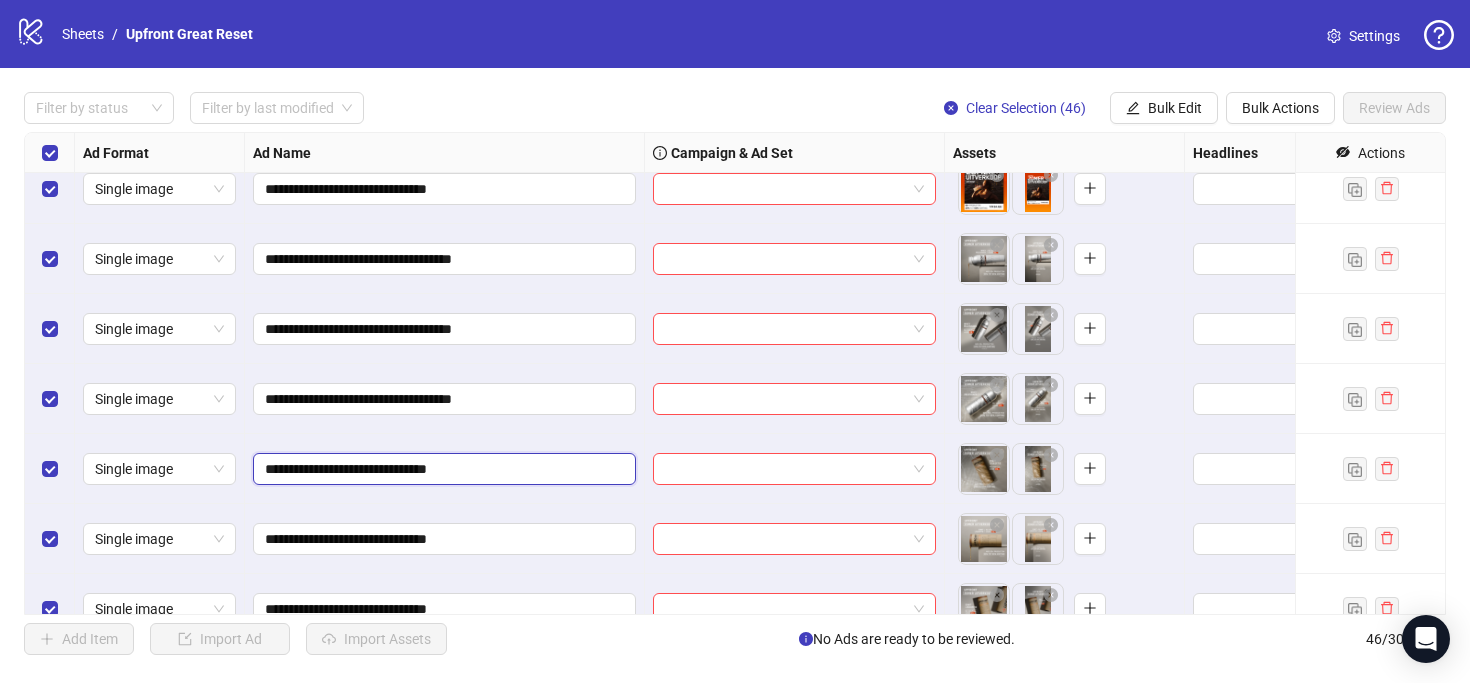 type on "**********" 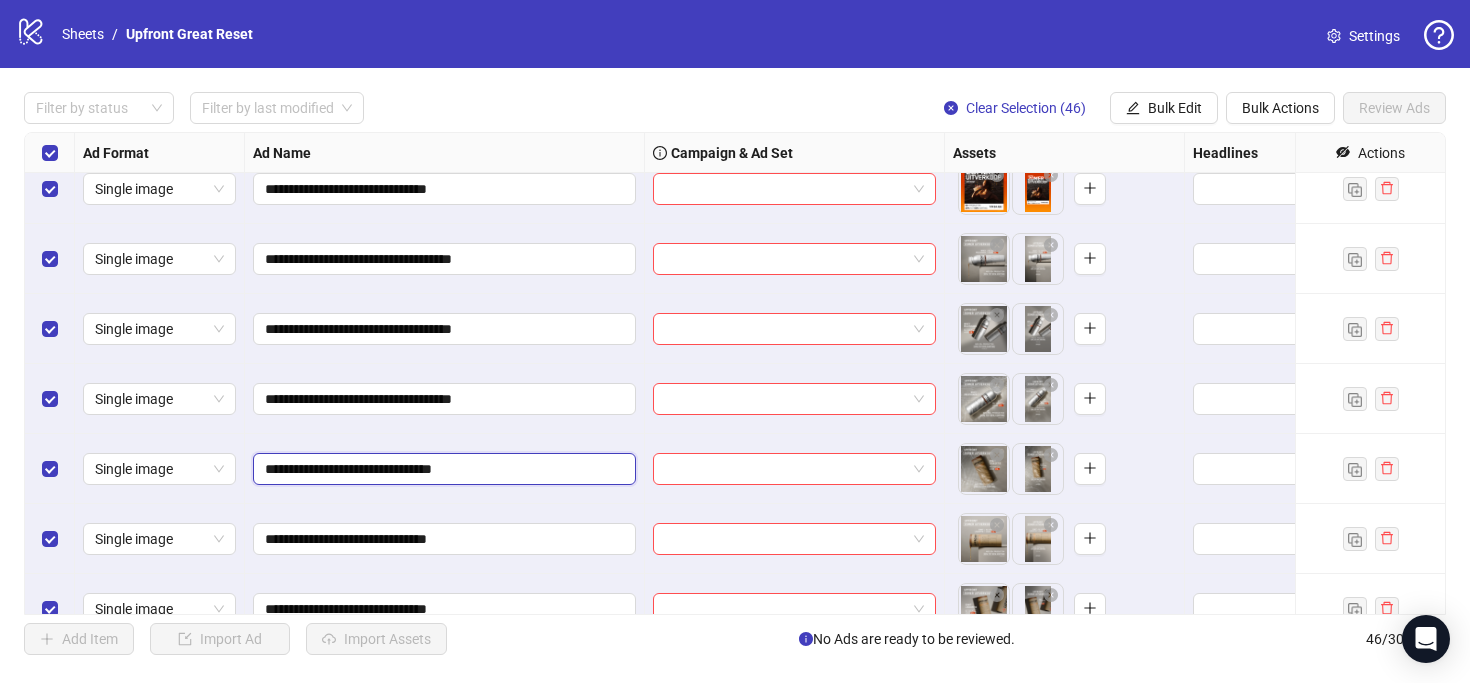 scroll, scrollTop: 667, scrollLeft: 0, axis: vertical 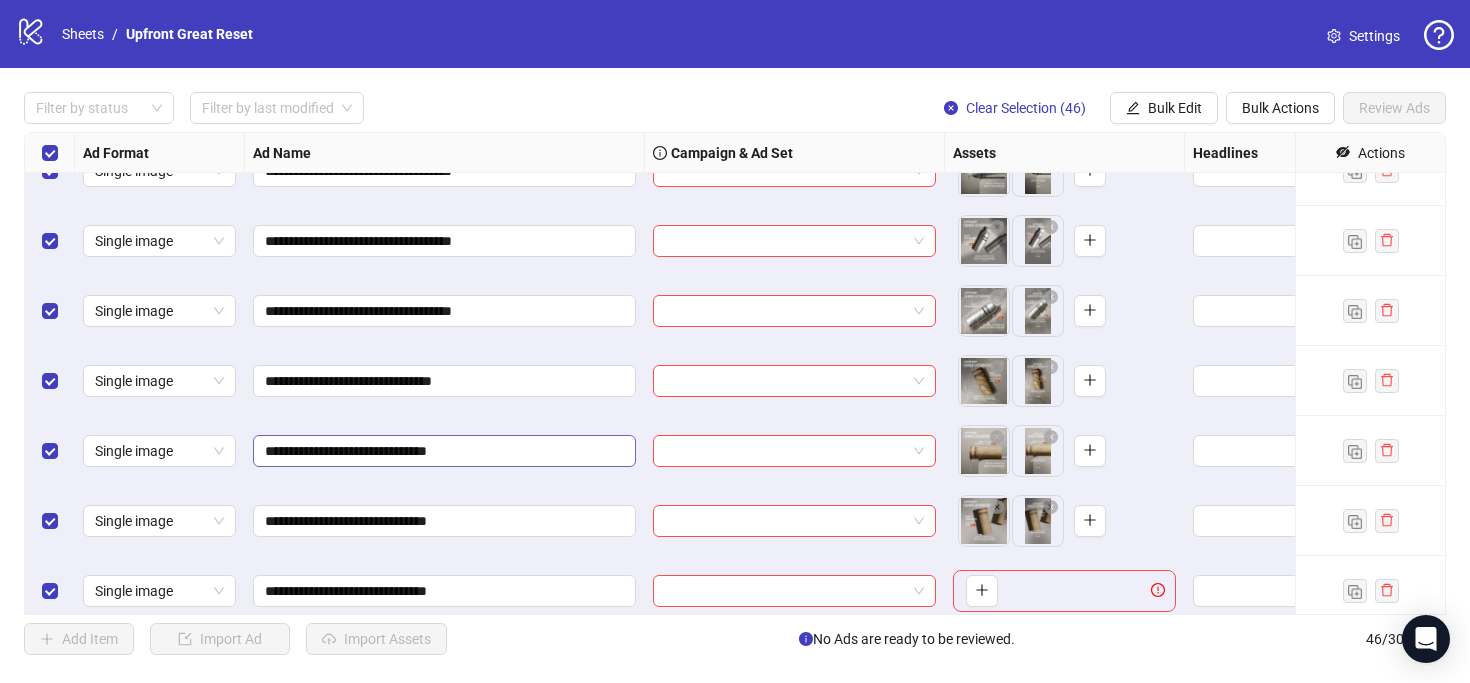 click on "**********" at bounding box center (444, 451) 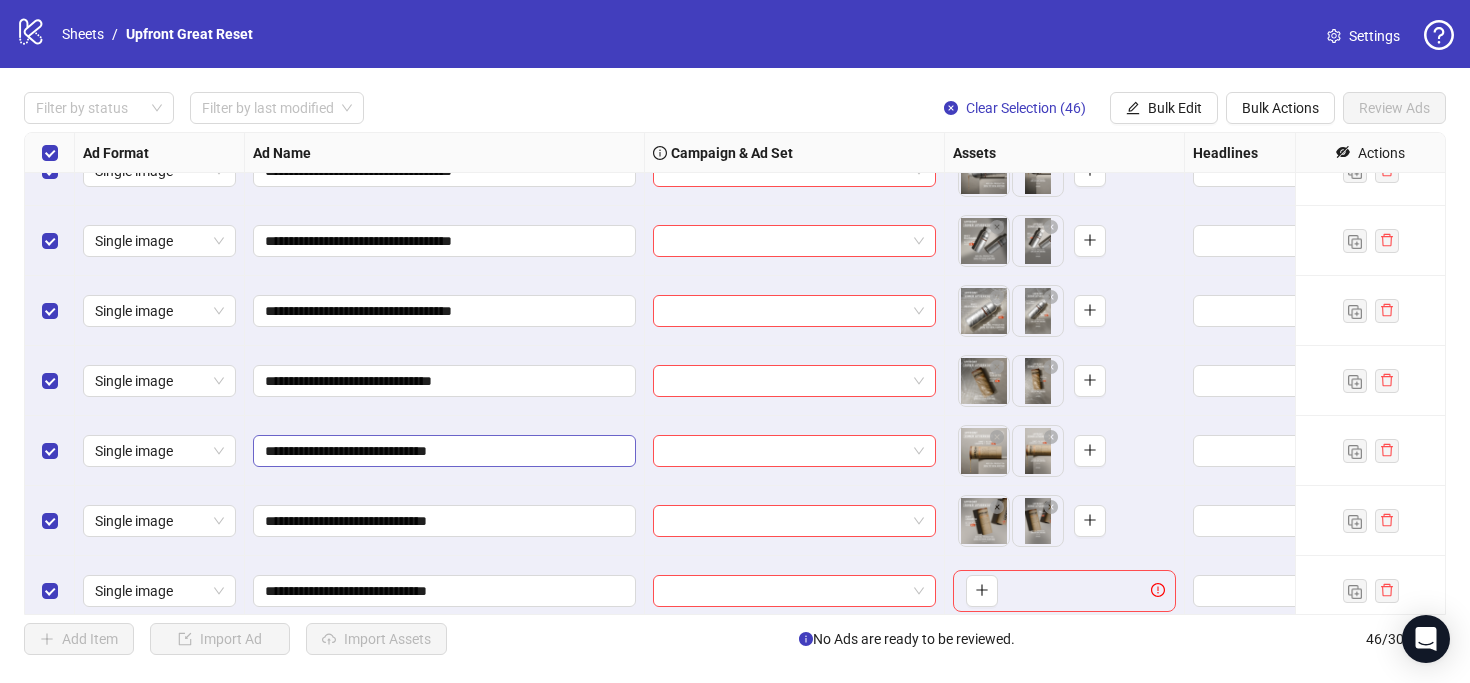 click on "**********" at bounding box center (444, 451) 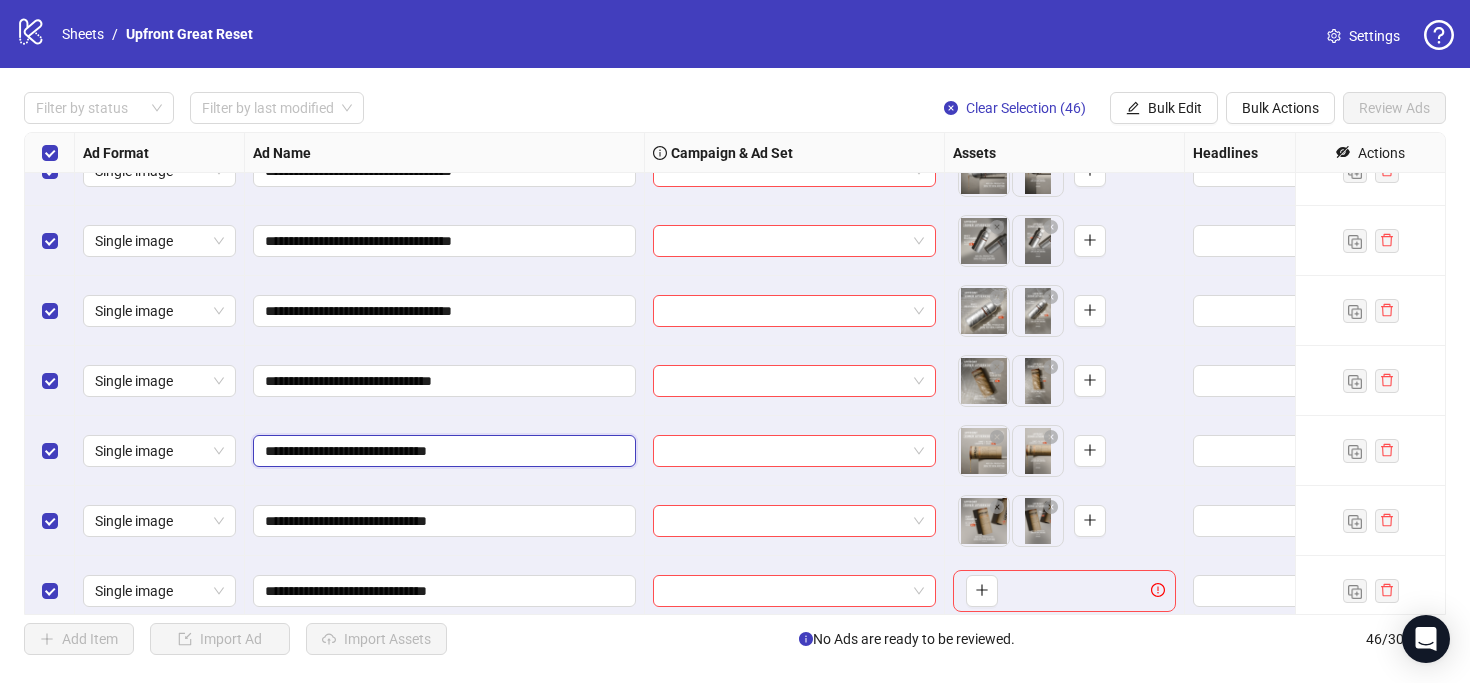click on "**********" at bounding box center [442, 451] 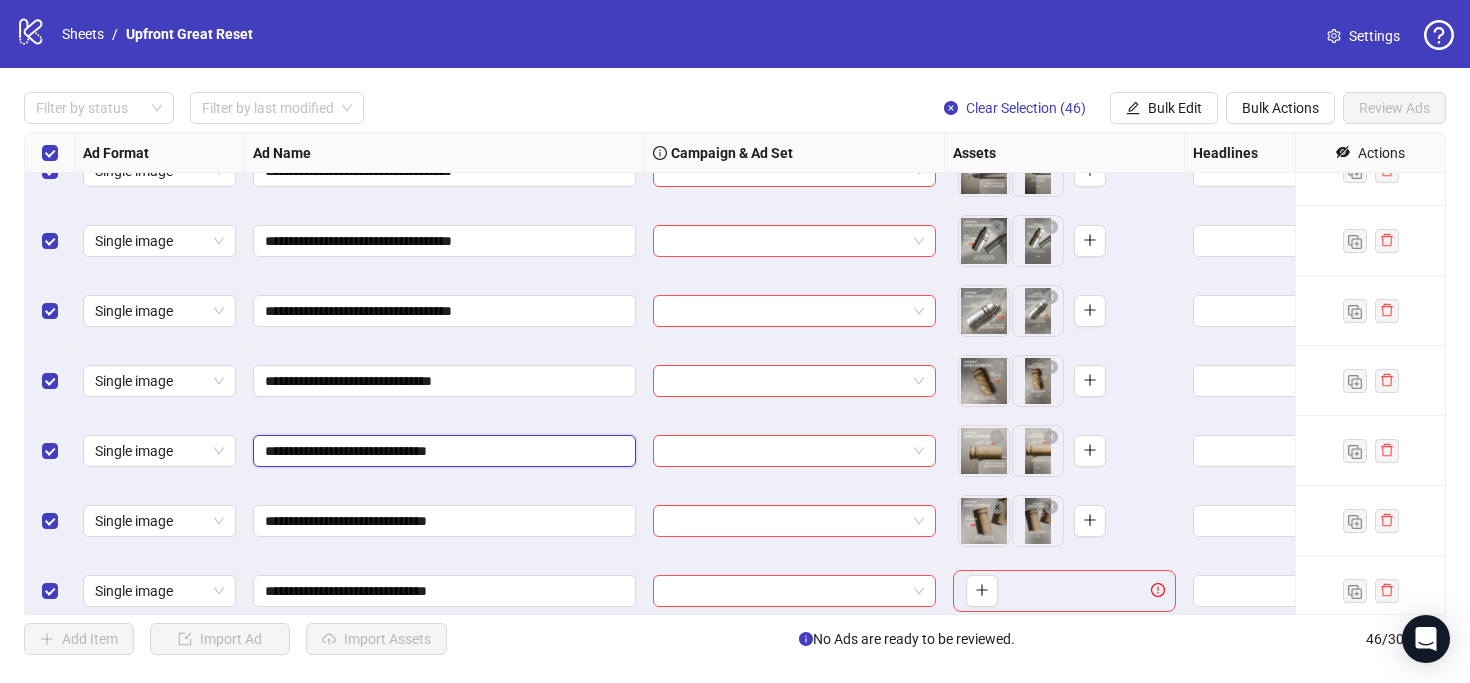 type on "**********" 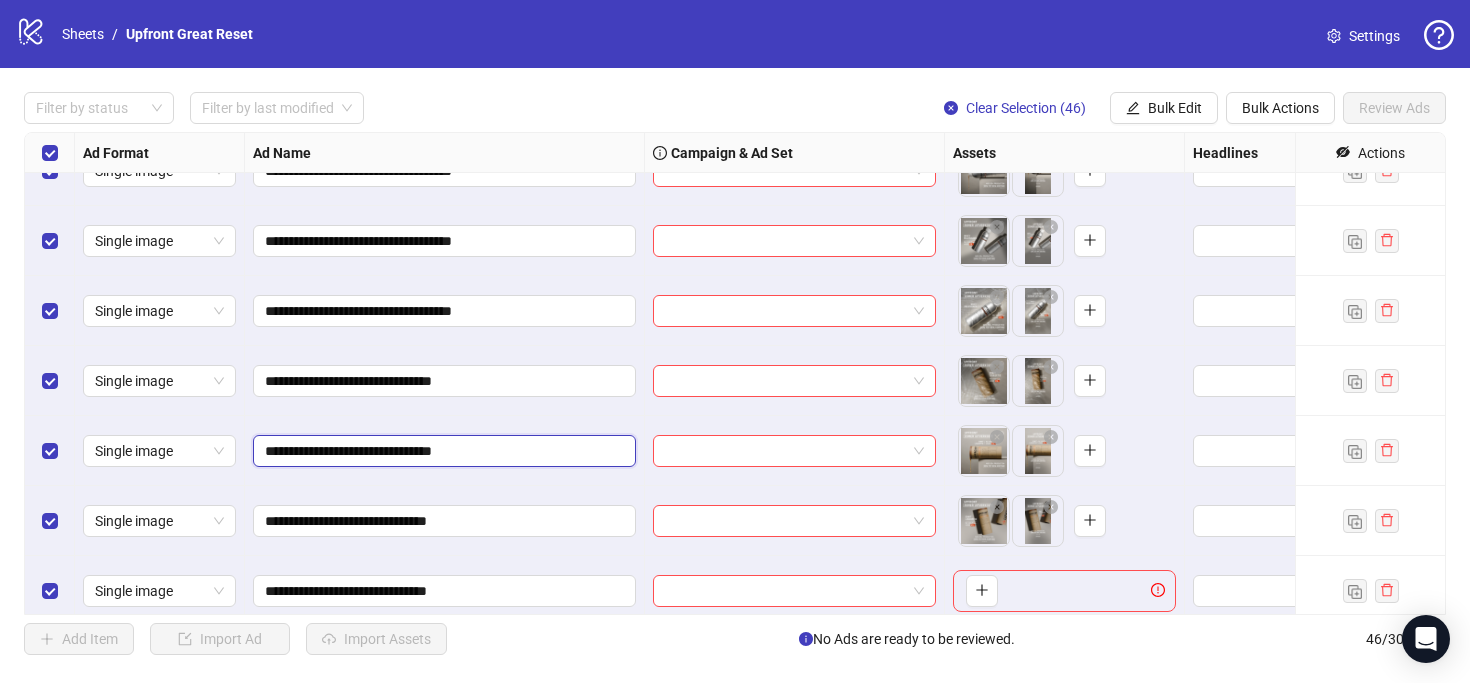 scroll, scrollTop: 701, scrollLeft: 0, axis: vertical 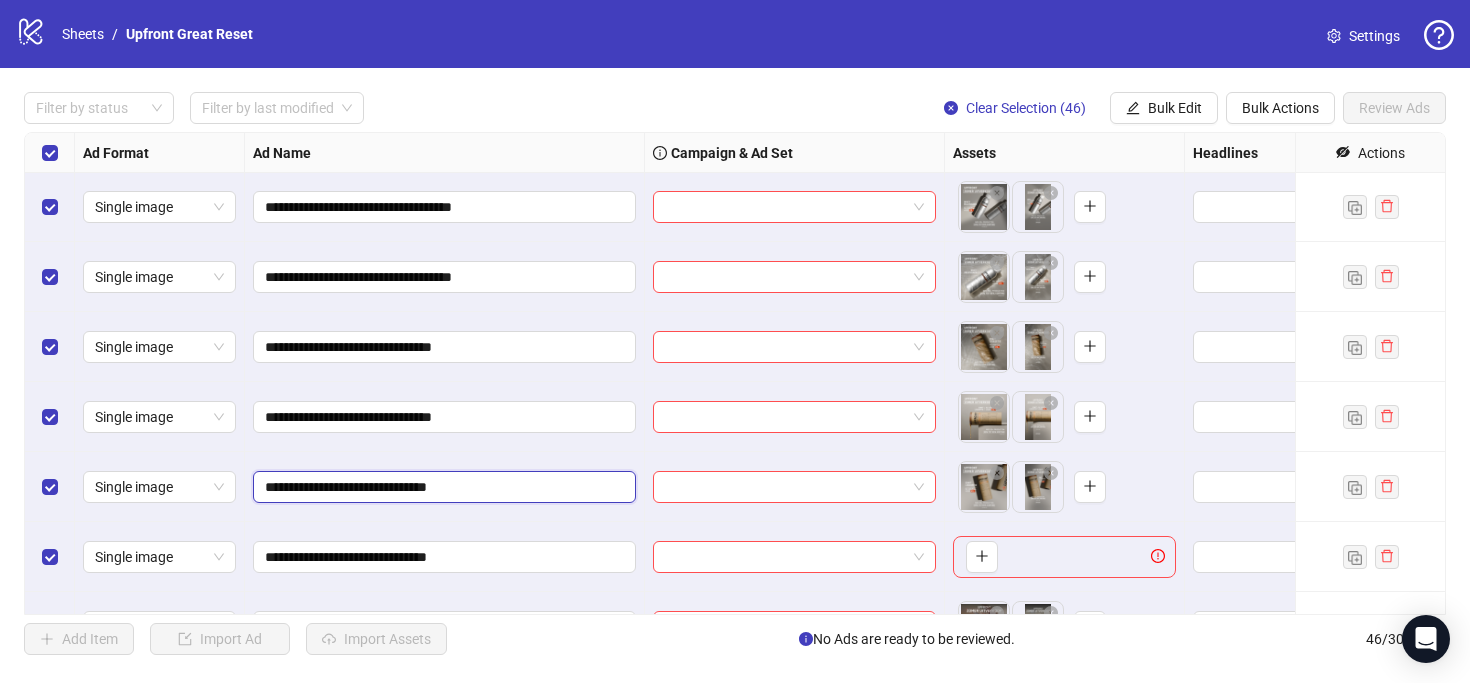 click on "**********" at bounding box center (442, 487) 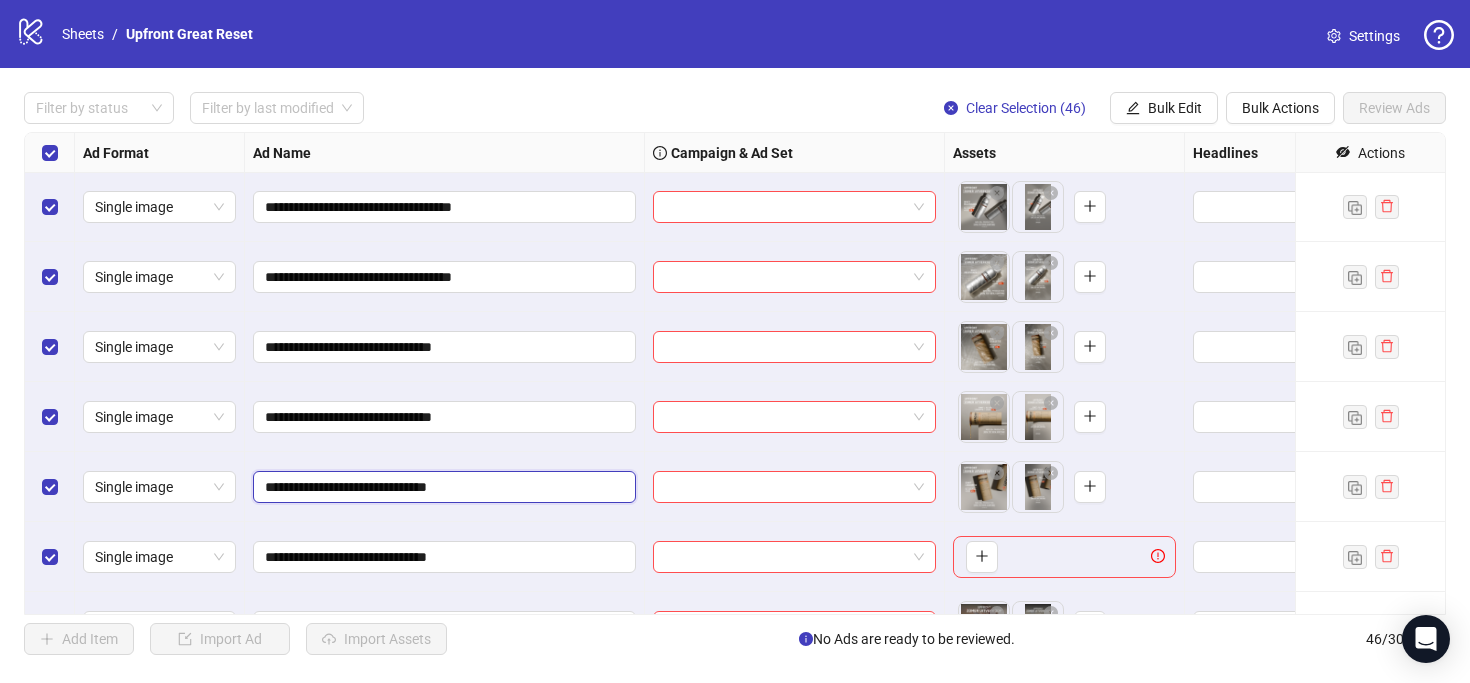 click on "**********" at bounding box center [442, 487] 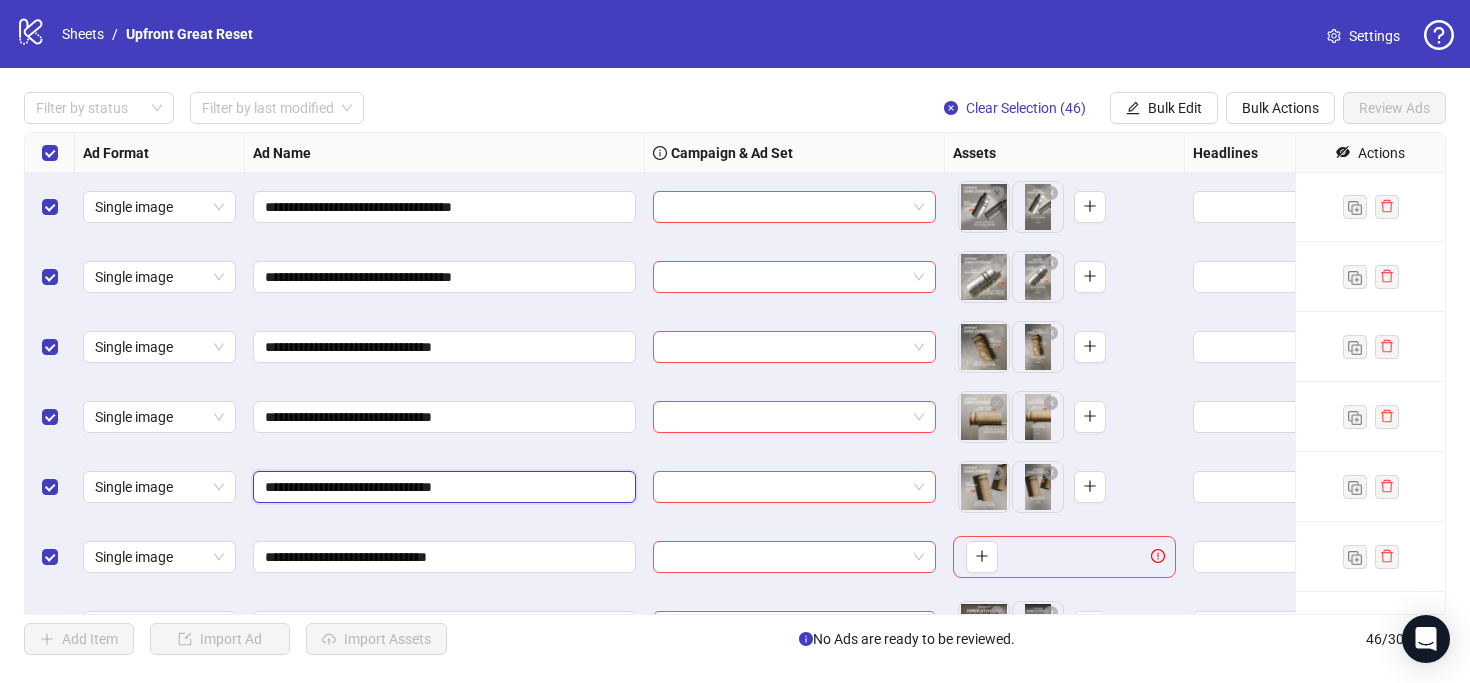click on "**********" at bounding box center (442, 487) 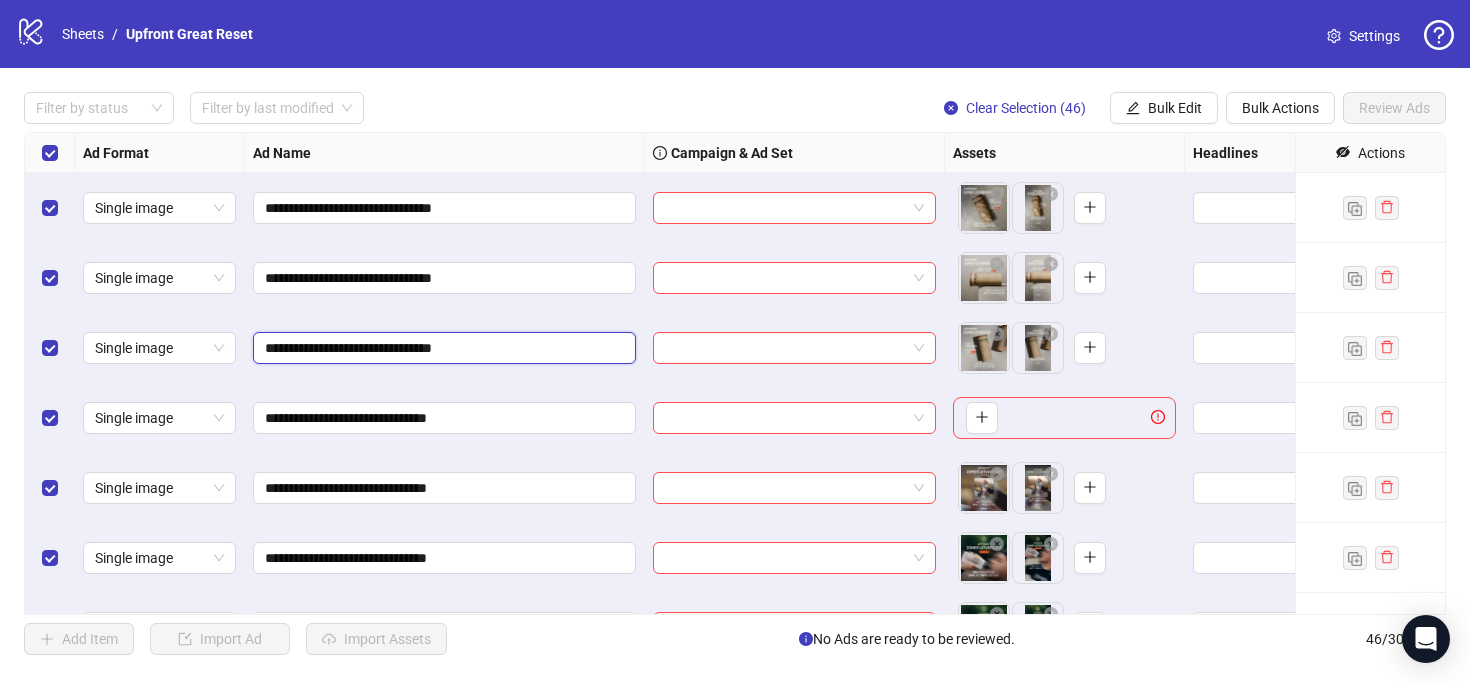 scroll, scrollTop: 858, scrollLeft: 0, axis: vertical 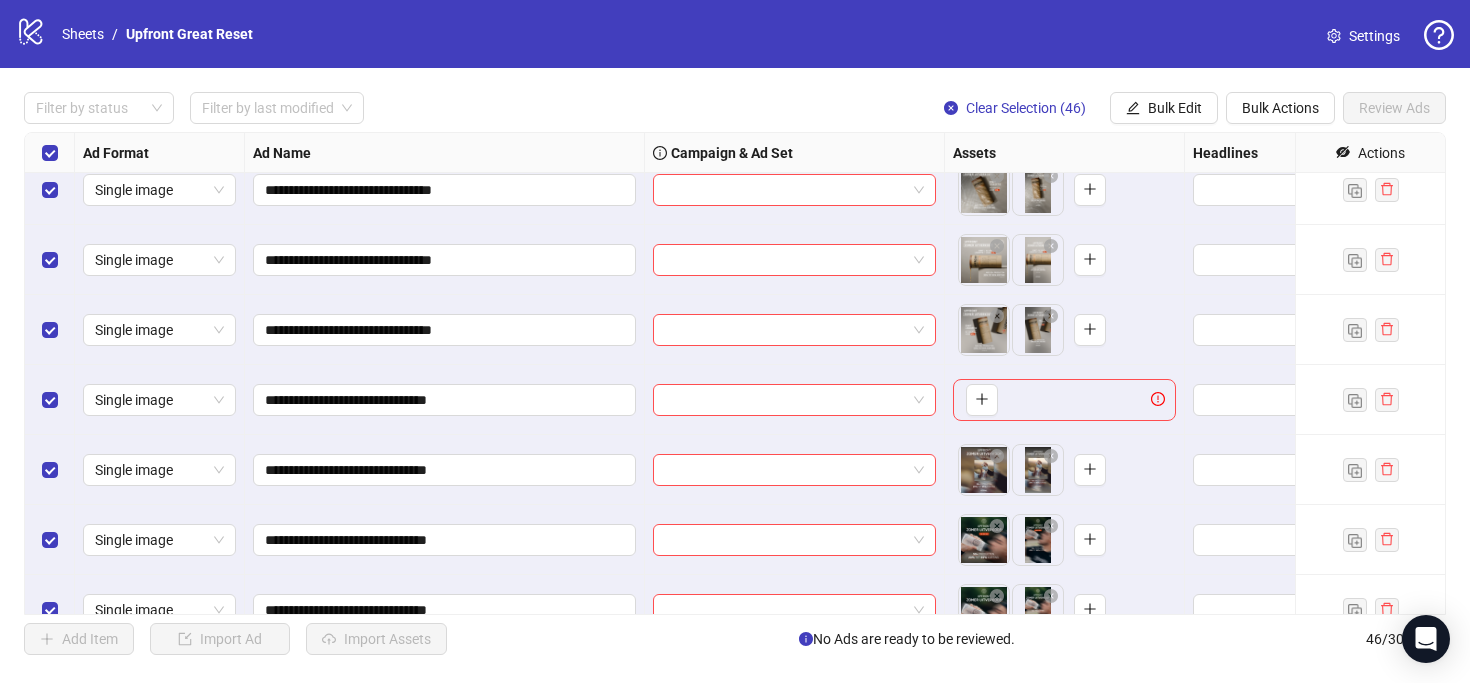 click at bounding box center [50, 153] 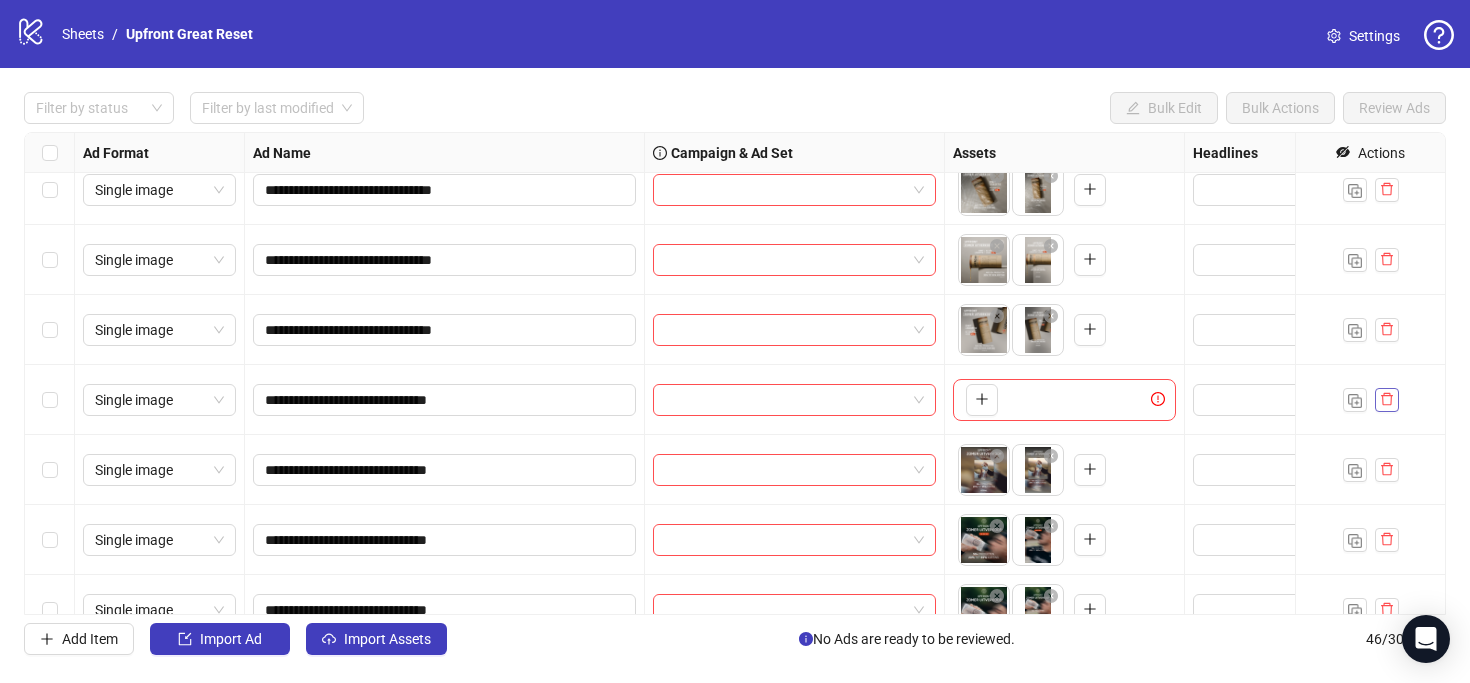 click at bounding box center [1387, 400] 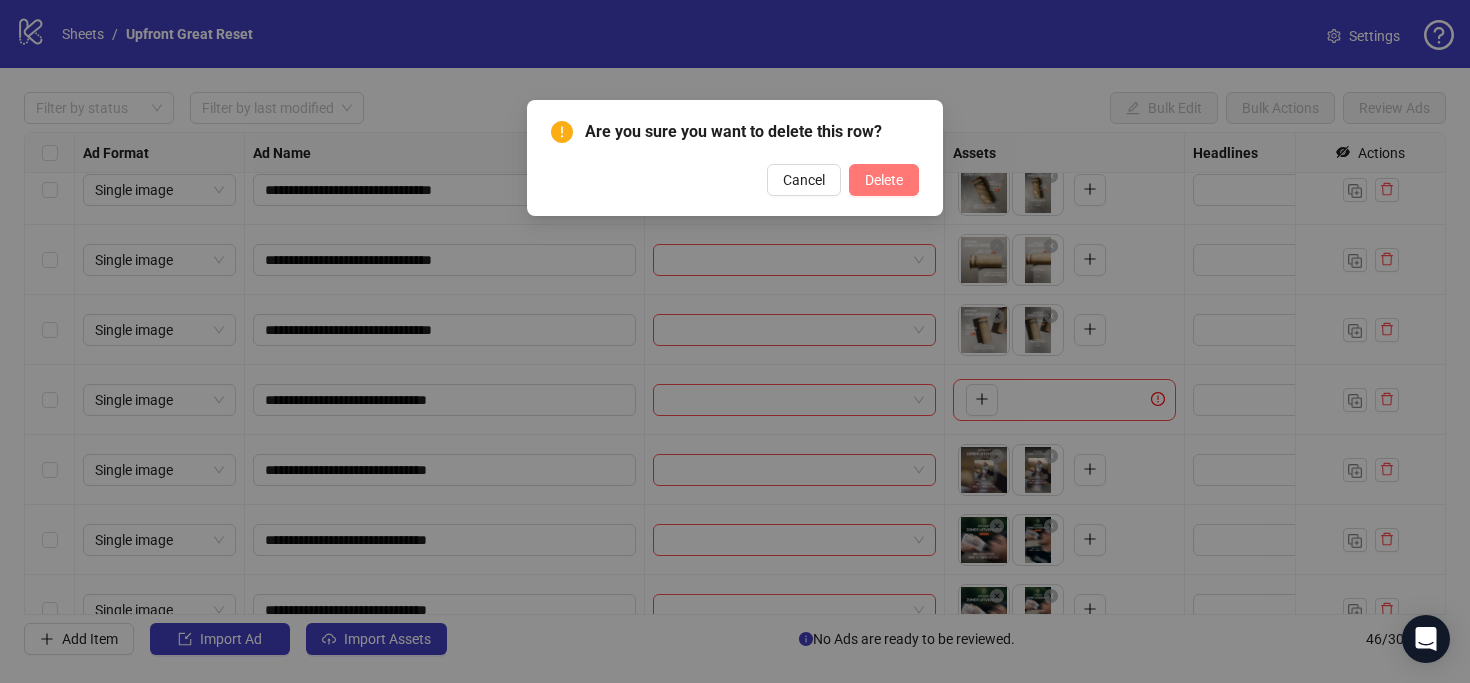 click on "Delete" at bounding box center (884, 180) 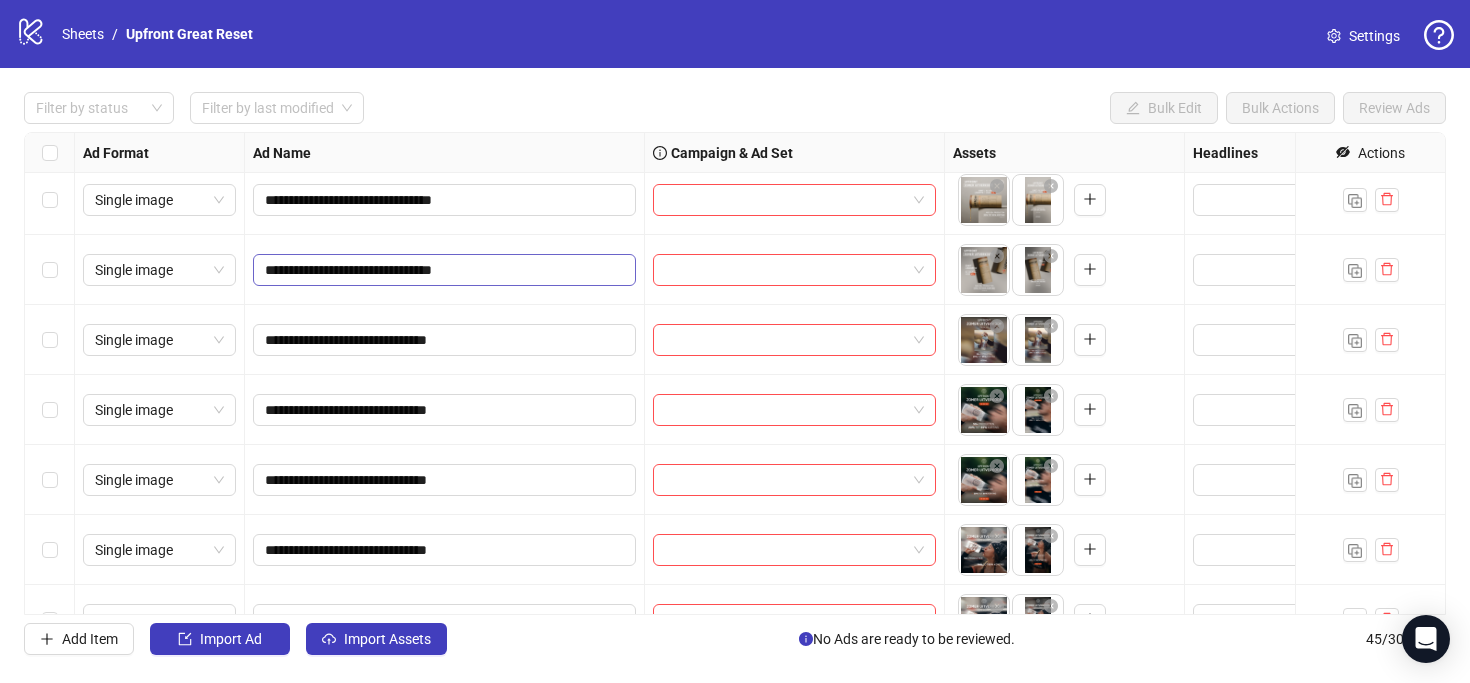 scroll, scrollTop: 933, scrollLeft: 0, axis: vertical 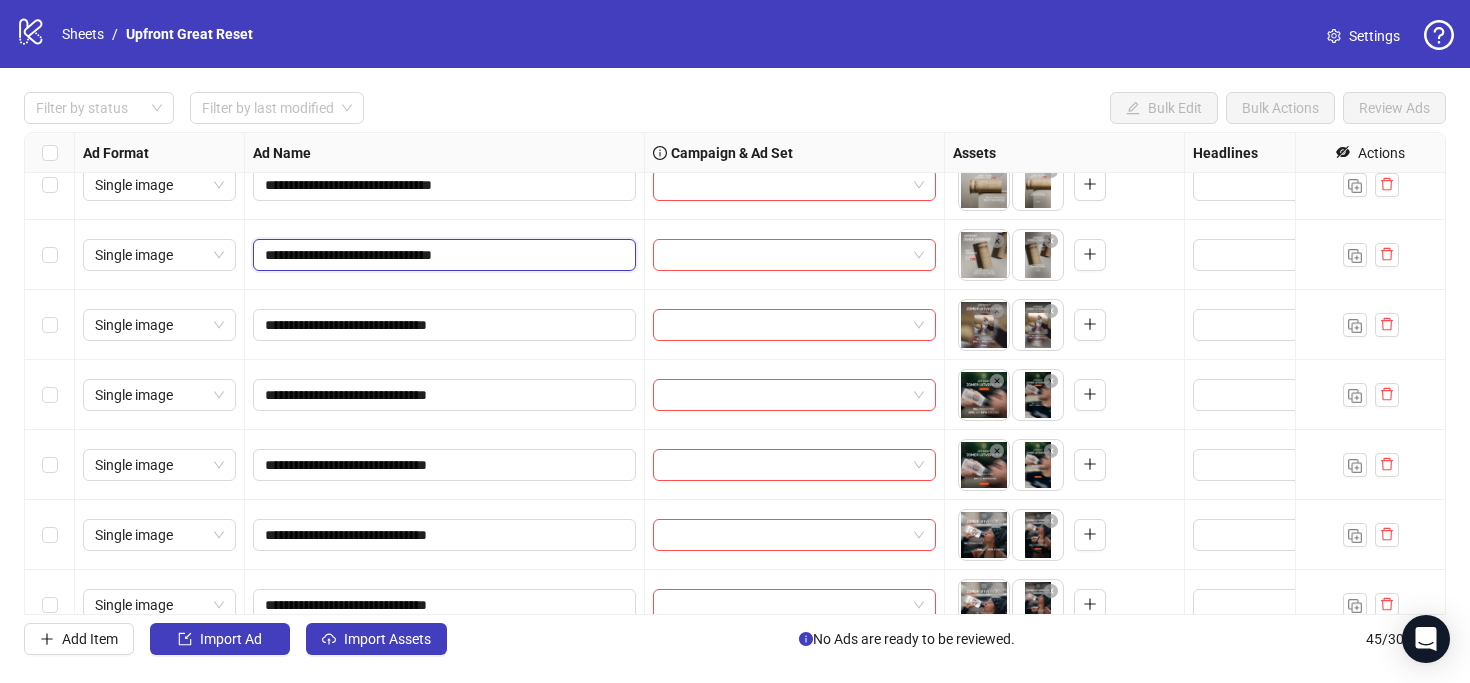 click on "**********" at bounding box center [442, 255] 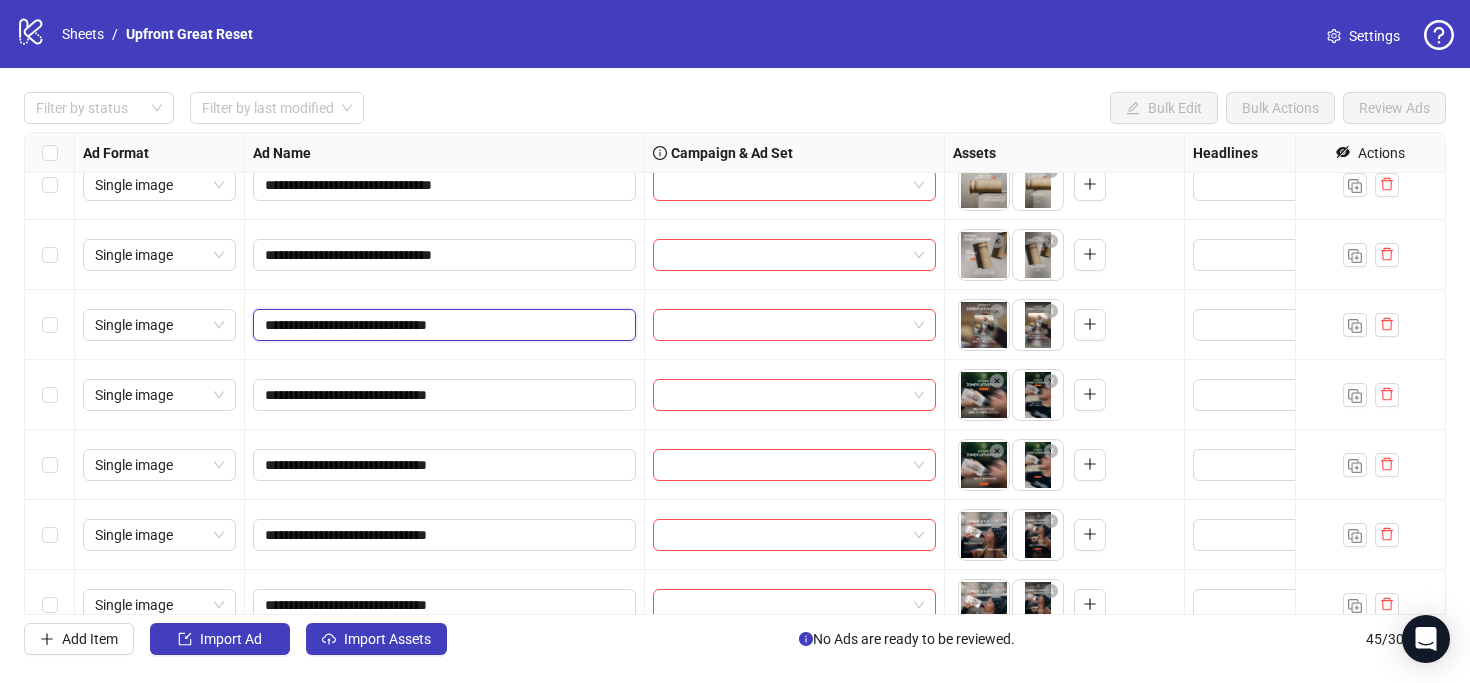 click on "**********" at bounding box center [442, 325] 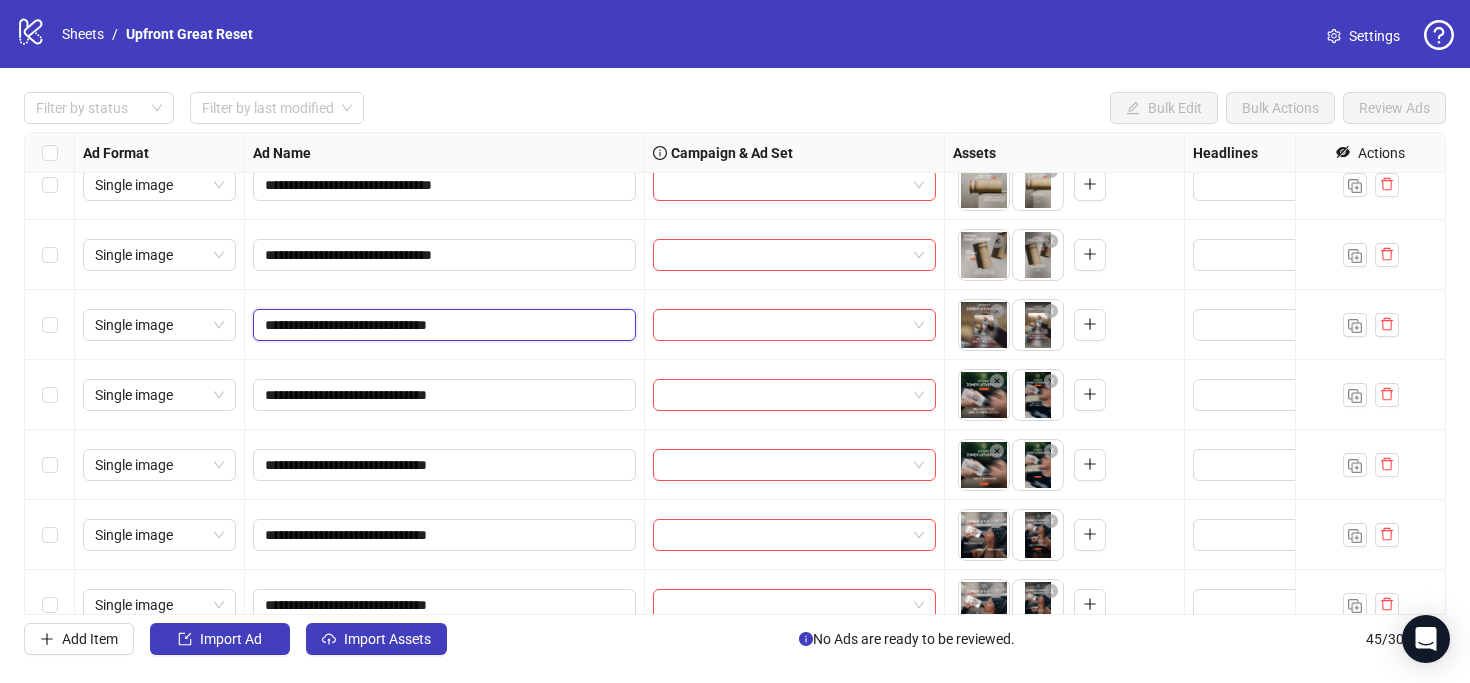 click on "**********" at bounding box center (442, 325) 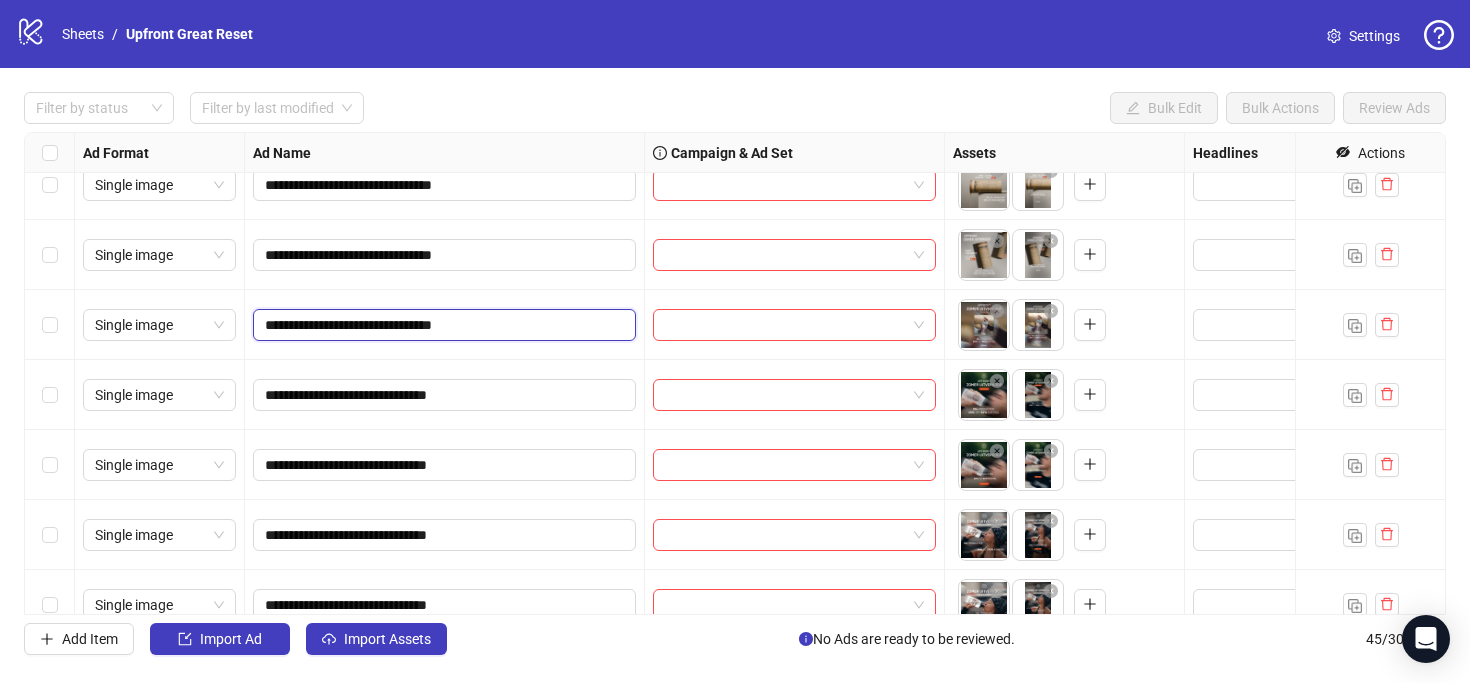 drag, startPoint x: 428, startPoint y: 328, endPoint x: 494, endPoint y: 328, distance: 66 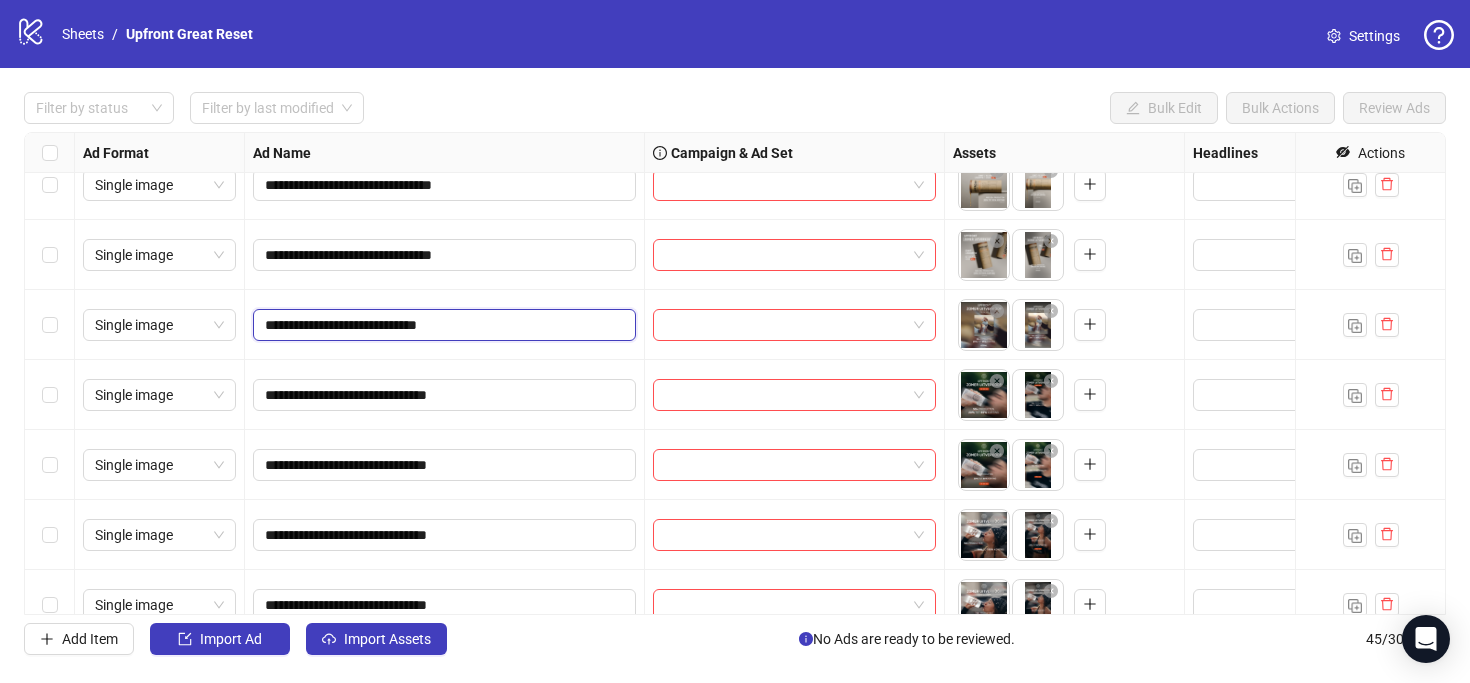 type on "**********" 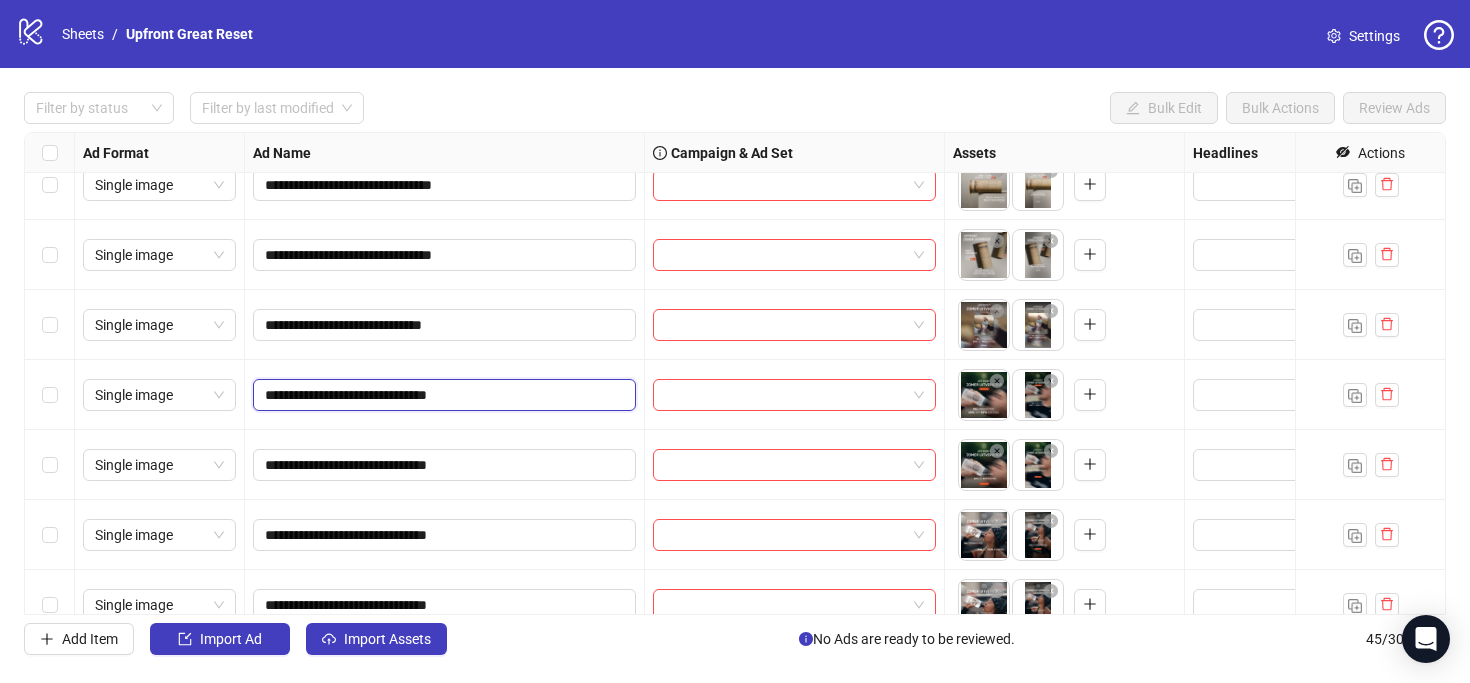 click on "**********" at bounding box center [442, 395] 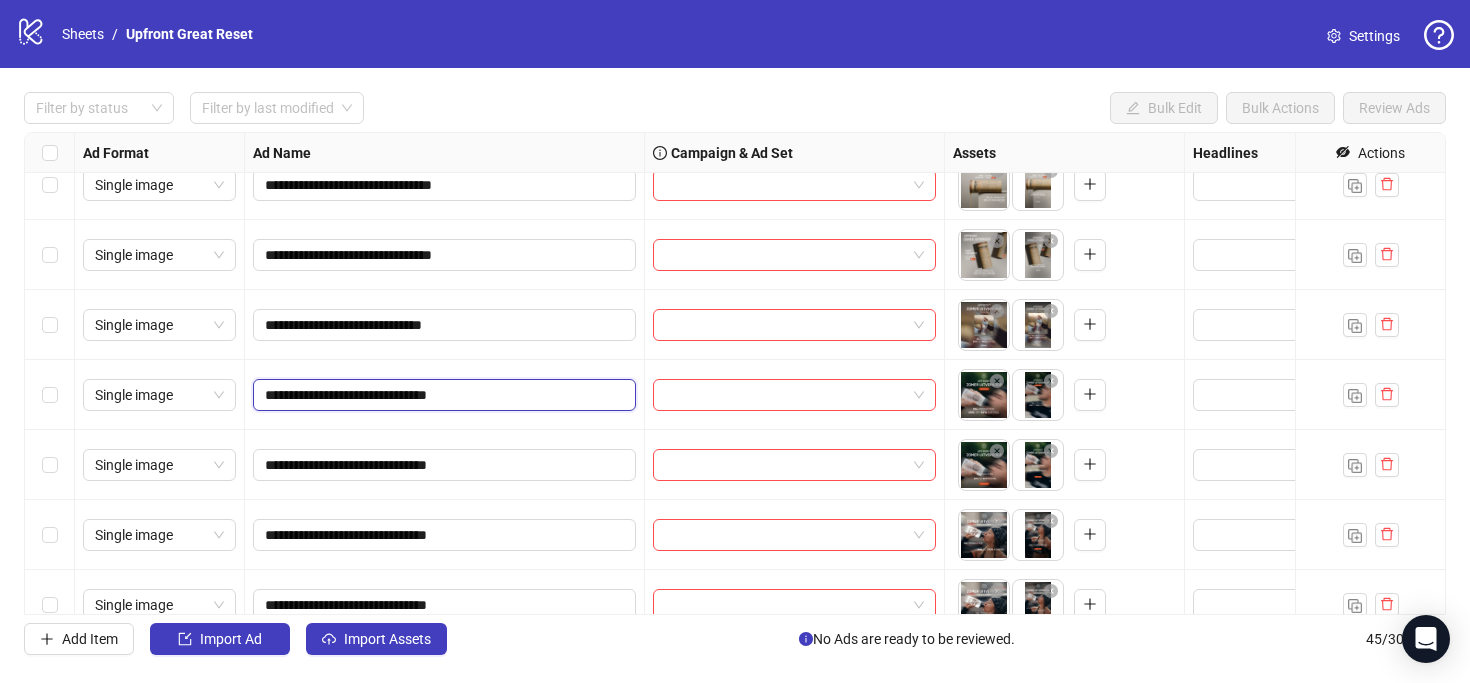 click on "**********" at bounding box center (442, 395) 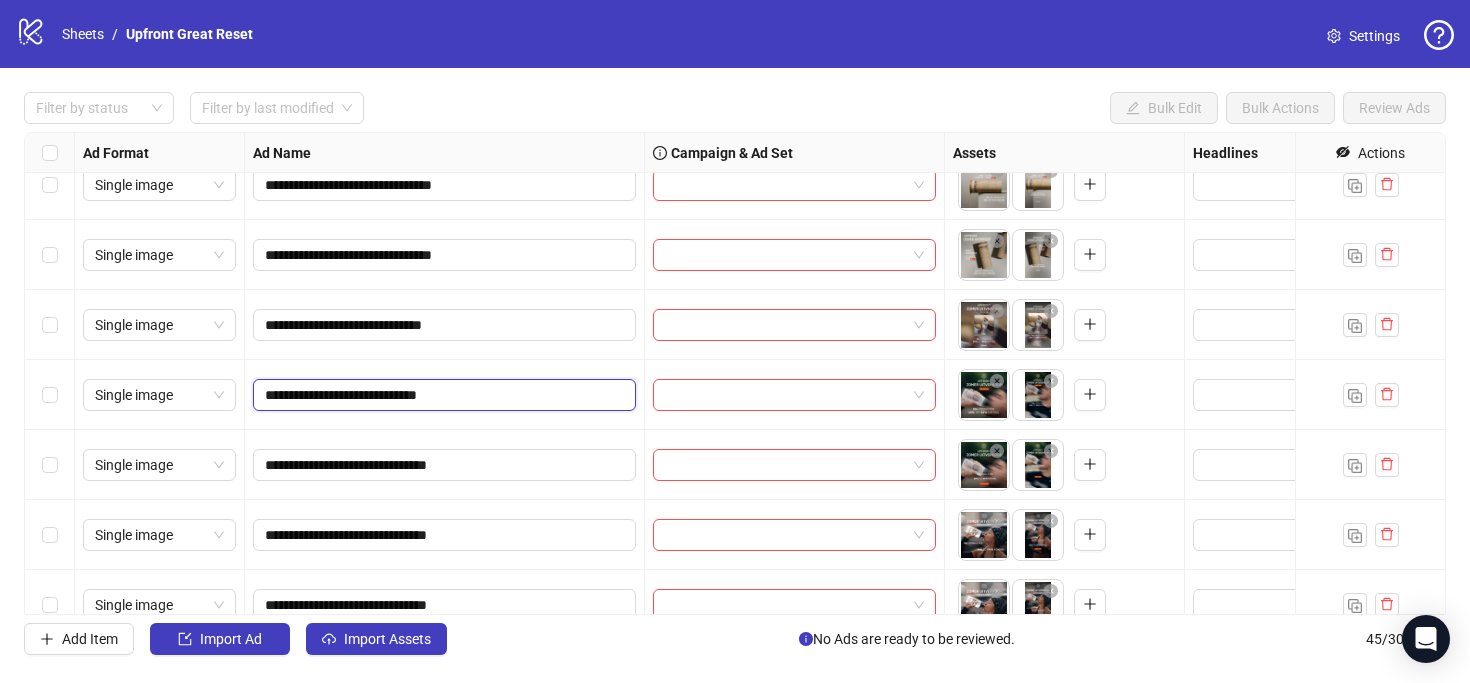 type on "**********" 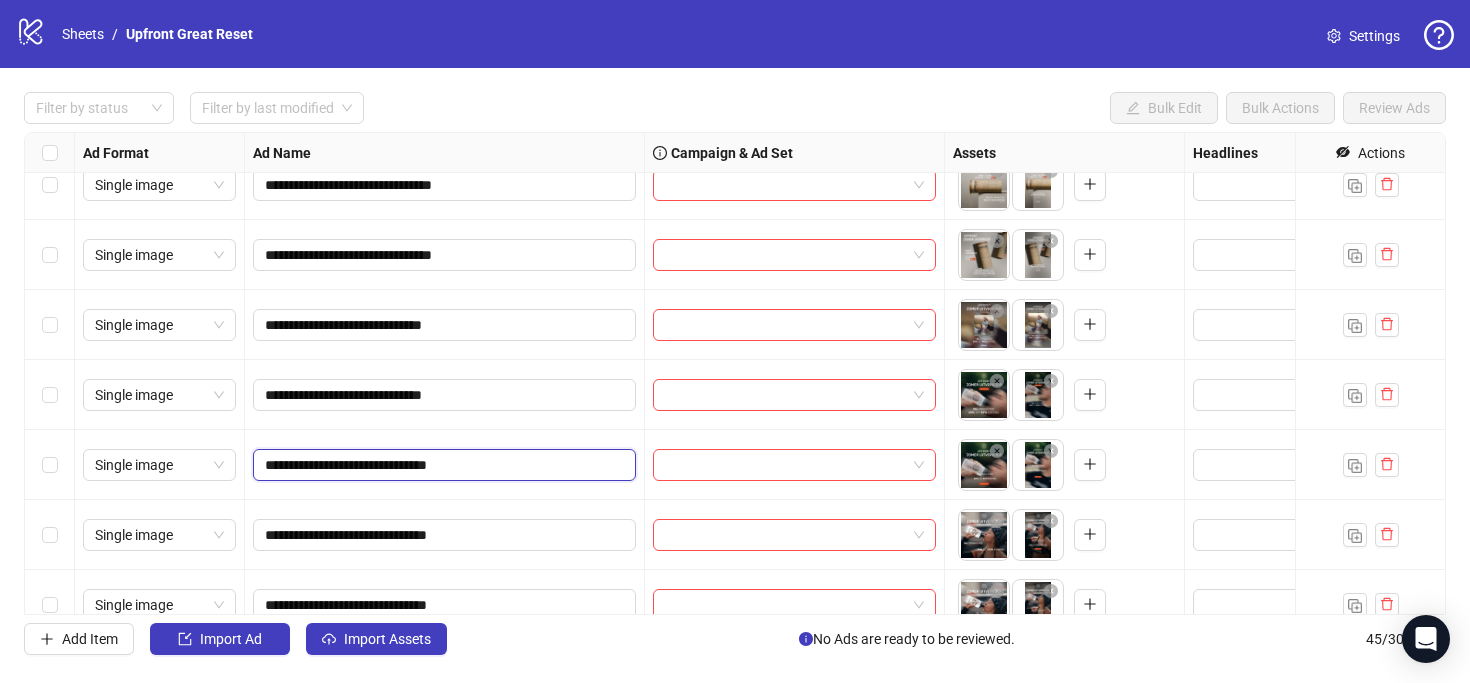 click on "**********" at bounding box center (442, 465) 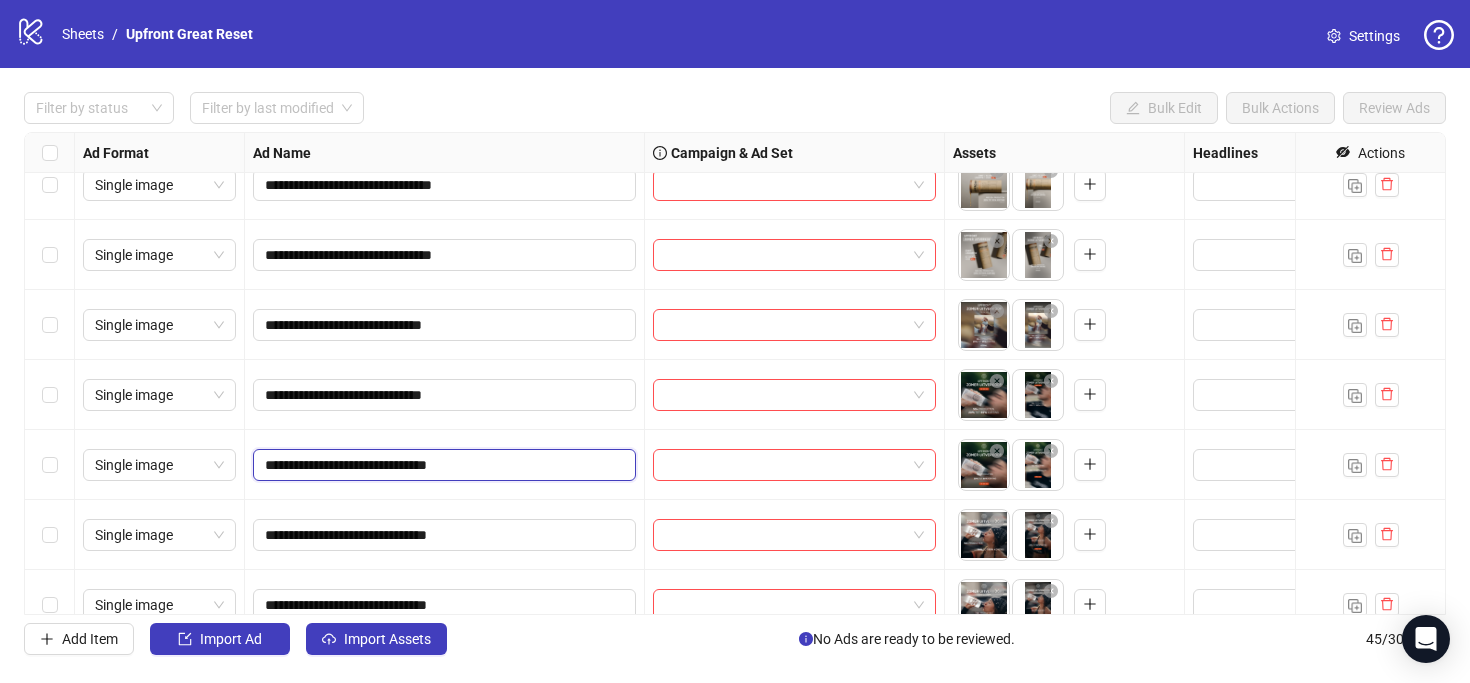click on "**********" at bounding box center (442, 465) 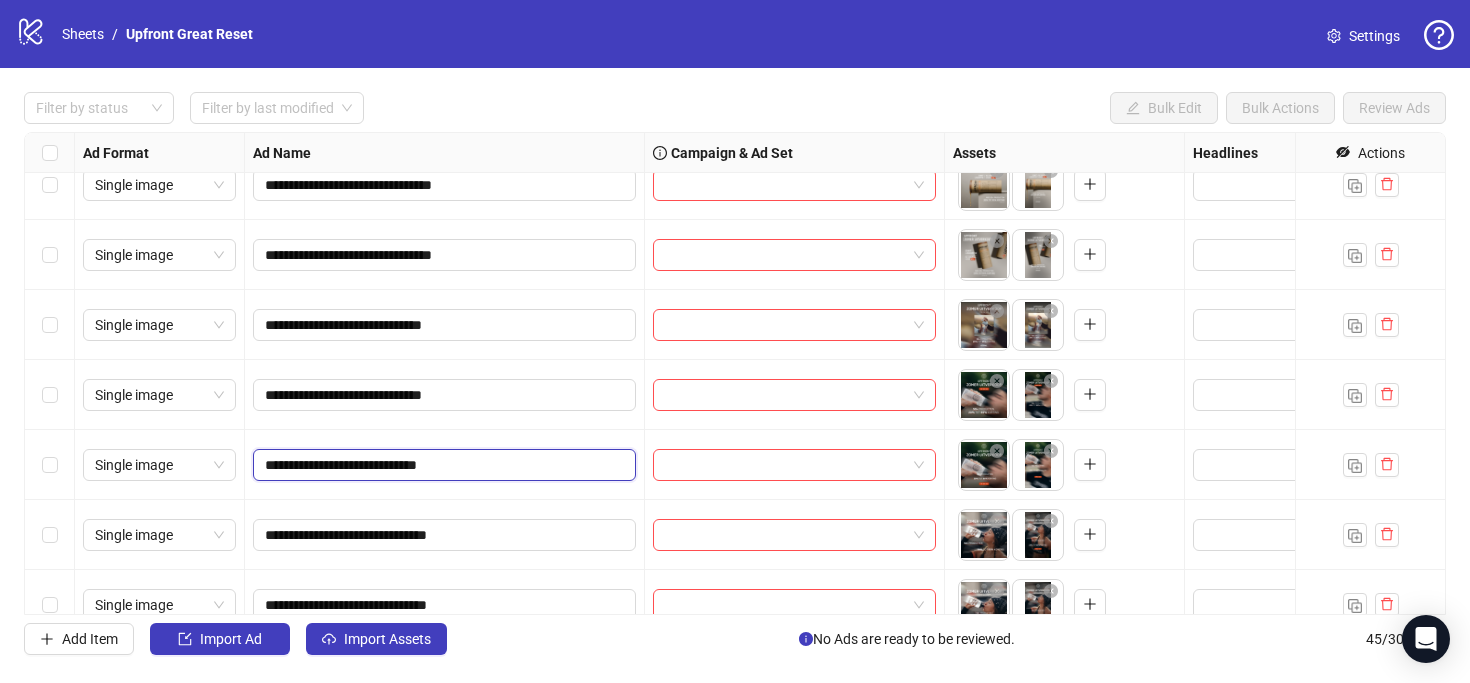type on "**********" 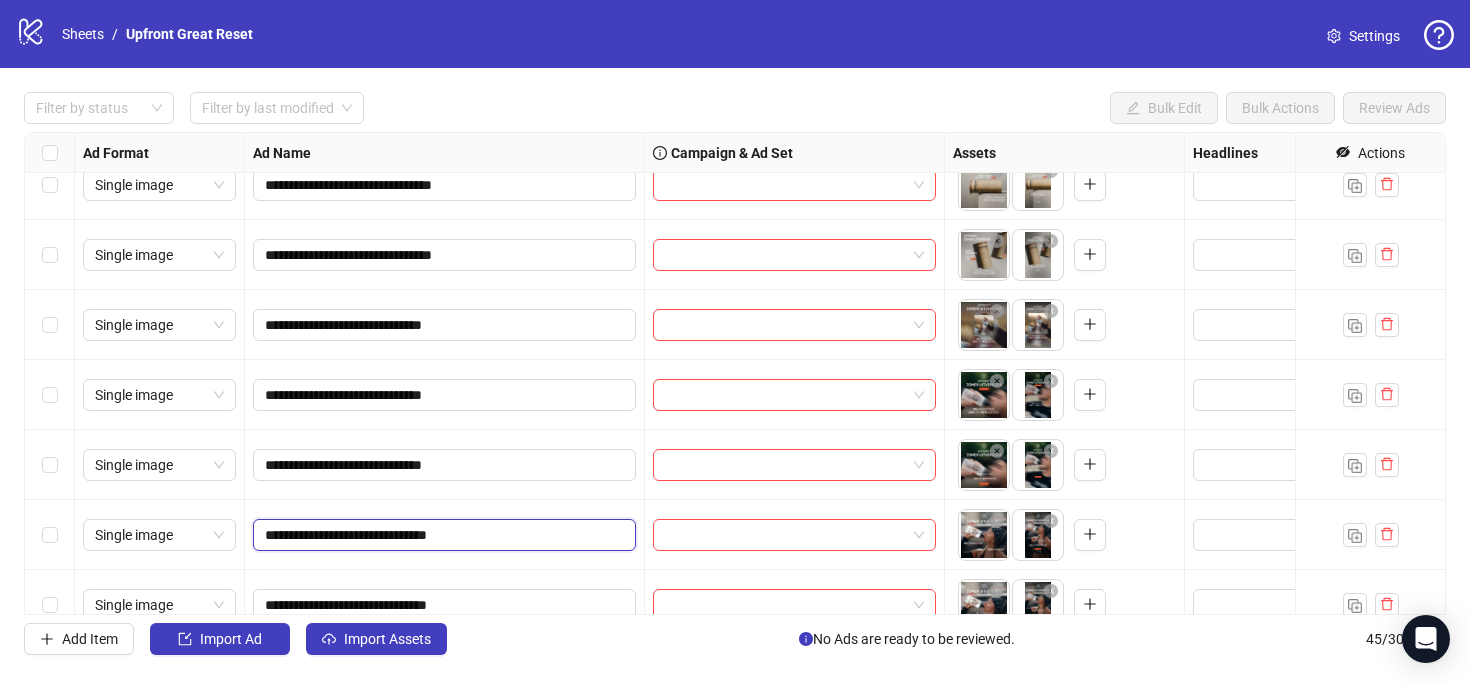 click on "**********" at bounding box center [442, 535] 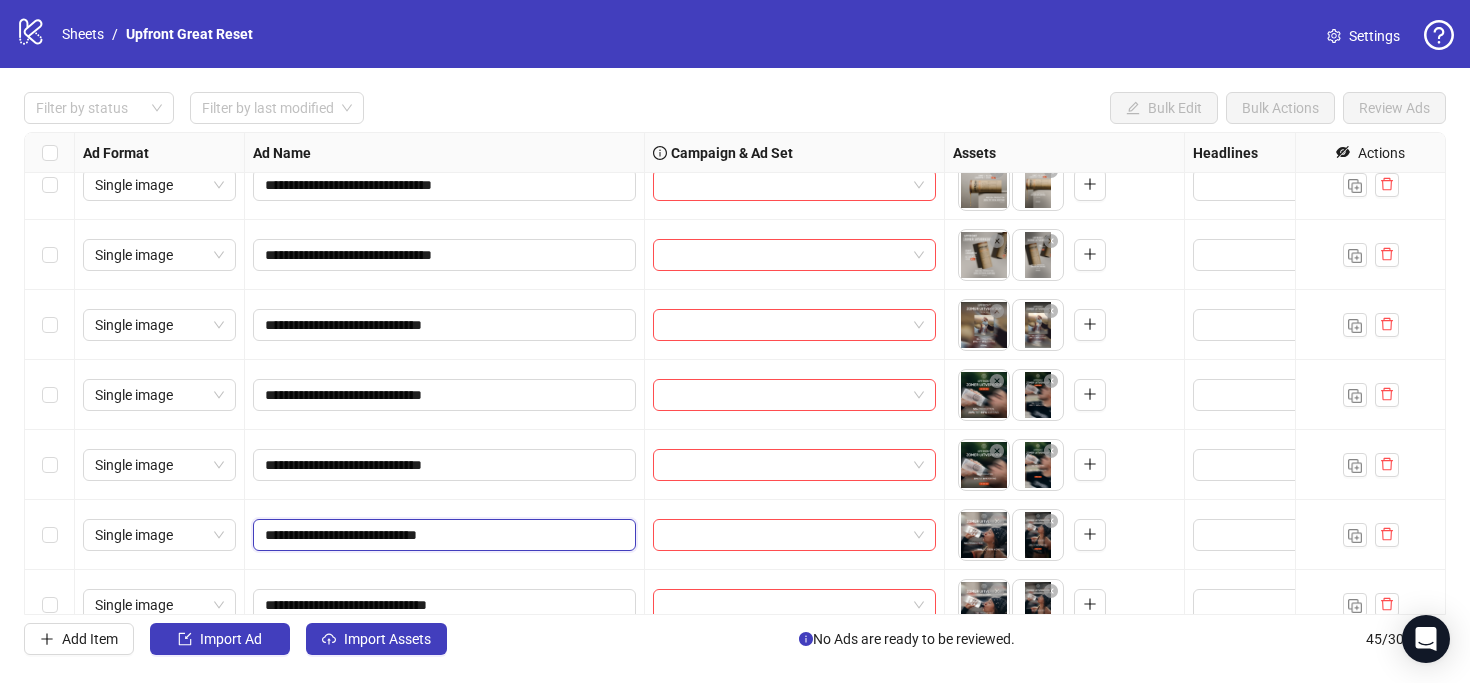 type on "**********" 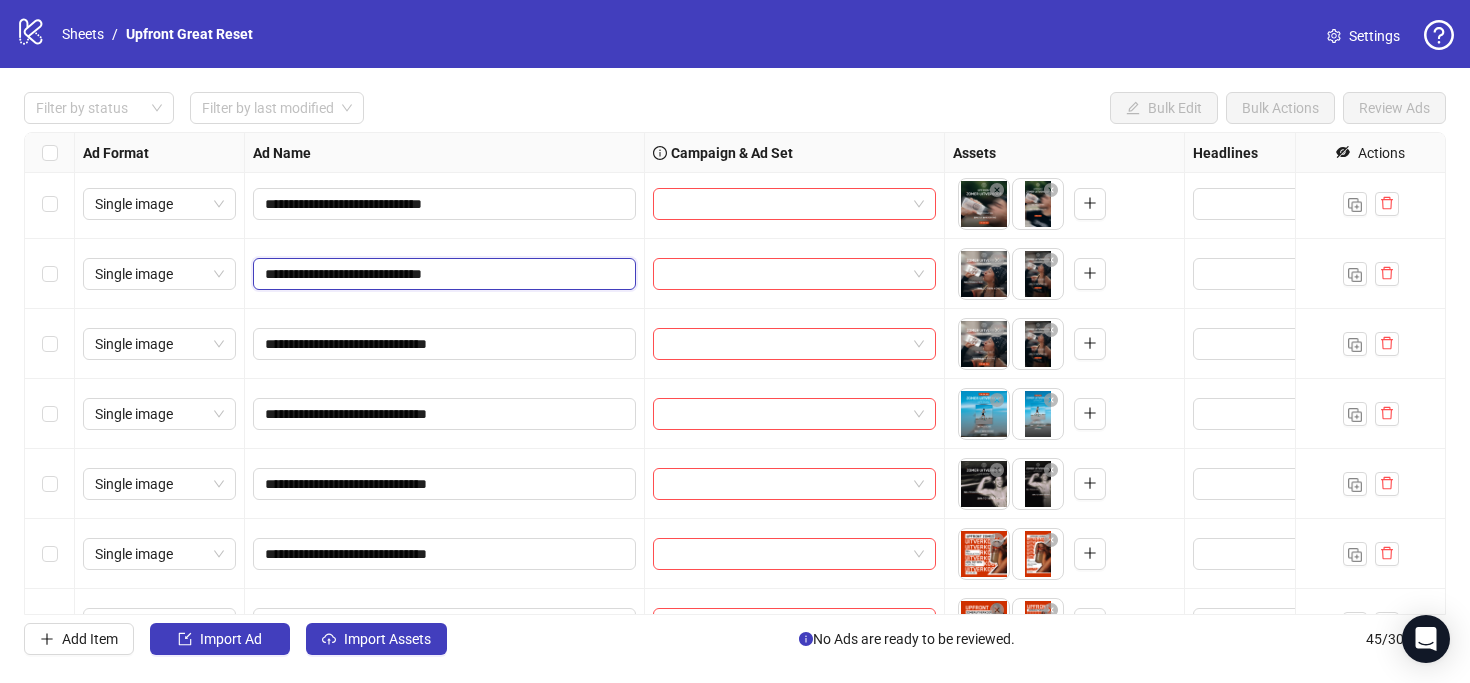 scroll, scrollTop: 1198, scrollLeft: 0, axis: vertical 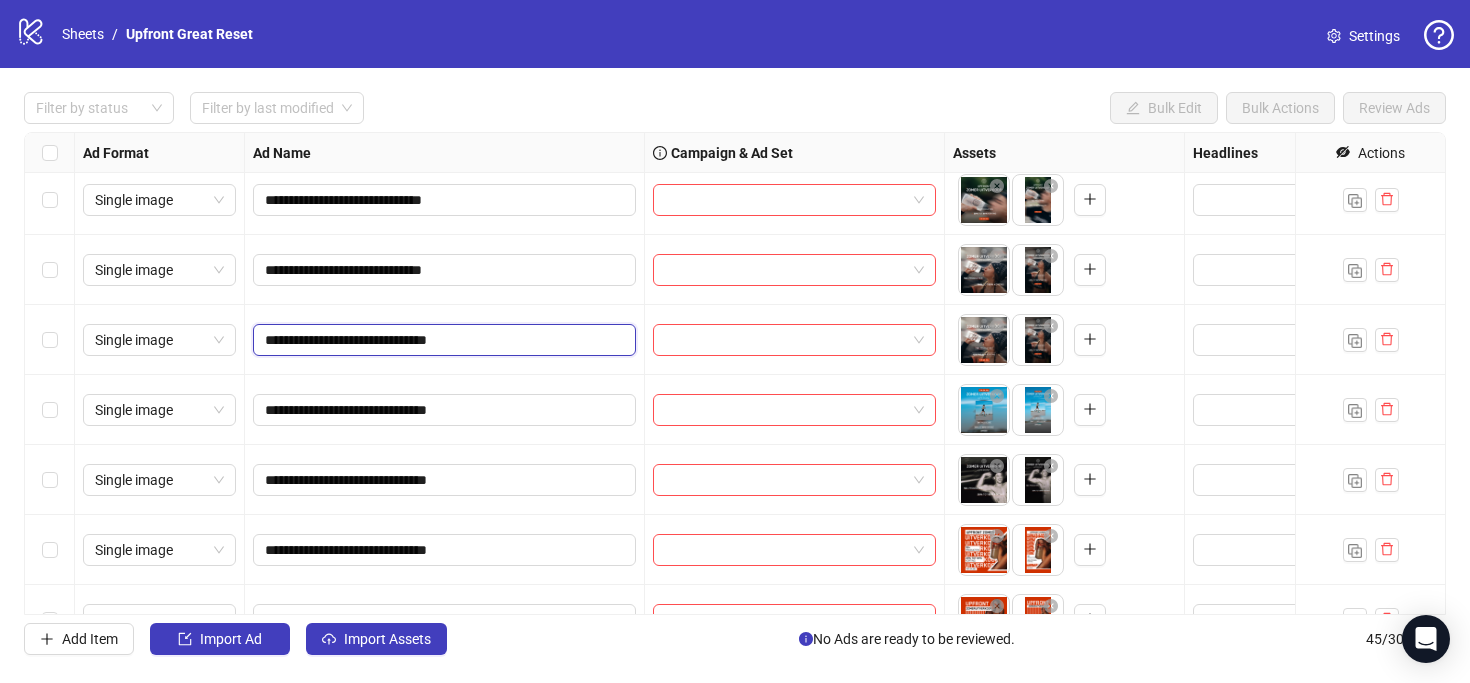 click on "**********" at bounding box center (442, 340) 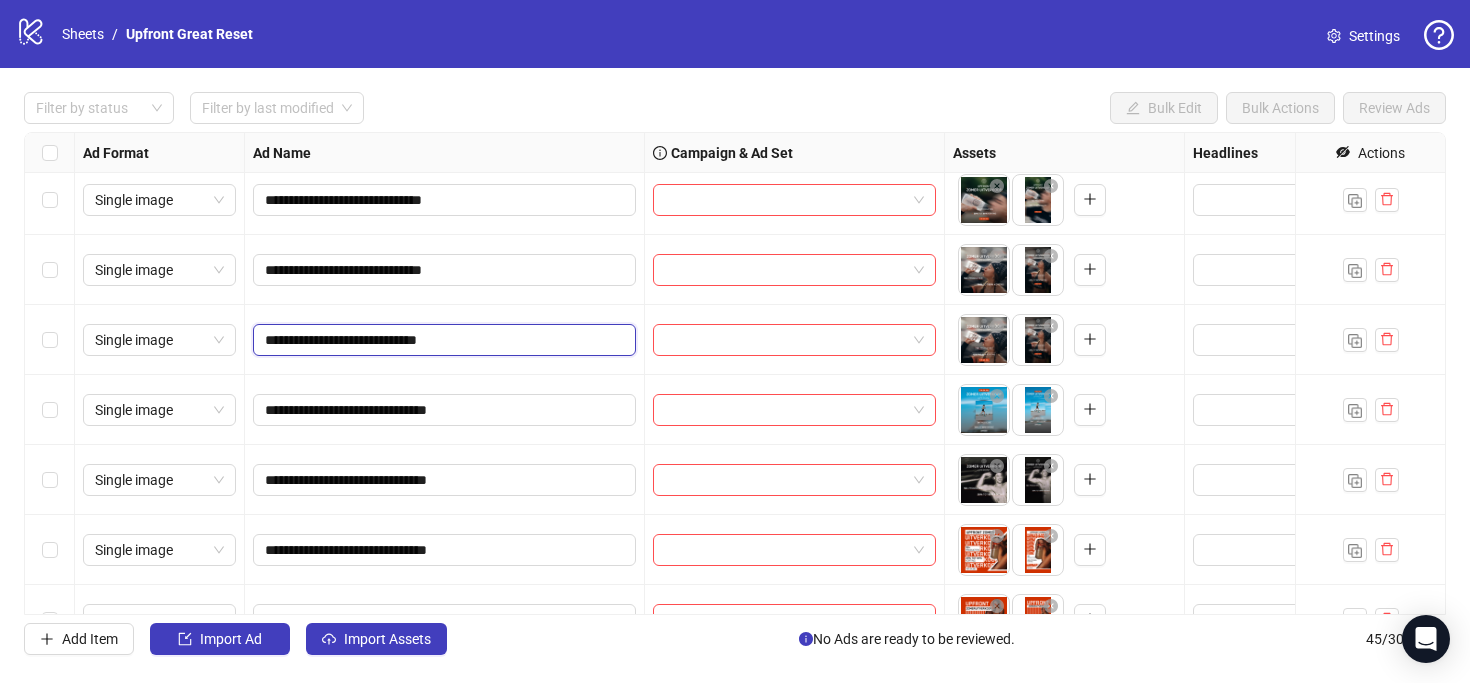 type on "**********" 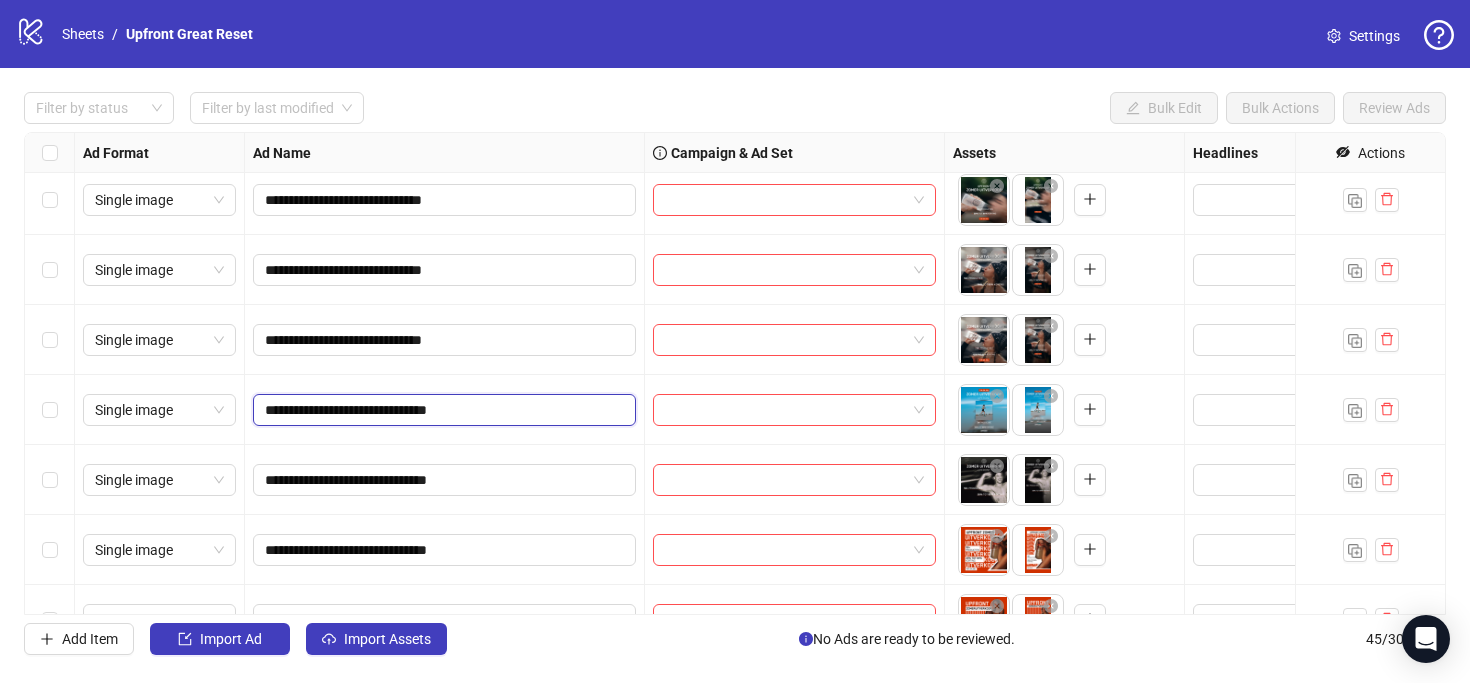 click on "**********" at bounding box center (442, 410) 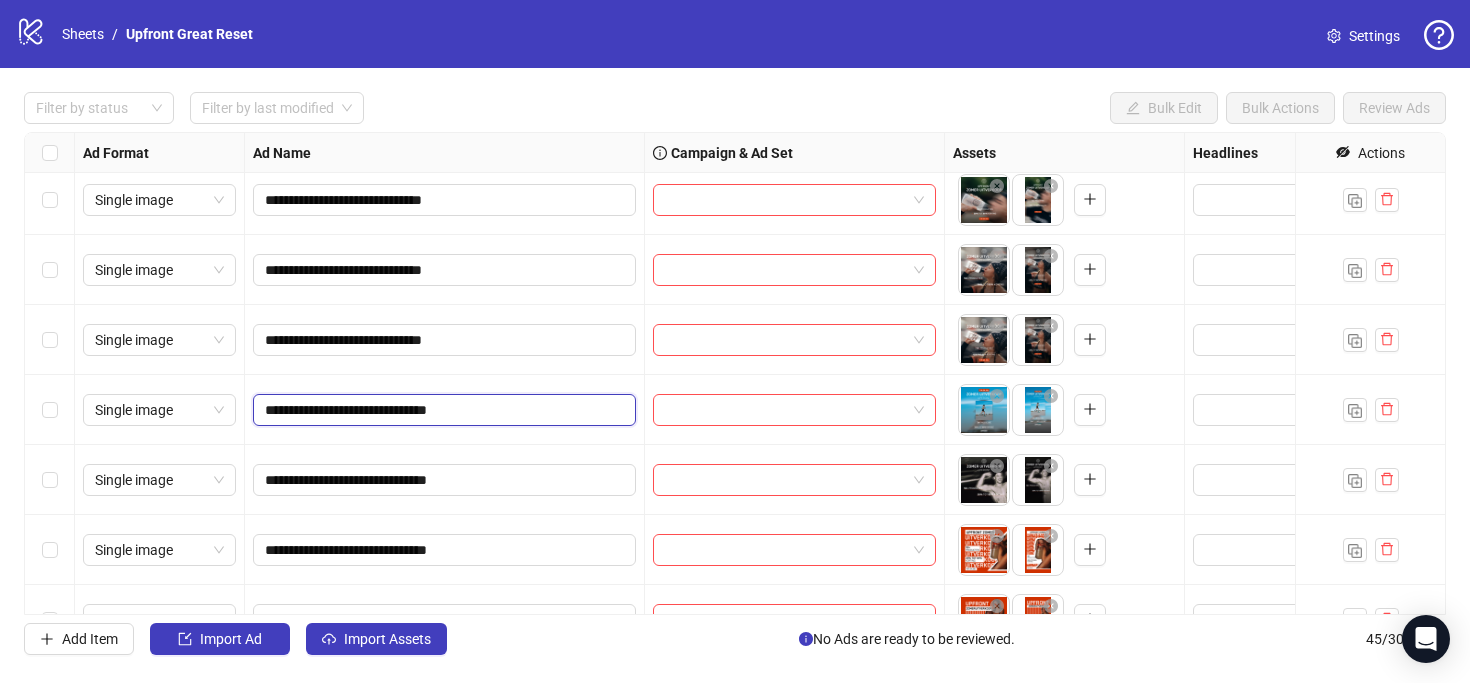 click on "**********" at bounding box center [442, 410] 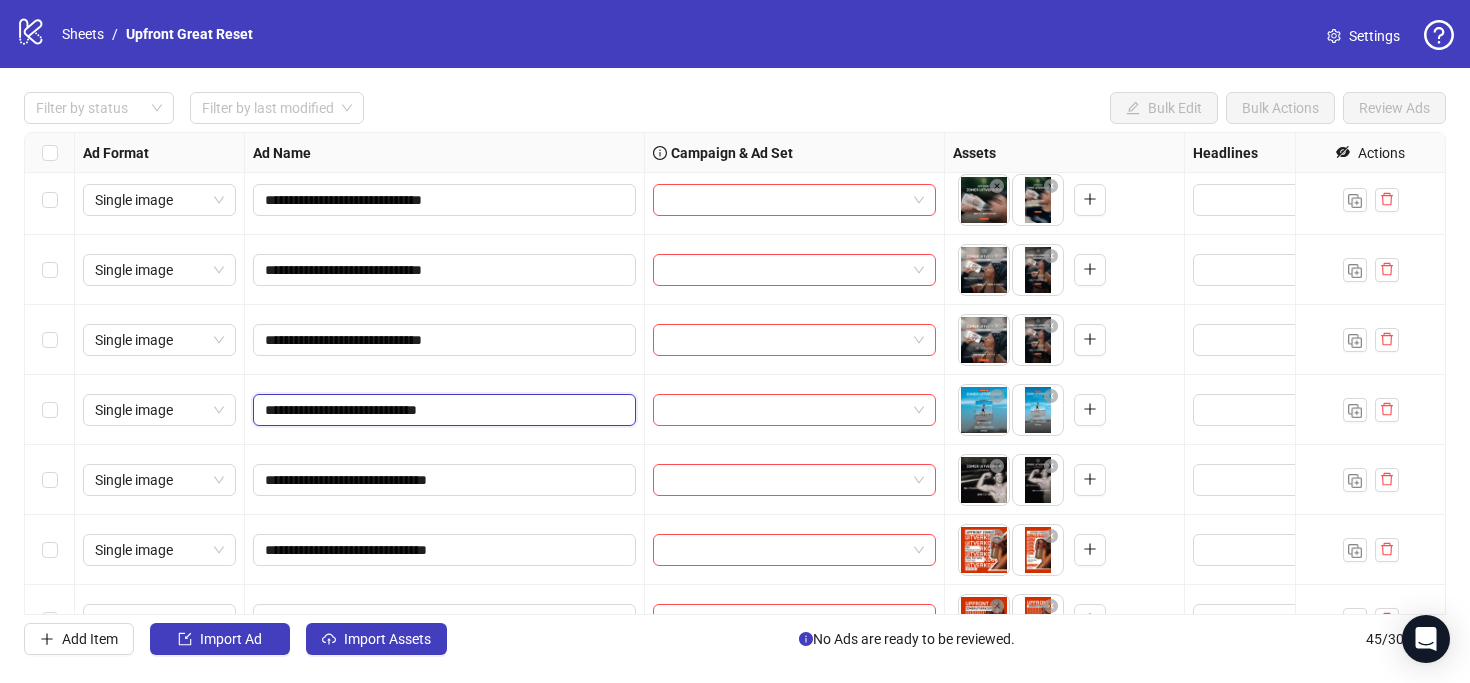 type on "**********" 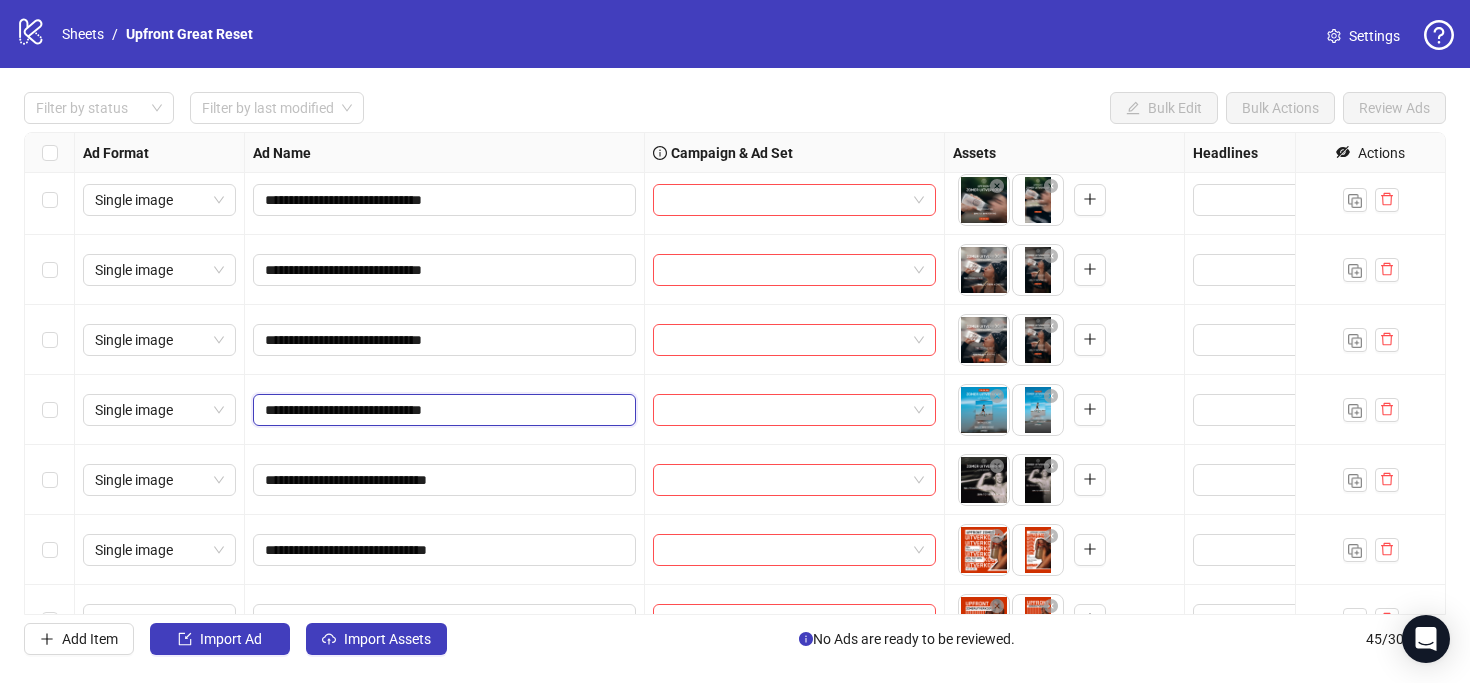 scroll, scrollTop: 1323, scrollLeft: 0, axis: vertical 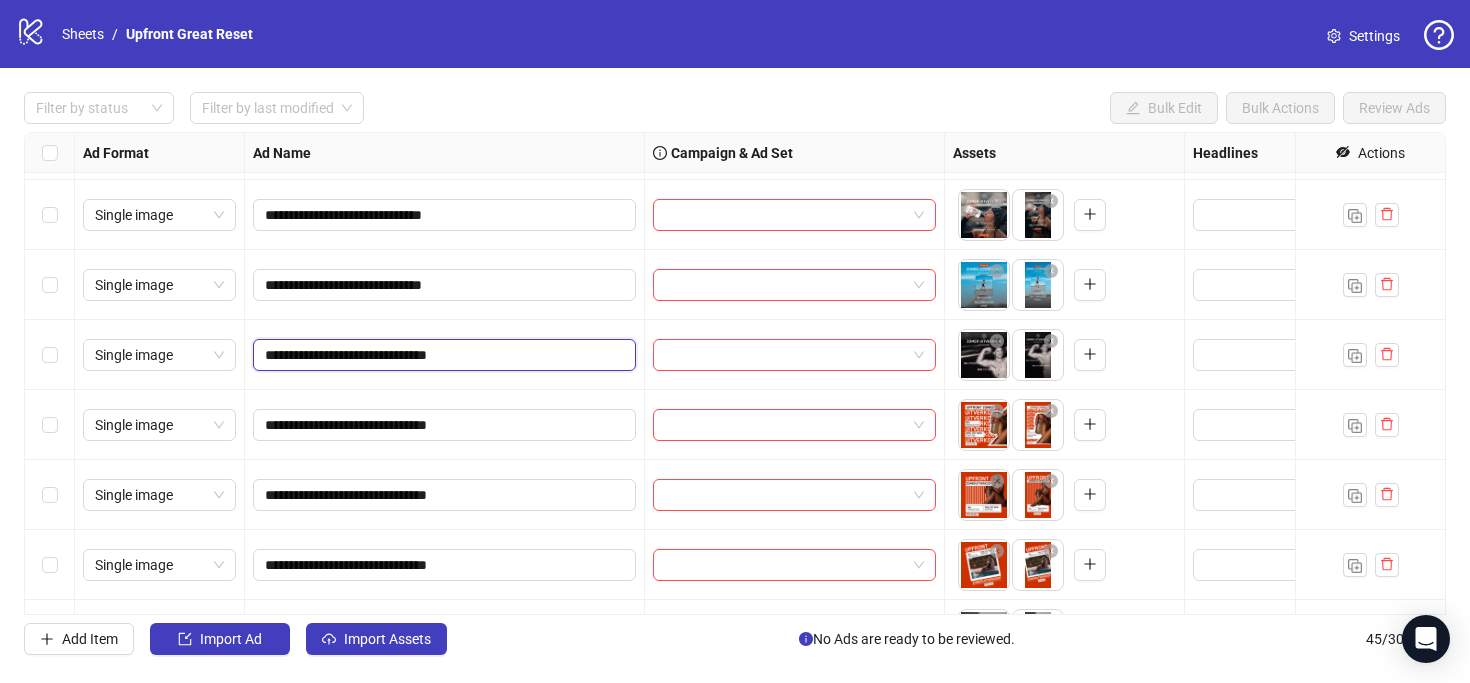 click on "**********" at bounding box center (442, 355) 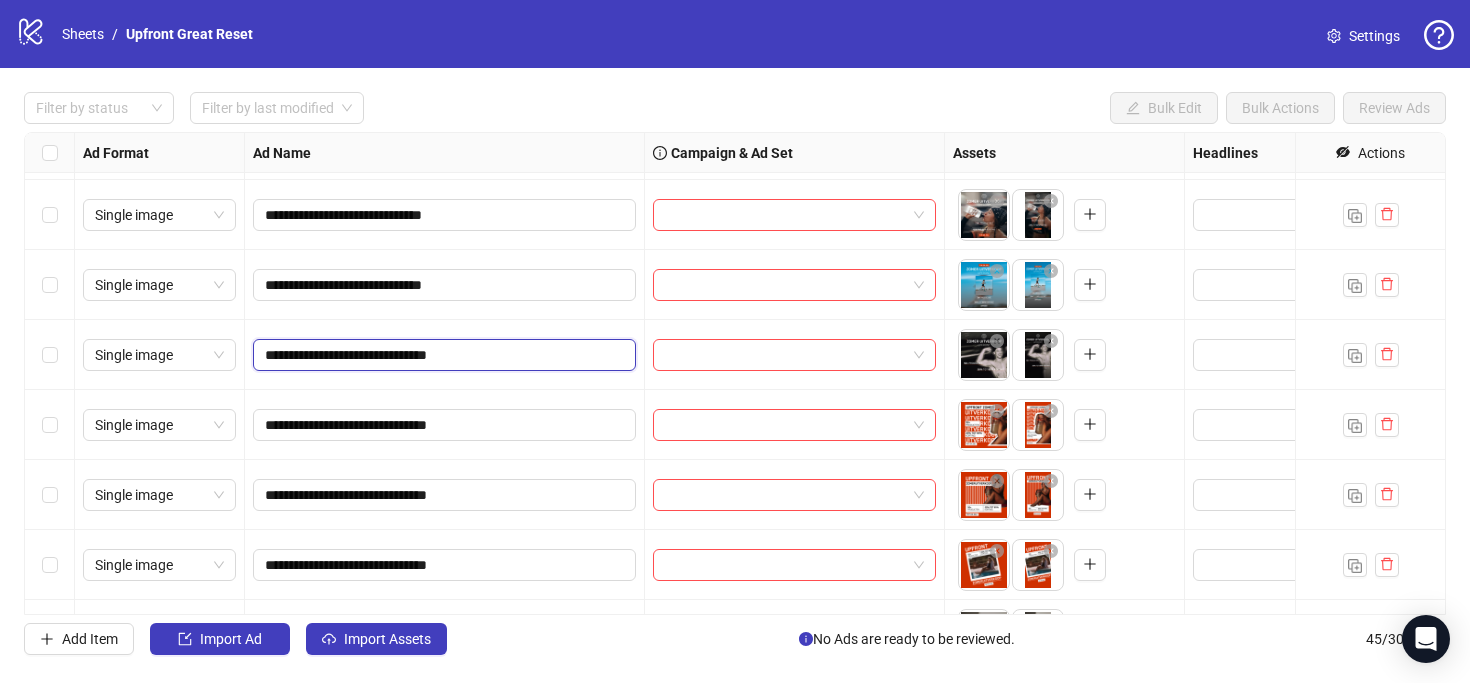 click on "**********" at bounding box center [442, 355] 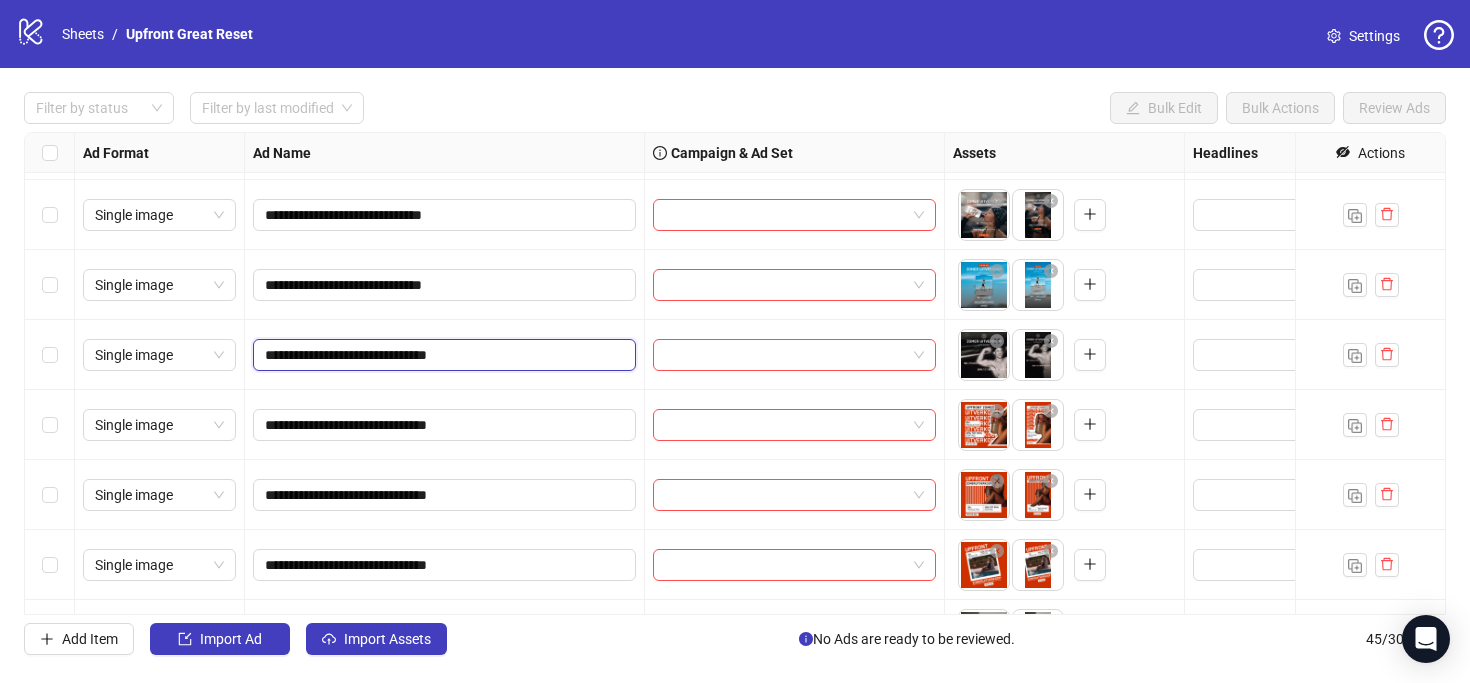 drag, startPoint x: 429, startPoint y: 354, endPoint x: 474, endPoint y: 346, distance: 45.705578 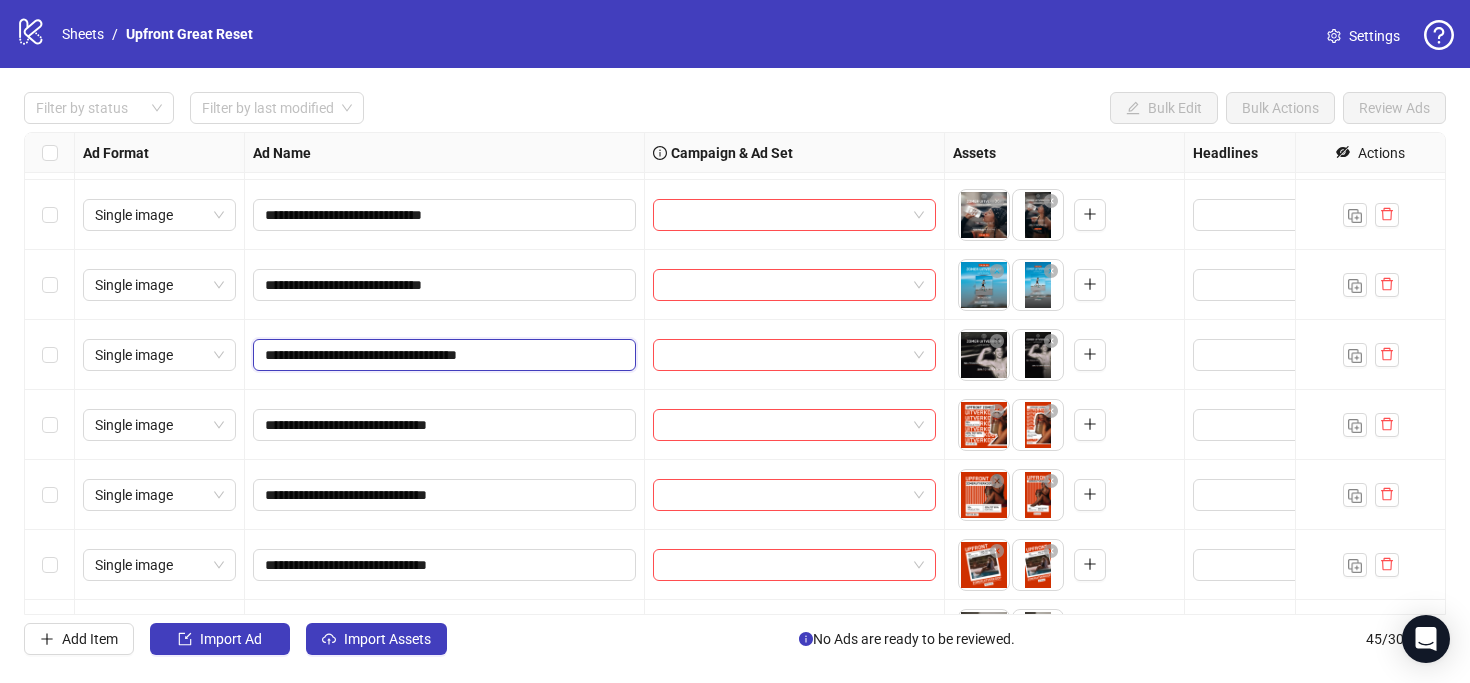 click on "**********" at bounding box center [442, 355] 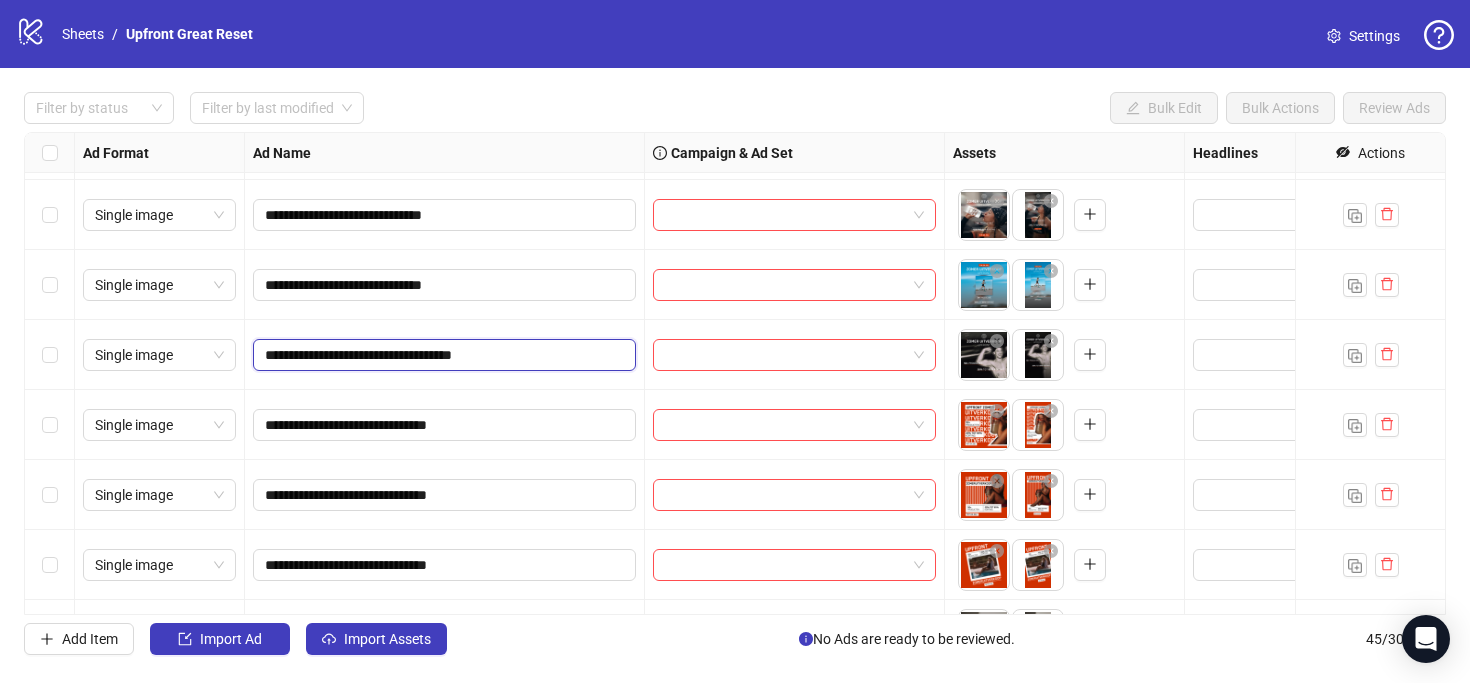 type on "**********" 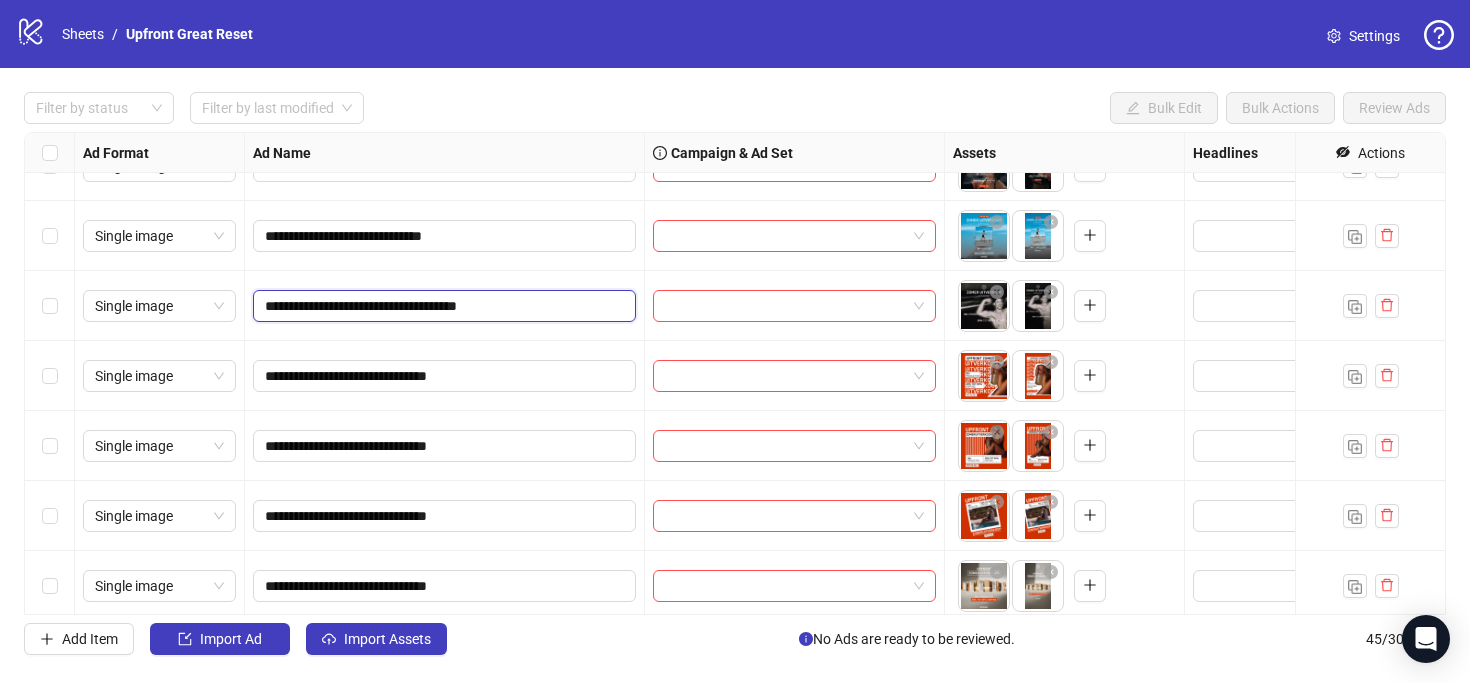 scroll, scrollTop: 1389, scrollLeft: 0, axis: vertical 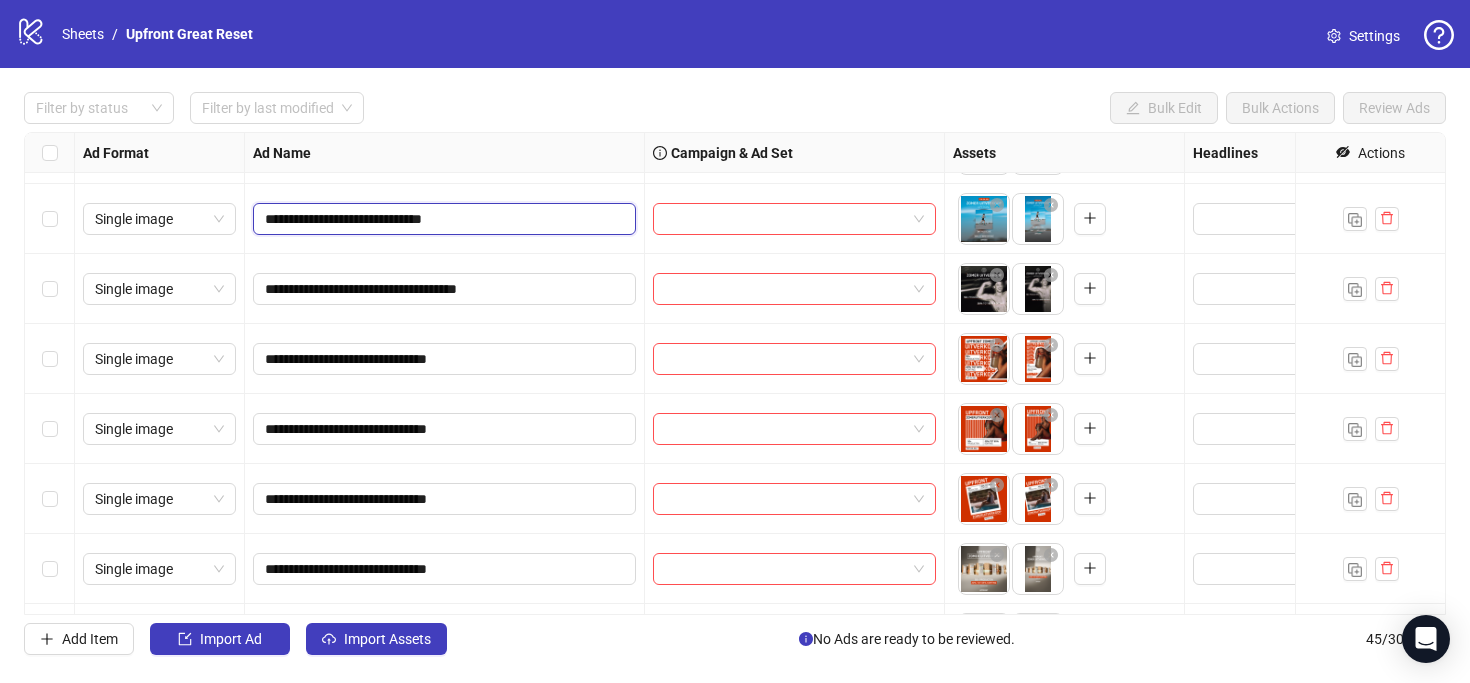 click on "**********" at bounding box center (442, 219) 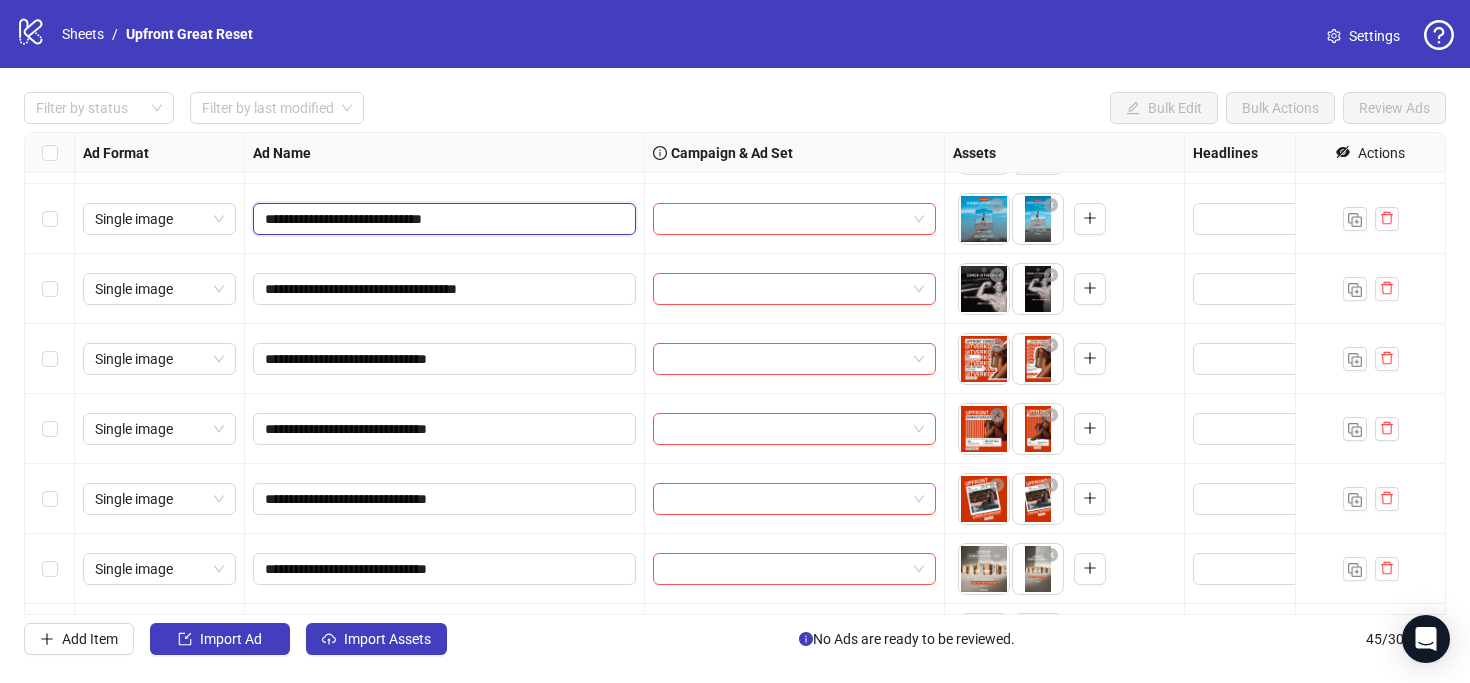 click on "**********" at bounding box center [442, 219] 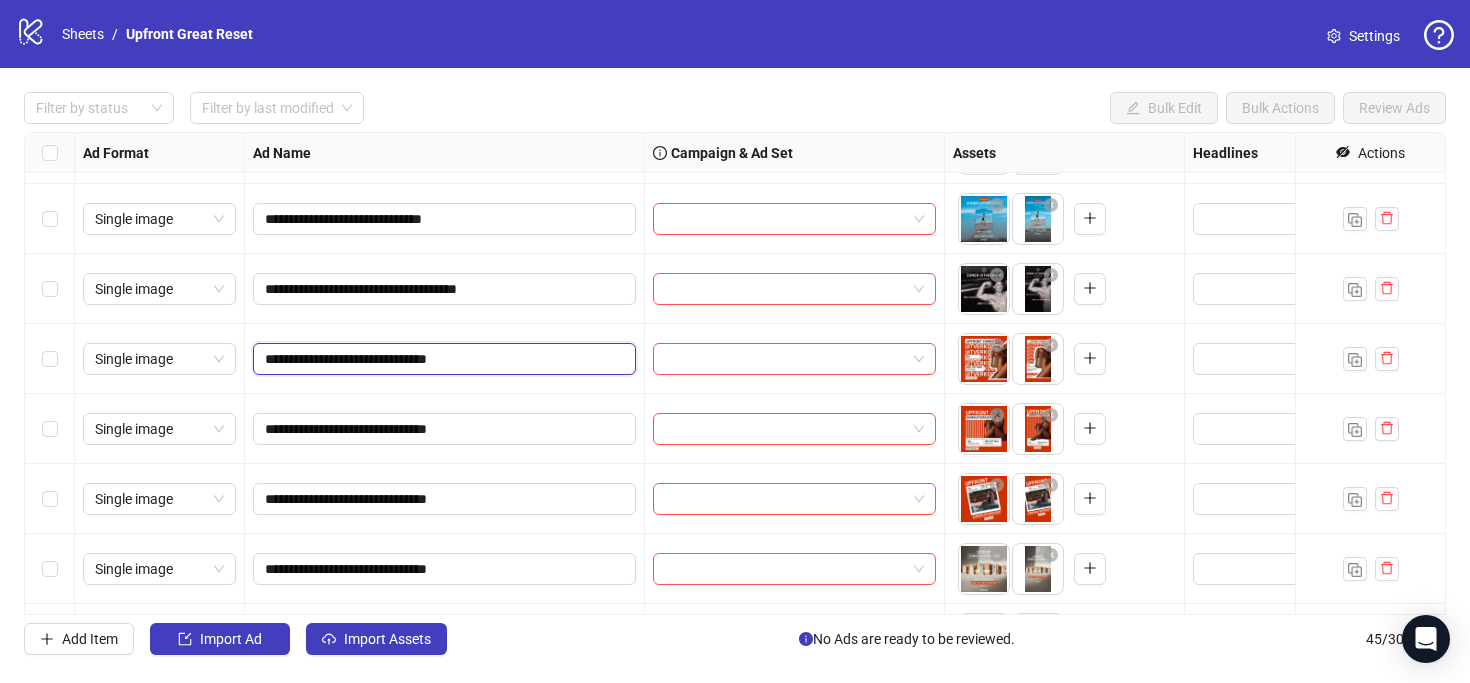 drag, startPoint x: 429, startPoint y: 363, endPoint x: 474, endPoint y: 363, distance: 45 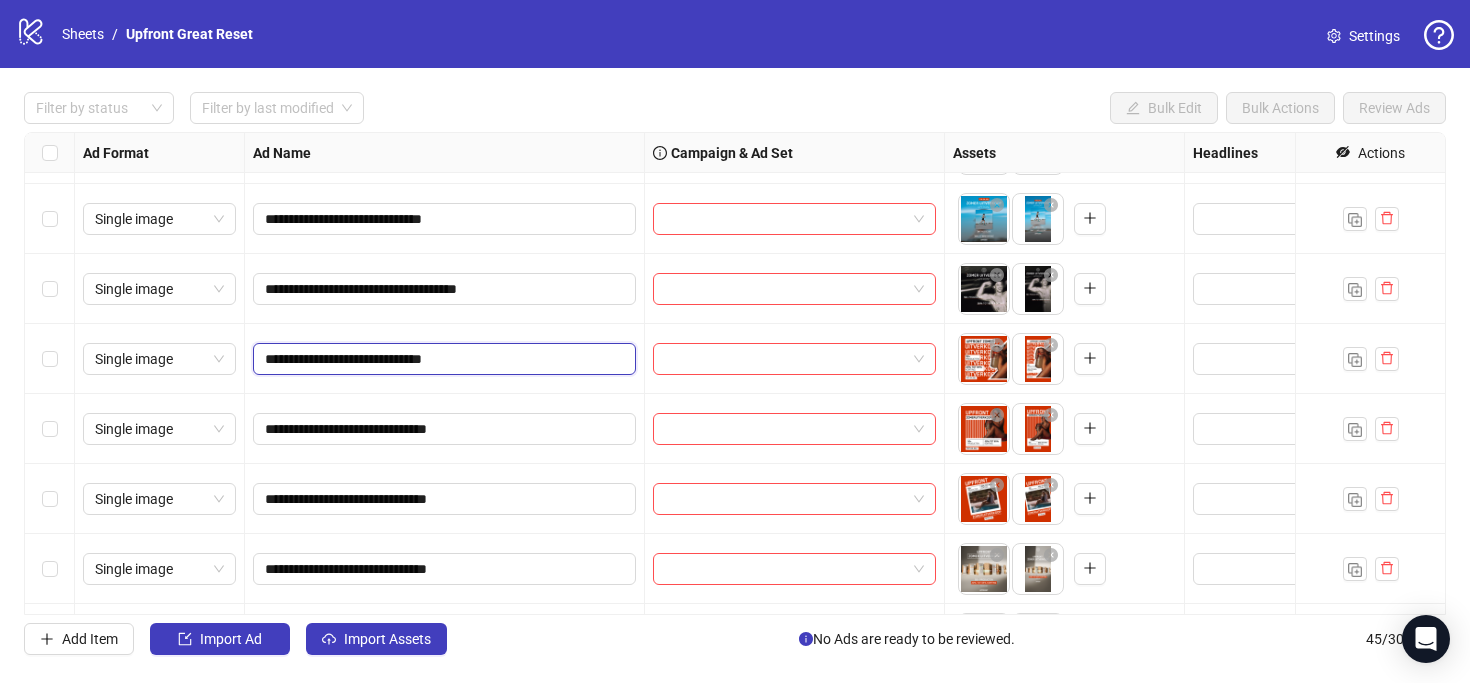 type on "**********" 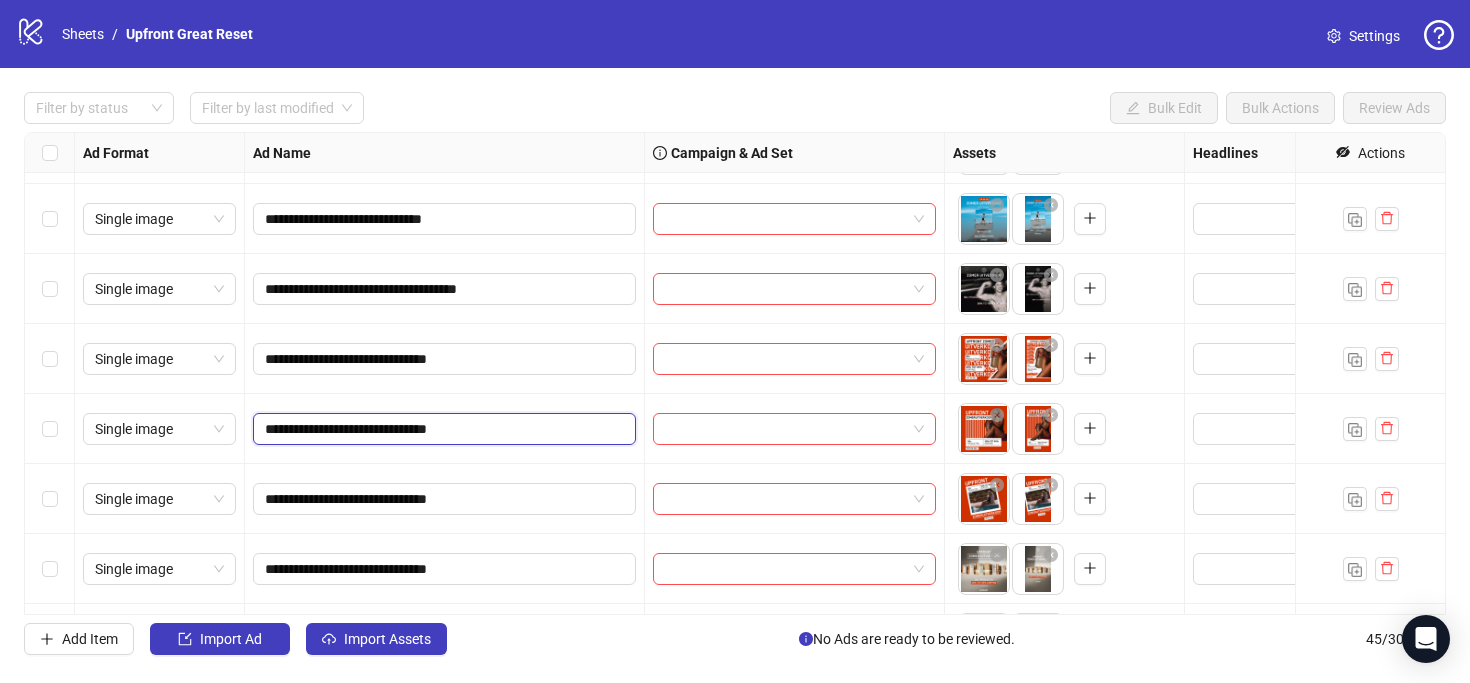 click on "**********" at bounding box center [442, 429] 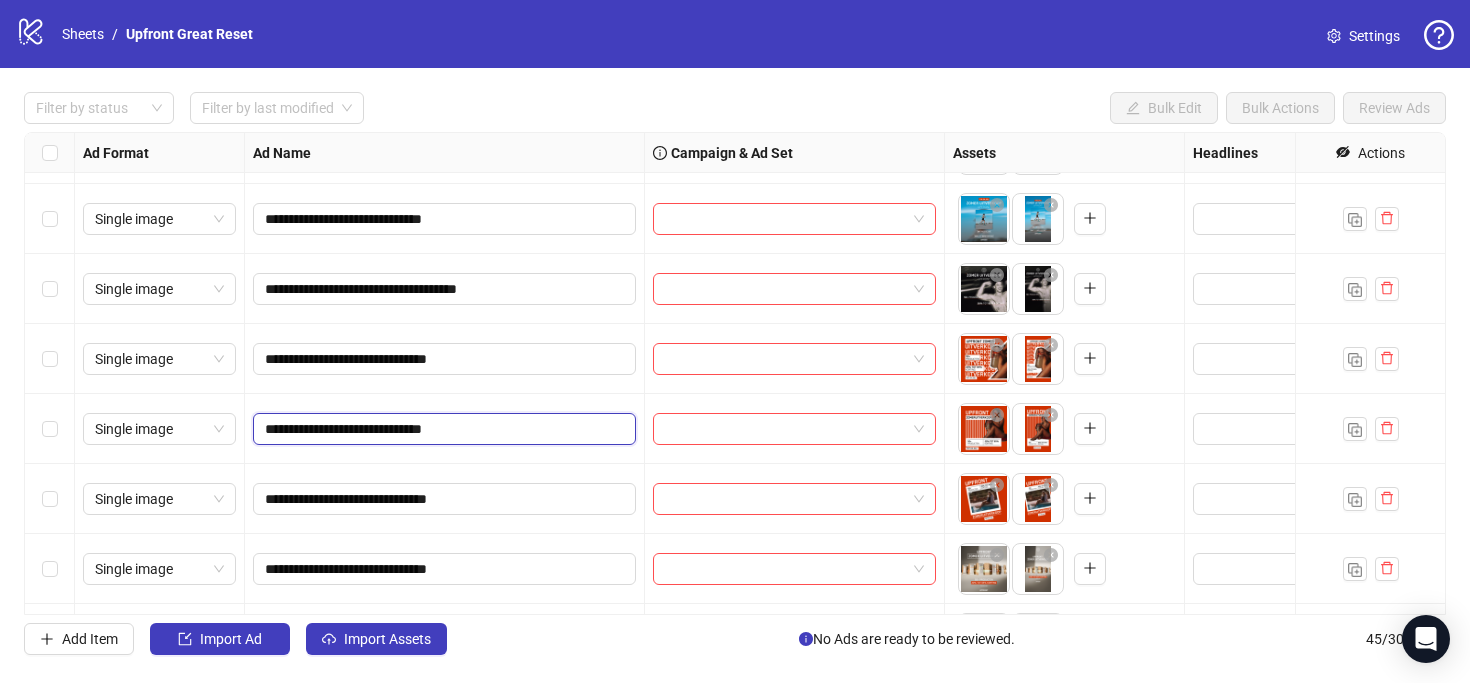 type on "**********" 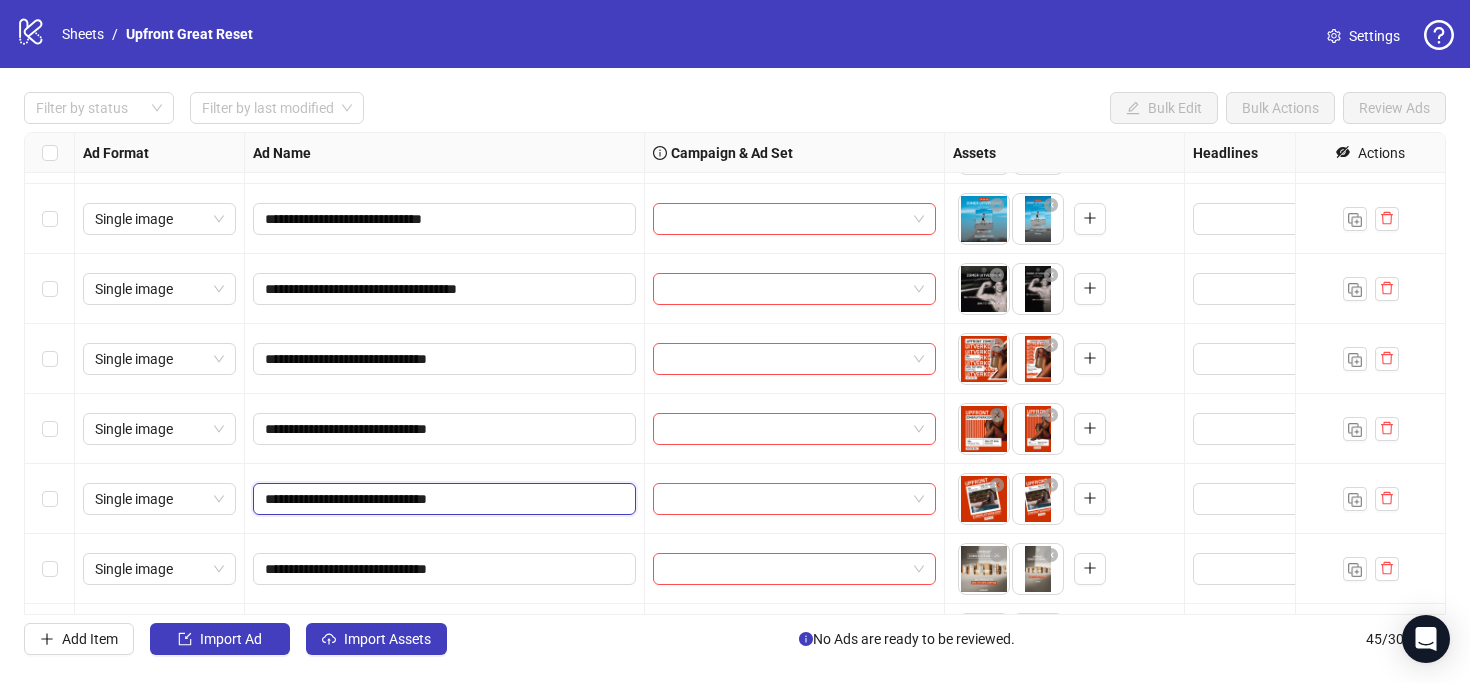 click on "**********" at bounding box center (442, 499) 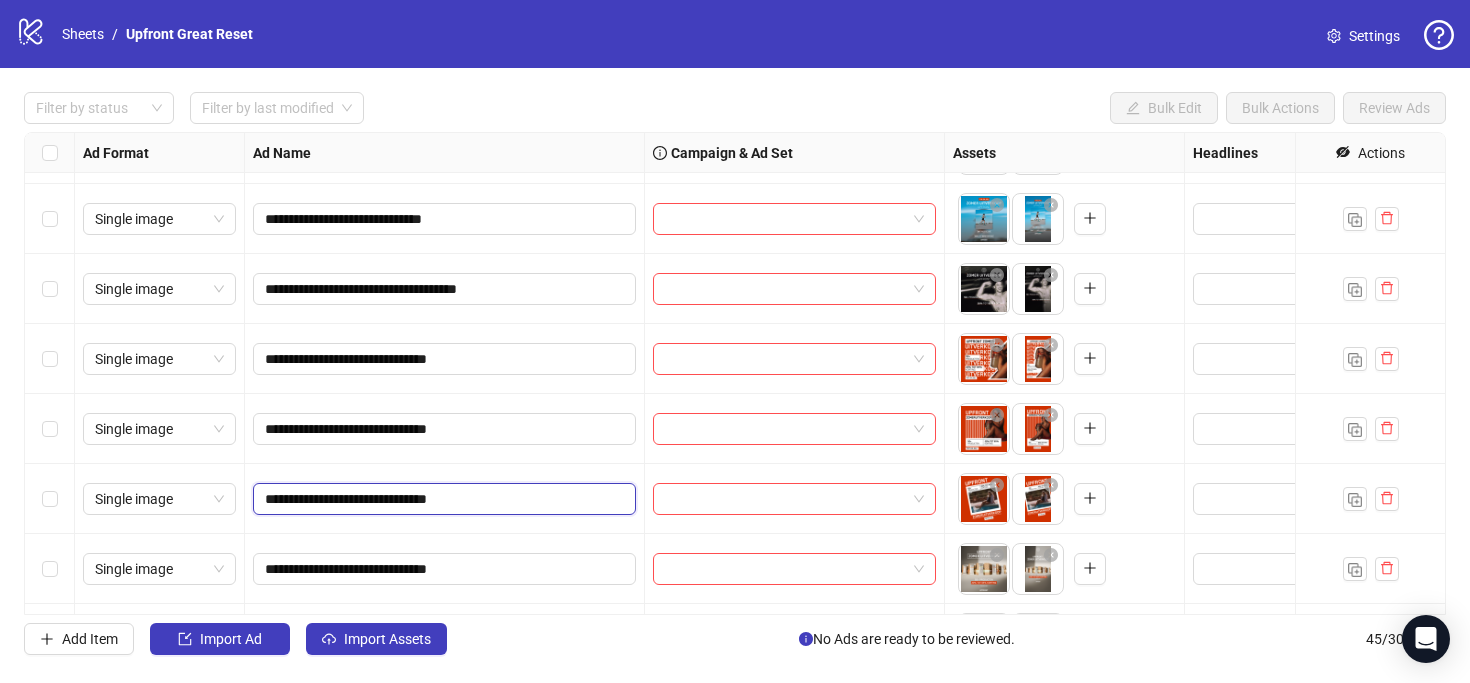 click on "**********" at bounding box center (442, 499) 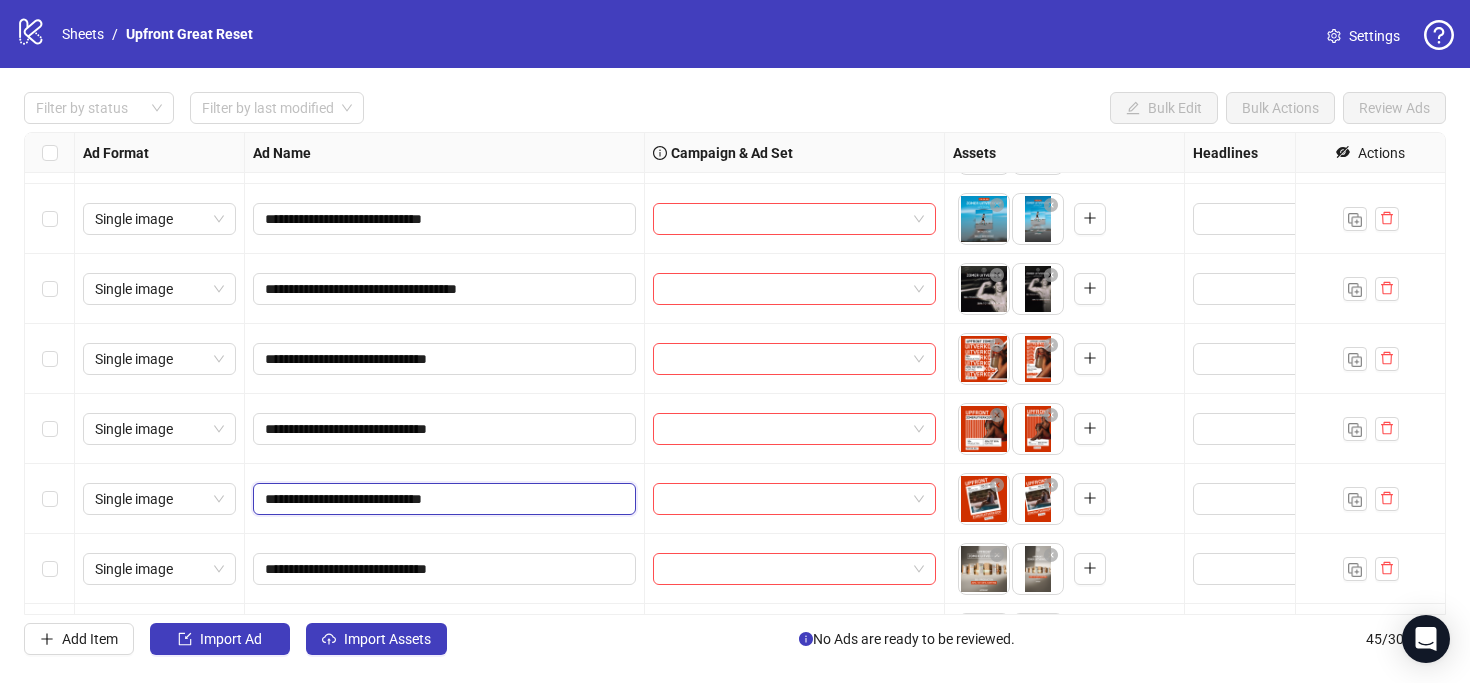 type on "**********" 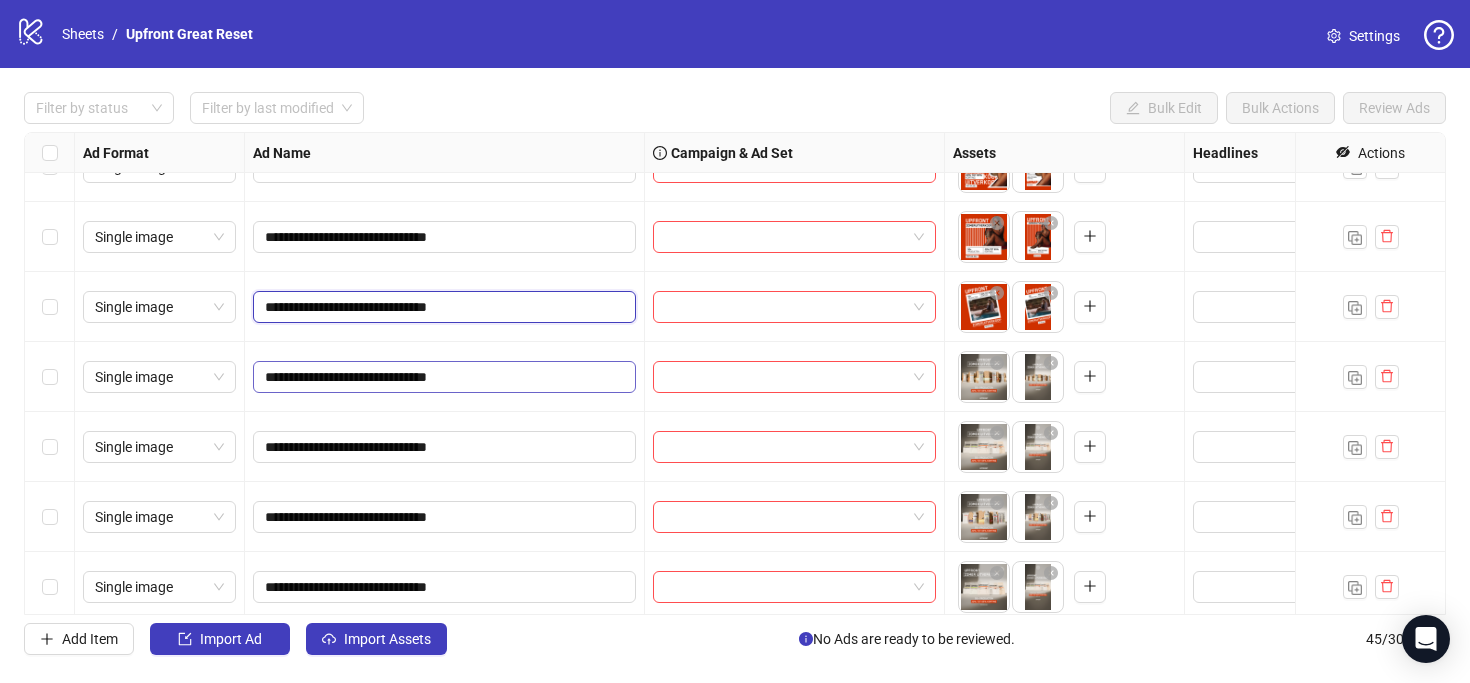 scroll, scrollTop: 1582, scrollLeft: 0, axis: vertical 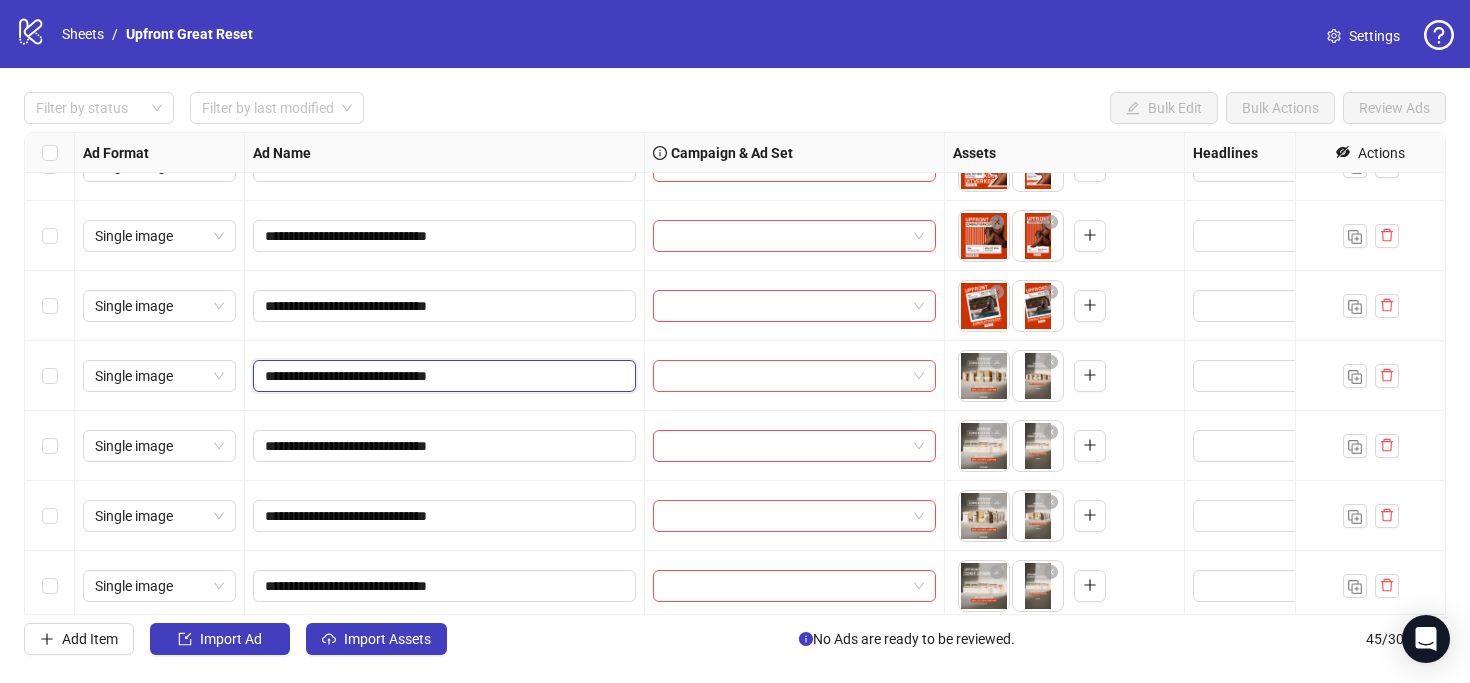 click on "**********" at bounding box center (442, 376) 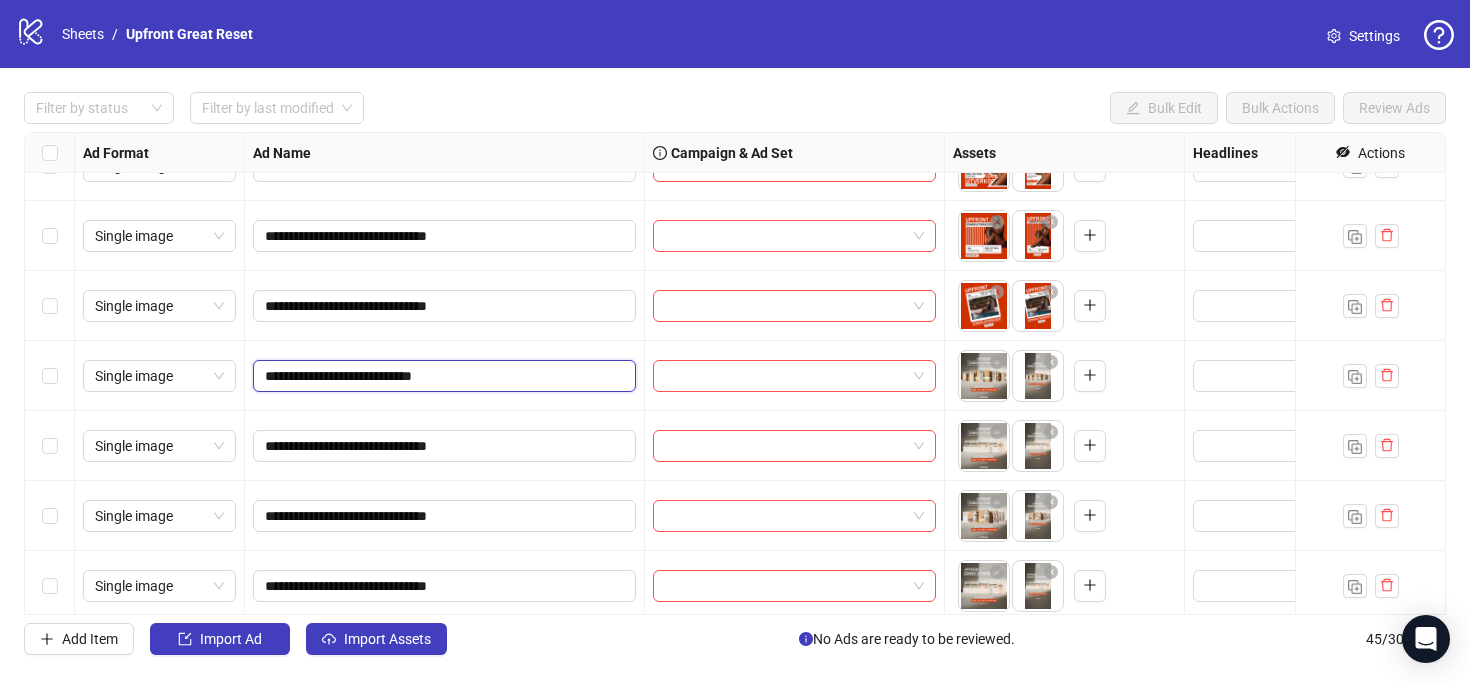 type on "**********" 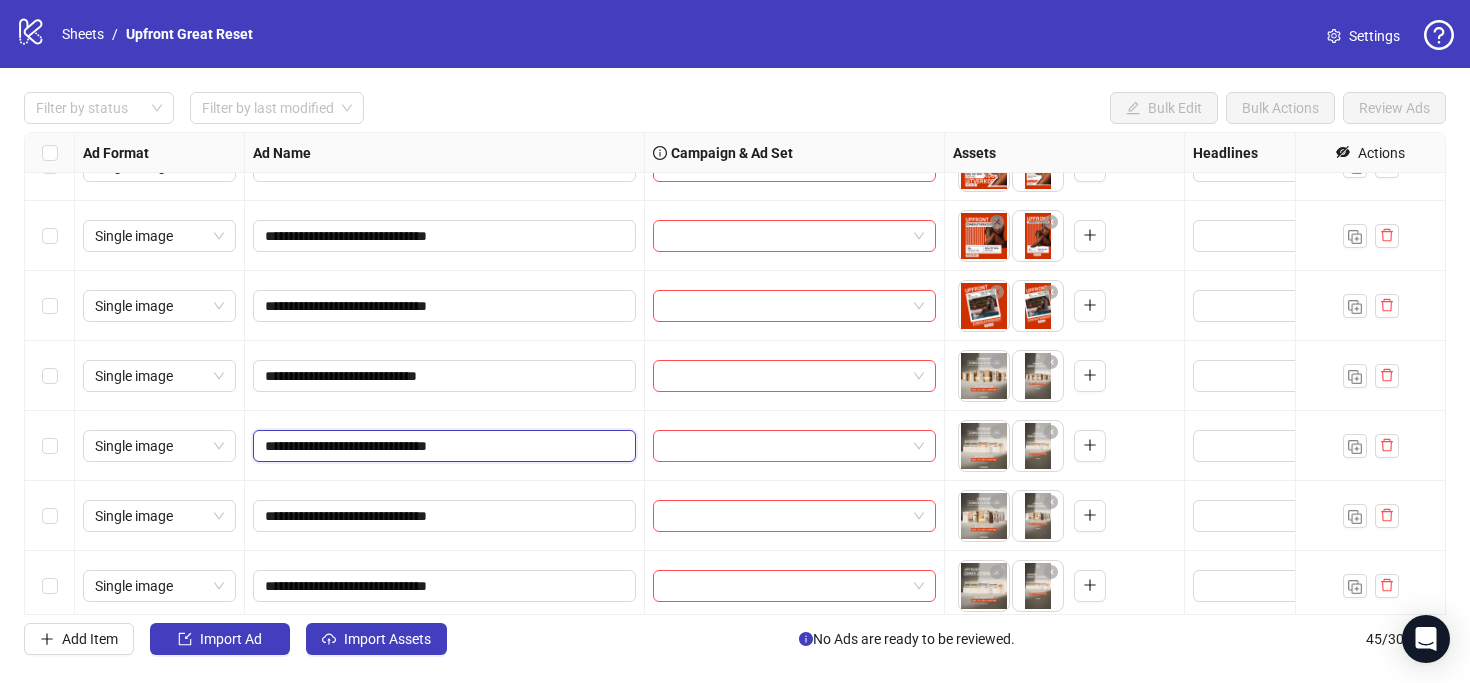 click on "**********" at bounding box center (442, 446) 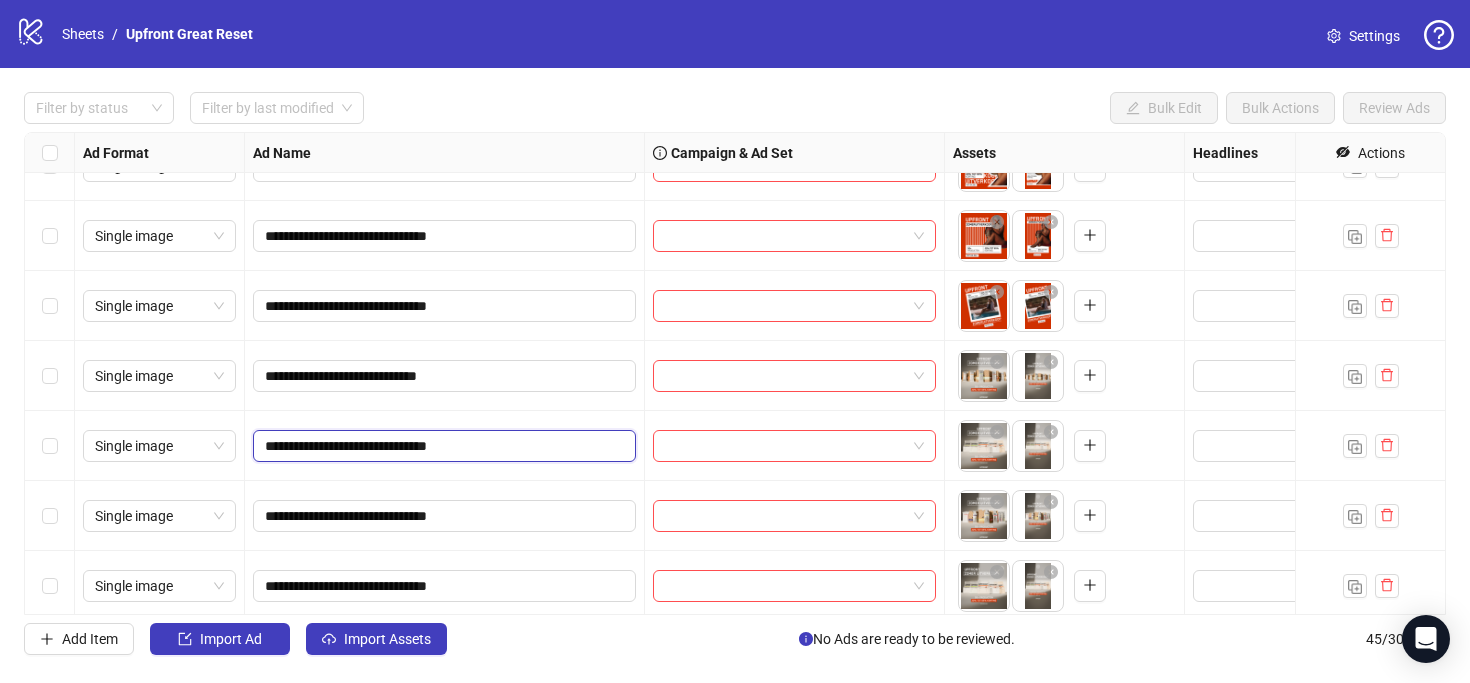 click on "**********" at bounding box center [442, 446] 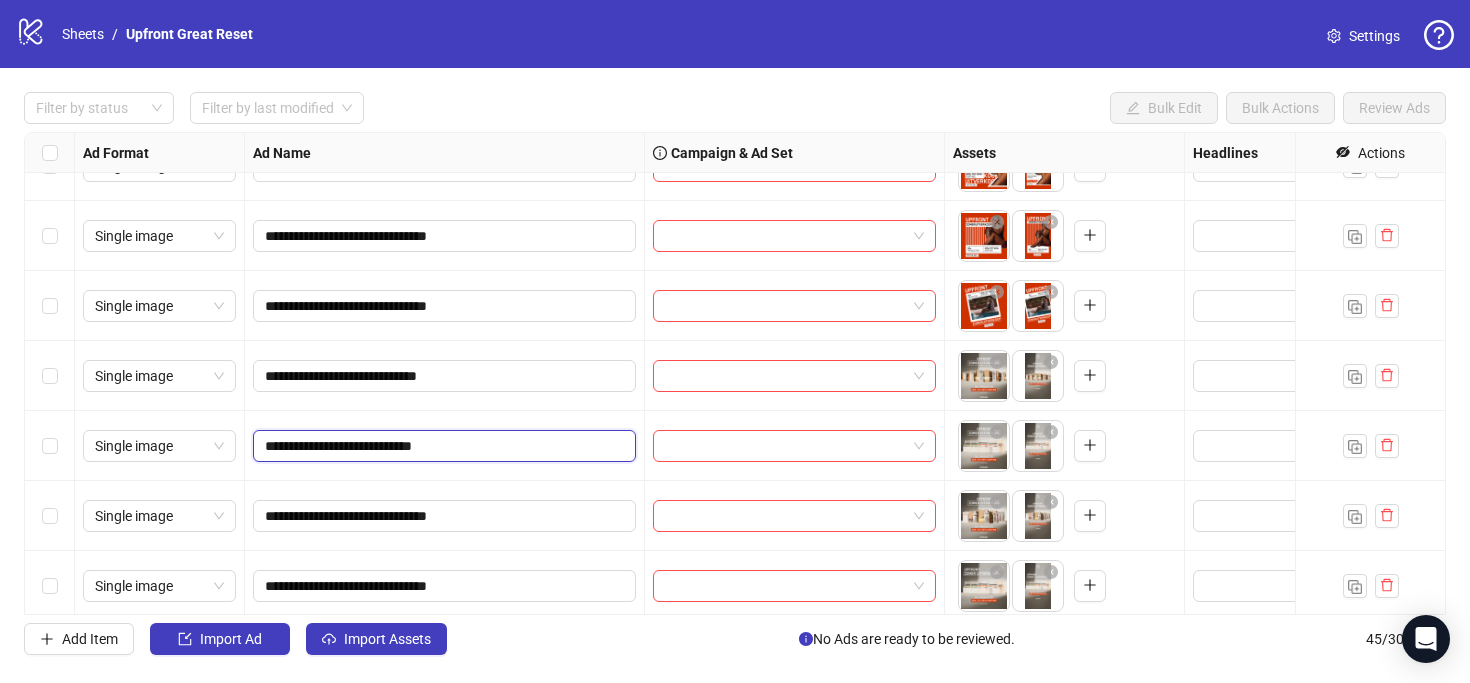 type on "**********" 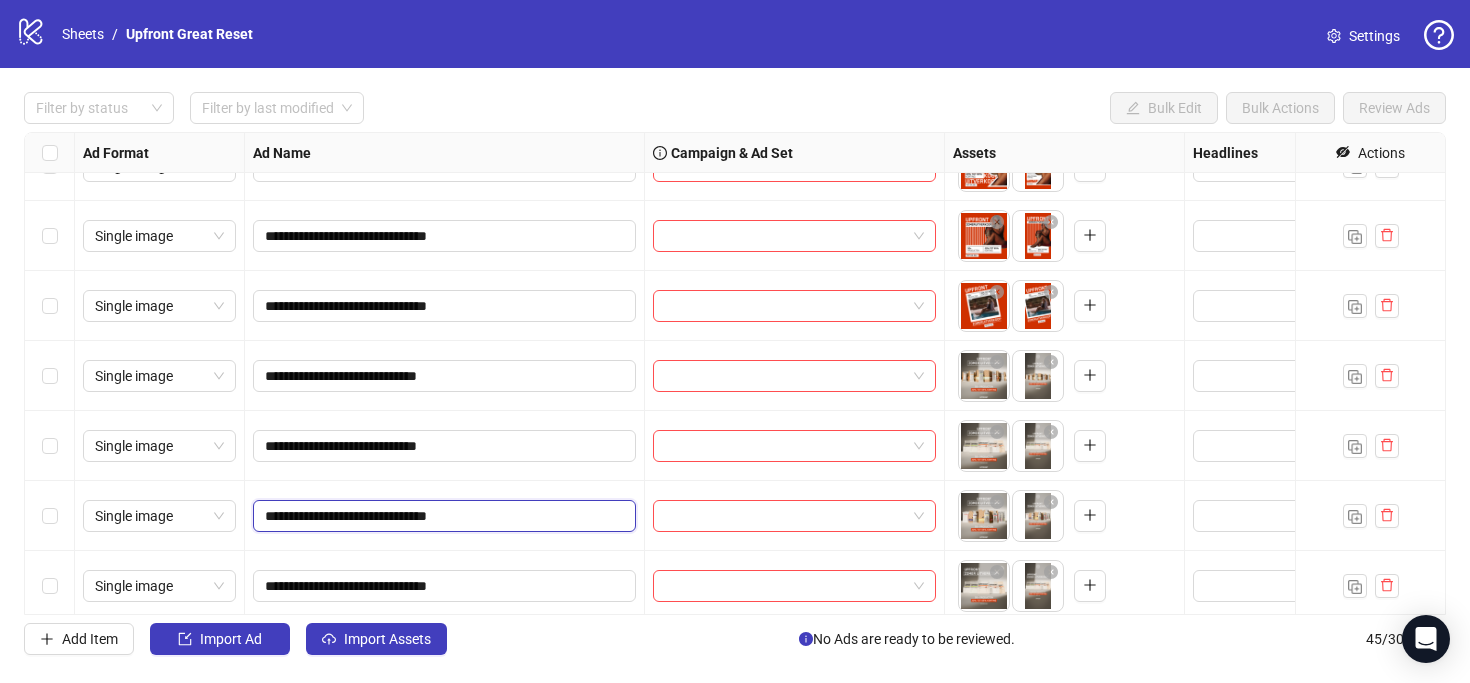 click on "**********" at bounding box center [442, 516] 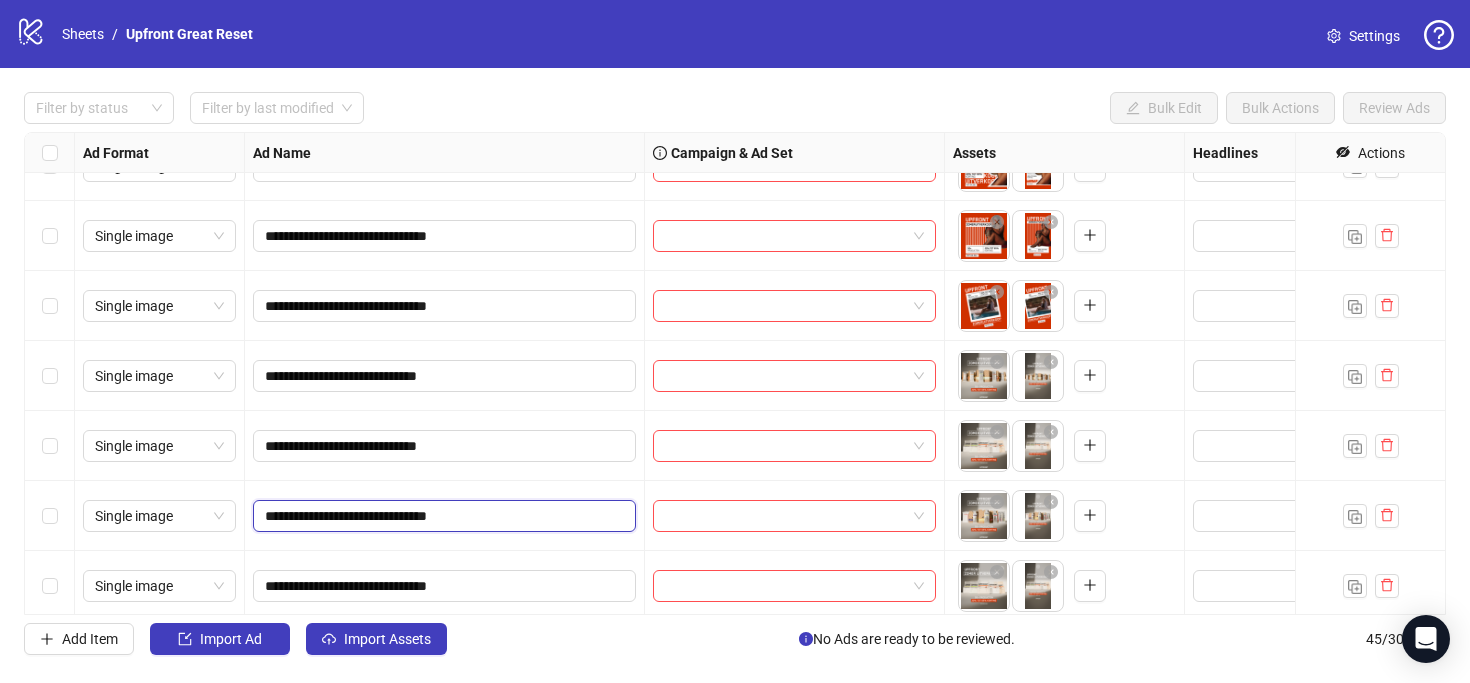 click on "**********" at bounding box center [442, 516] 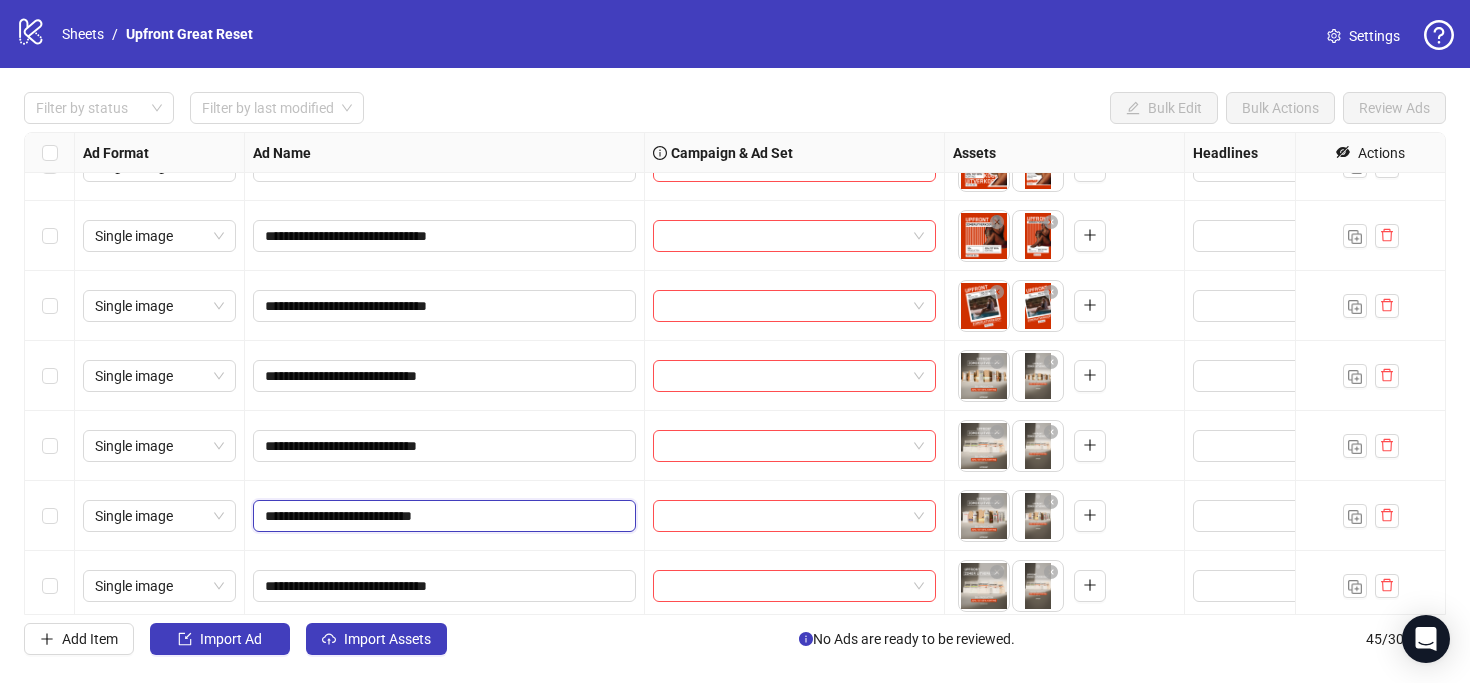 type on "**********" 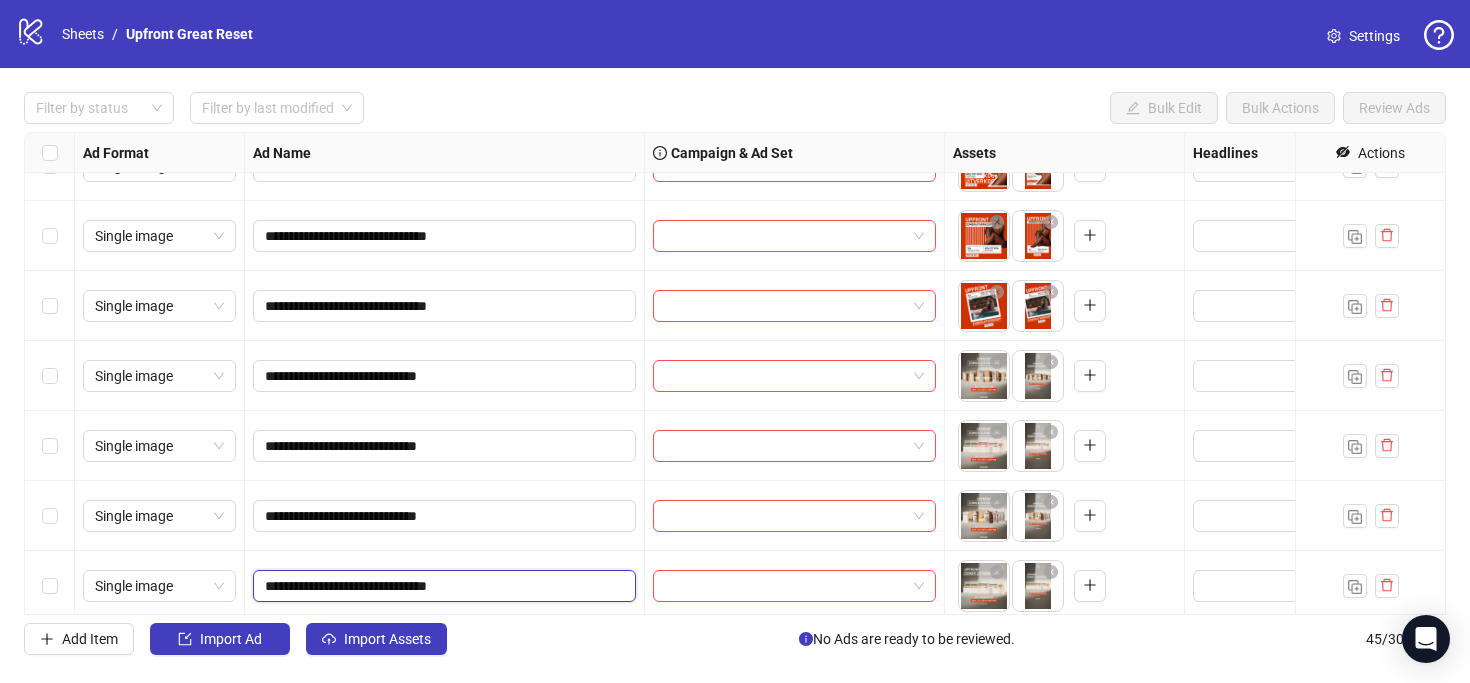 click on "**********" at bounding box center (442, 586) 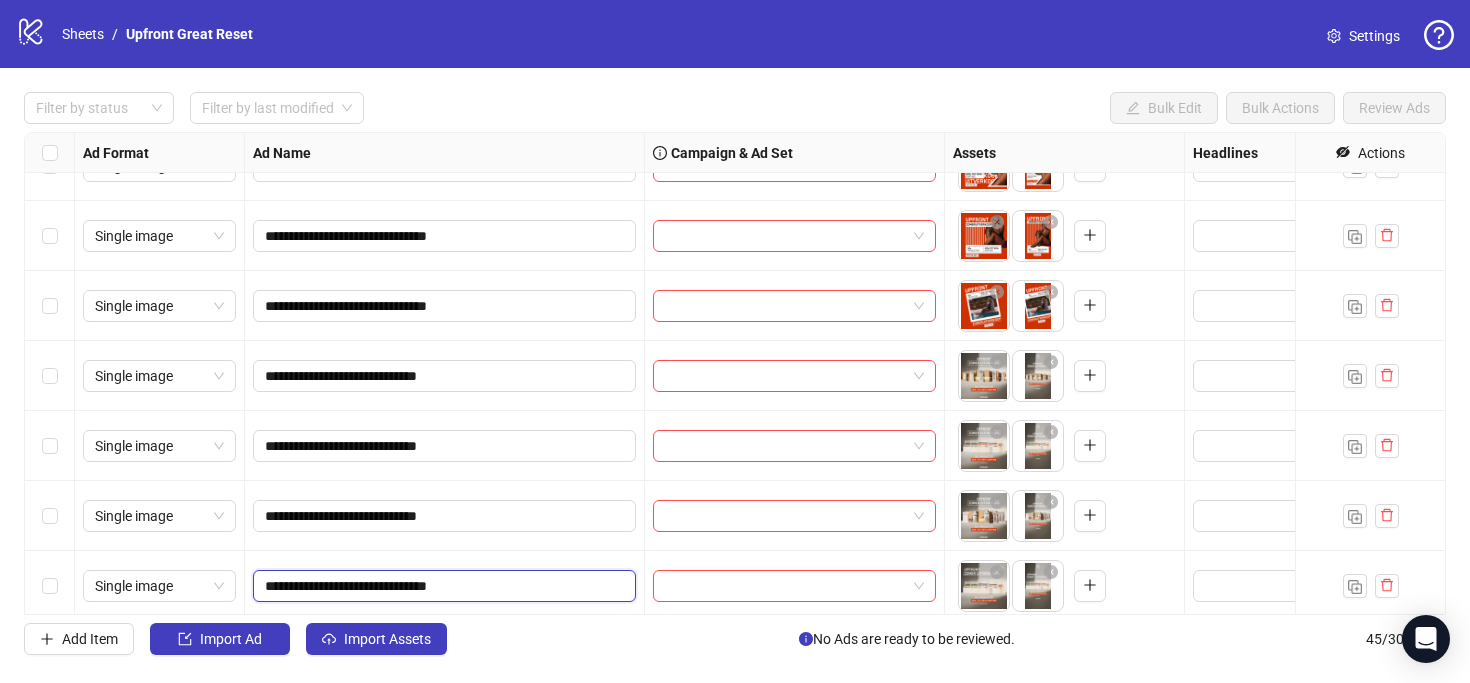 click on "**********" at bounding box center (442, 586) 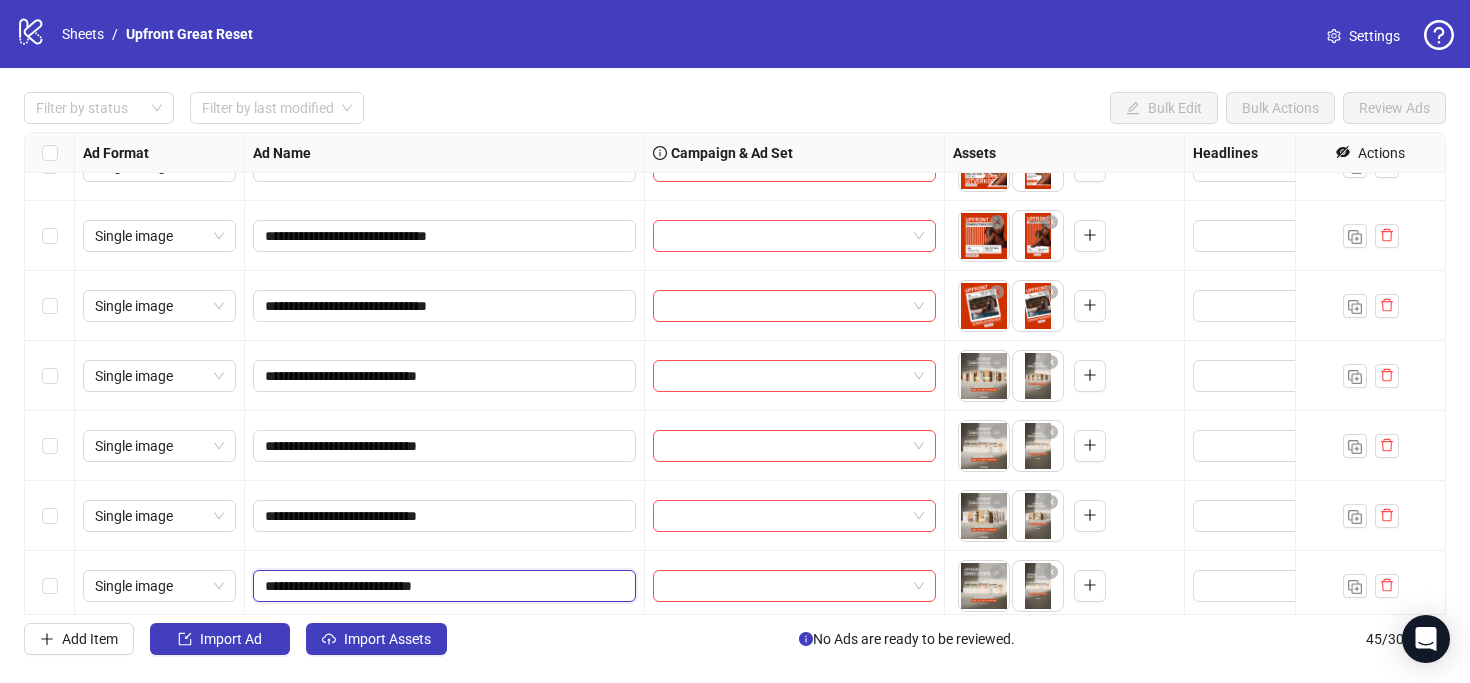 type on "**********" 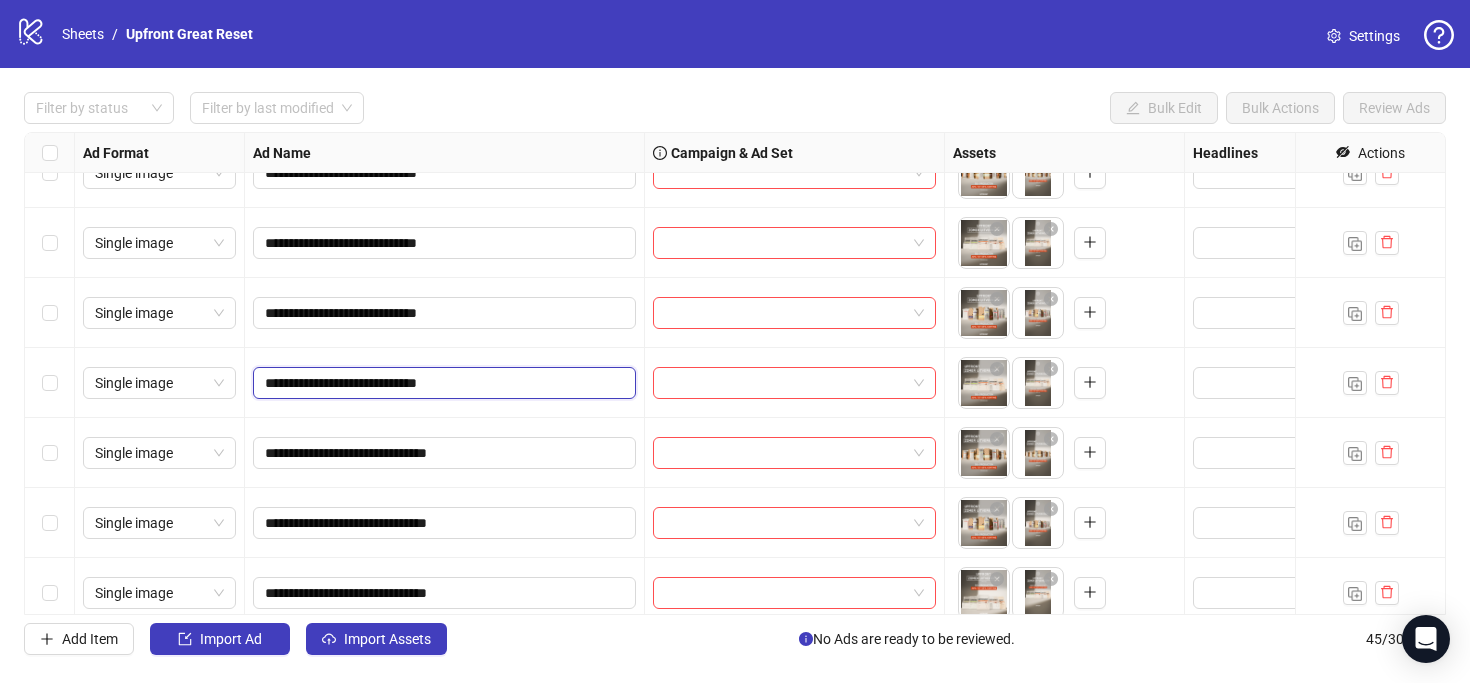 scroll, scrollTop: 1831, scrollLeft: 0, axis: vertical 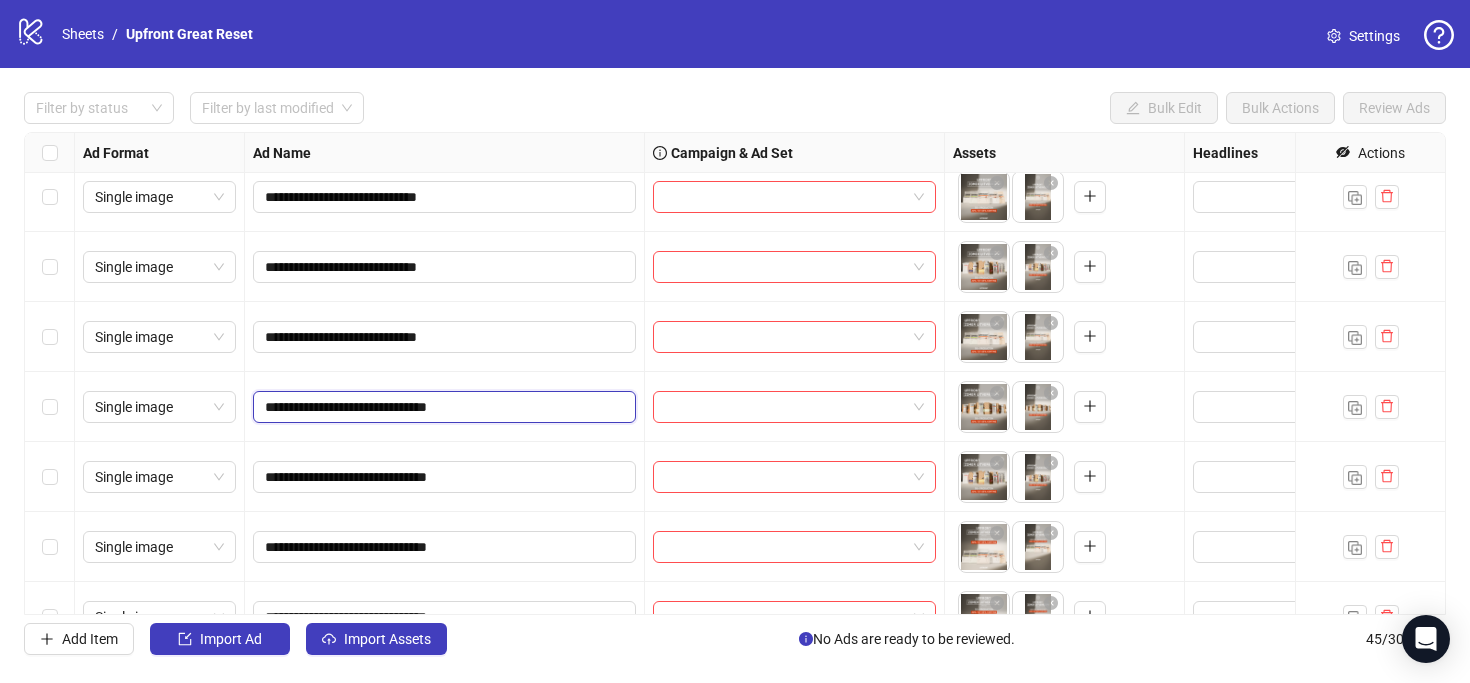 click on "**********" at bounding box center [442, 407] 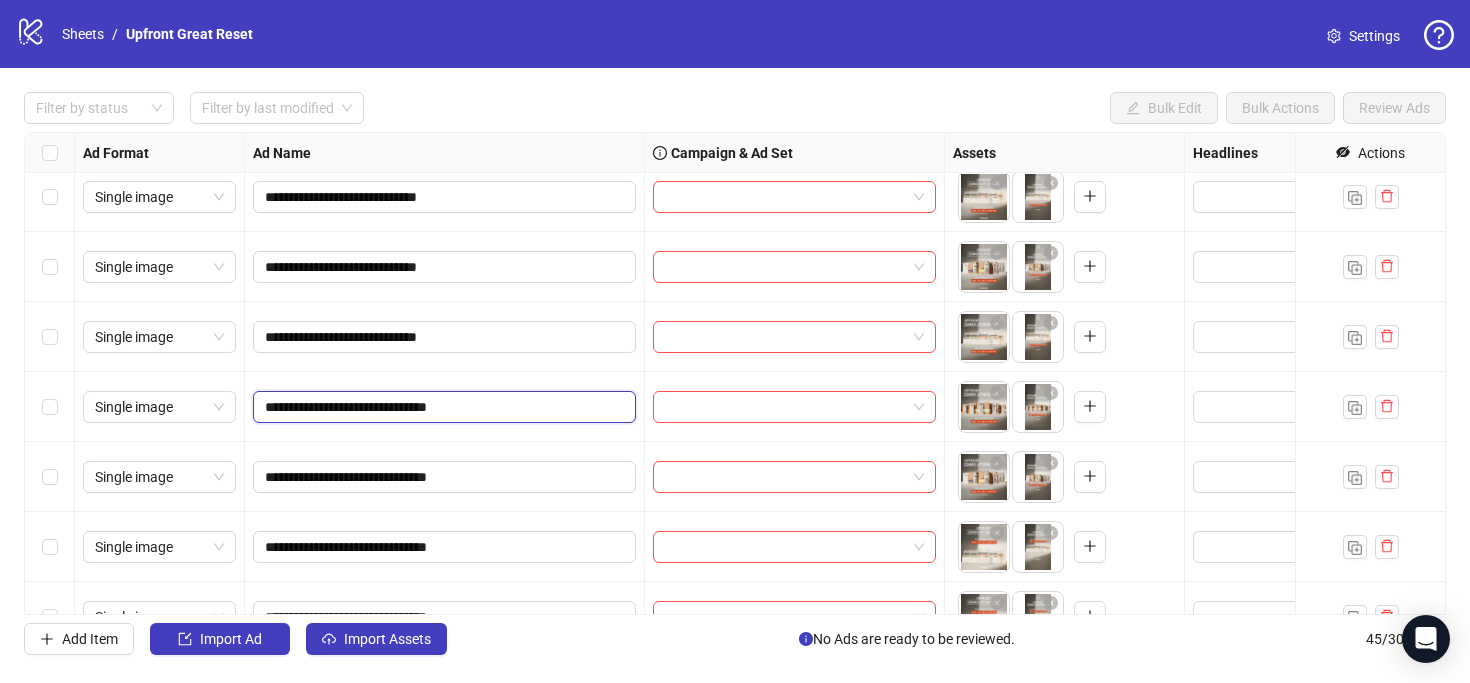 click on "**********" at bounding box center (442, 407) 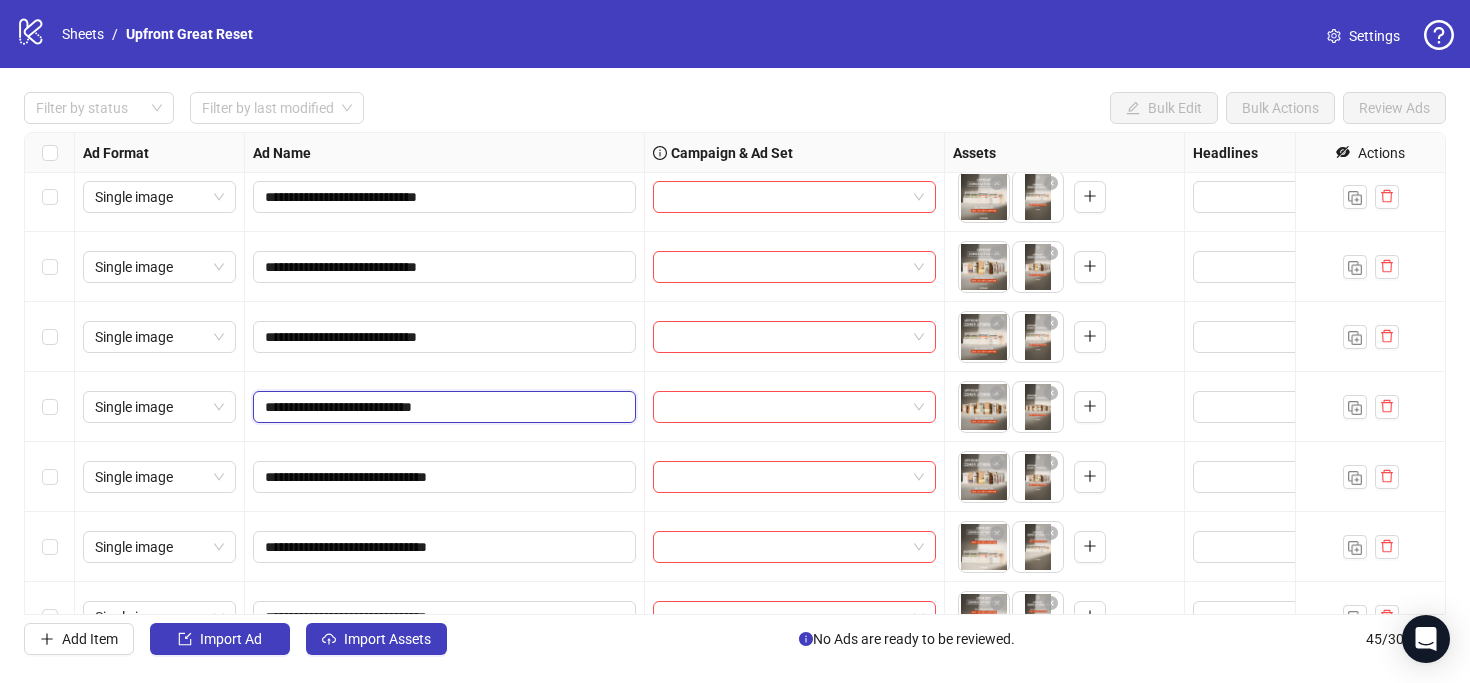 type on "**********" 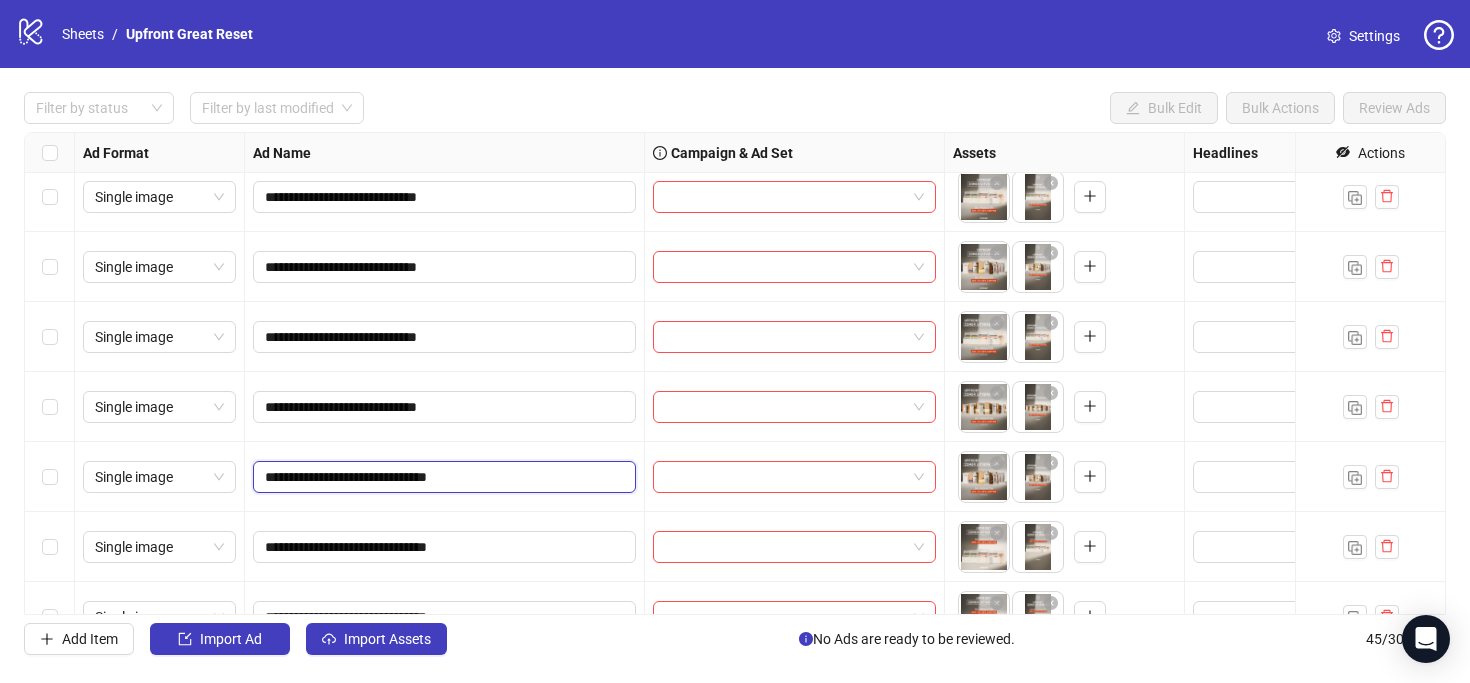 click on "**********" at bounding box center [442, 477] 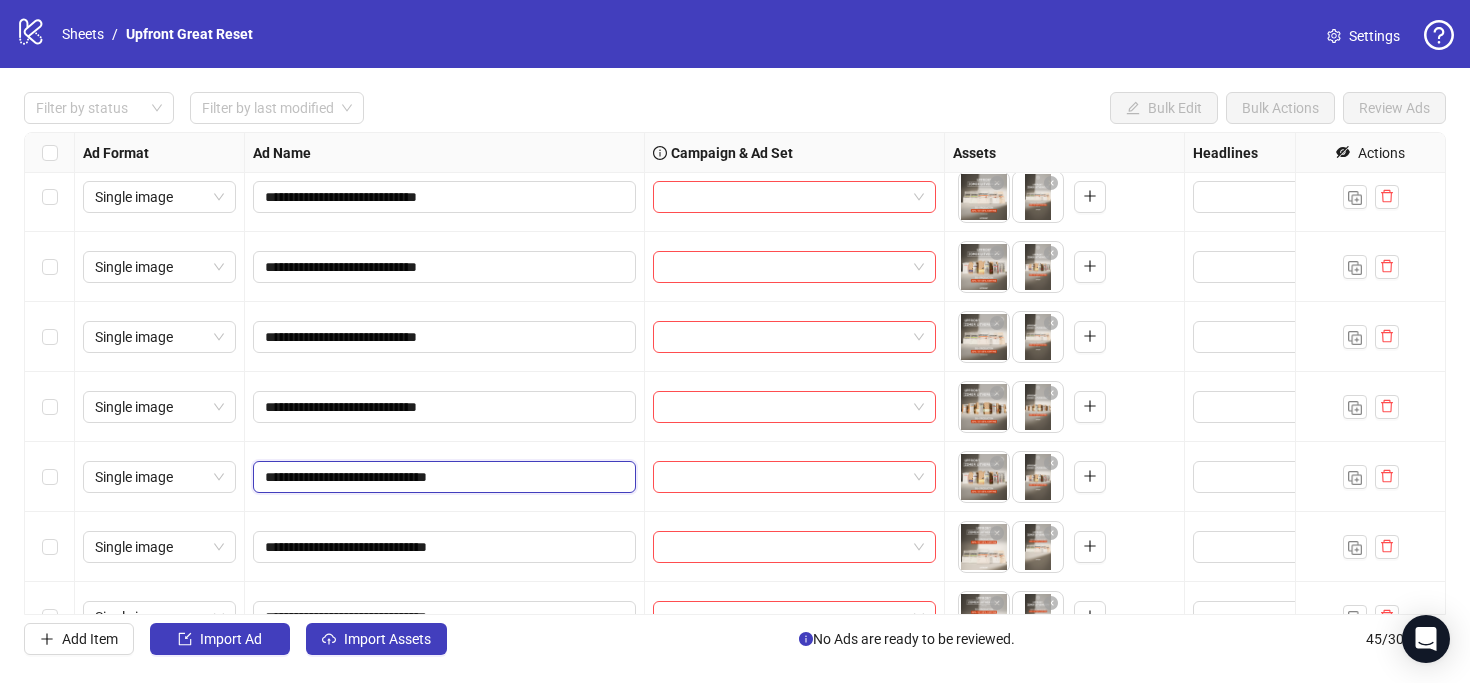 click on "**********" at bounding box center (442, 477) 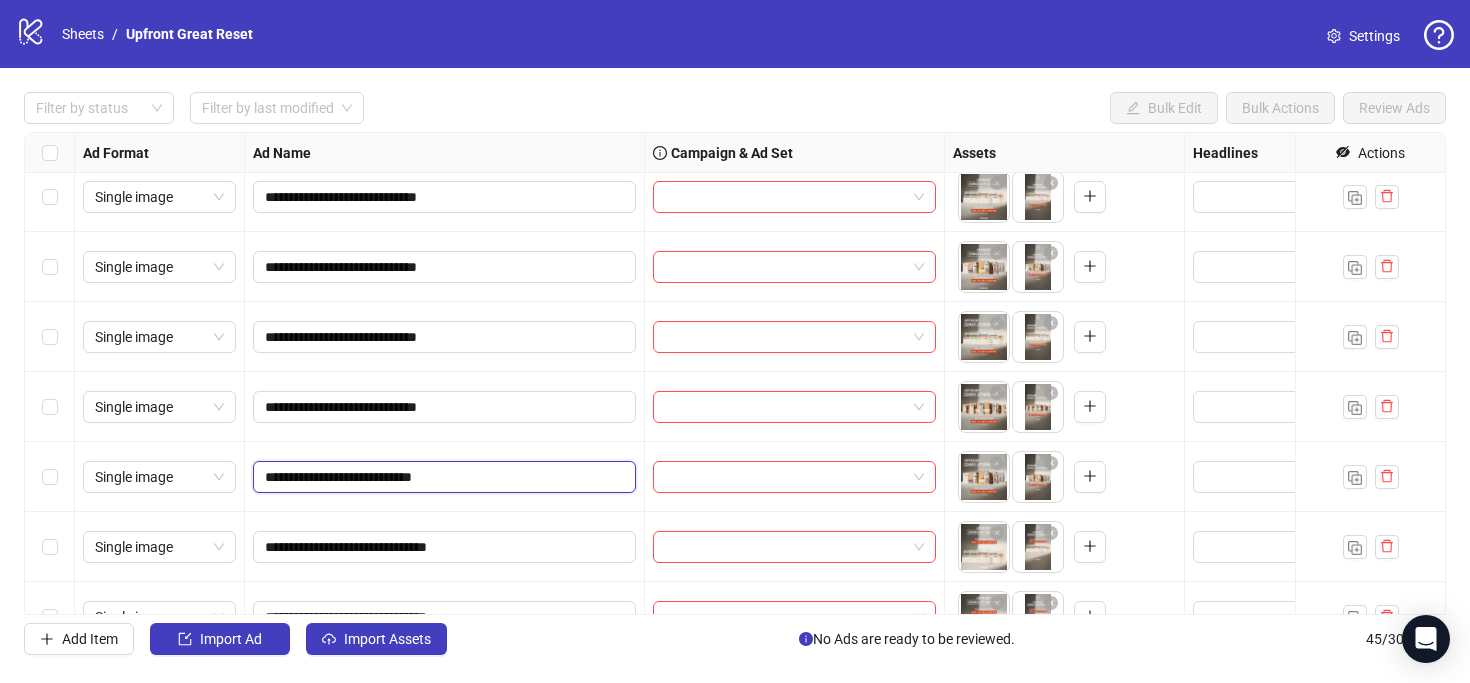 type on "**********" 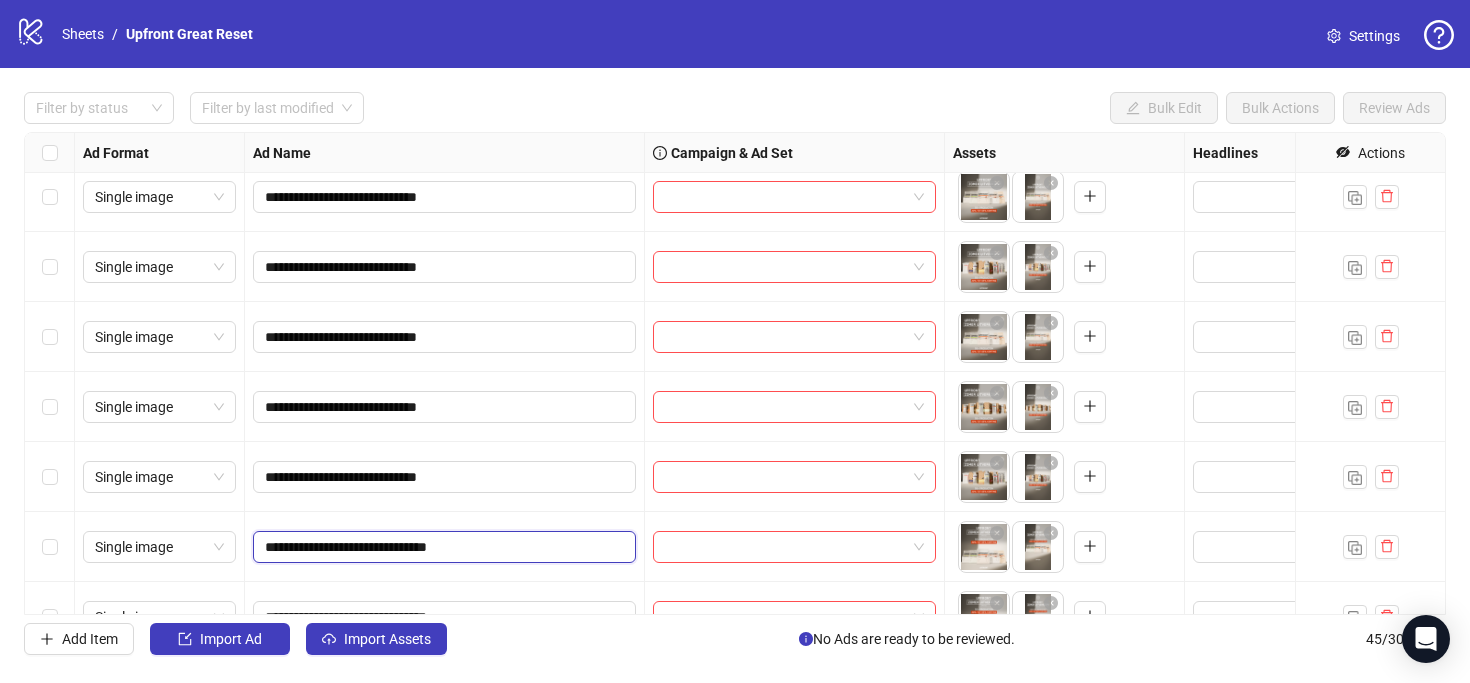 click on "**********" at bounding box center [442, 547] 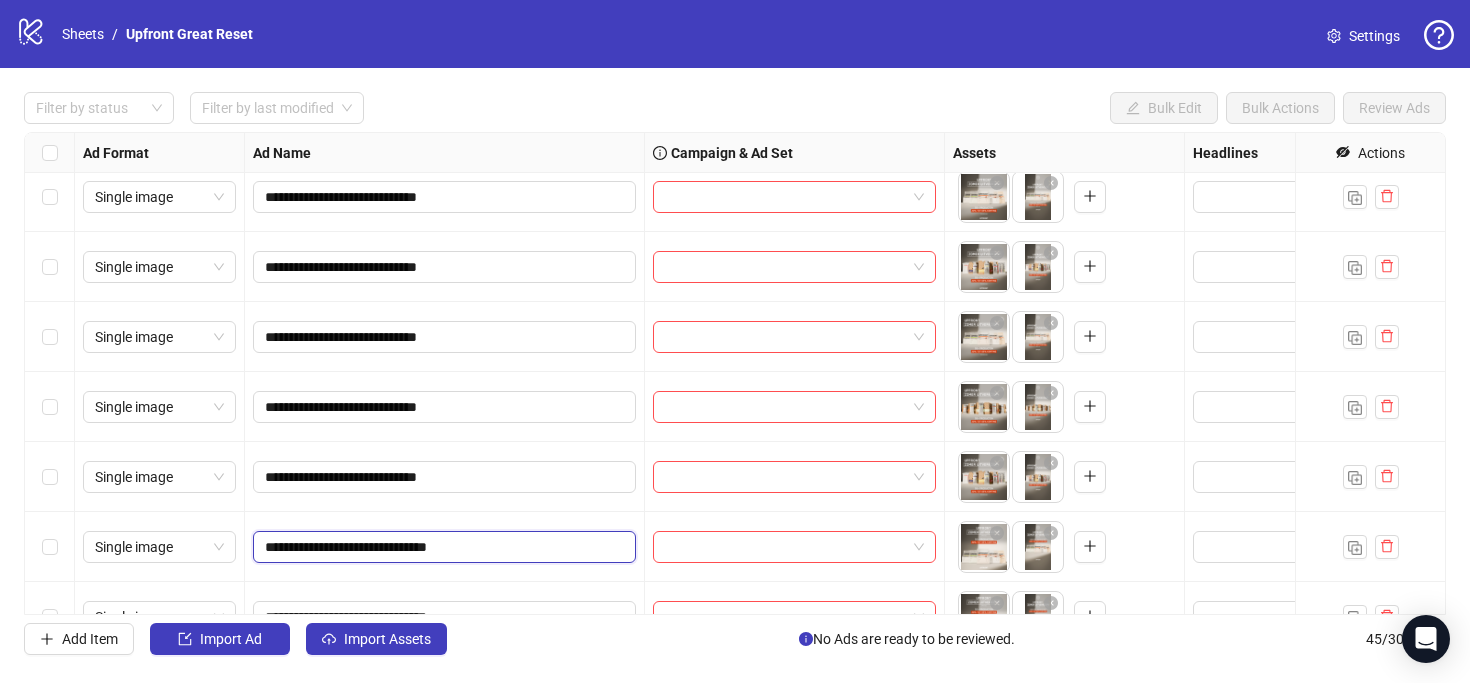 click on "**********" at bounding box center (442, 547) 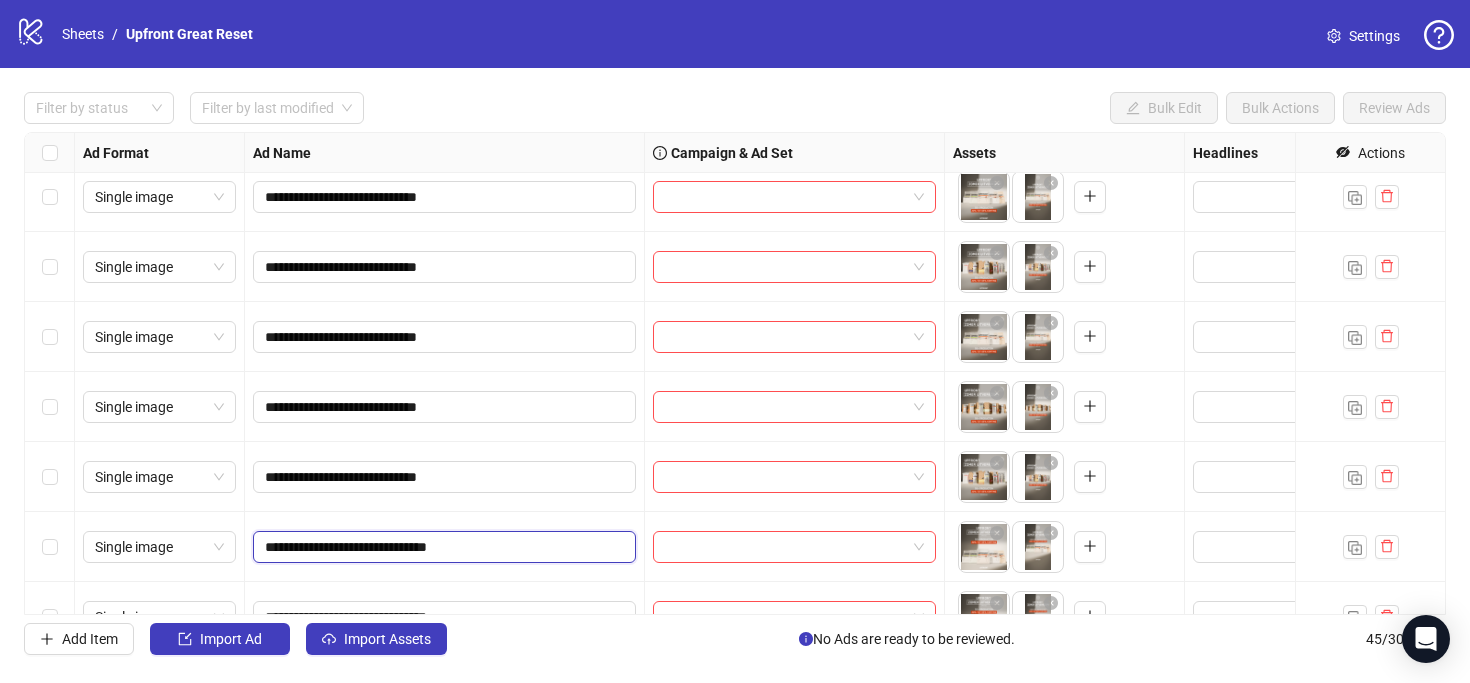 paste 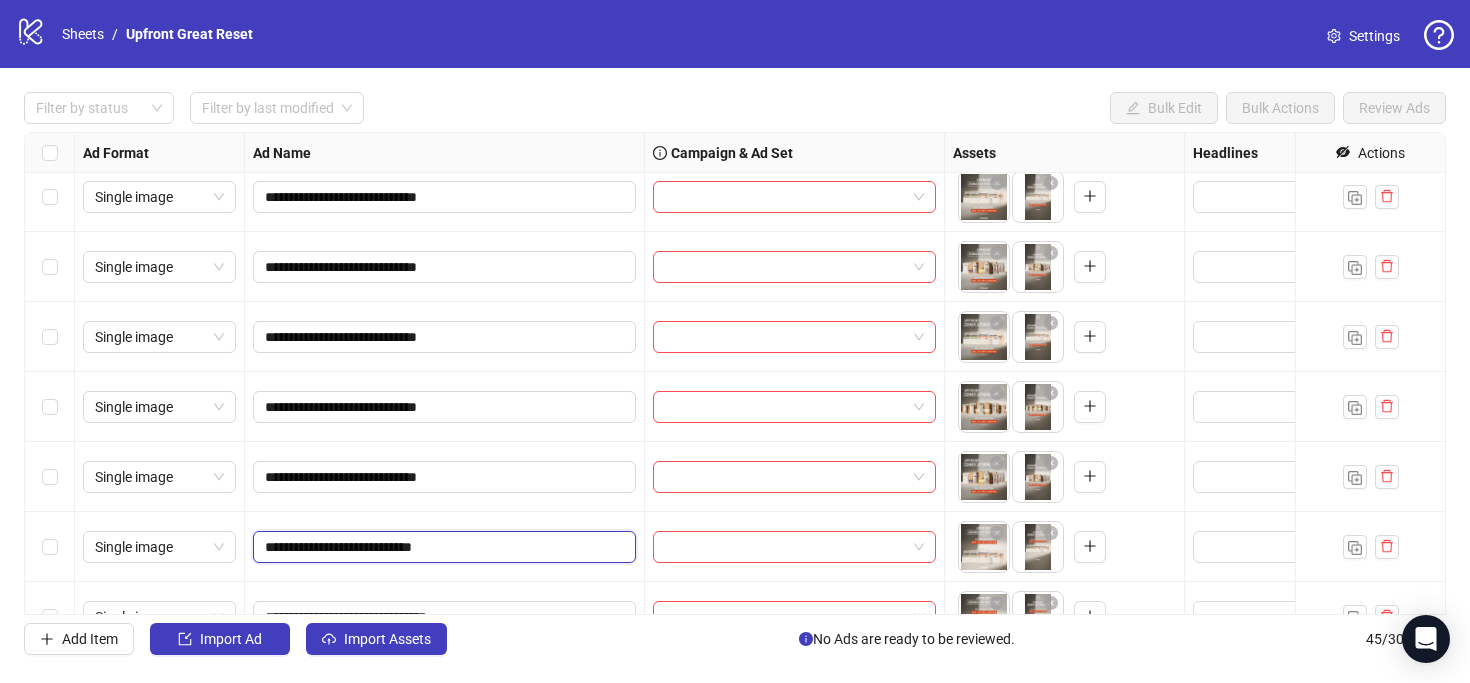 type on "**********" 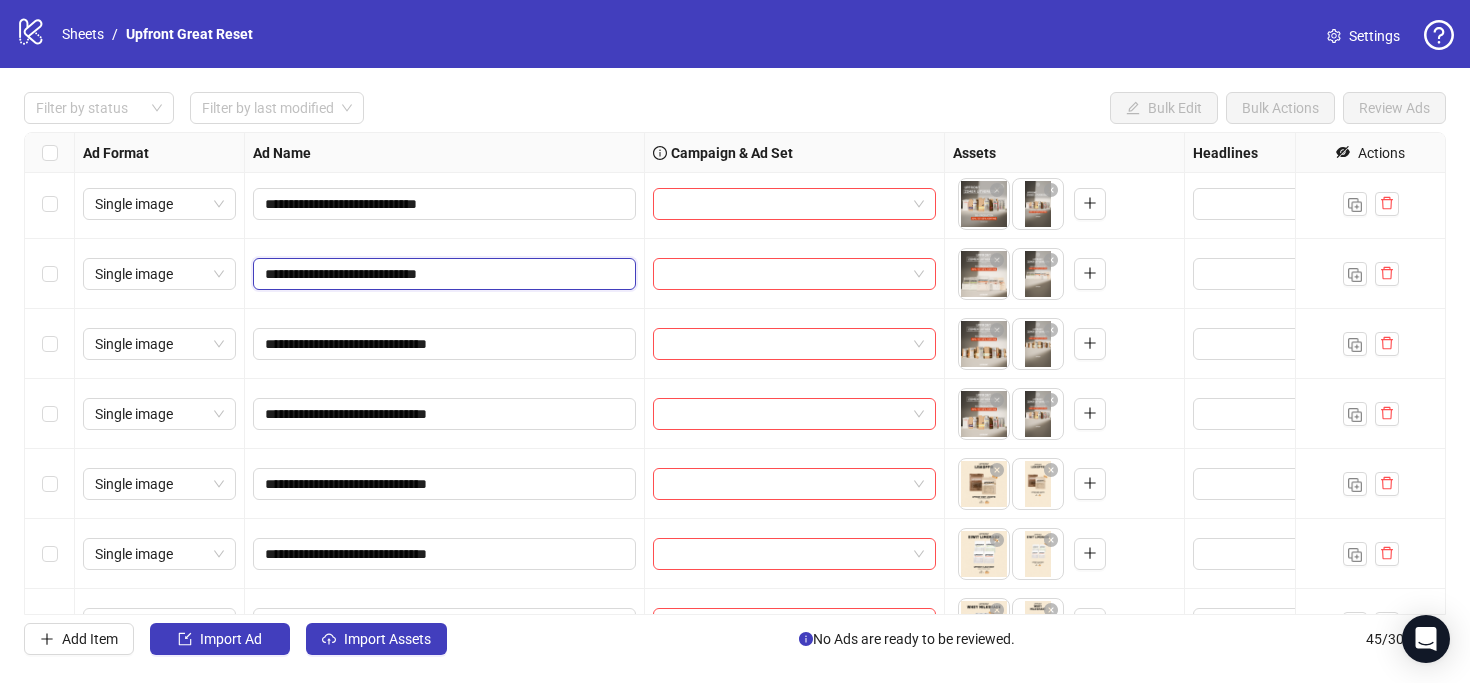 scroll, scrollTop: 2131, scrollLeft: 0, axis: vertical 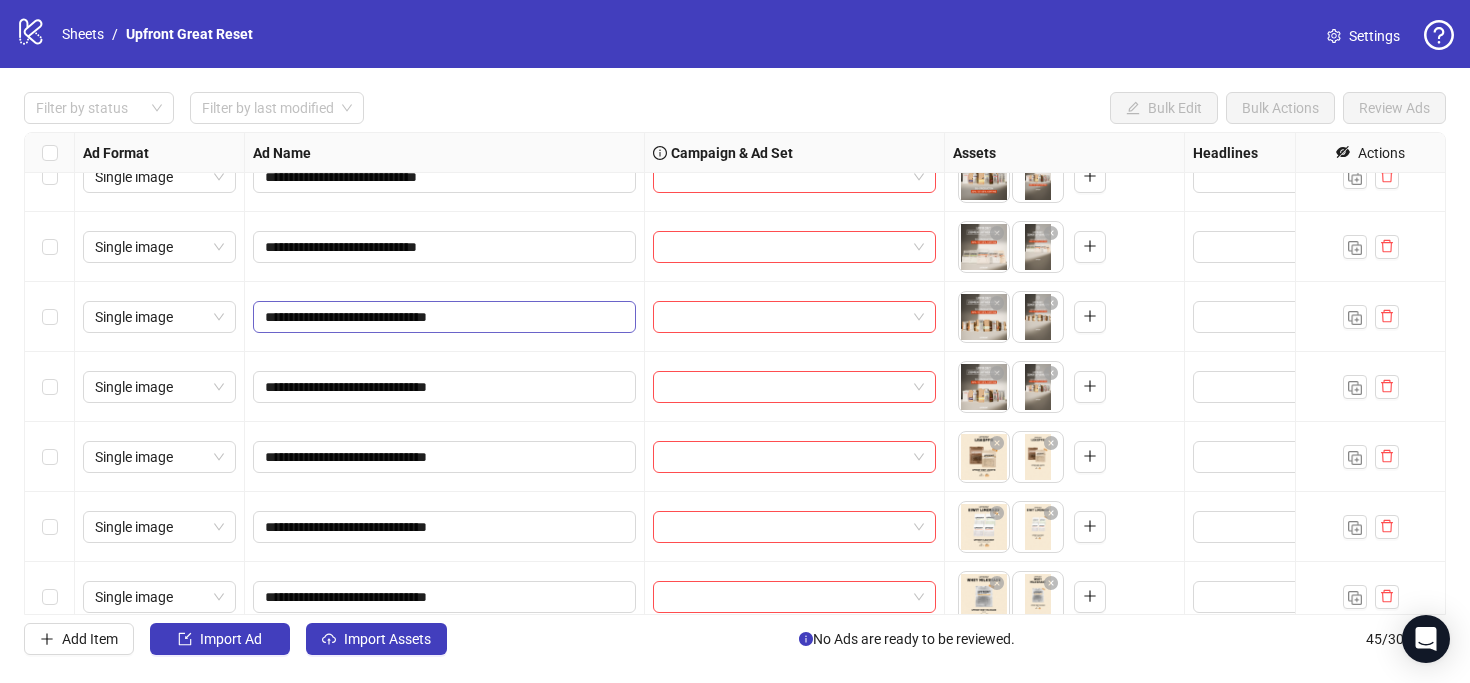 click on "**********" at bounding box center (444, 317) 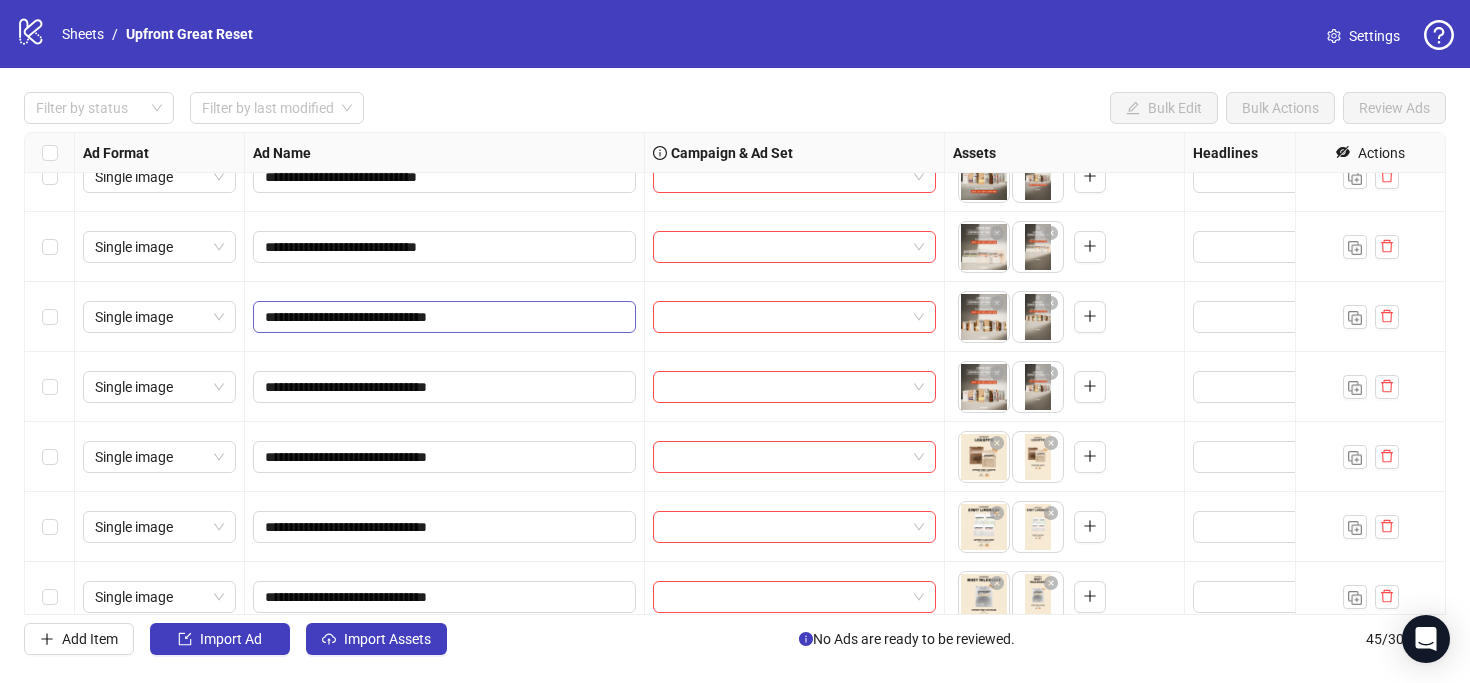 click on "**********" at bounding box center (444, 317) 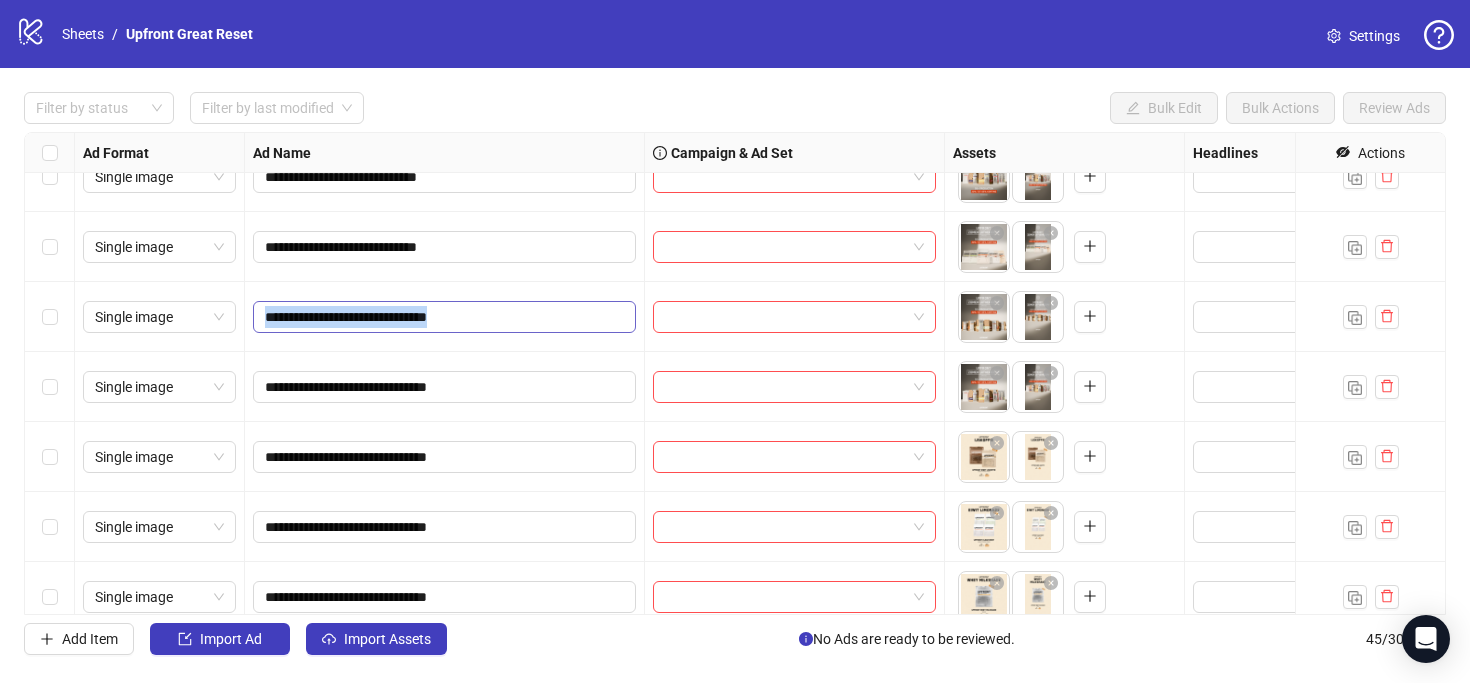 click on "**********" at bounding box center (444, 317) 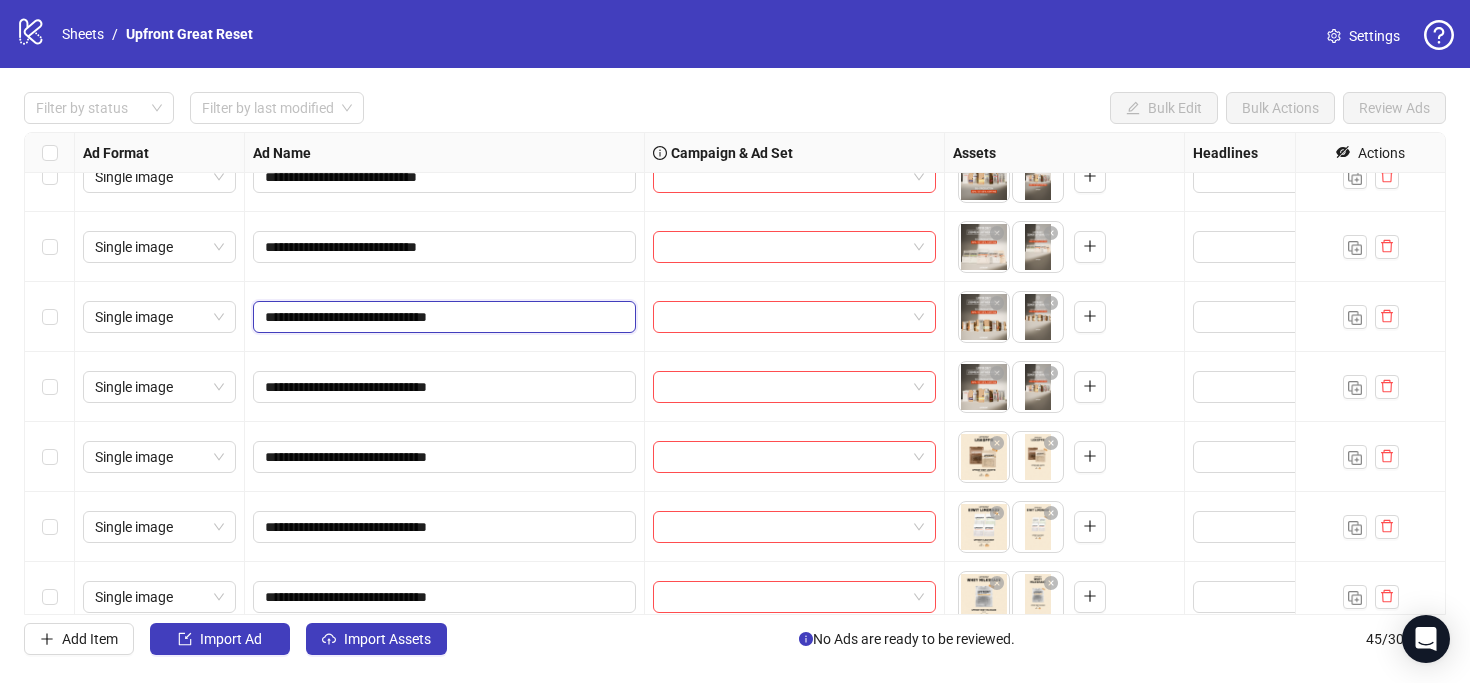 click on "**********" at bounding box center [442, 317] 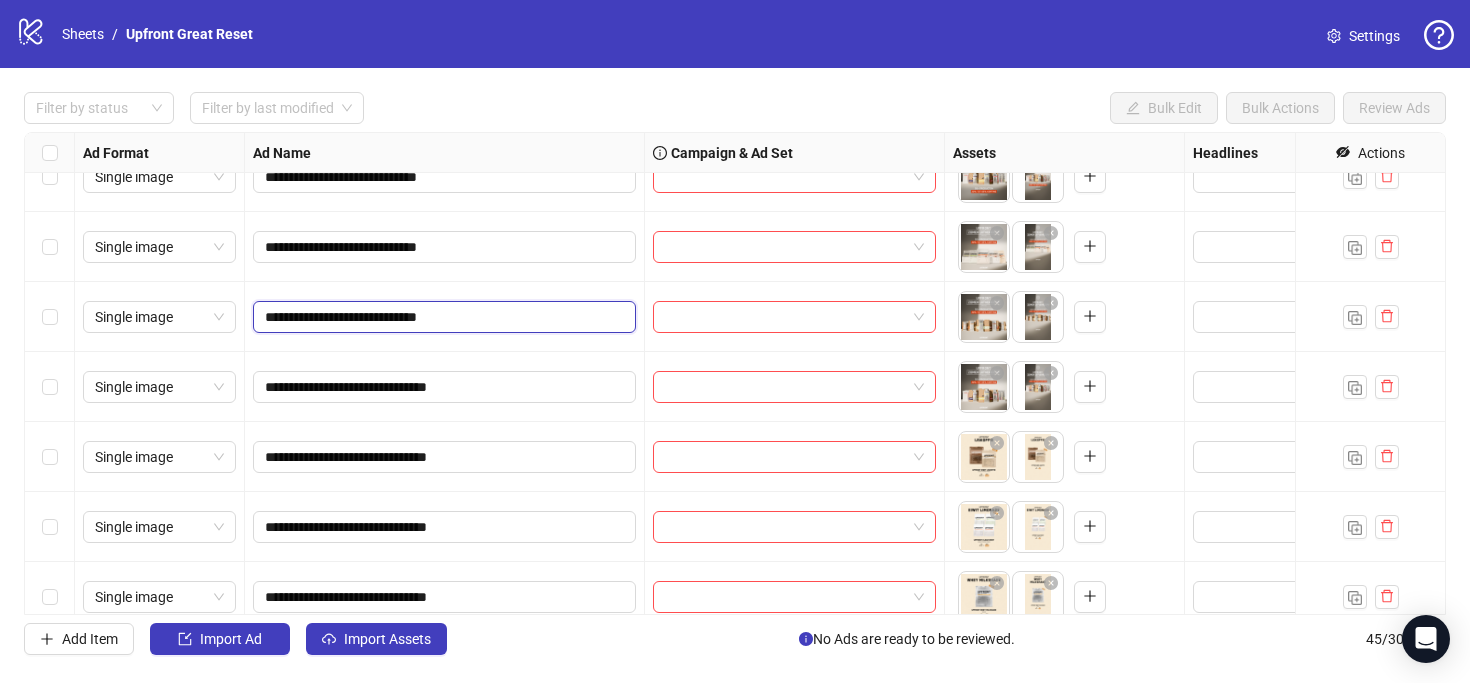 click on "**********" at bounding box center [442, 317] 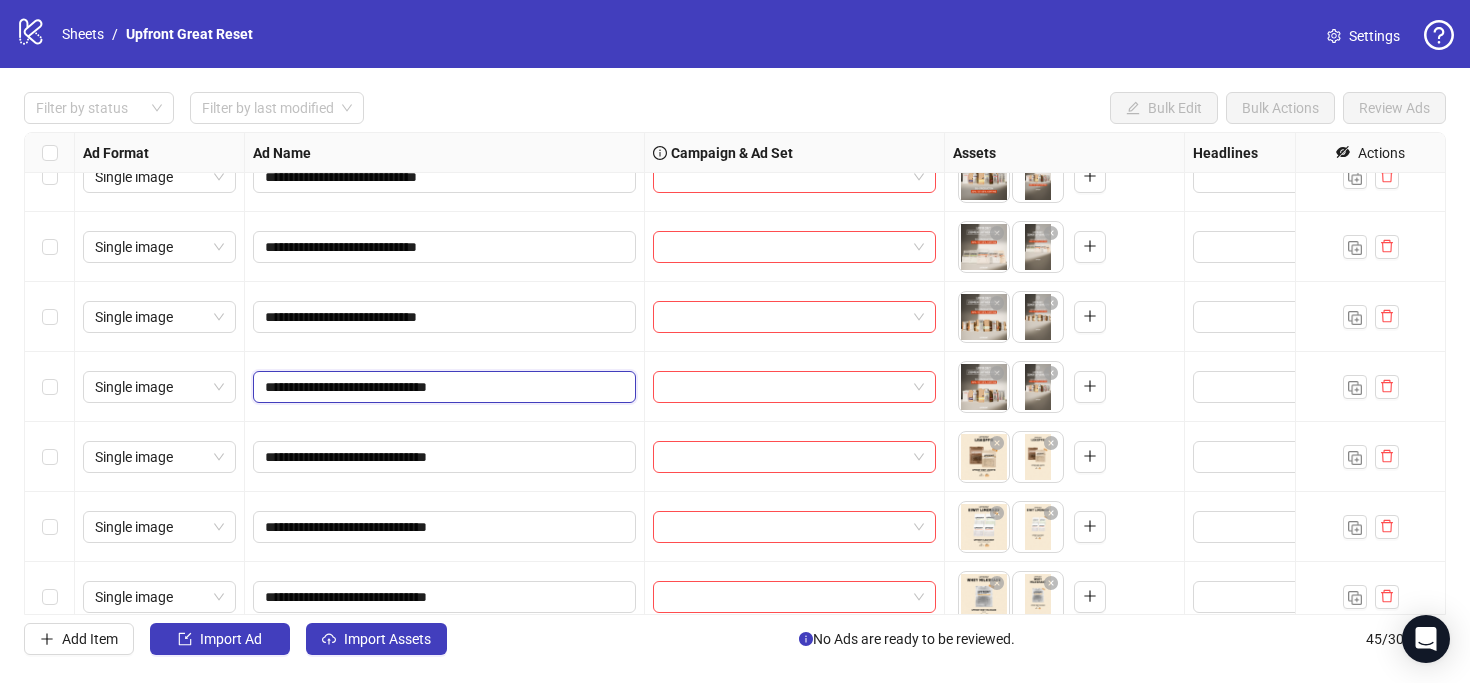 click on "**********" at bounding box center (442, 387) 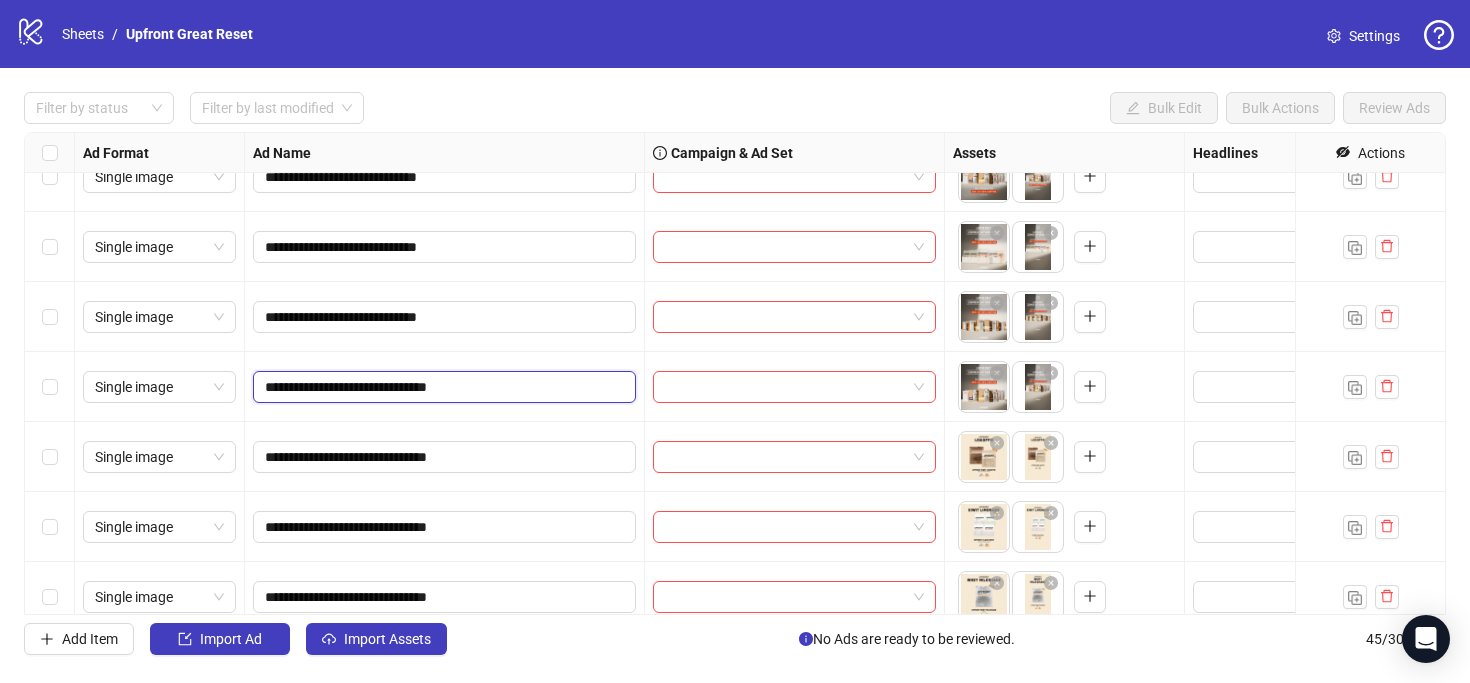 click on "**********" at bounding box center (442, 387) 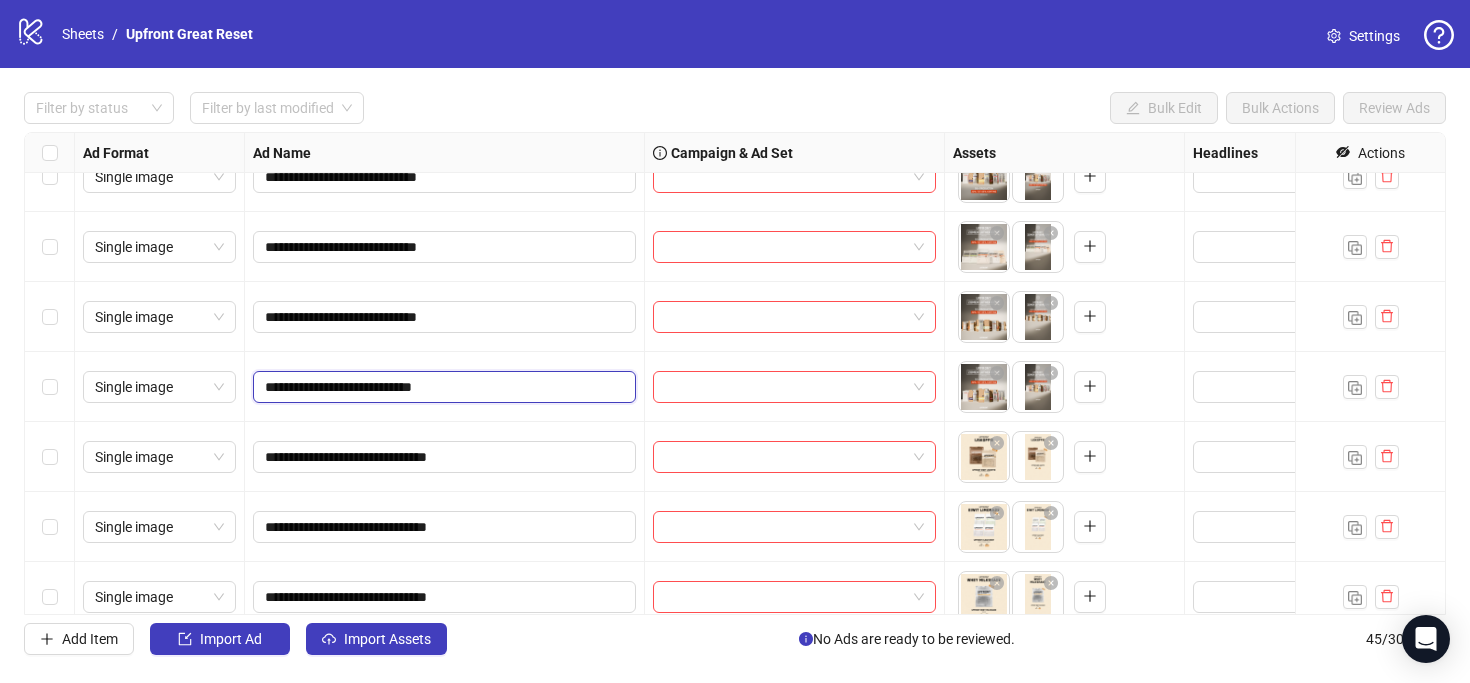 type on "**********" 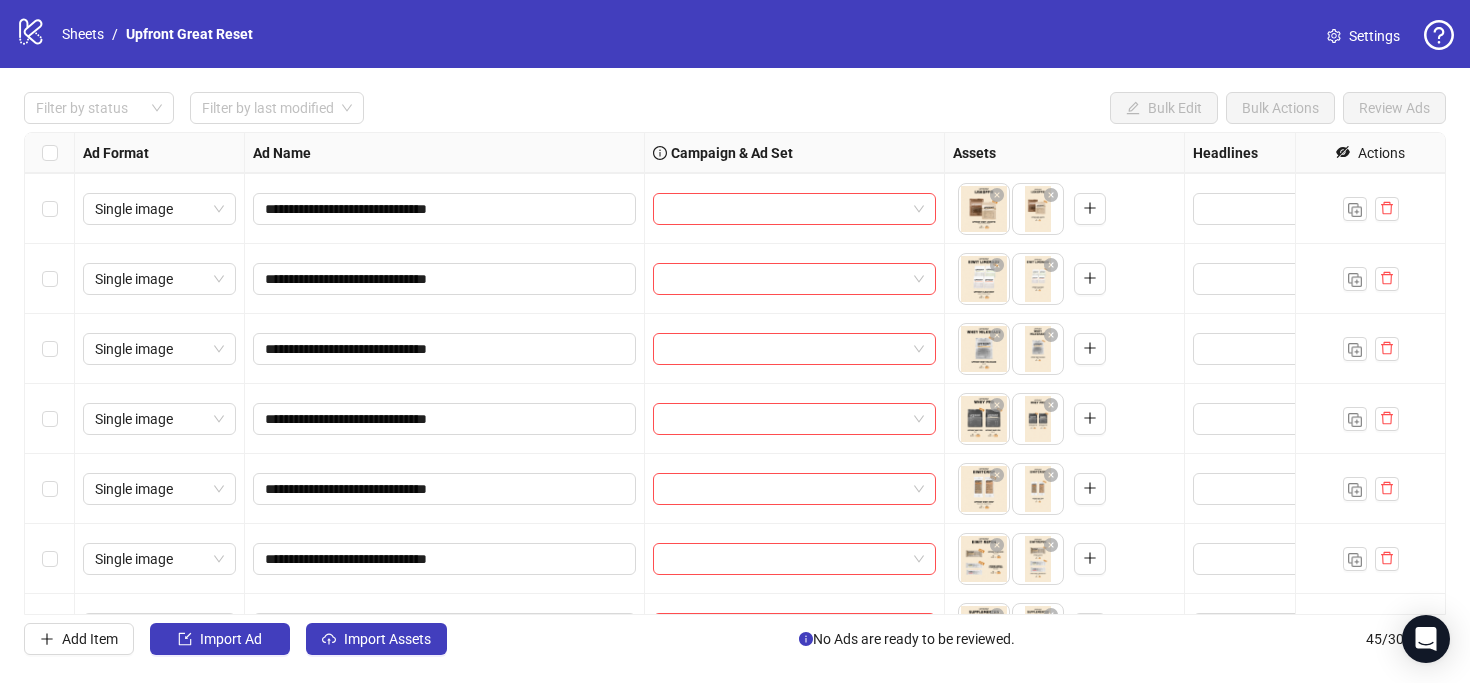 scroll, scrollTop: 2313, scrollLeft: 0, axis: vertical 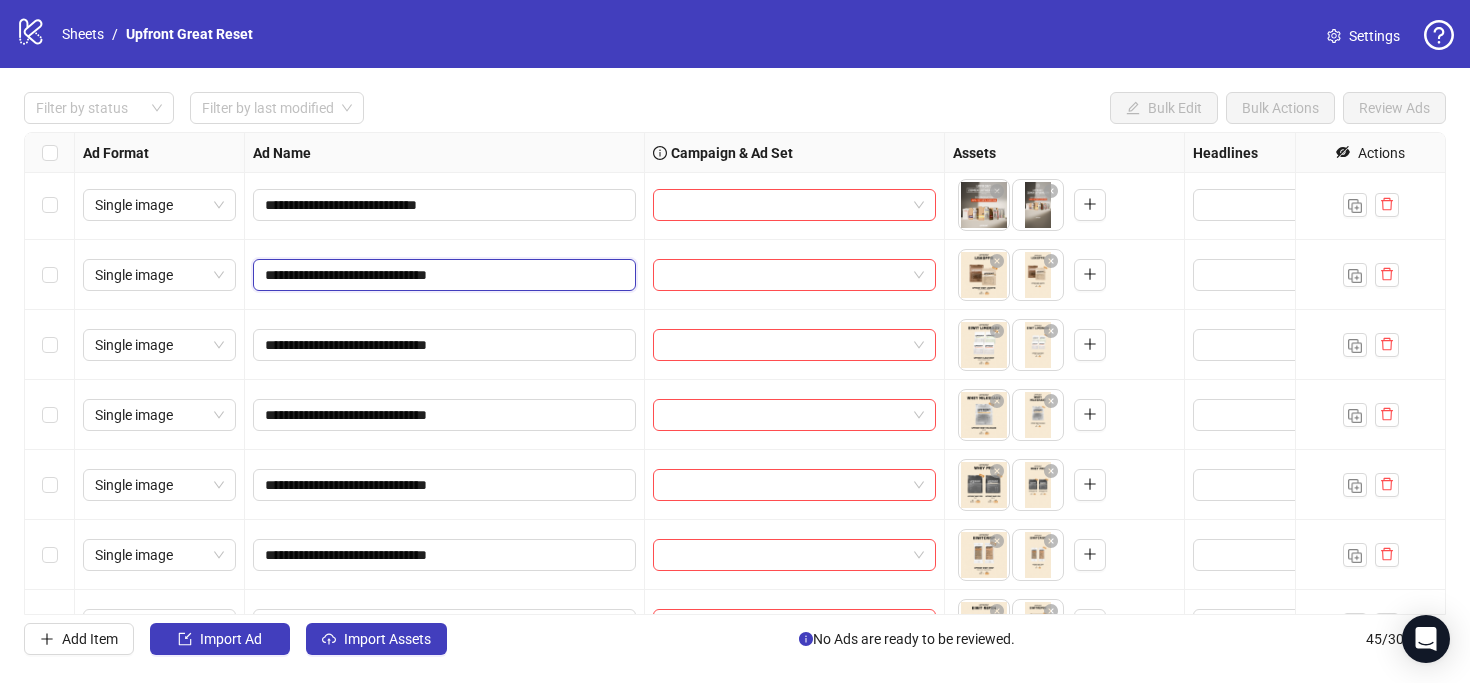 click on "**********" at bounding box center [442, 275] 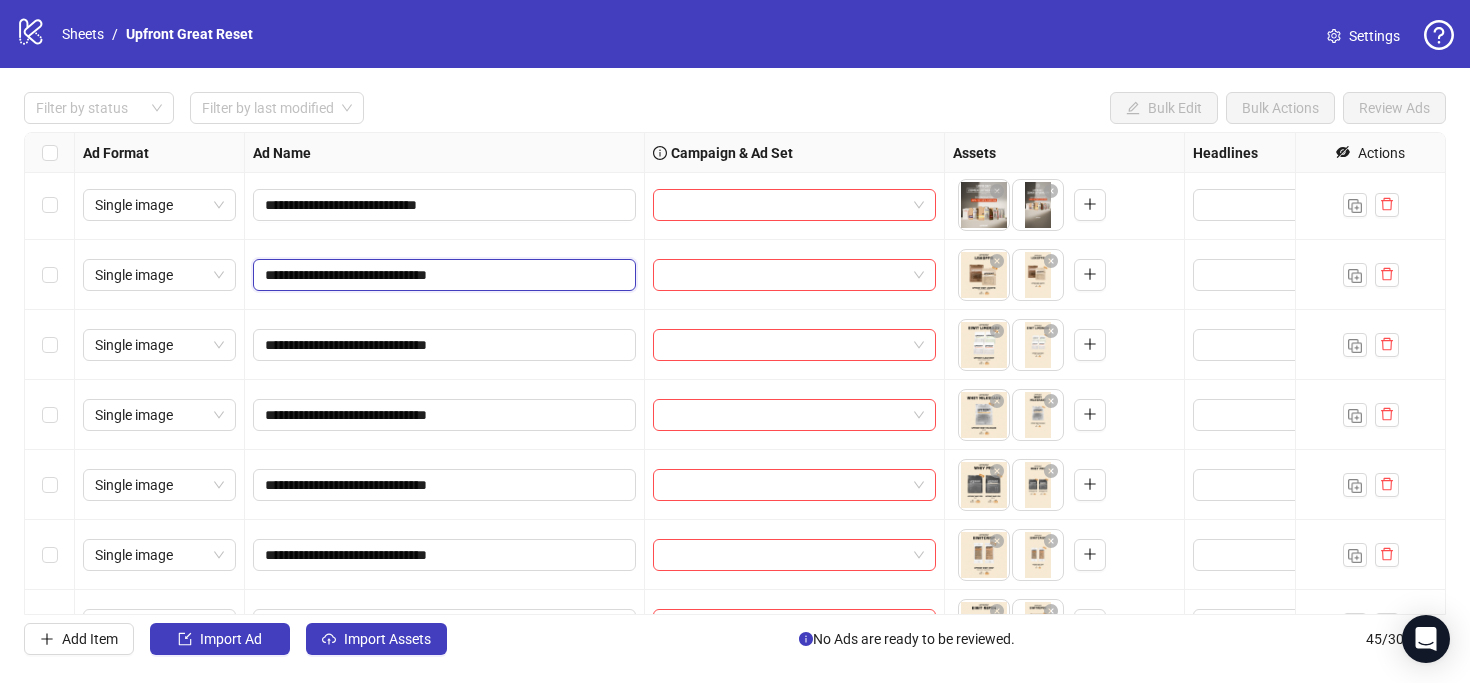 click on "**********" at bounding box center (442, 275) 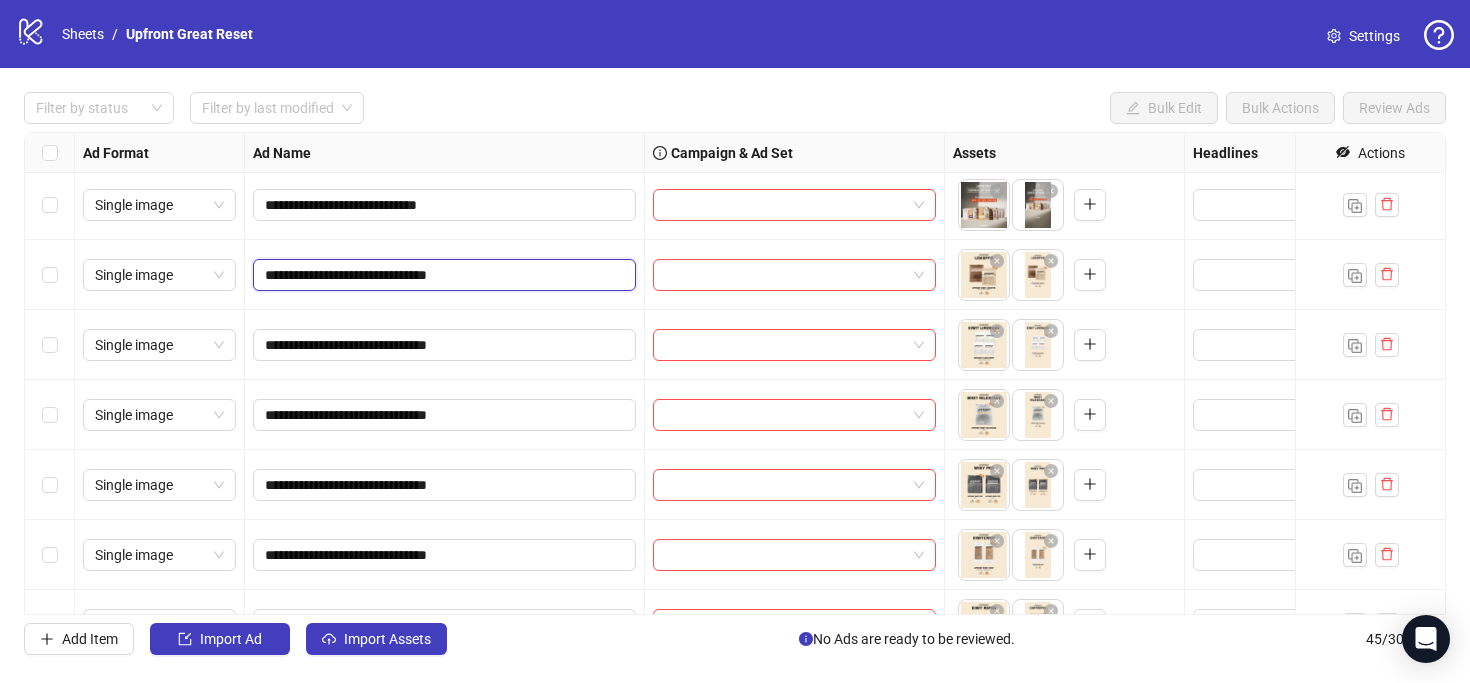drag, startPoint x: 429, startPoint y: 276, endPoint x: 475, endPoint y: 276, distance: 46 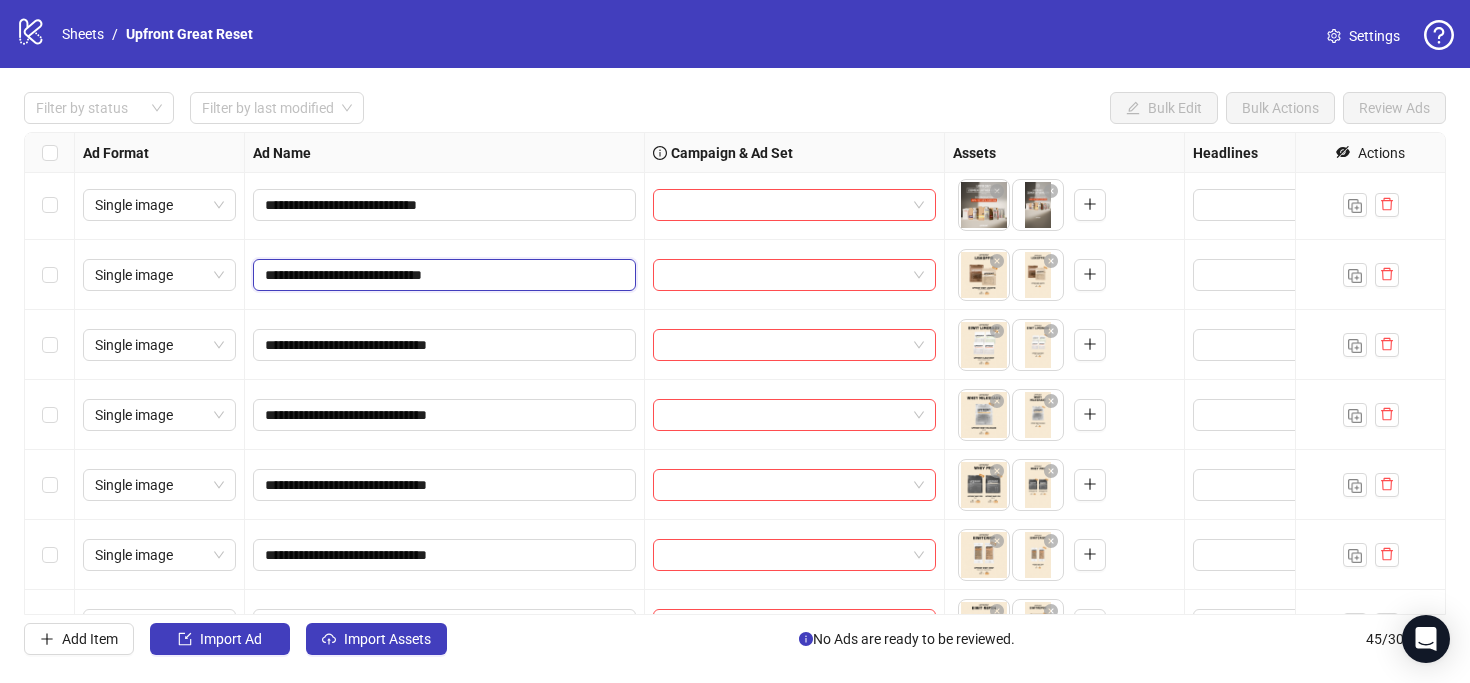 type on "**********" 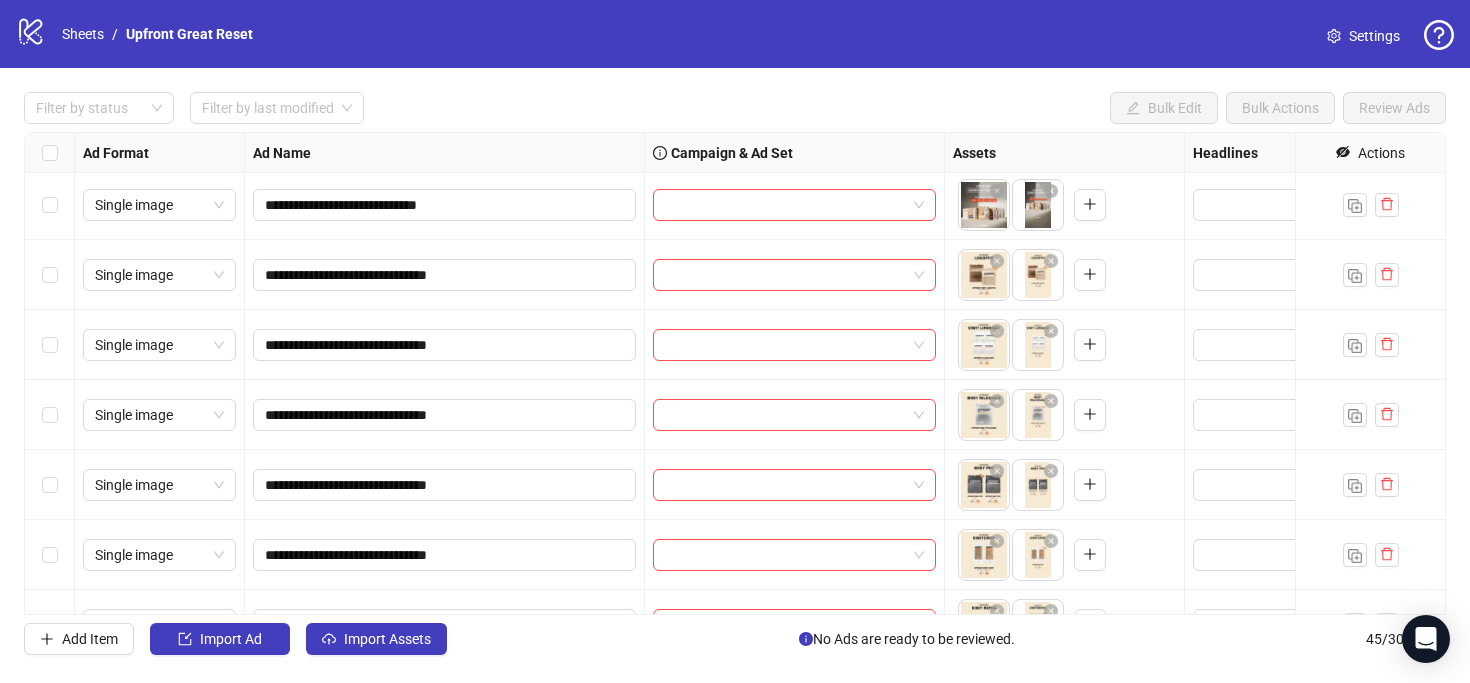 click on "**********" at bounding box center (445, 345) 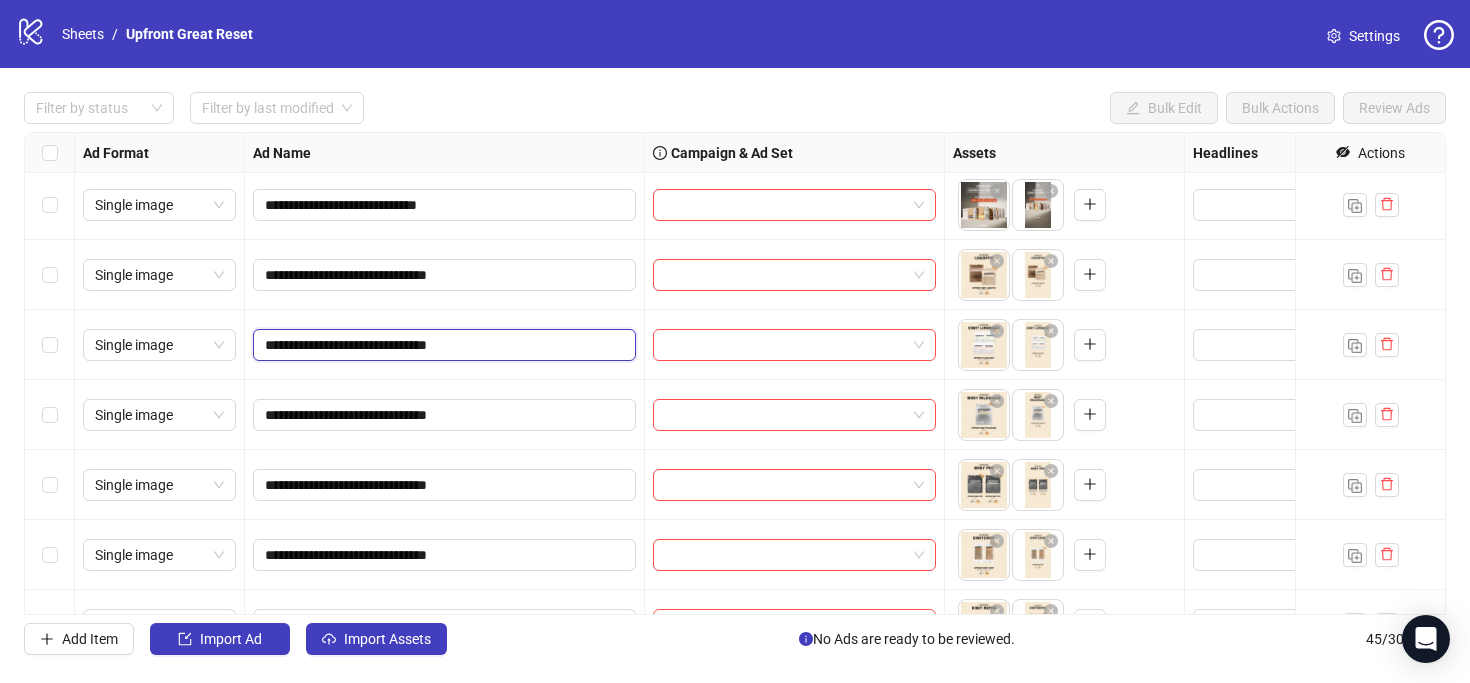 click on "**********" at bounding box center (442, 345) 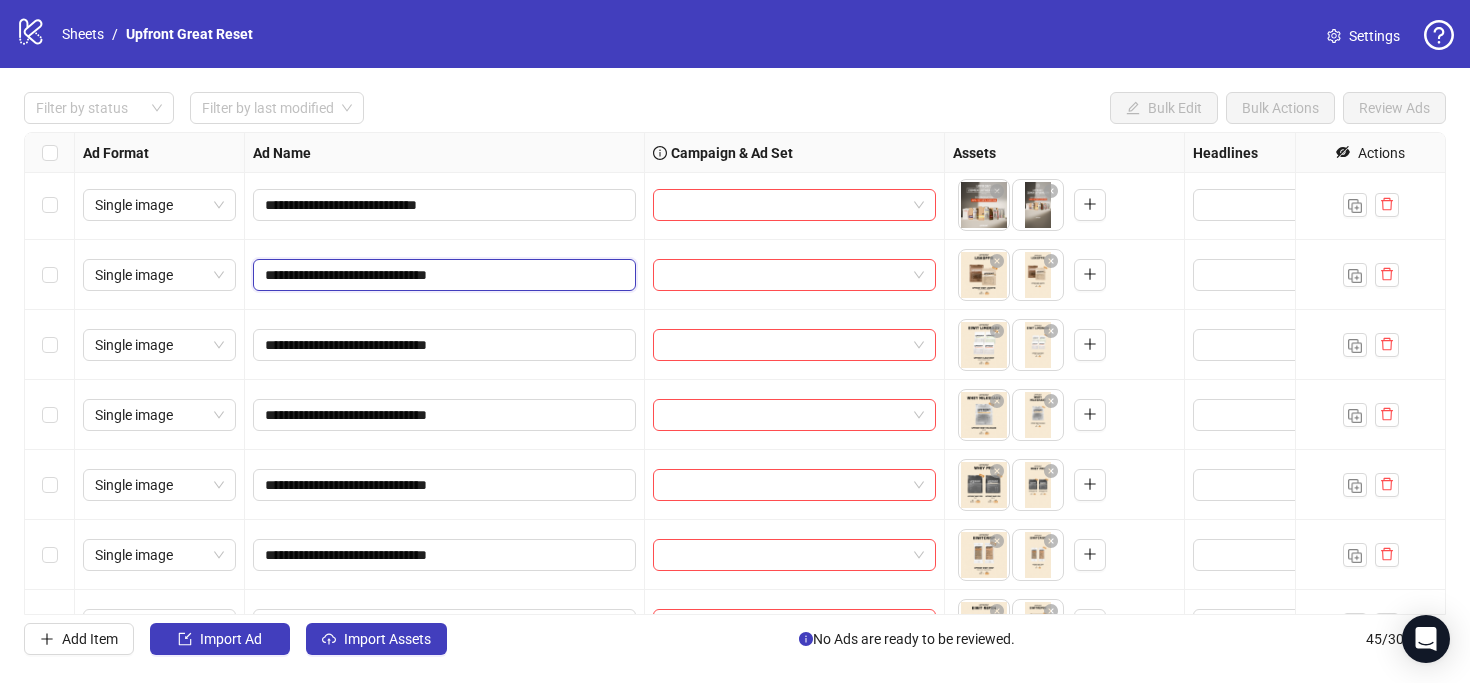 click on "**********" at bounding box center (442, 275) 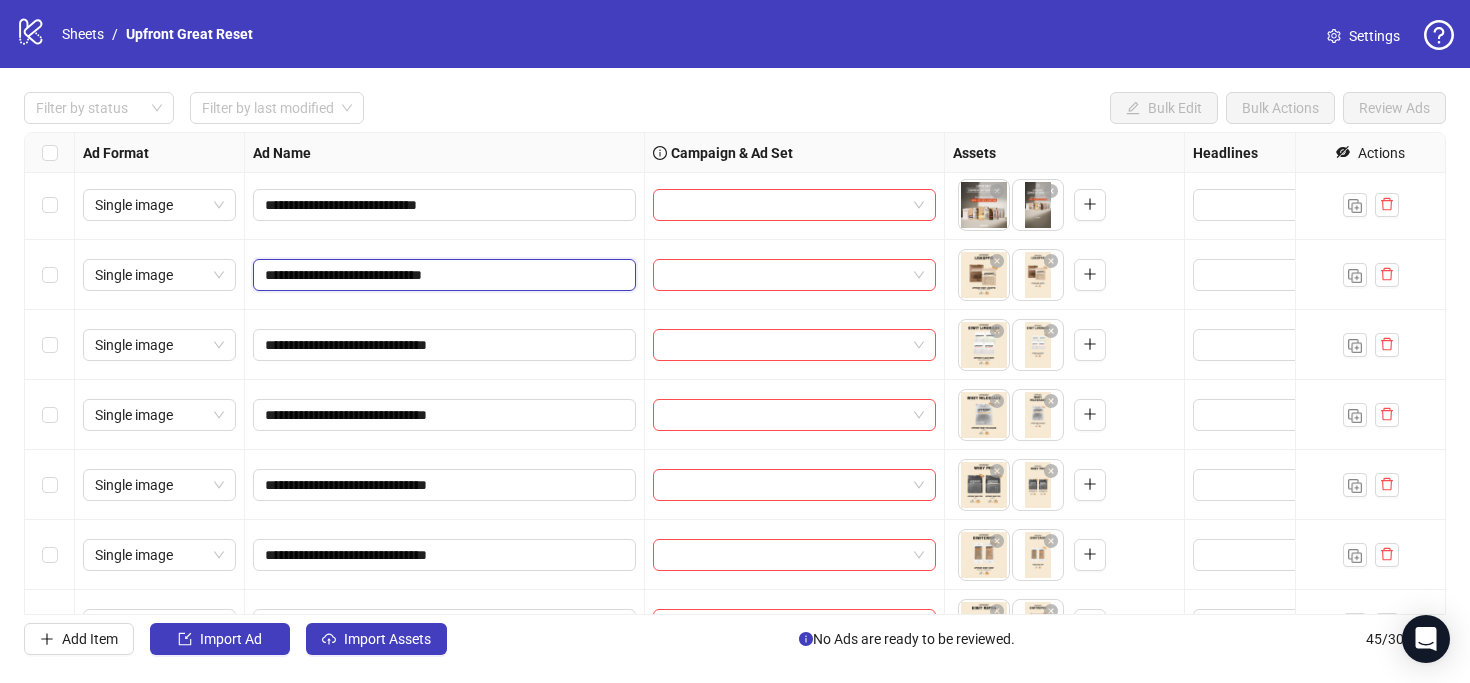 type on "**********" 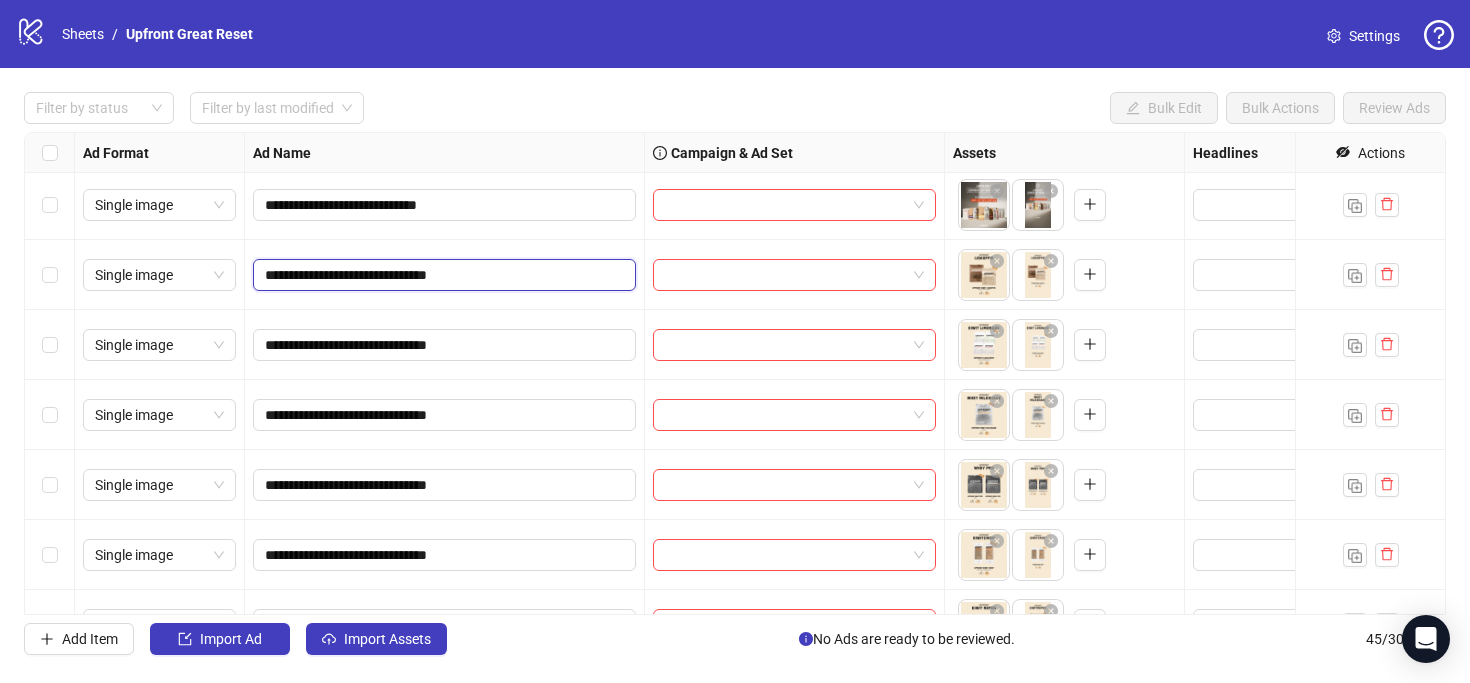 click on "**********" at bounding box center (442, 275) 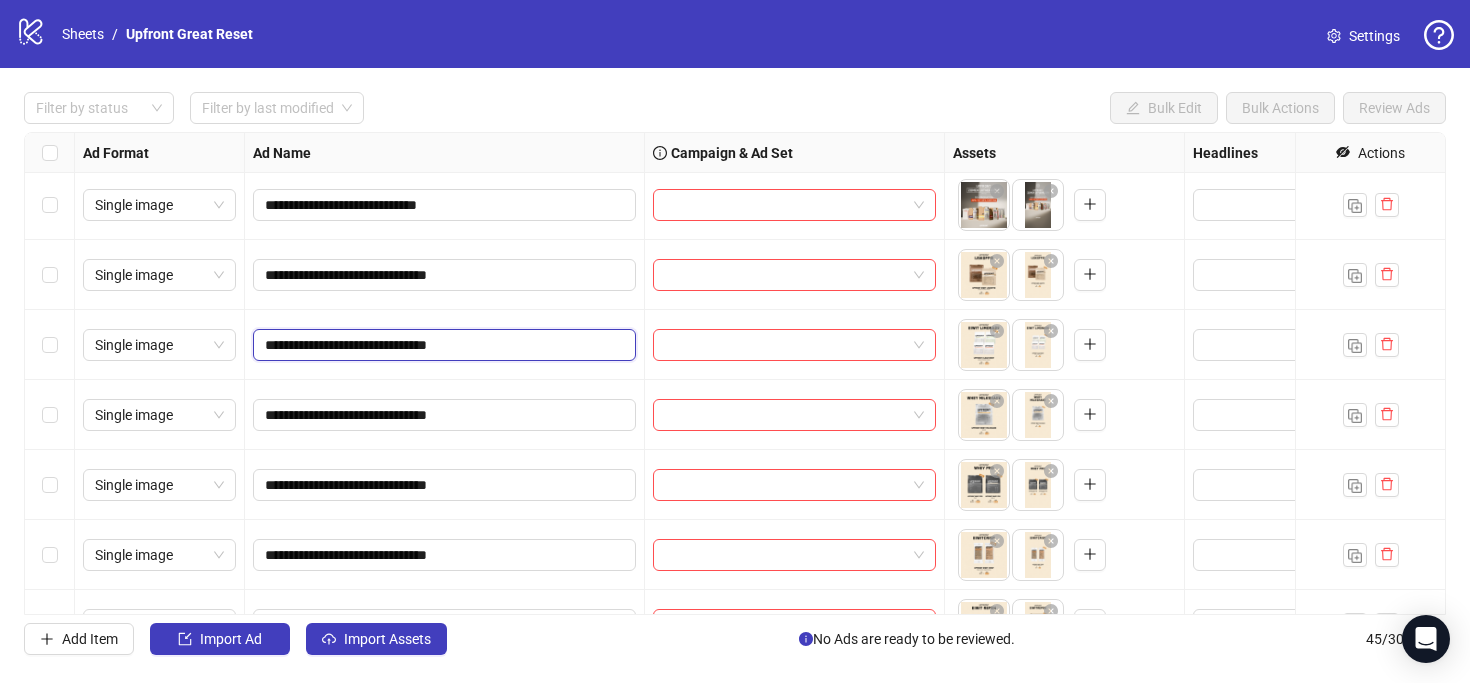 click on "**********" at bounding box center (442, 345) 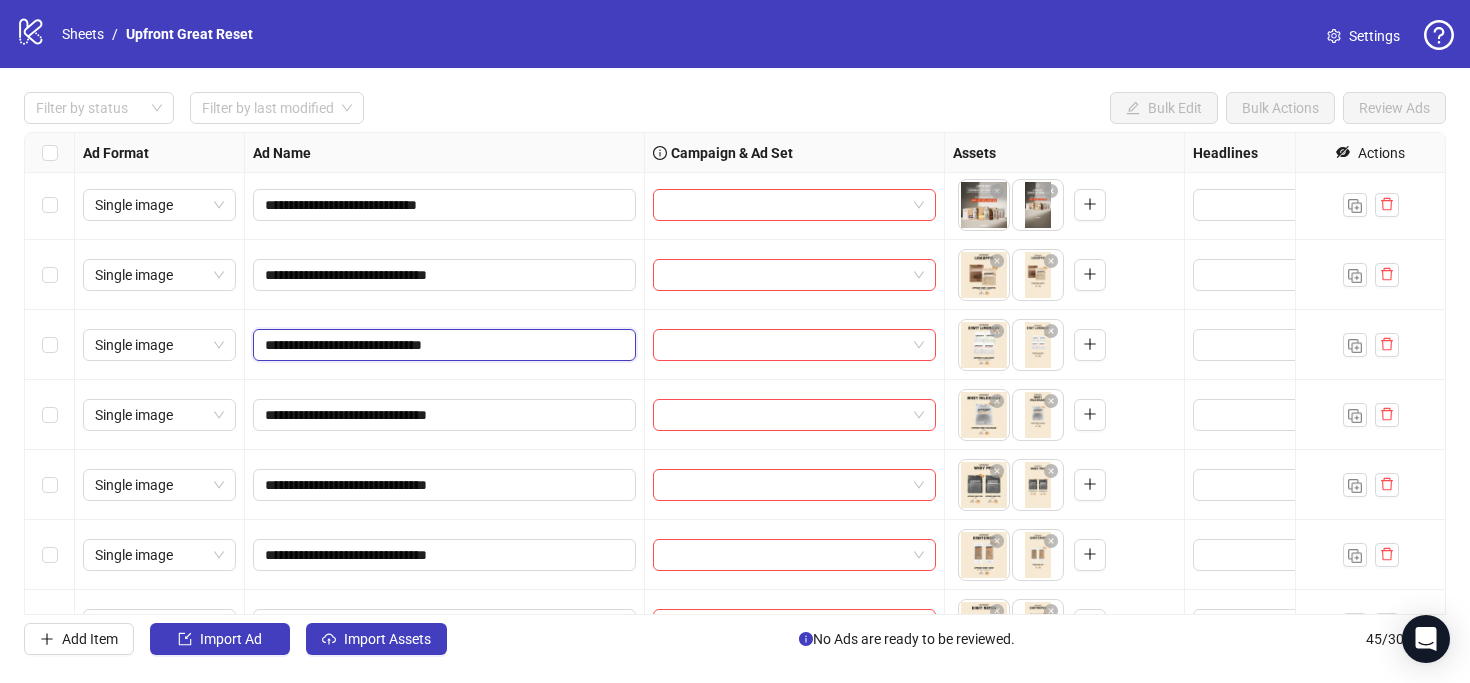 type on "**********" 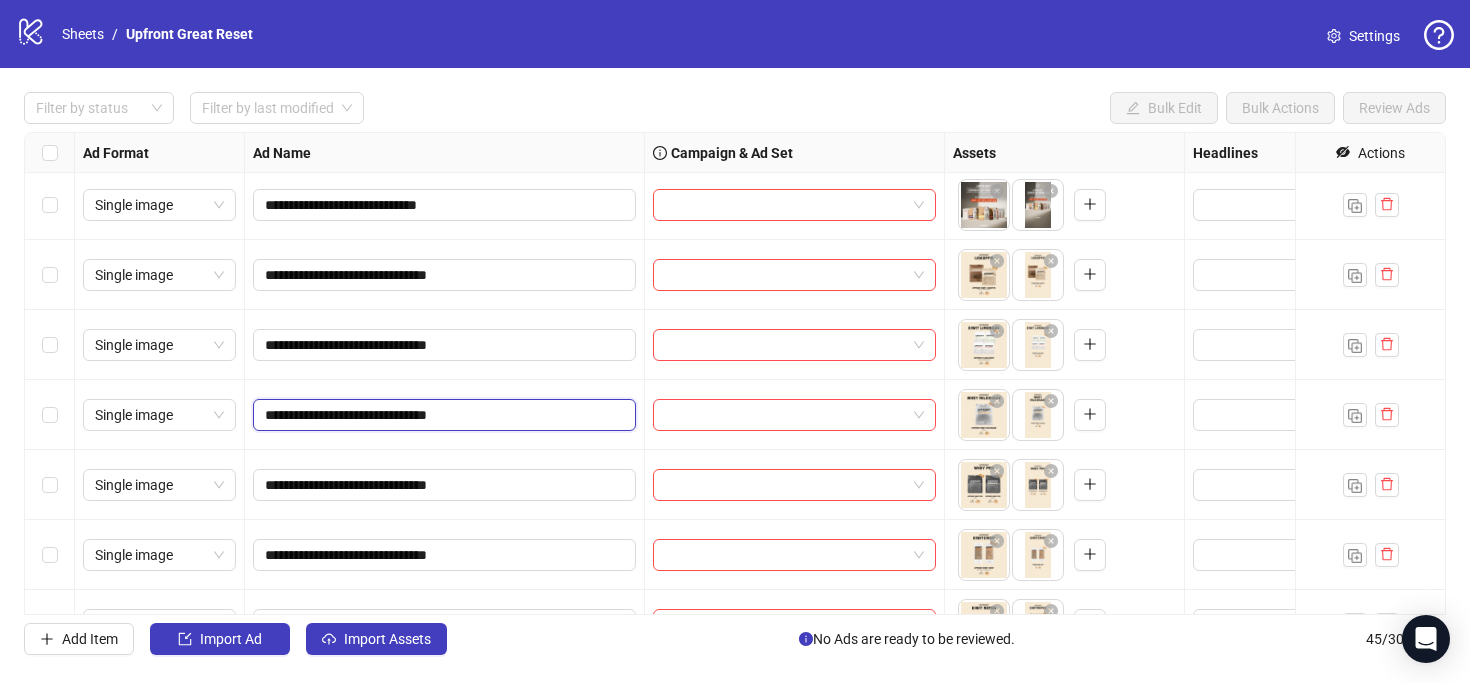 click on "**********" at bounding box center [442, 415] 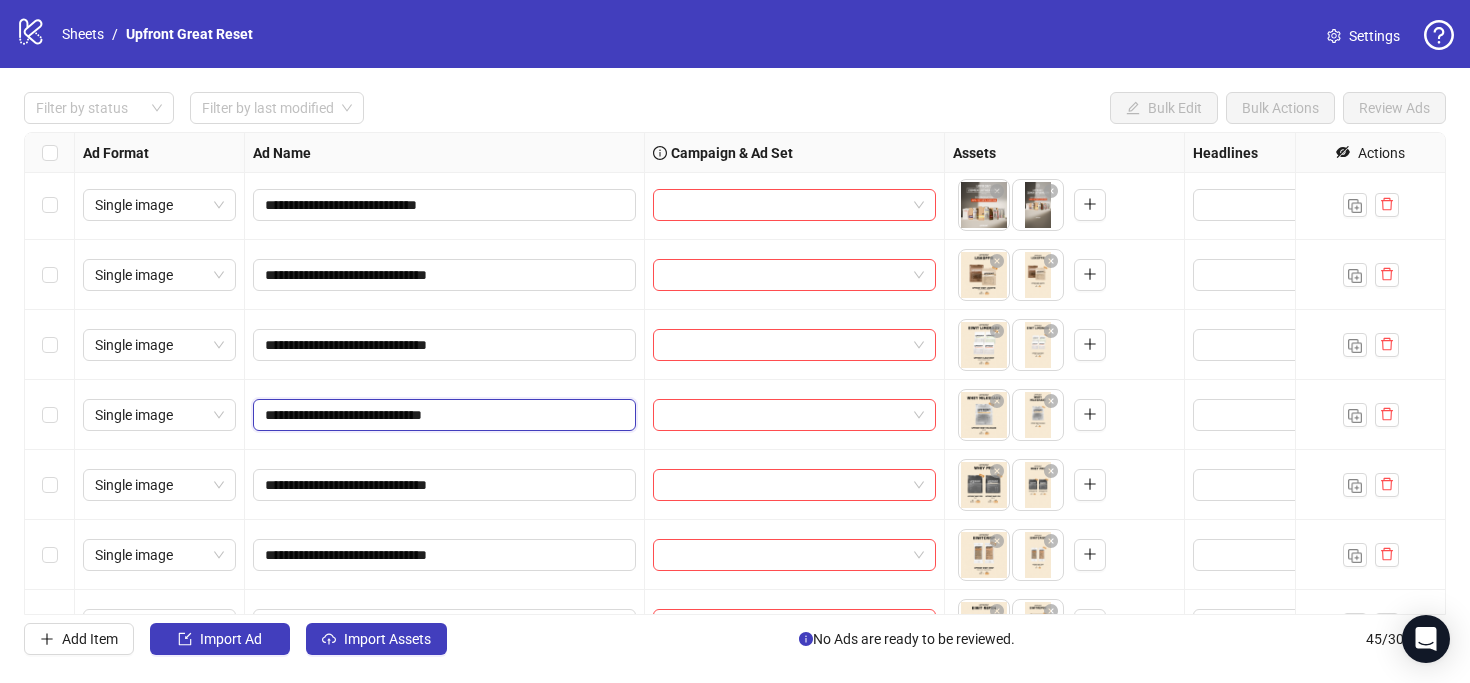 type on "**********" 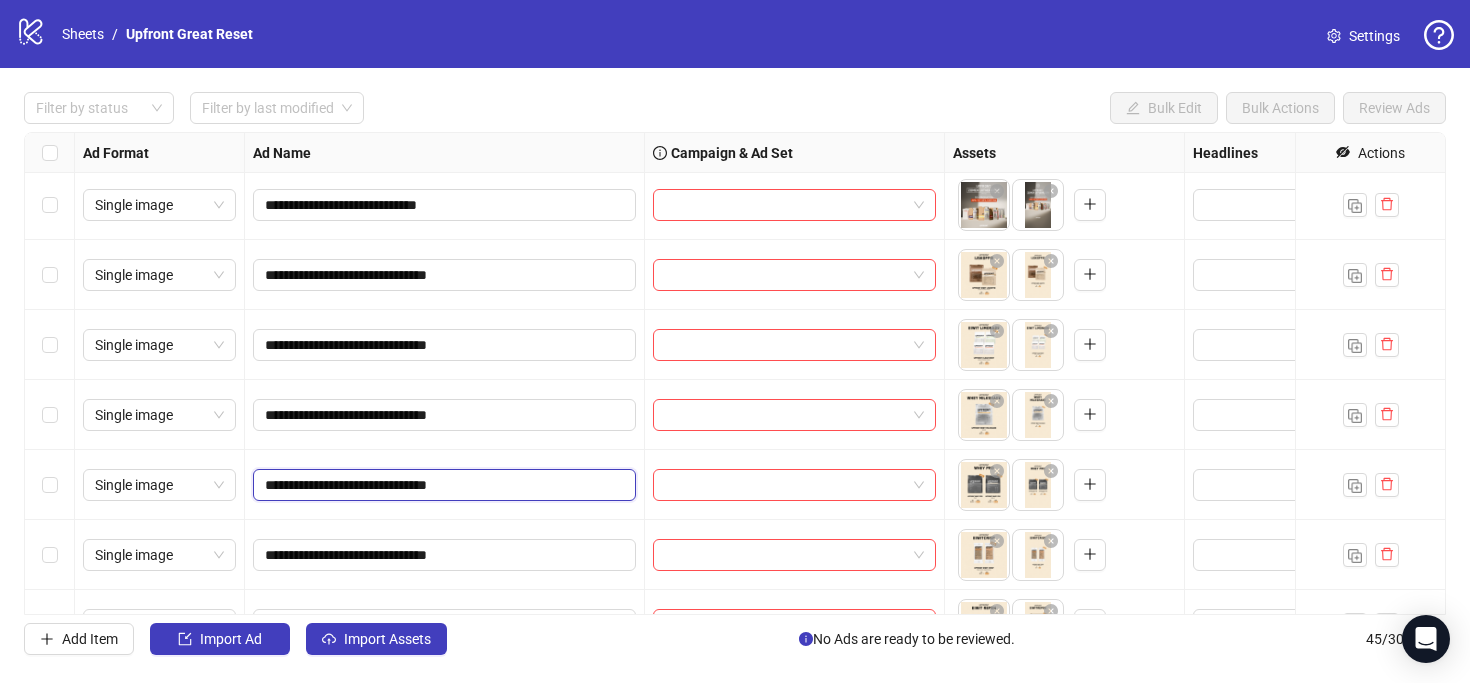 click on "**********" at bounding box center [442, 485] 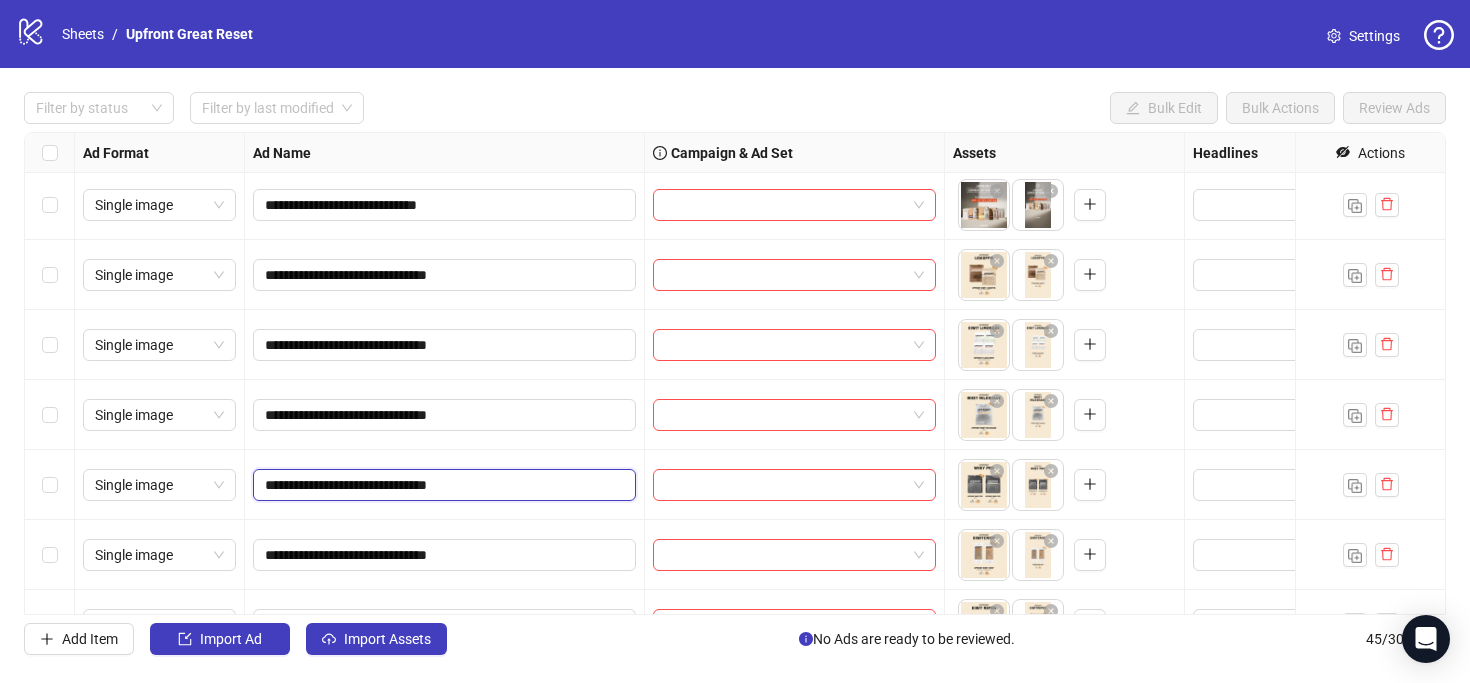 click on "**********" at bounding box center [442, 485] 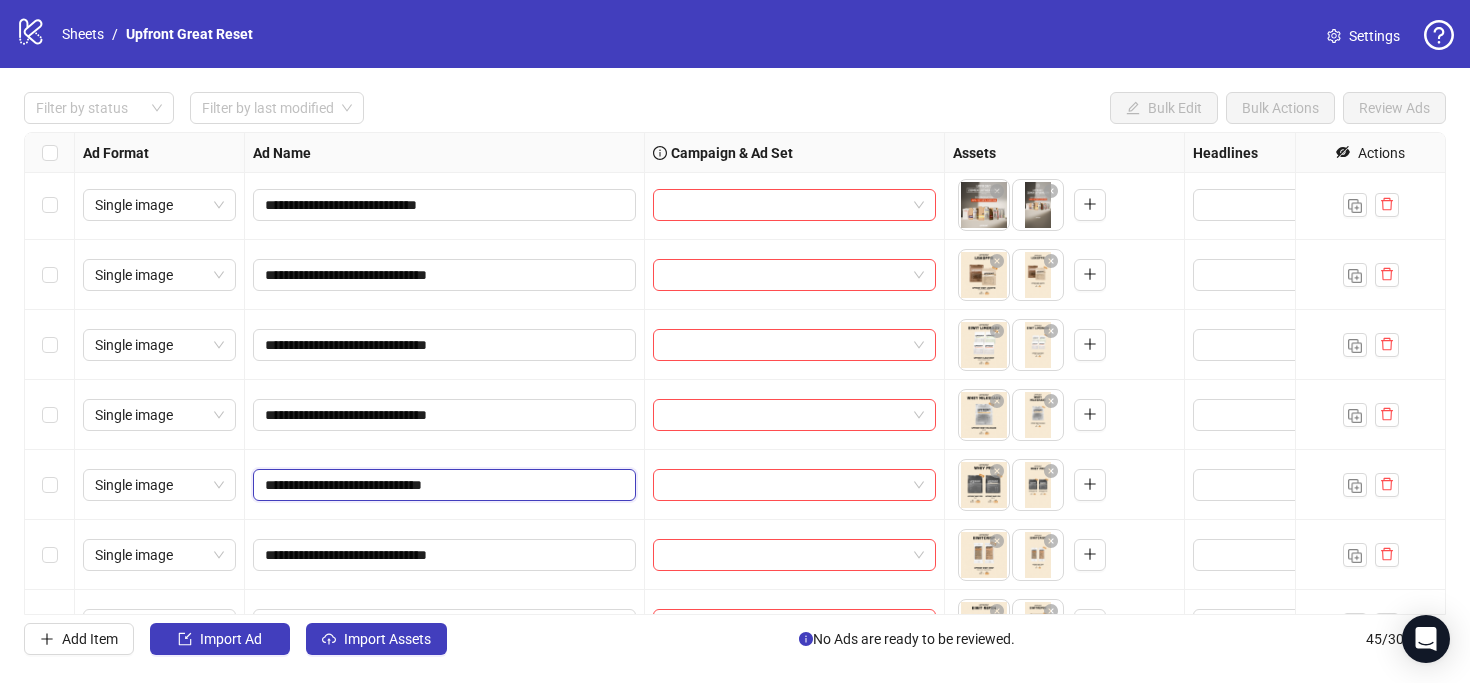 type on "**********" 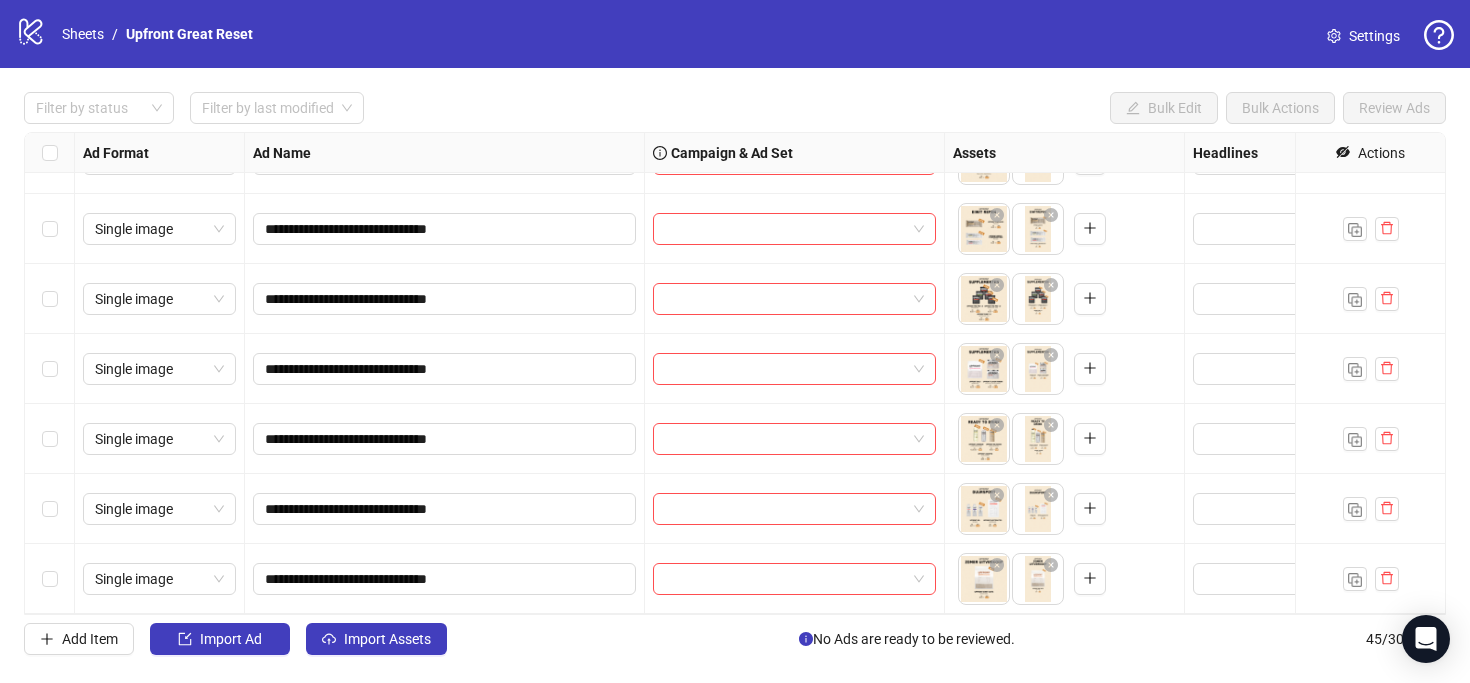 scroll, scrollTop: 2592, scrollLeft: 0, axis: vertical 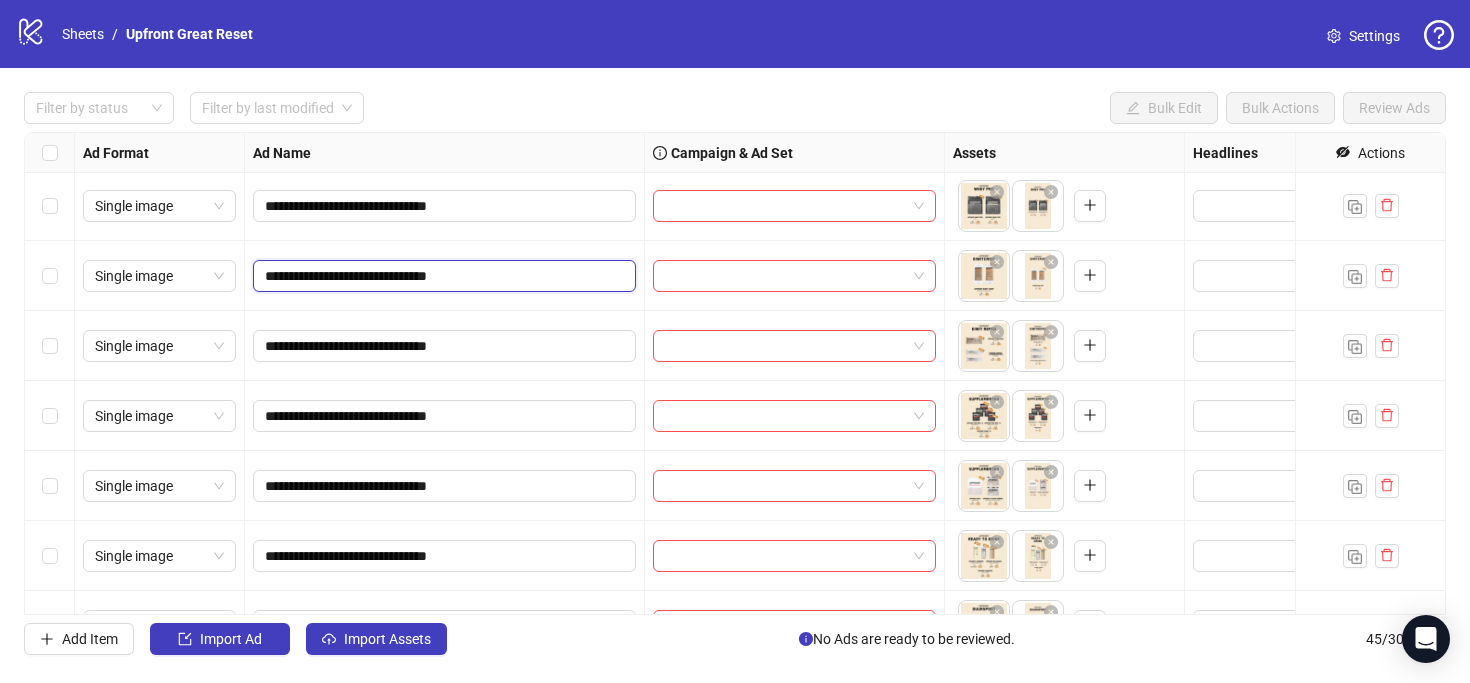 click on "**********" at bounding box center (442, 276) 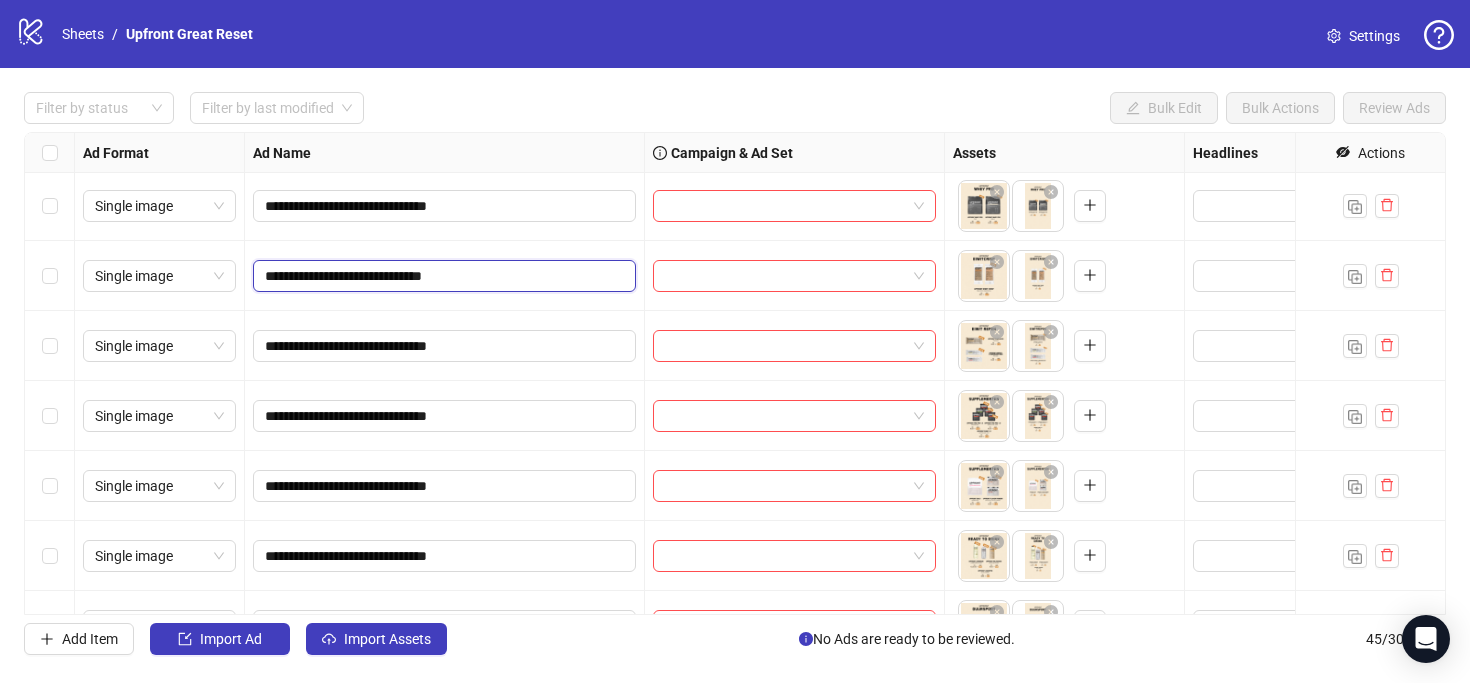 type on "**********" 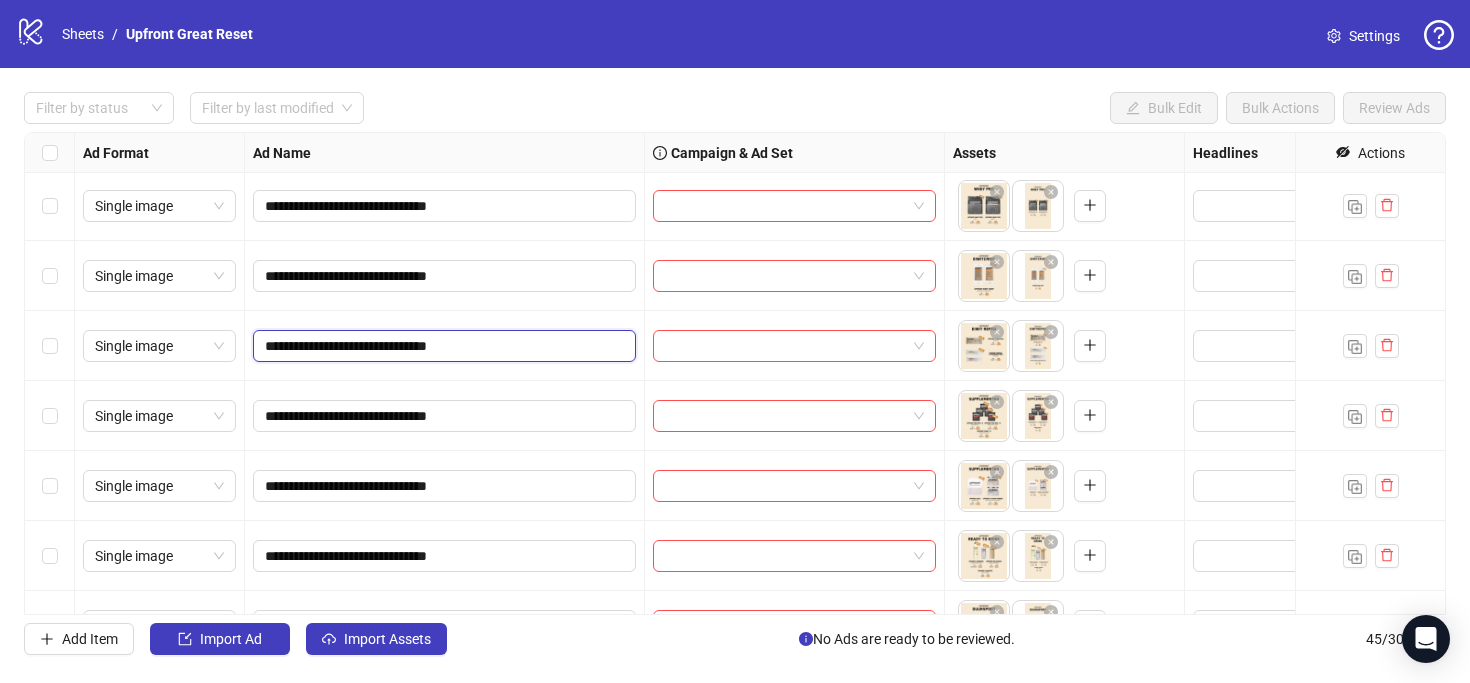 click on "**********" at bounding box center [442, 346] 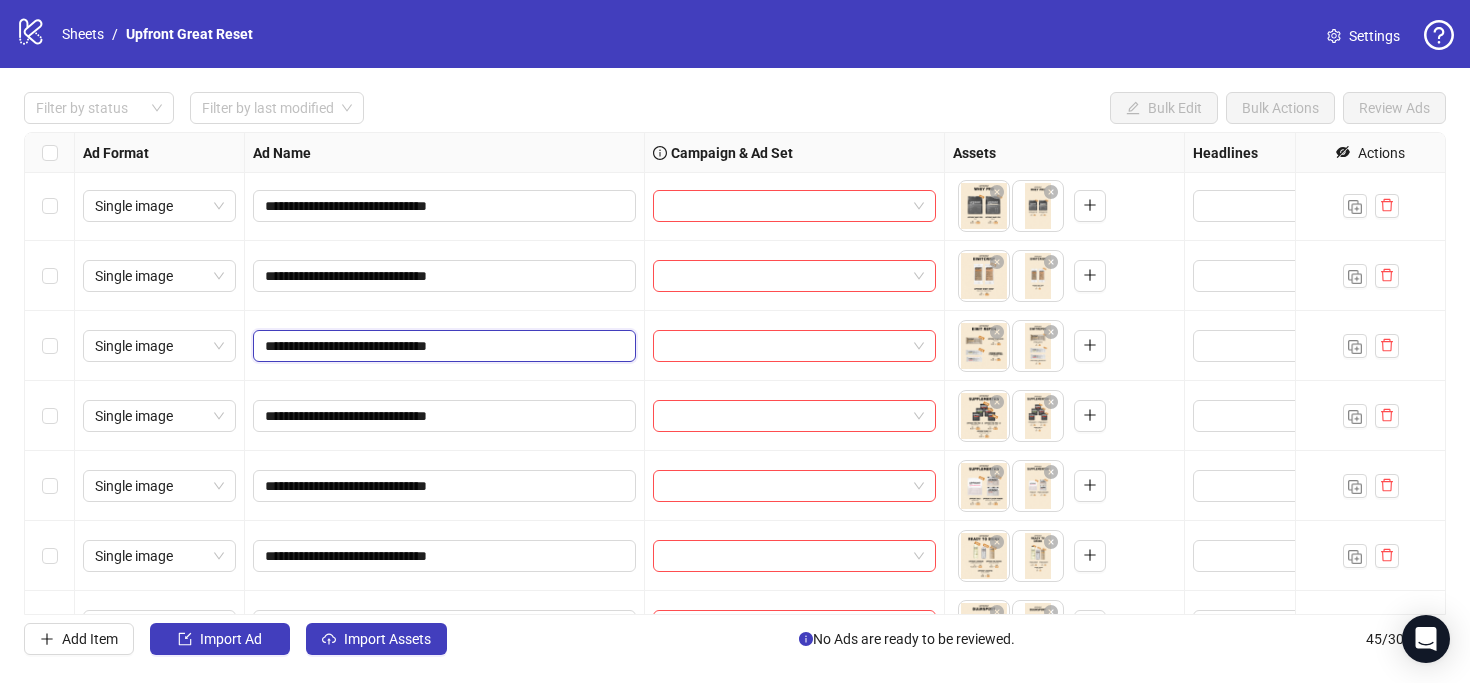 click on "**********" at bounding box center (442, 346) 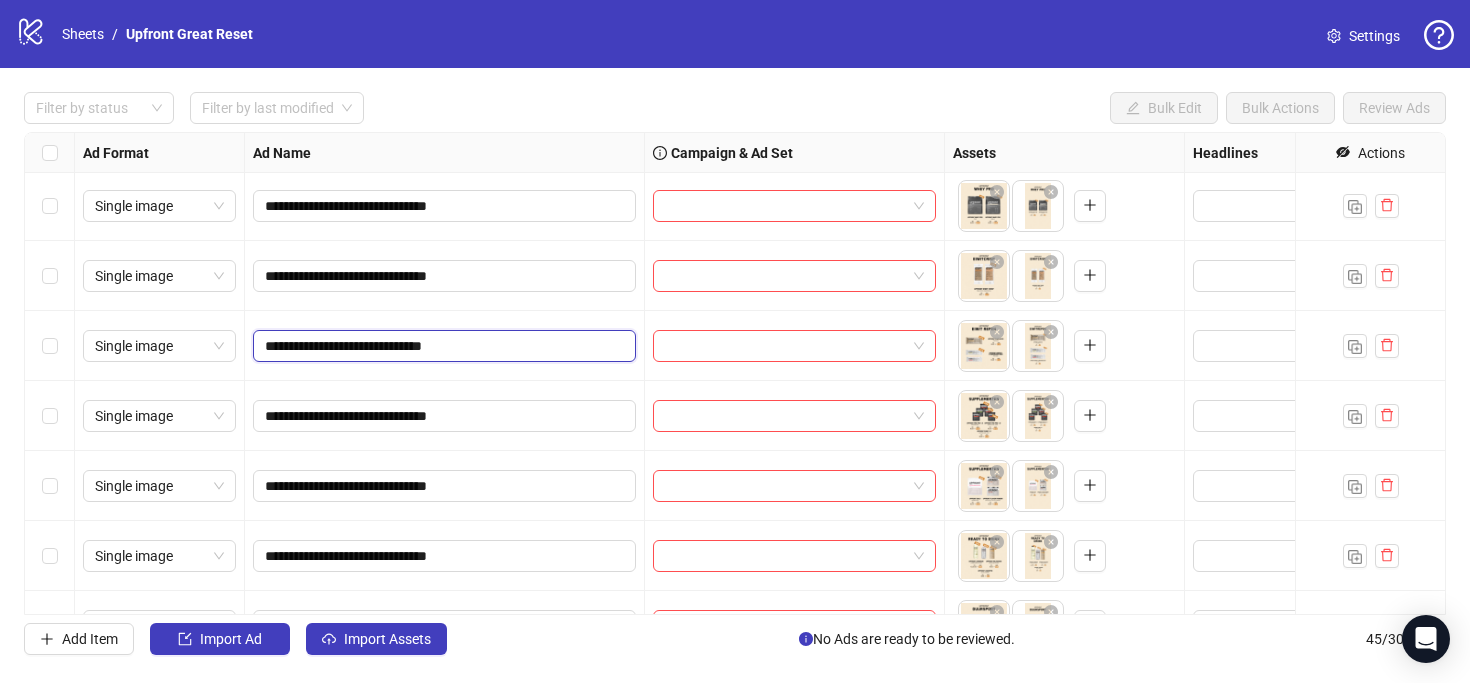 type on "**********" 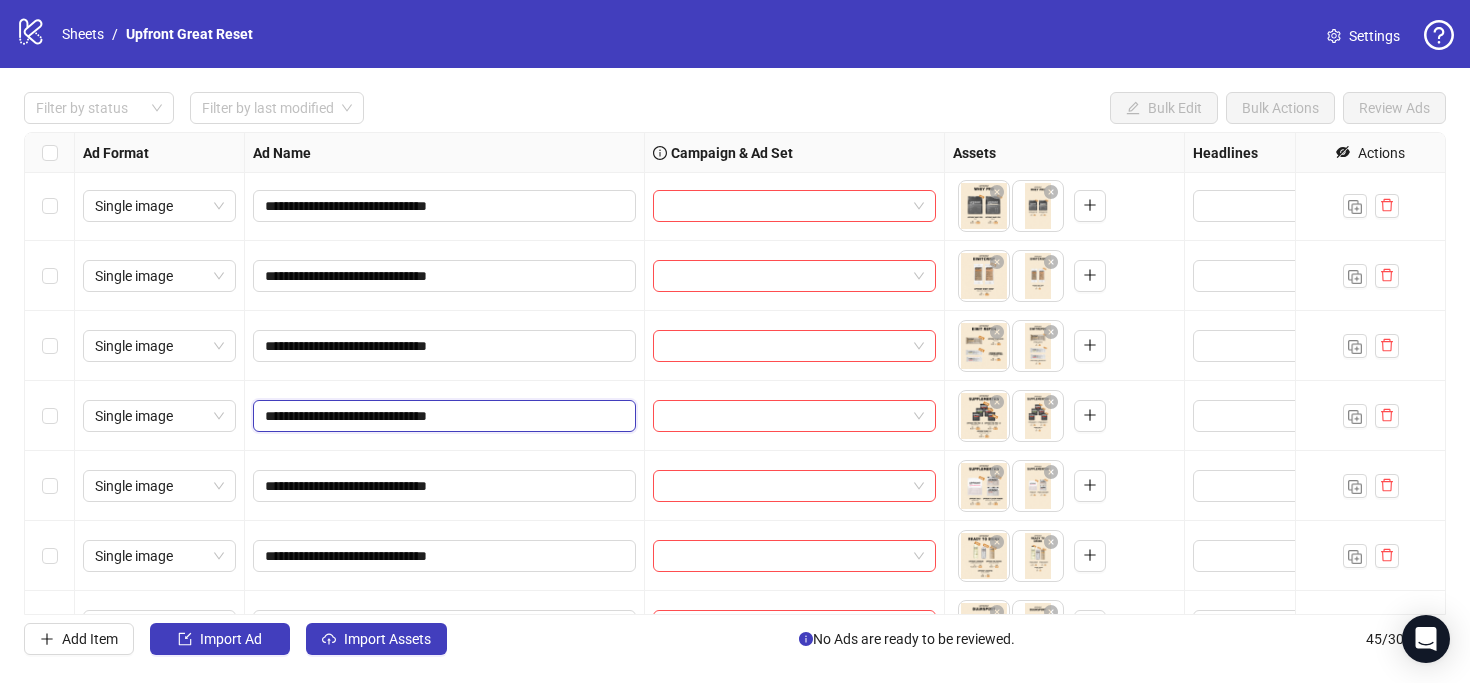 click on "**********" at bounding box center (442, 416) 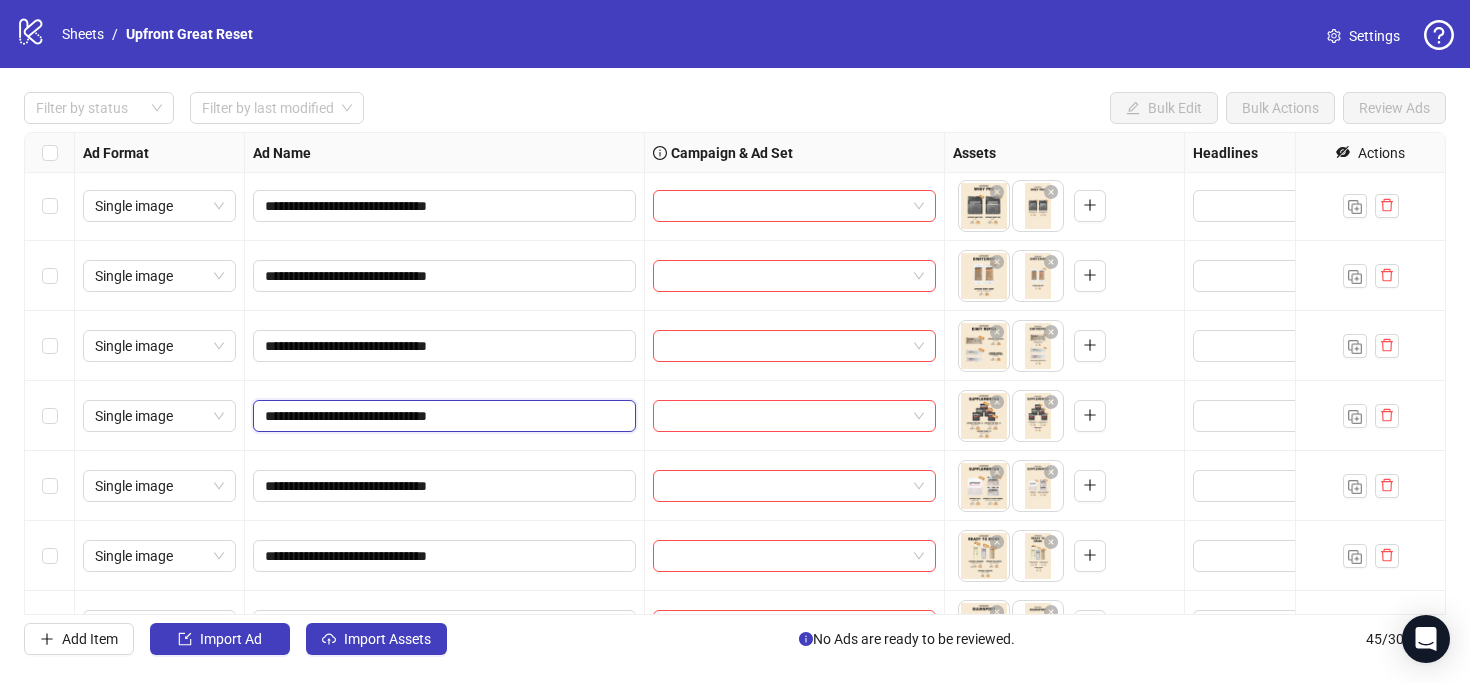 click on "**********" at bounding box center [442, 416] 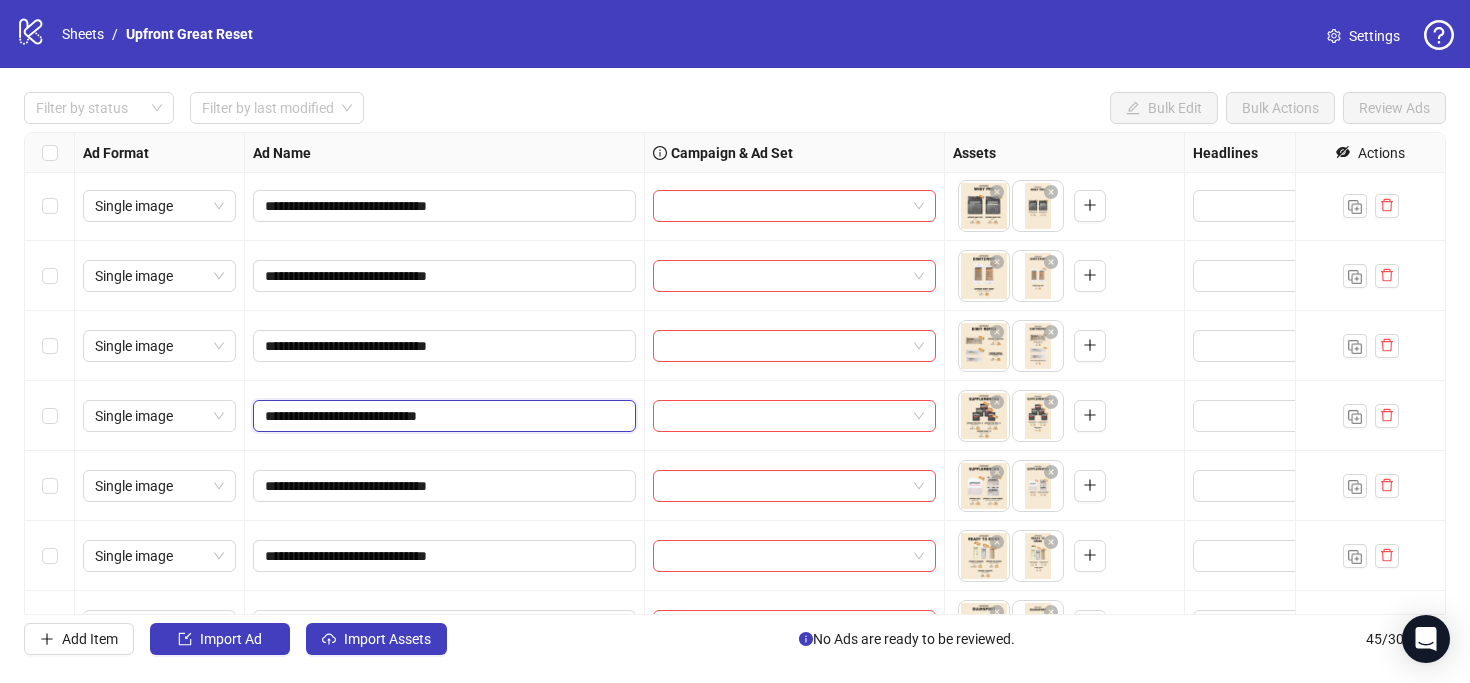 type on "**********" 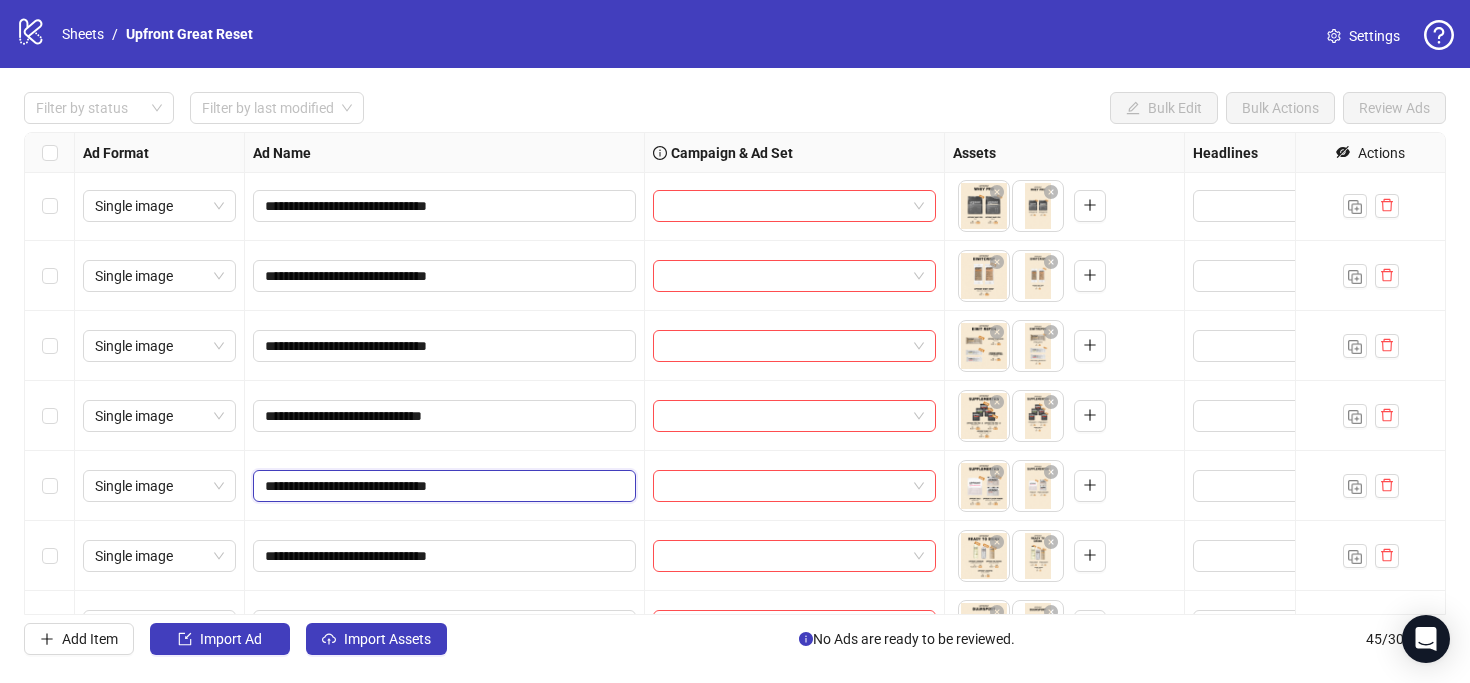 click on "**********" at bounding box center (442, 486) 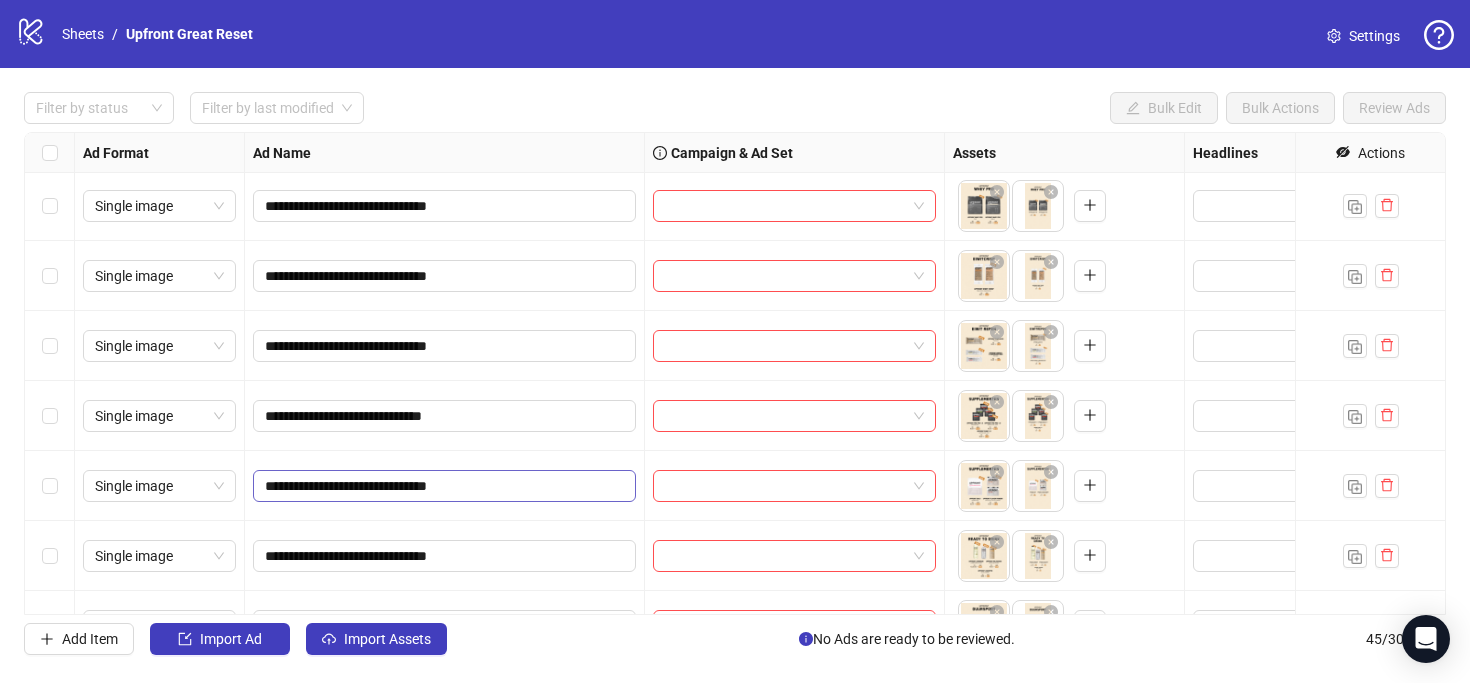 click on "**********" at bounding box center [444, 486] 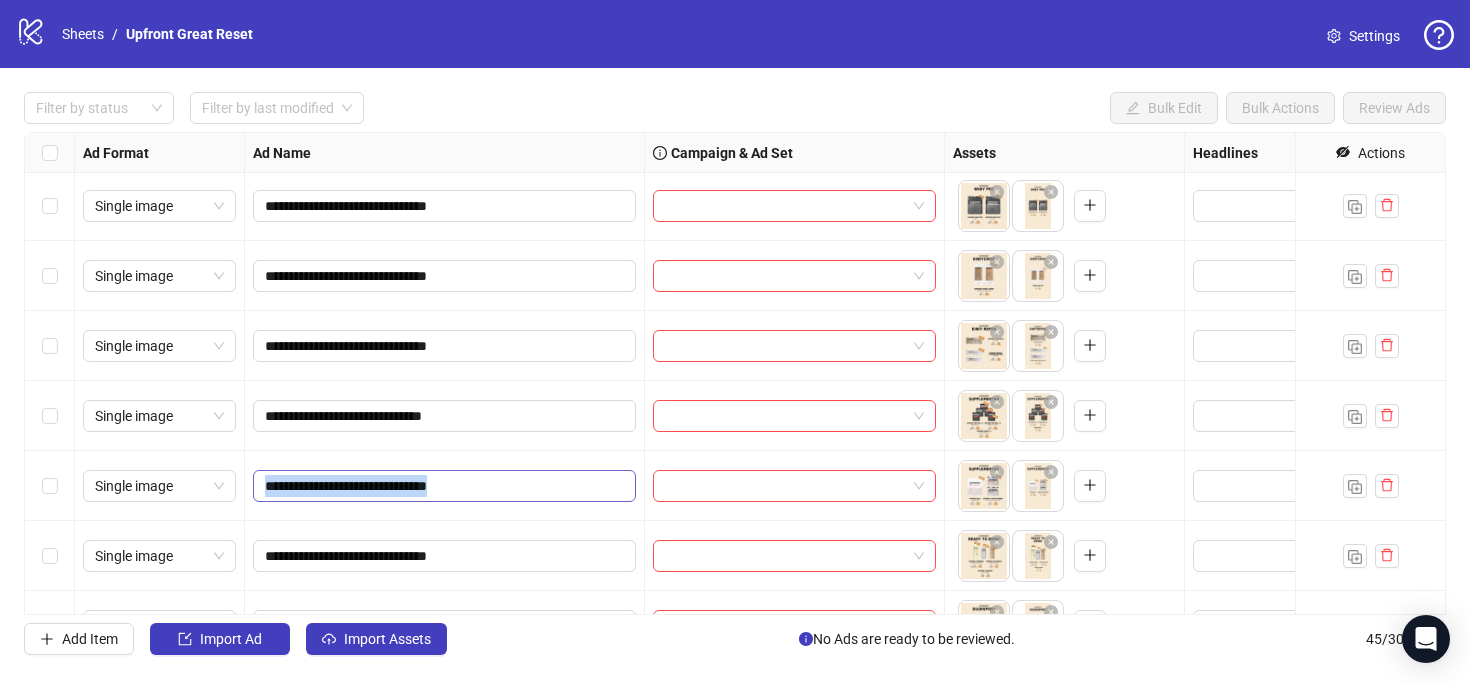 click on "**********" at bounding box center [444, 486] 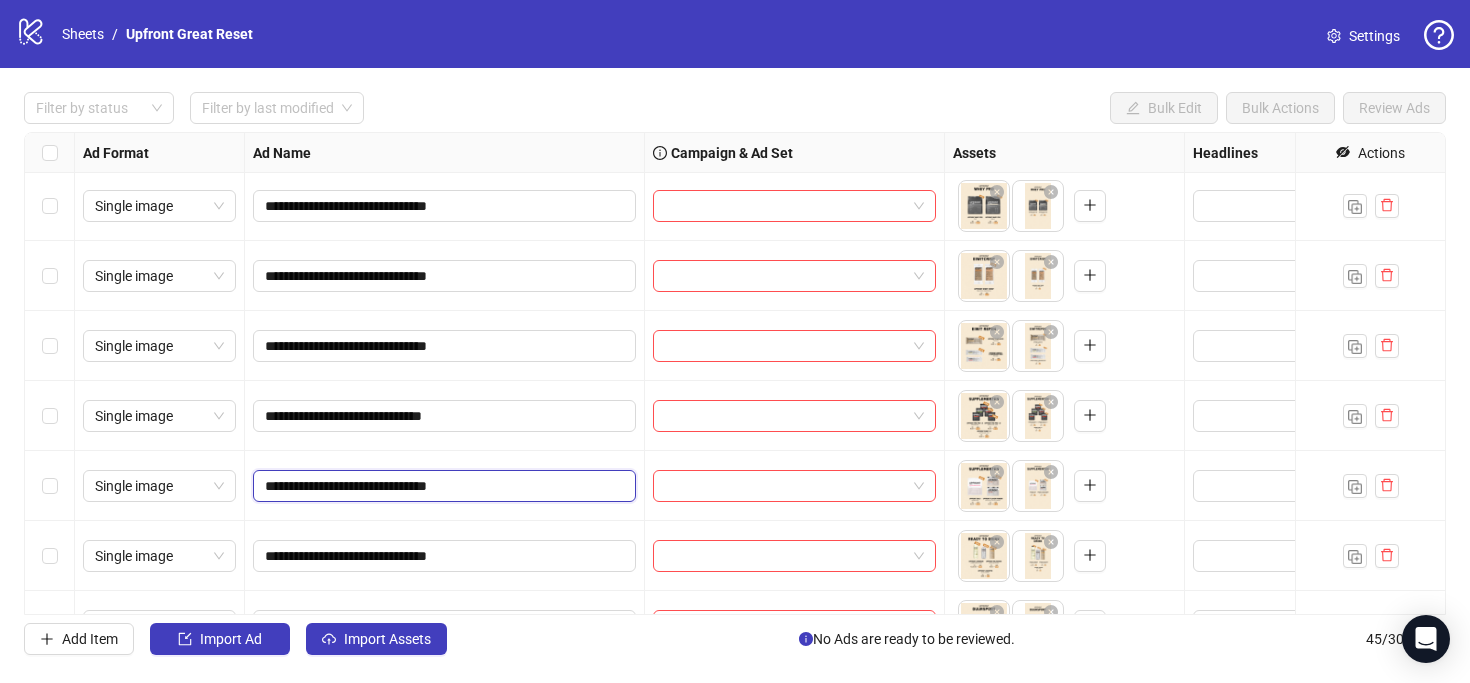click on "**********" at bounding box center [442, 486] 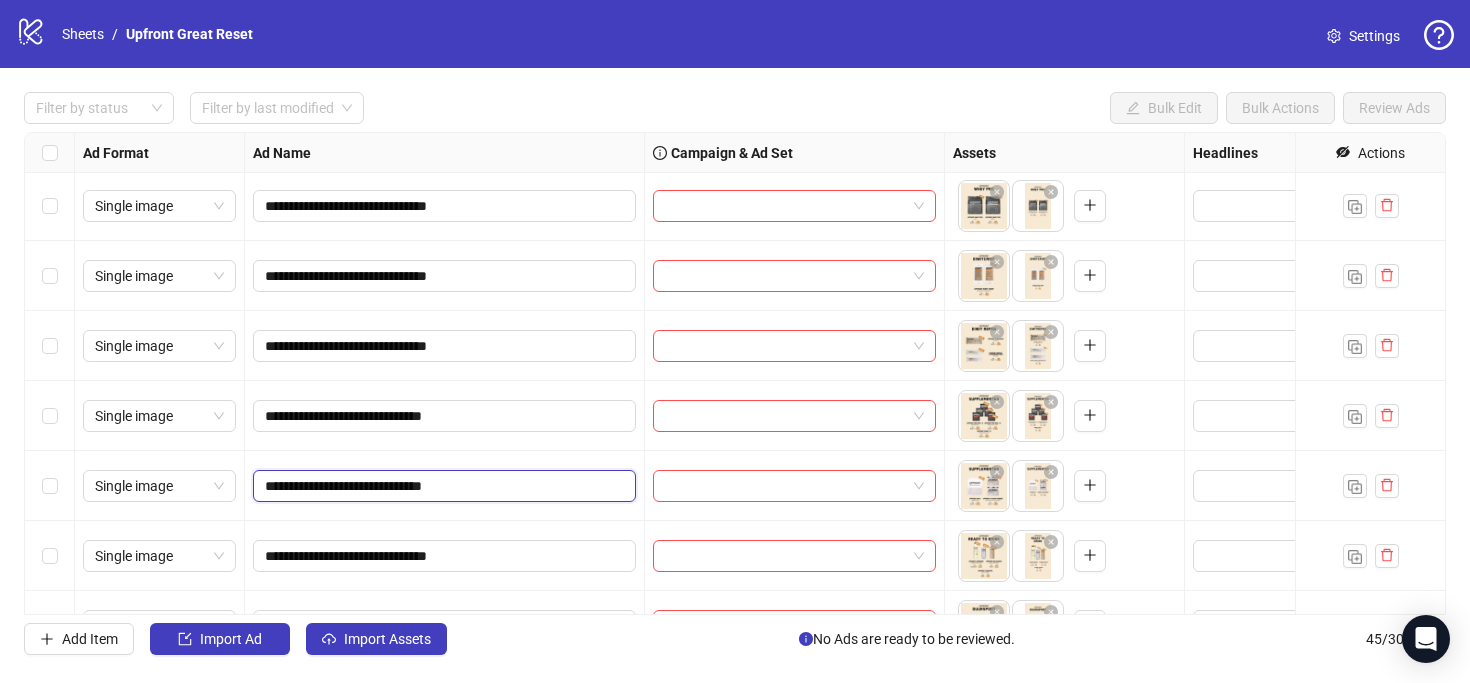 type on "**********" 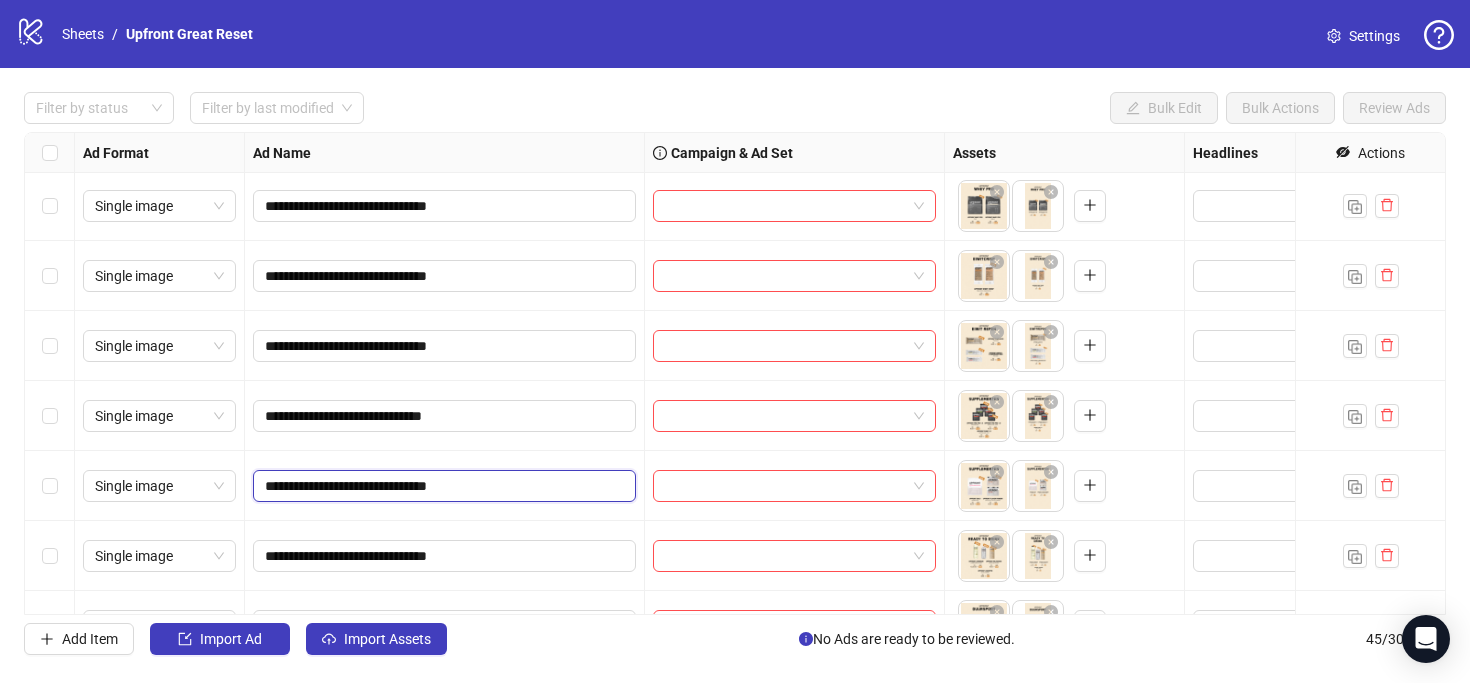 scroll, scrollTop: 2707, scrollLeft: 0, axis: vertical 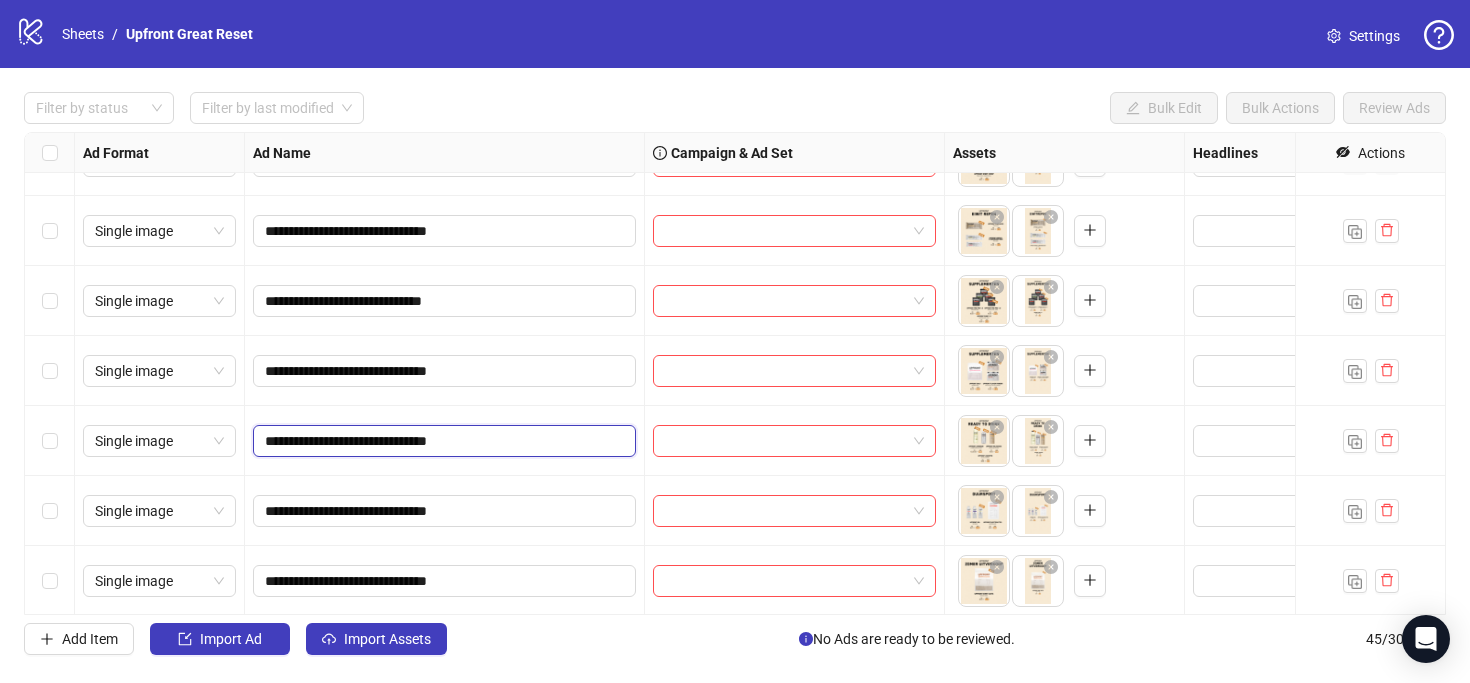 click on "**********" at bounding box center [442, 441] 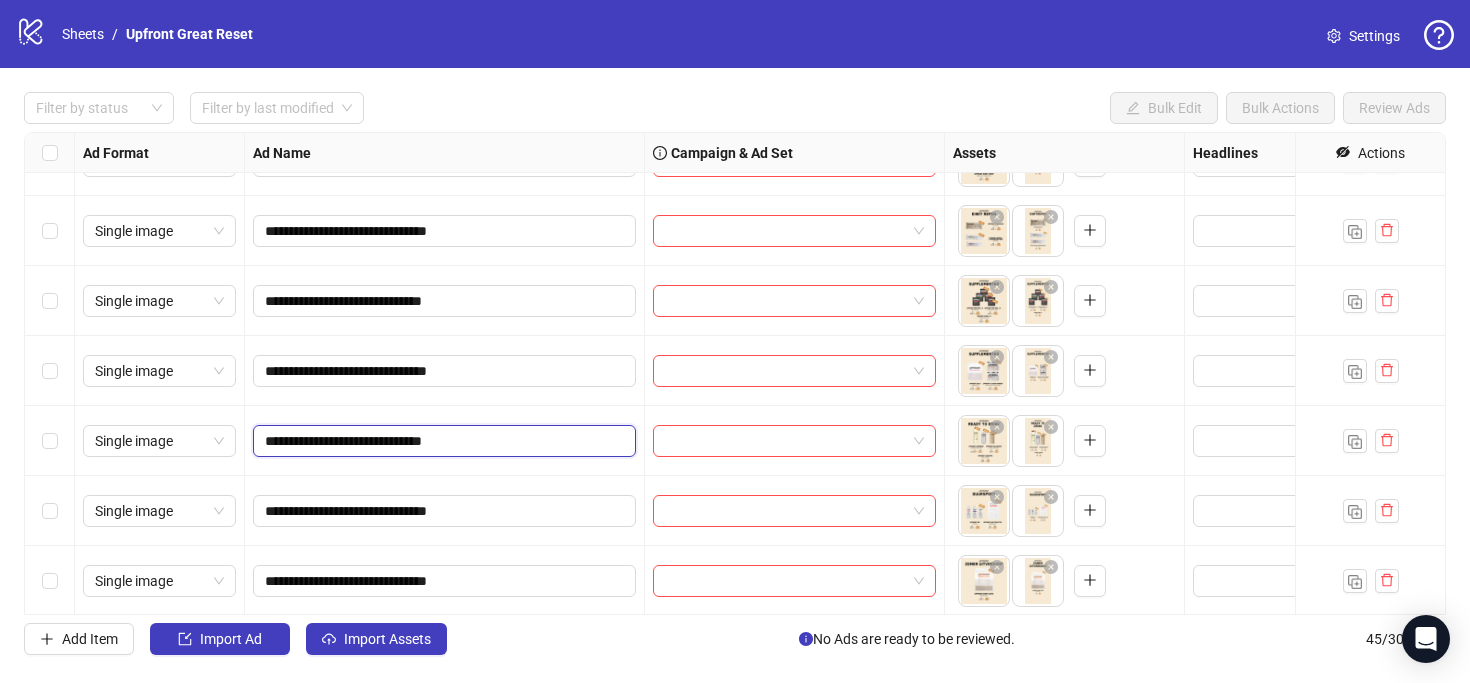 type on "**********" 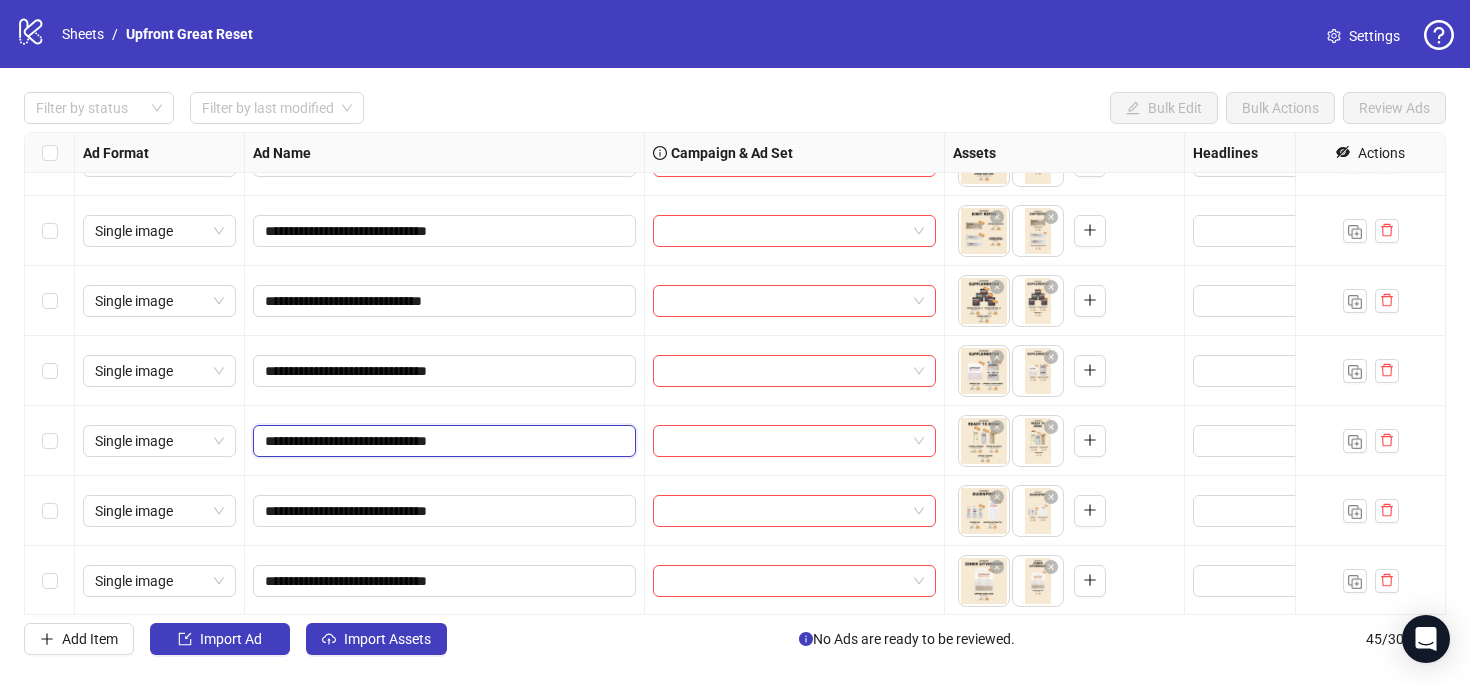 scroll, scrollTop: 2709, scrollLeft: 0, axis: vertical 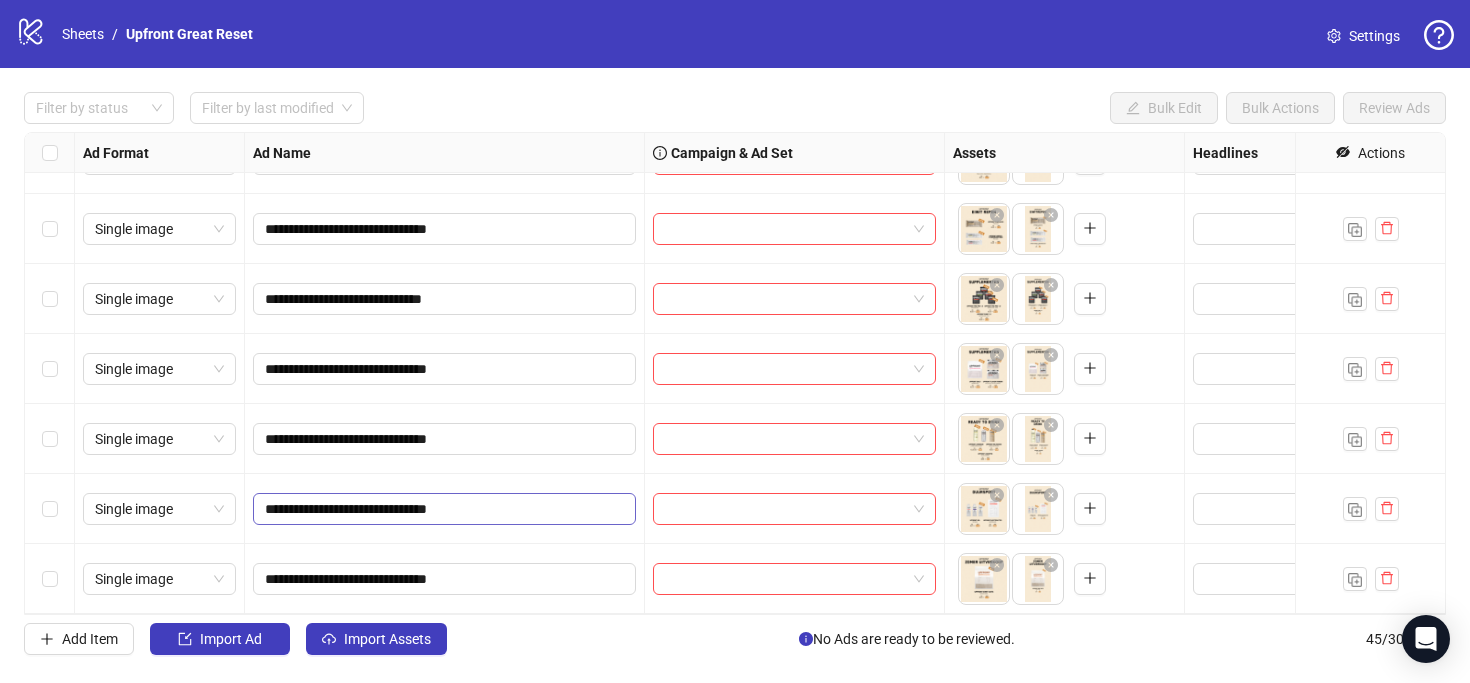 click on "**********" at bounding box center [444, 509] 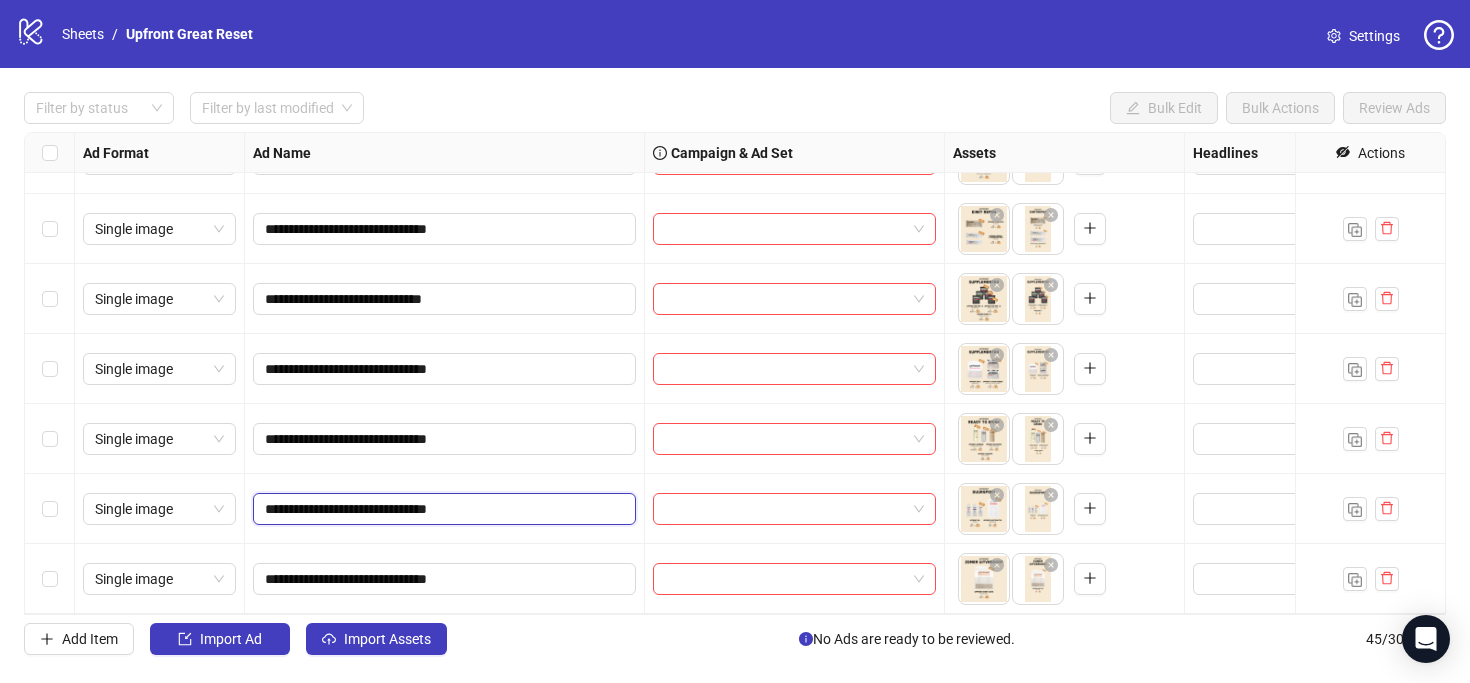 click on "**********" at bounding box center (442, 509) 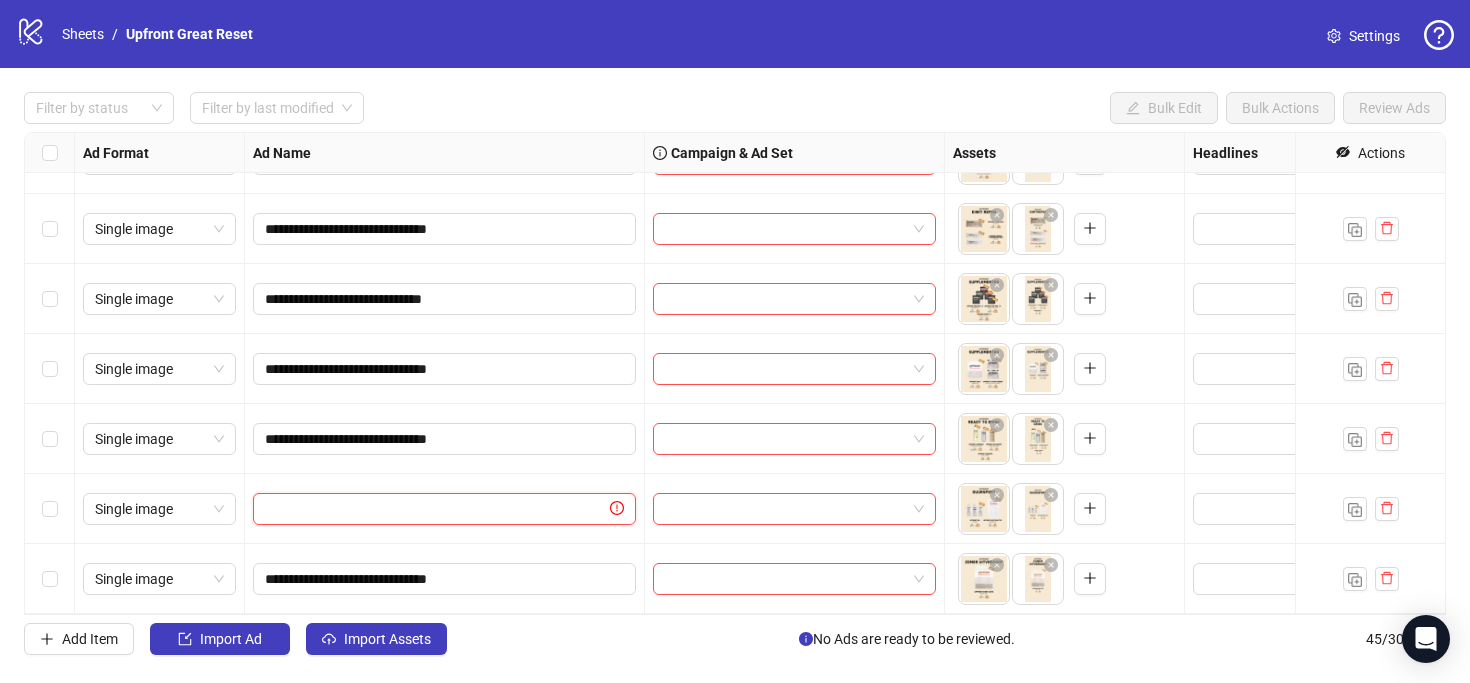 paste on "**********" 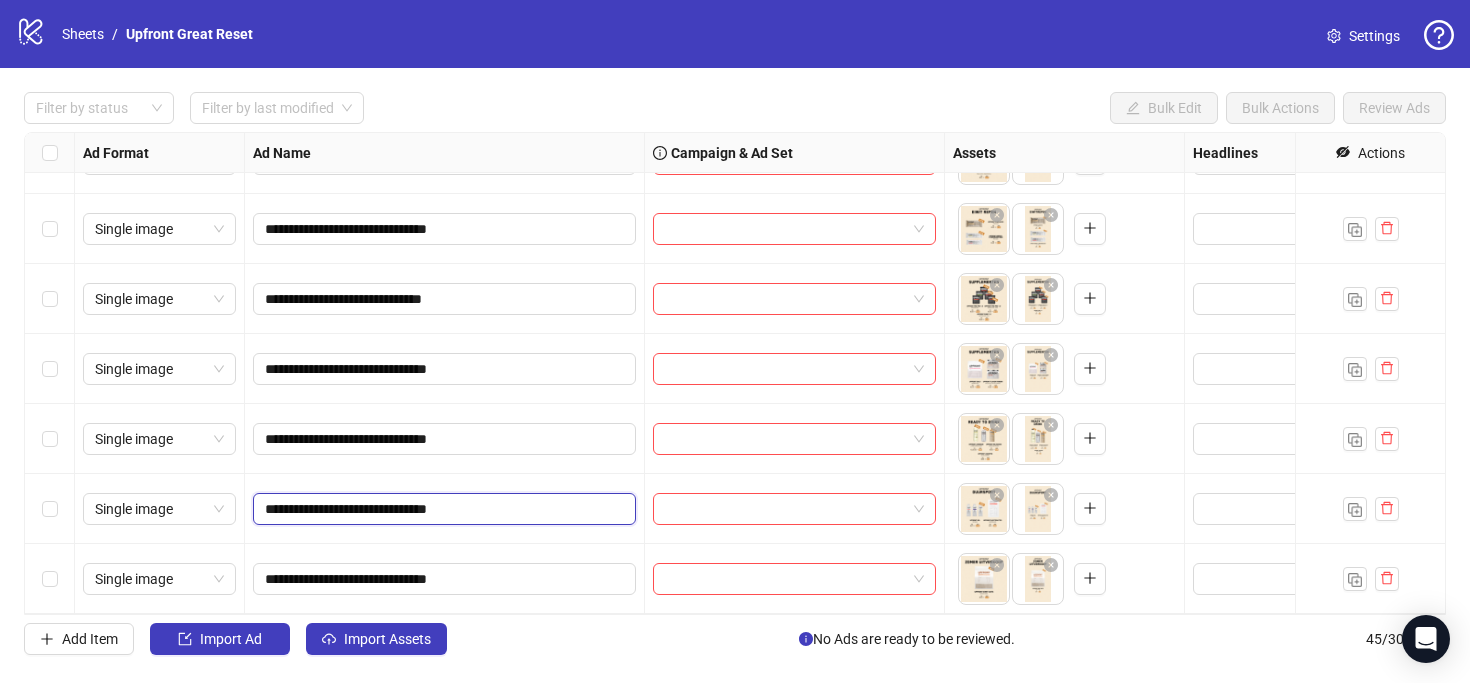 type on "**********" 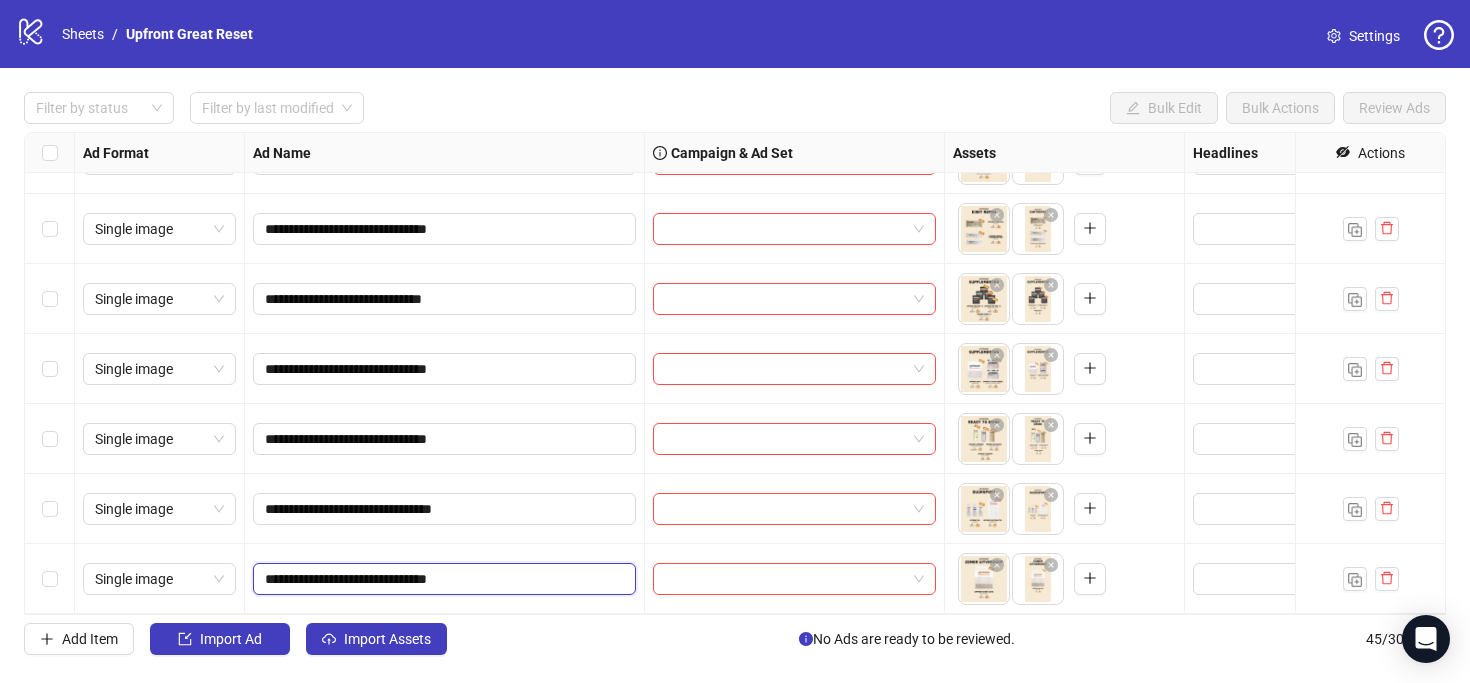 click on "**********" at bounding box center (442, 579) 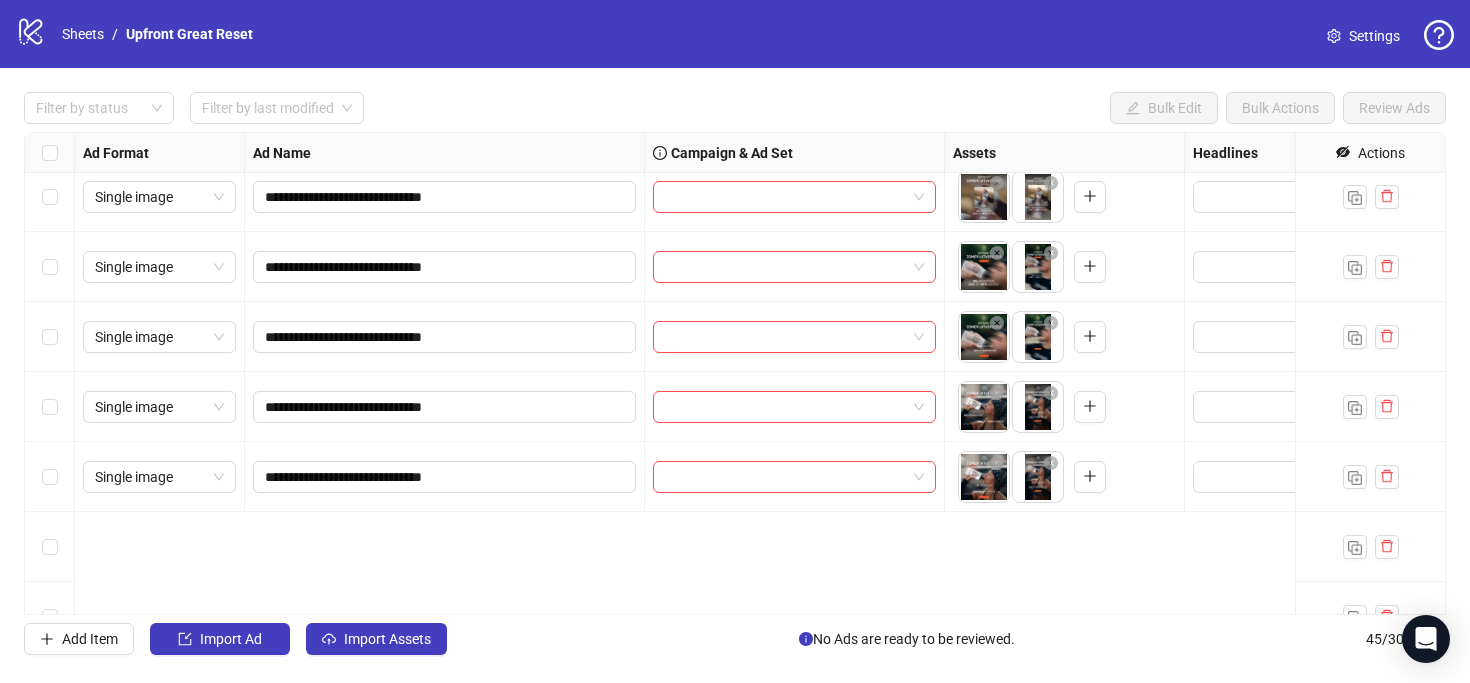 scroll, scrollTop: 0, scrollLeft: 0, axis: both 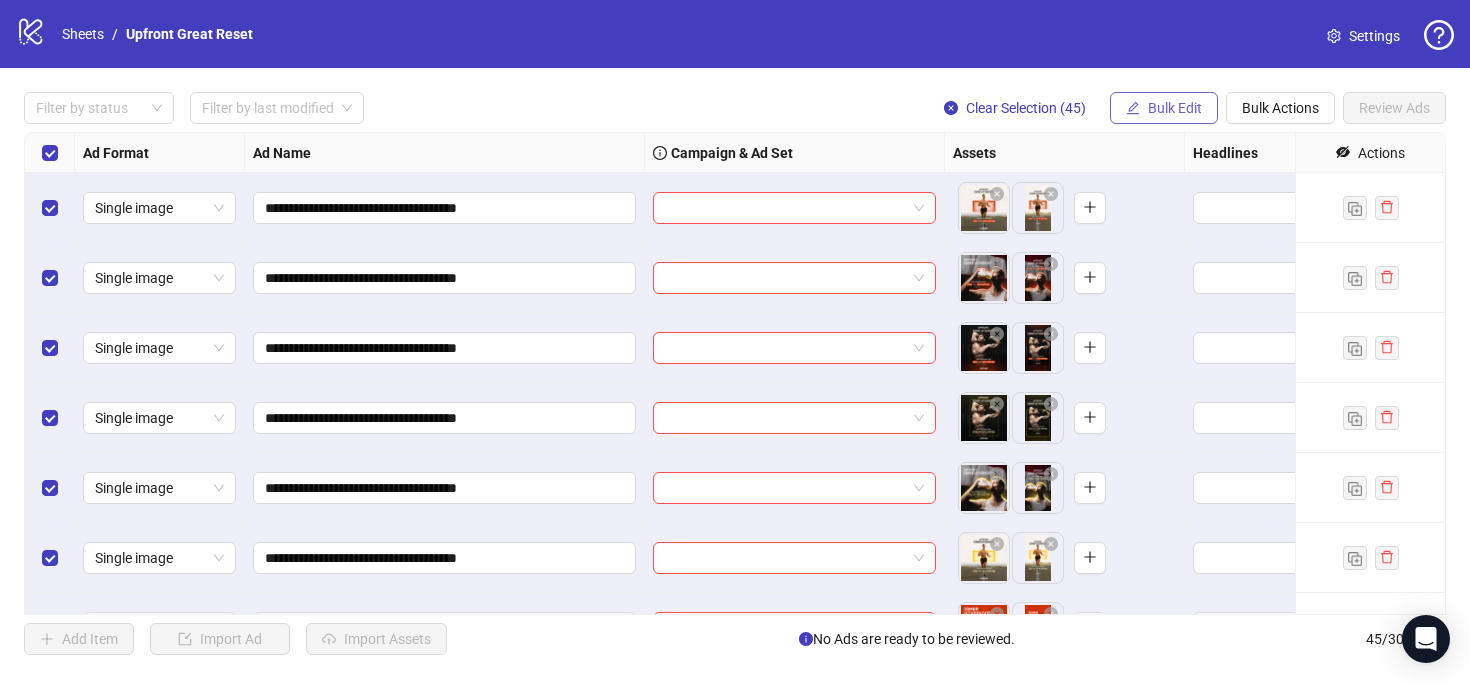 click on "Bulk Edit" at bounding box center (1175, 108) 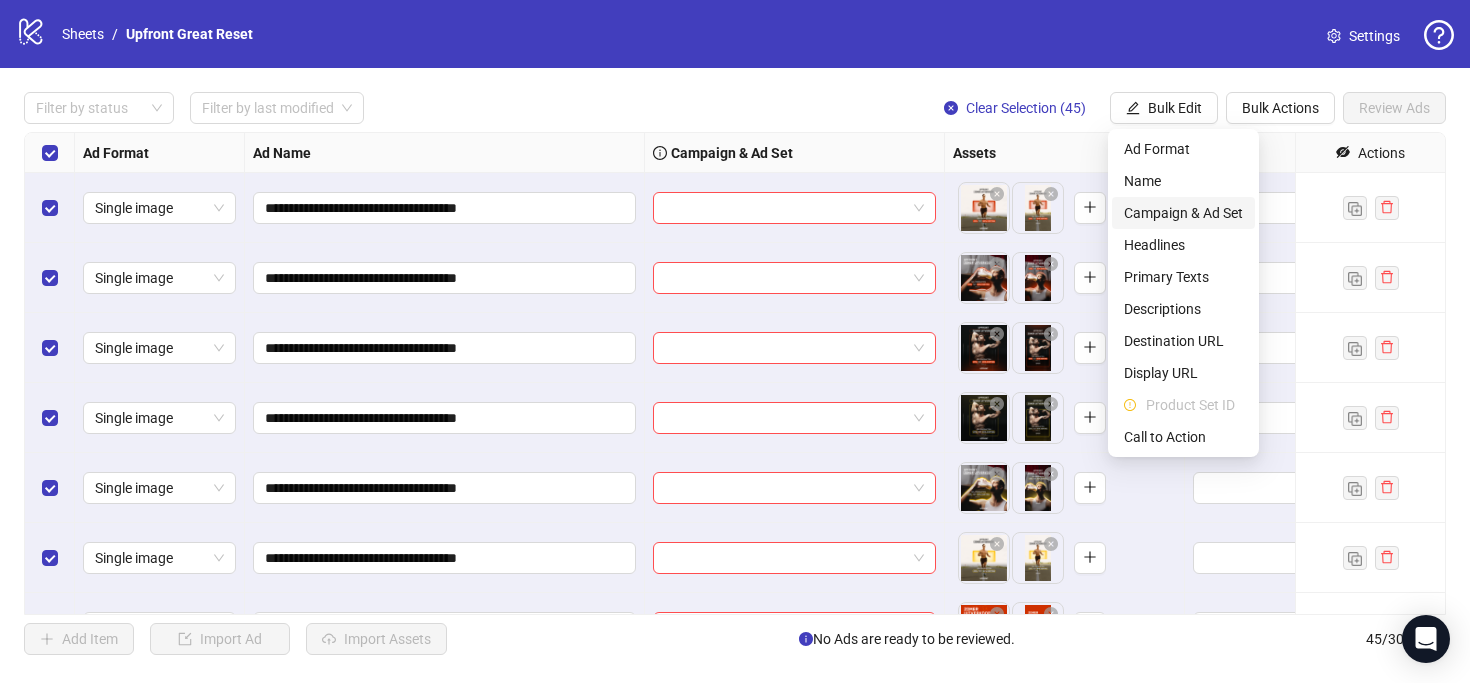 click on "Campaign & Ad Set" at bounding box center [1183, 213] 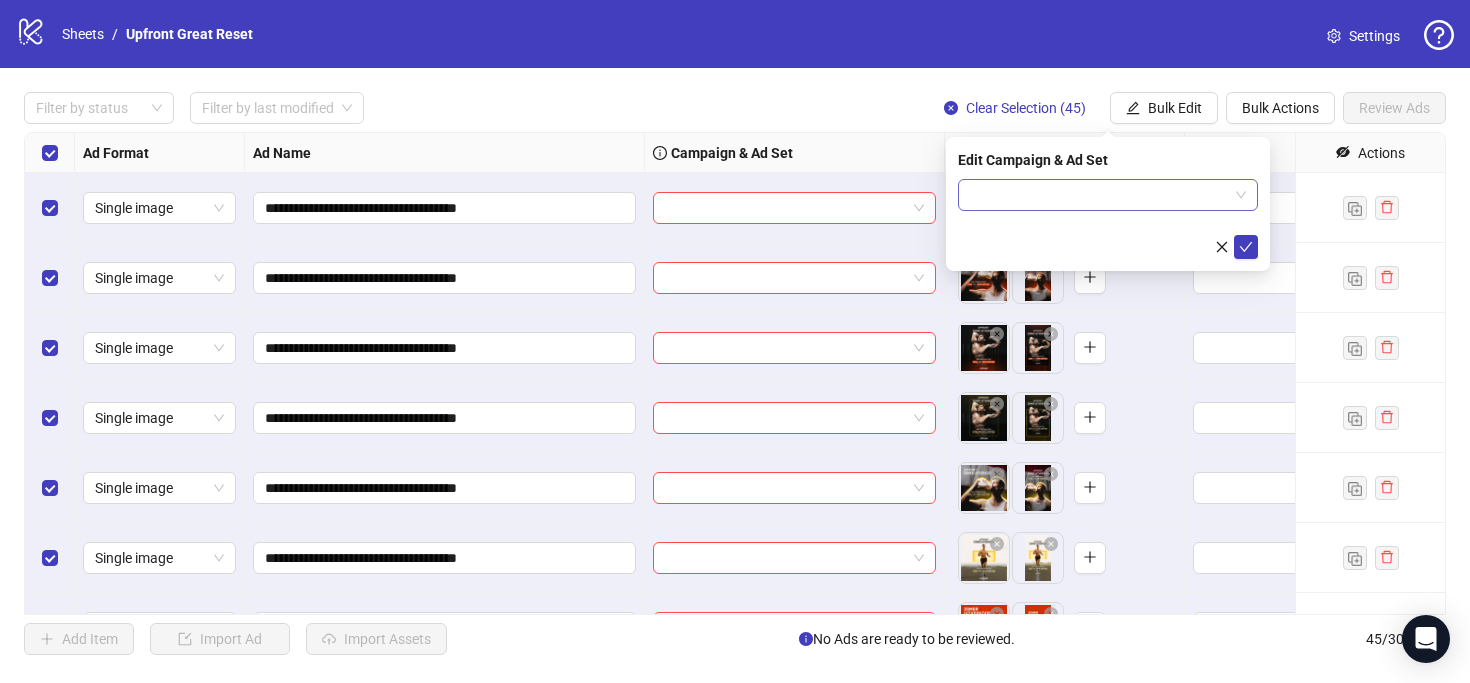 click at bounding box center (1099, 195) 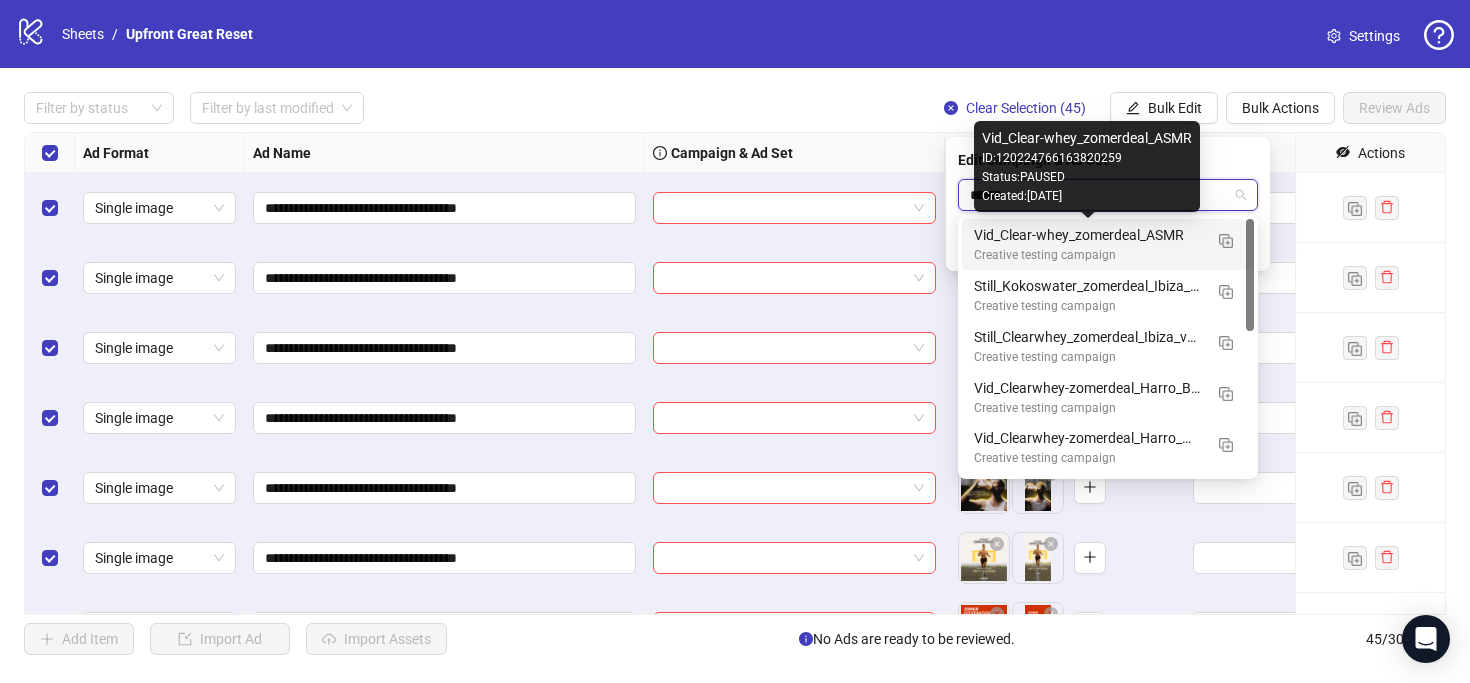 type on "*******" 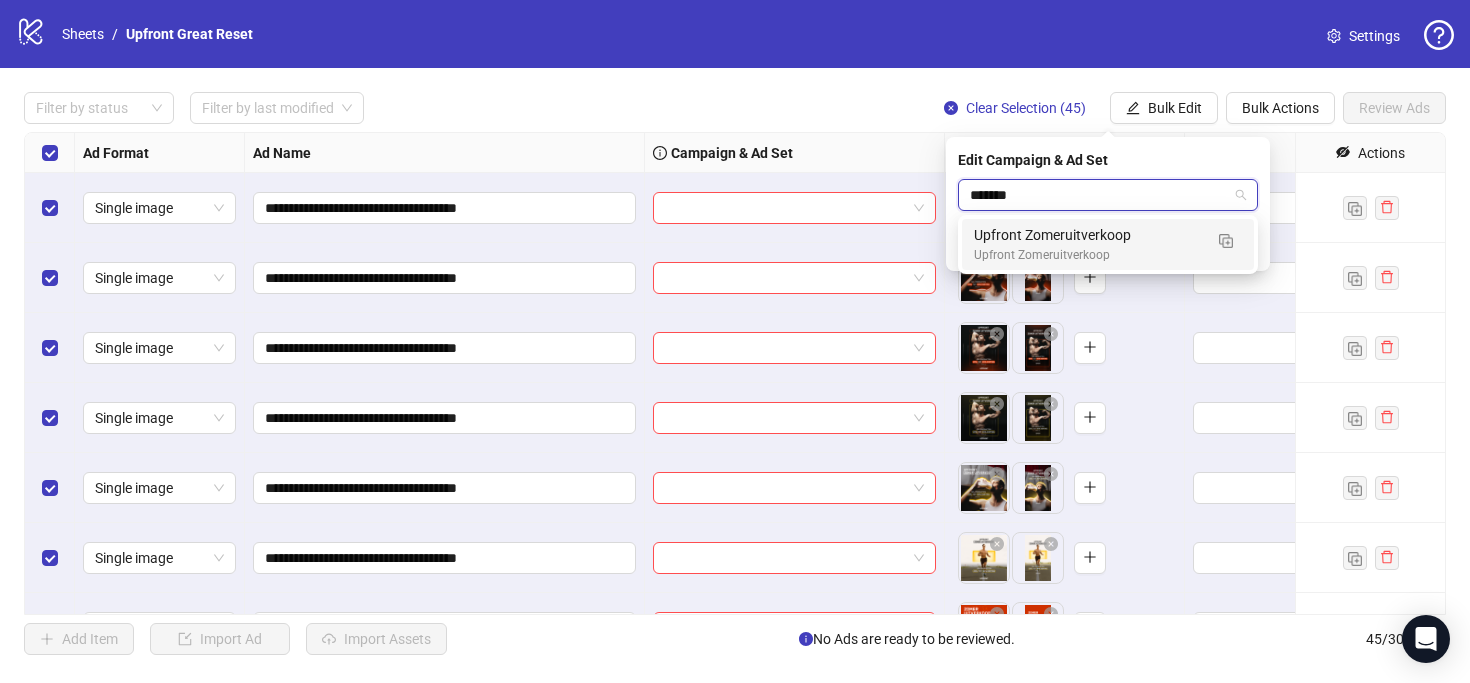 click on "Upfront Zomeruitverkoop" at bounding box center [1088, 235] 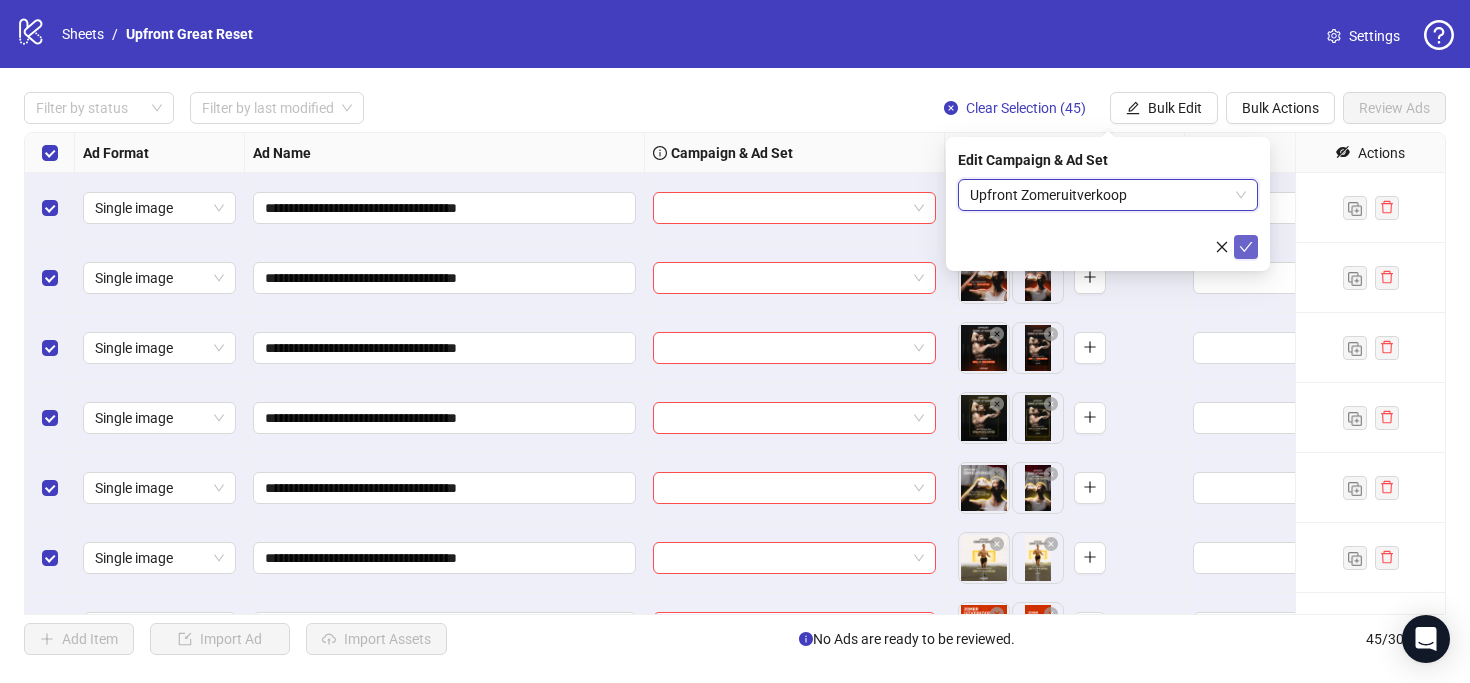 click 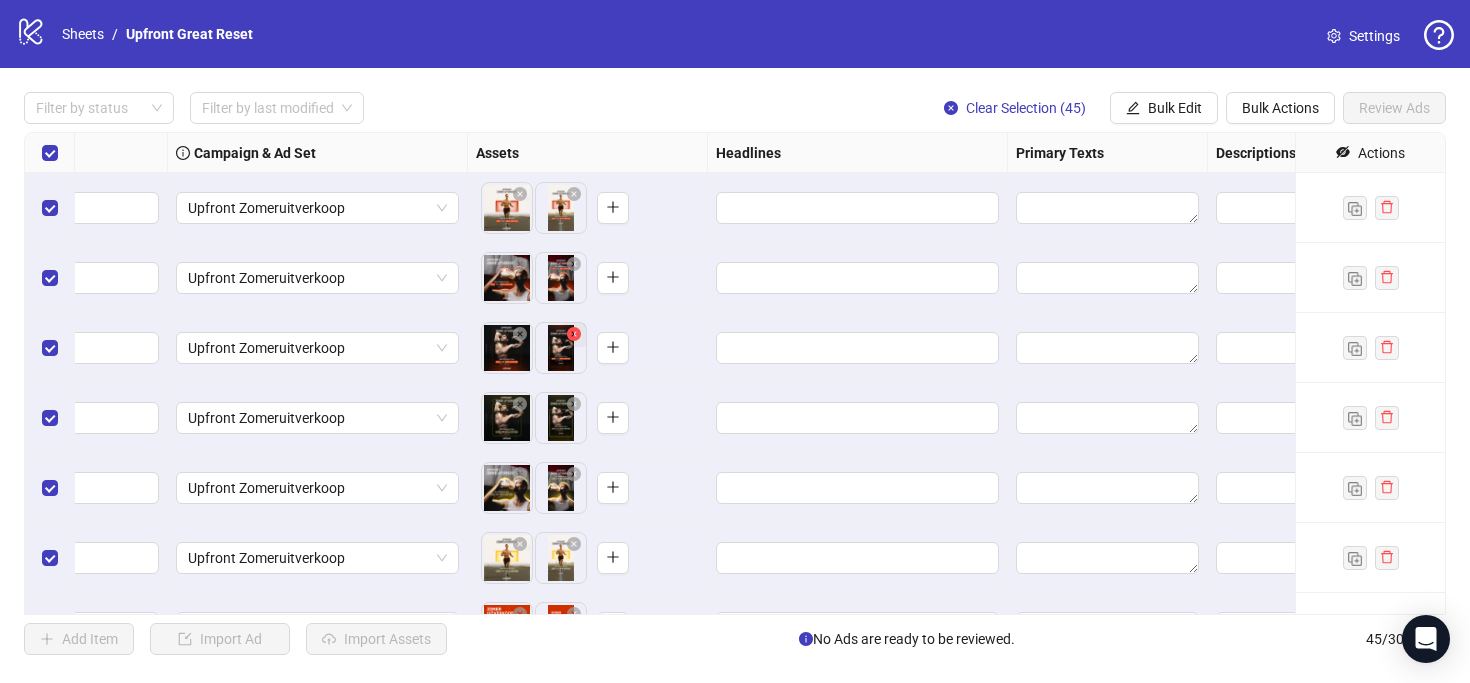 scroll, scrollTop: 0, scrollLeft: 601, axis: horizontal 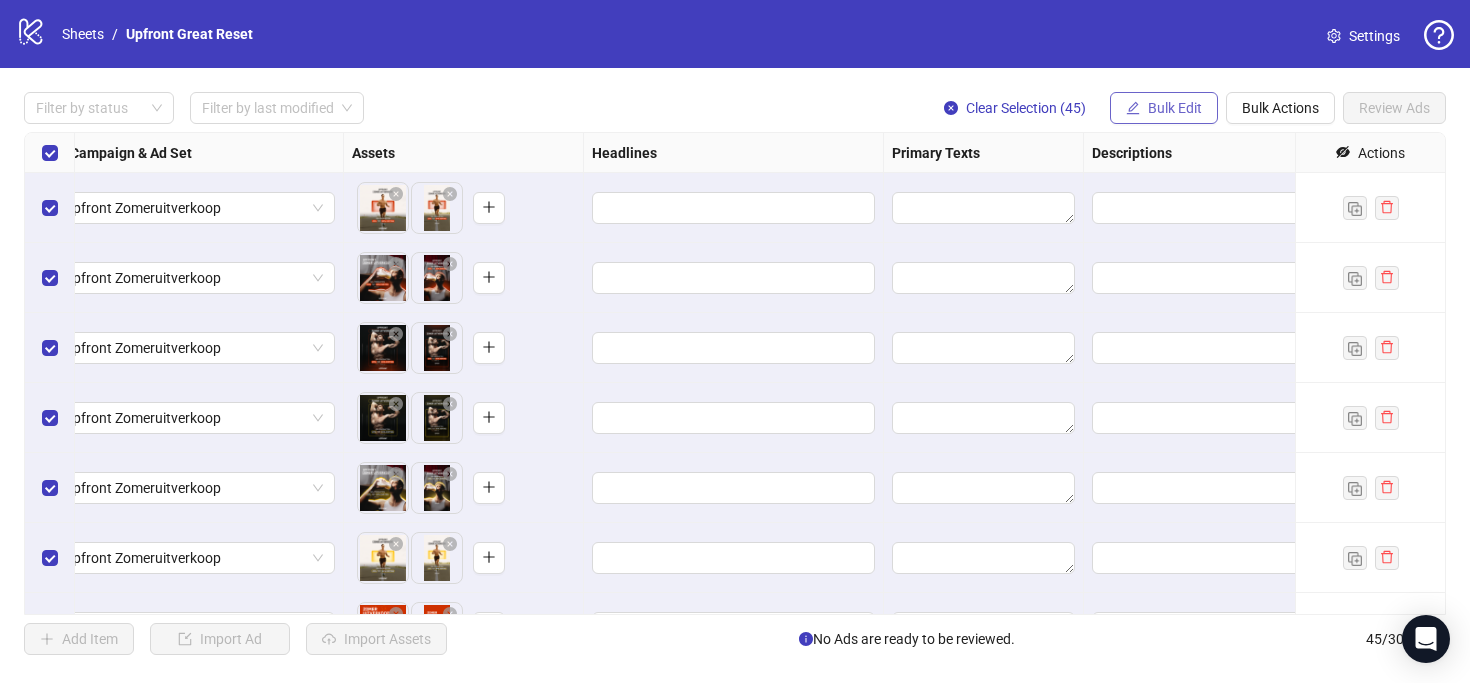 click on "Bulk Edit" at bounding box center [1175, 108] 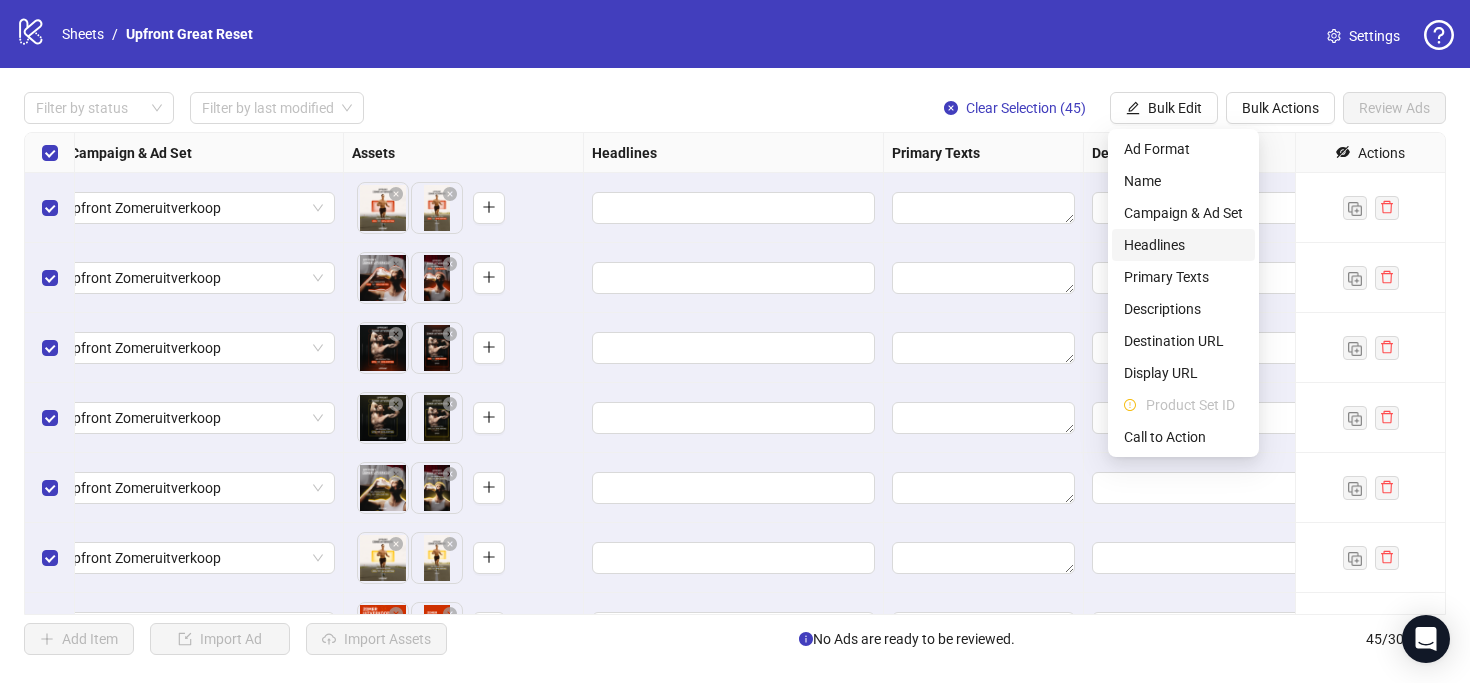 click on "Headlines" at bounding box center [1183, 245] 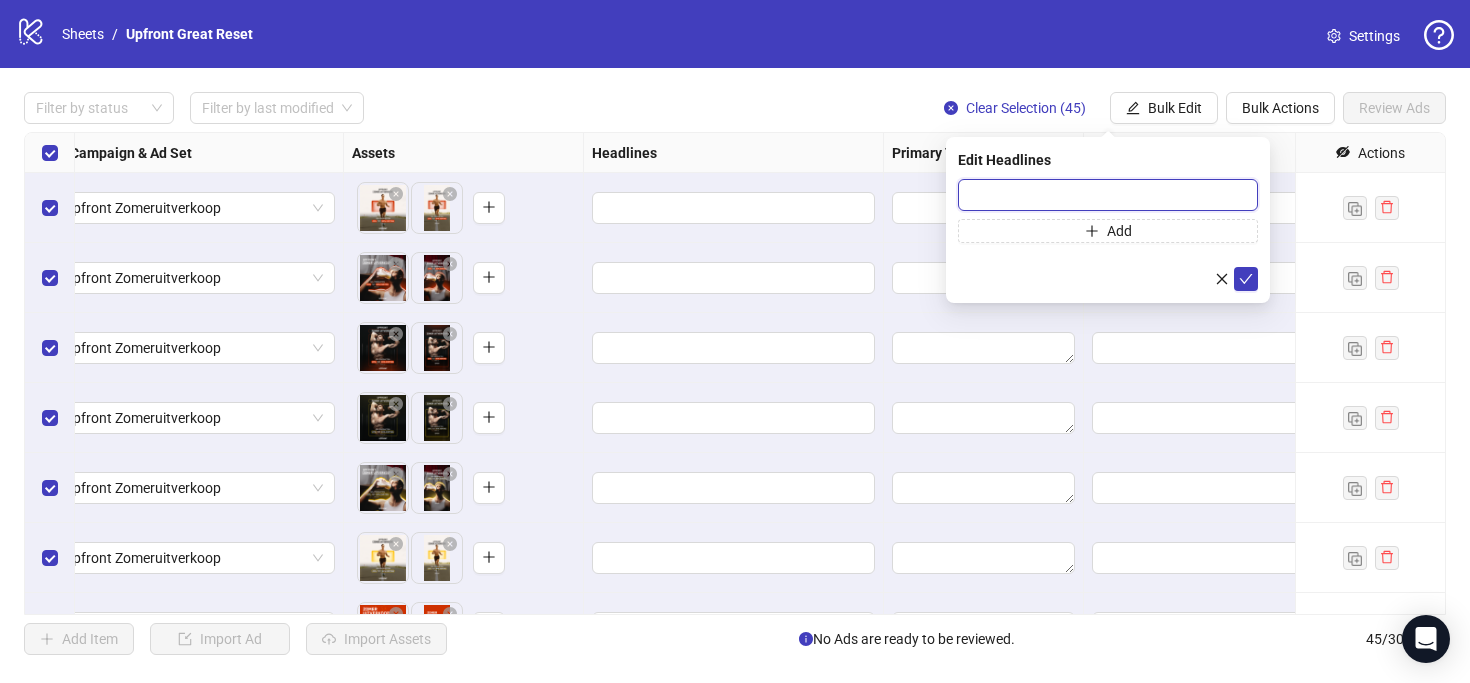 click at bounding box center (1108, 195) 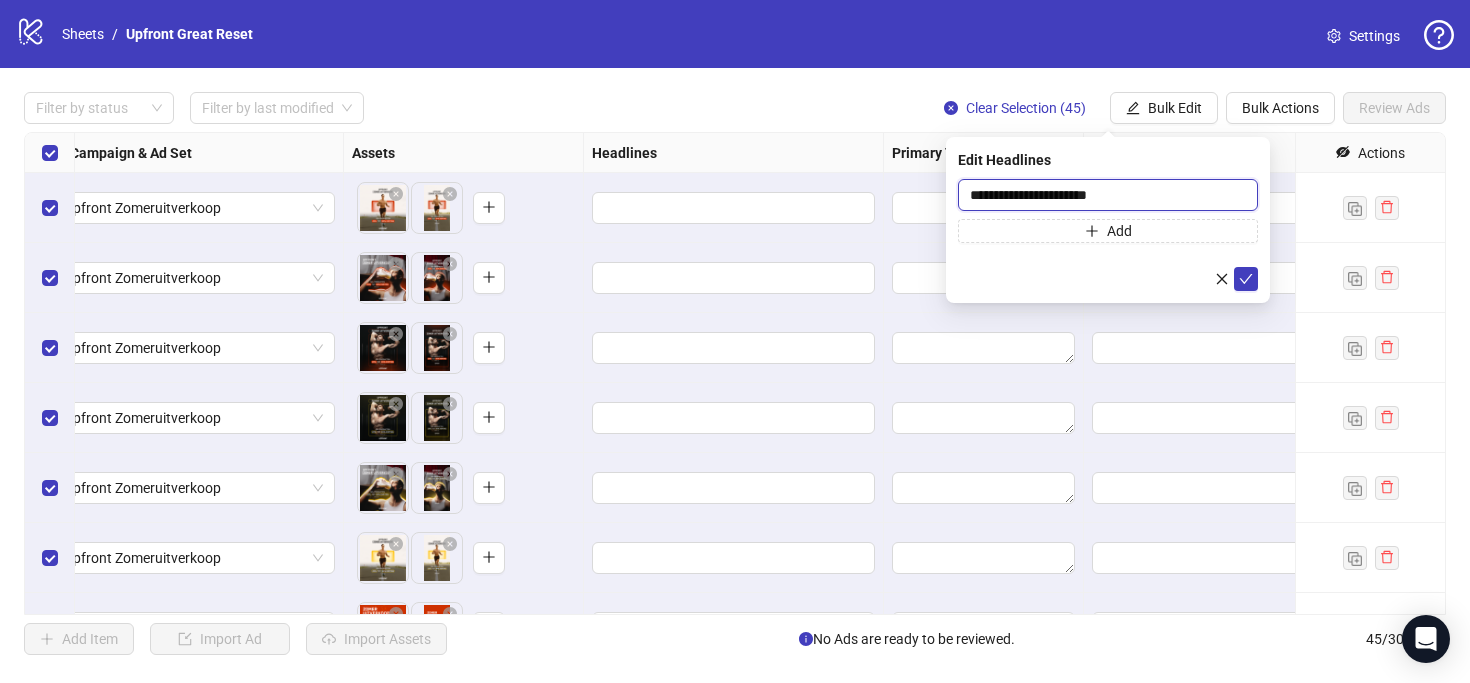 type on "**********" 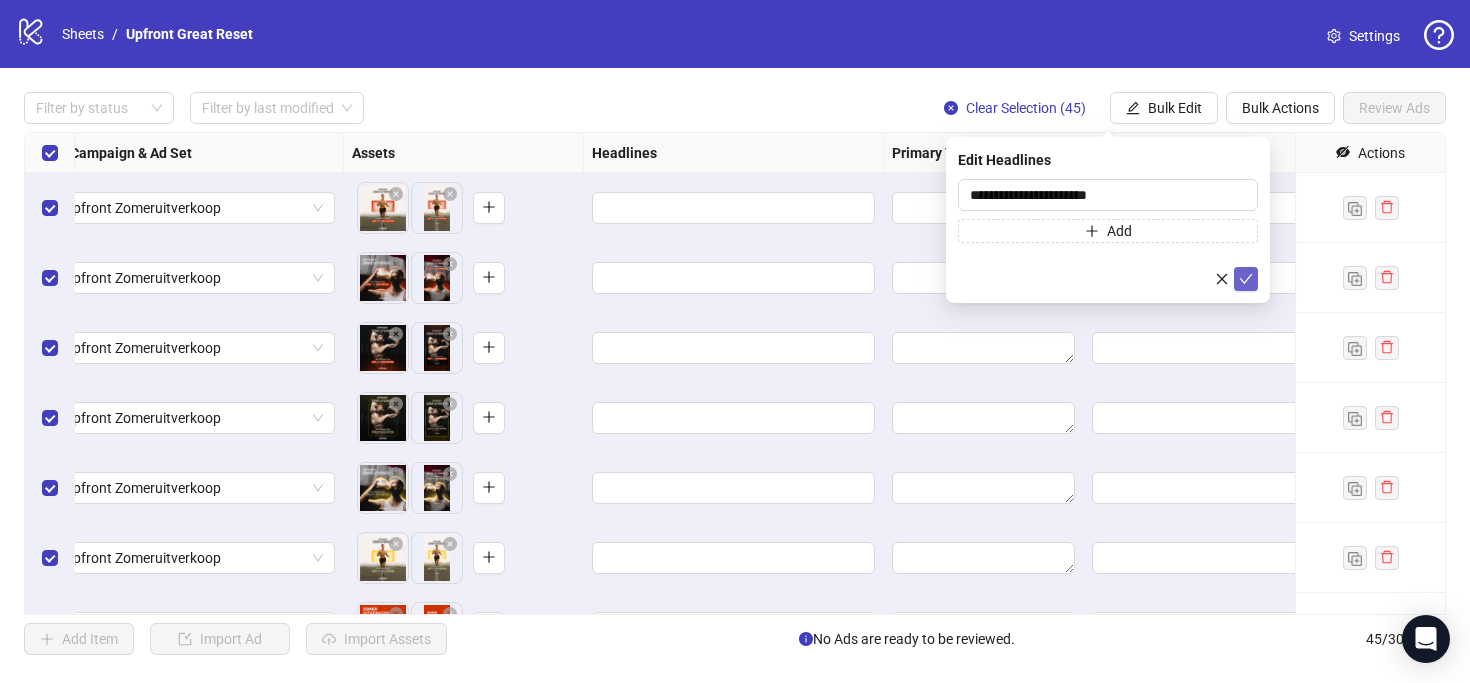 click 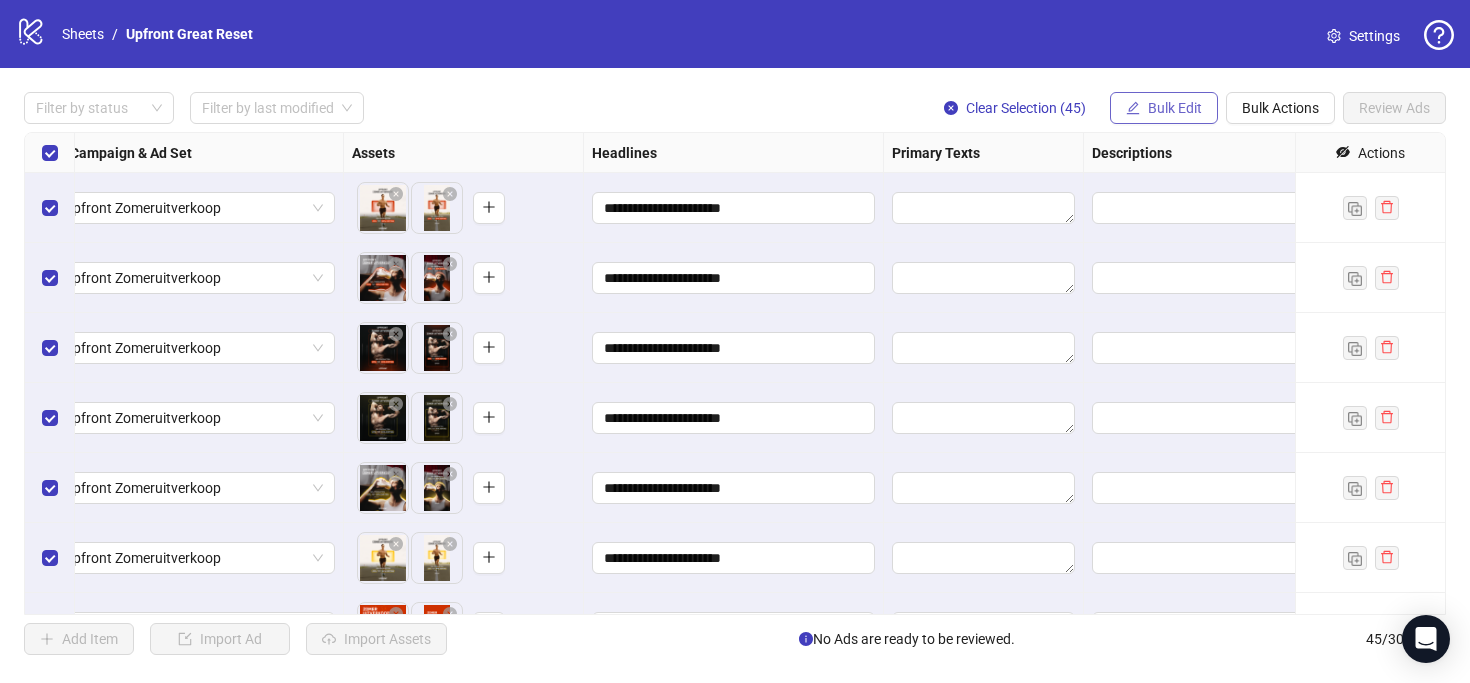 click on "Bulk Edit" at bounding box center [1175, 108] 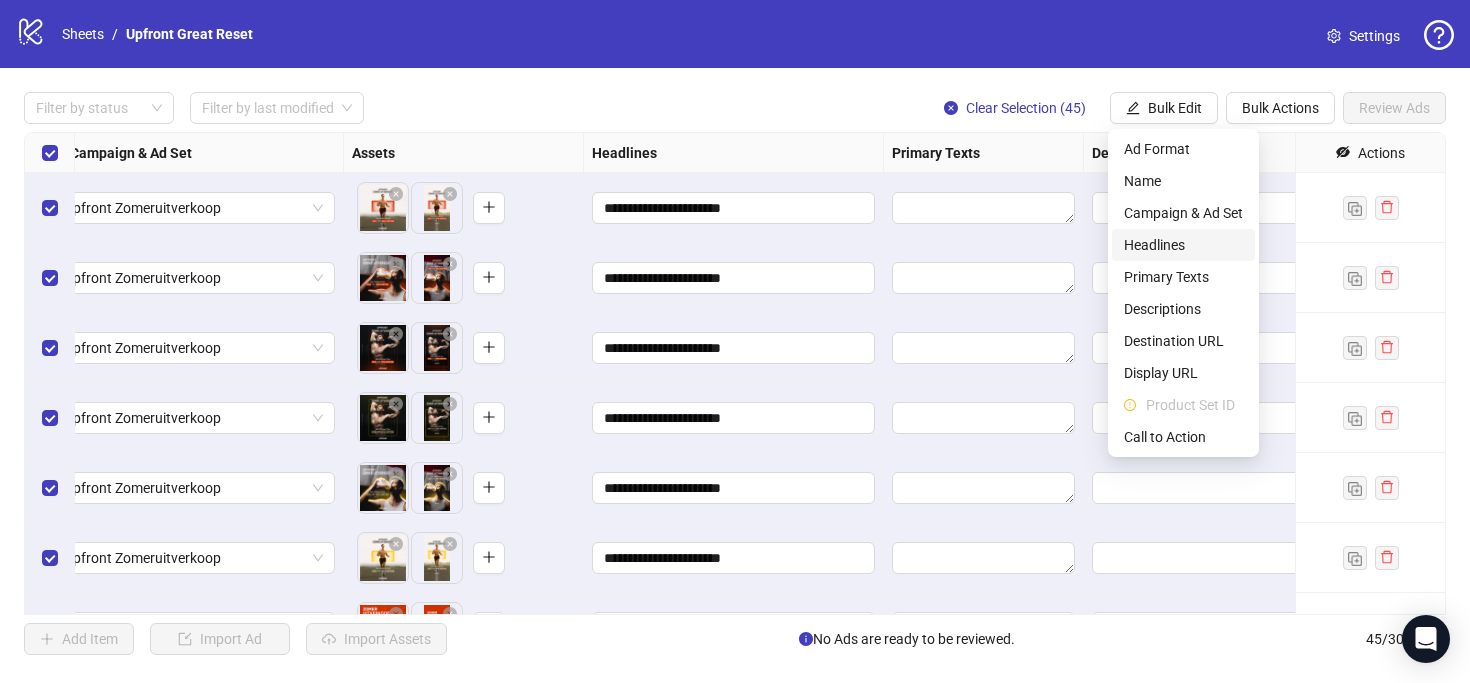 click on "Headlines" at bounding box center (1183, 245) 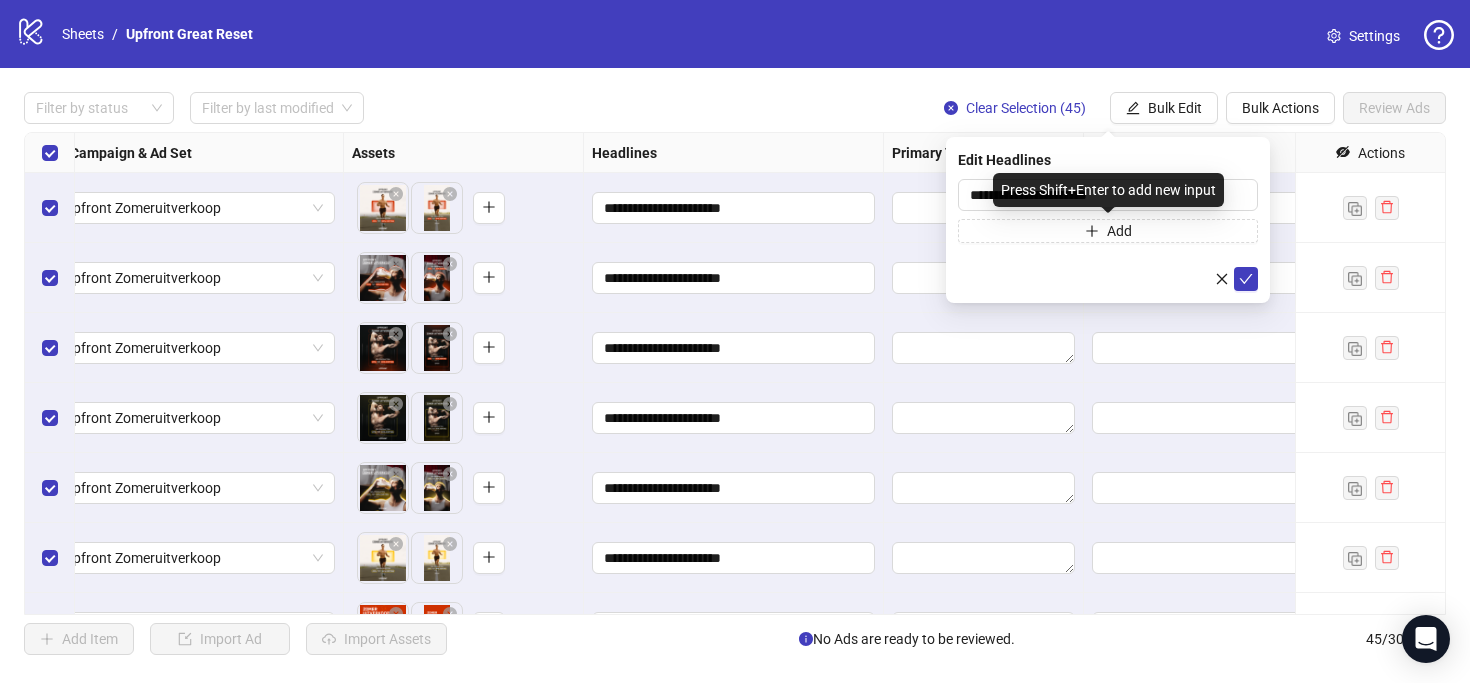 click on "**********" at bounding box center [1108, 211] 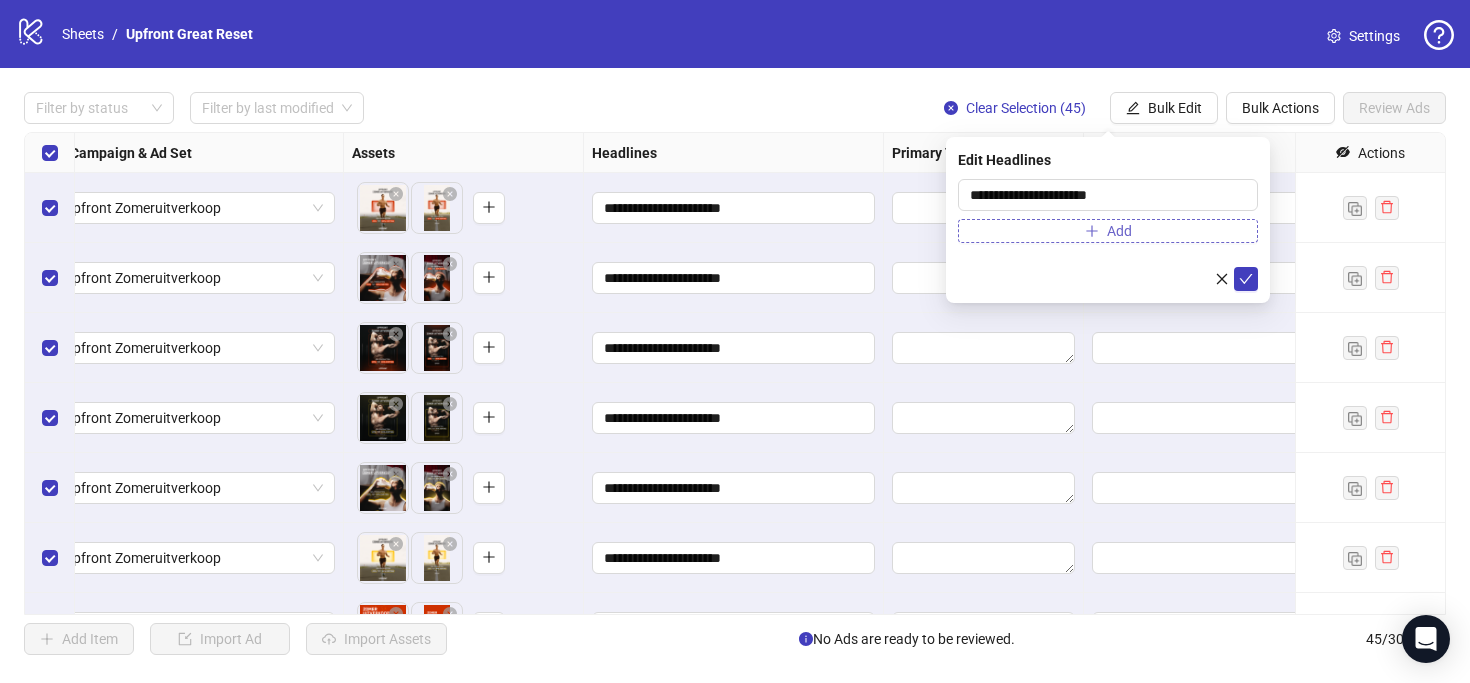click on "Add" at bounding box center (1108, 231) 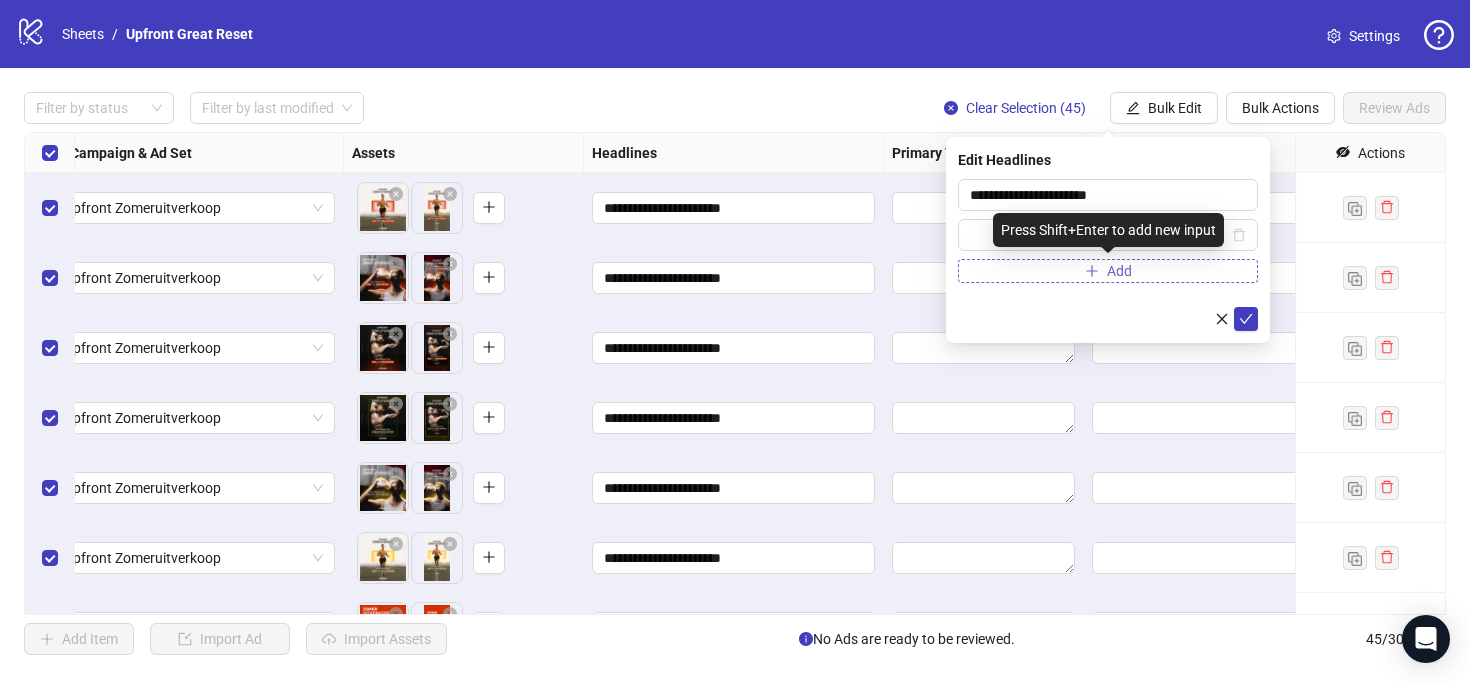 type on "*" 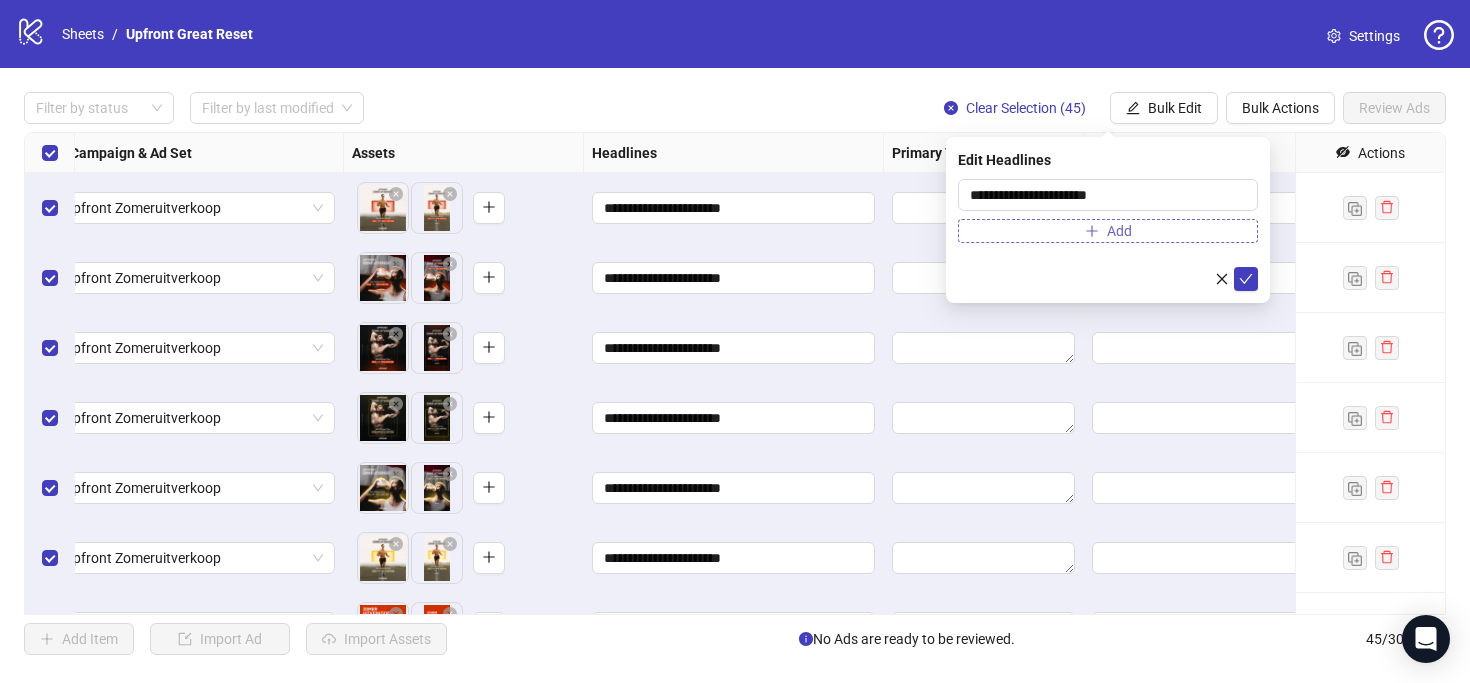 click on "Add" at bounding box center [1119, 231] 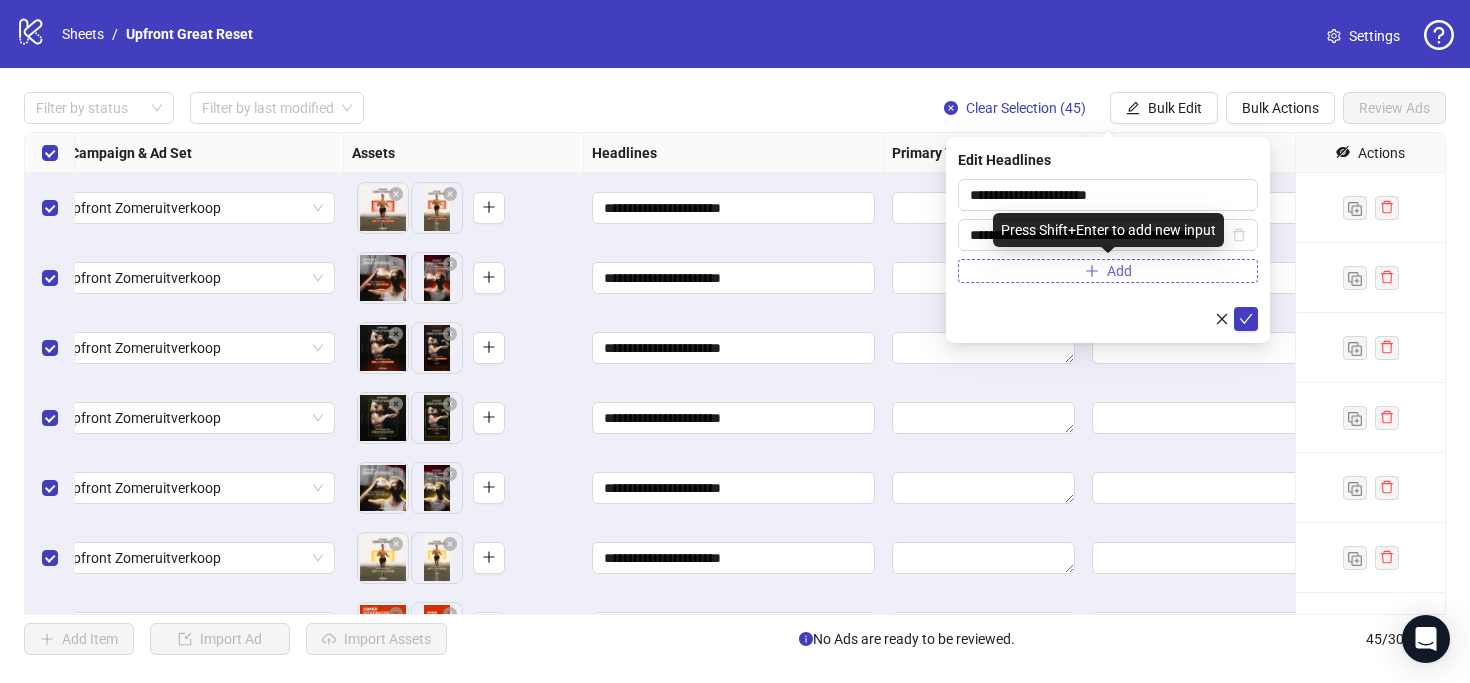 scroll, scrollTop: 0, scrollLeft: 36, axis: horizontal 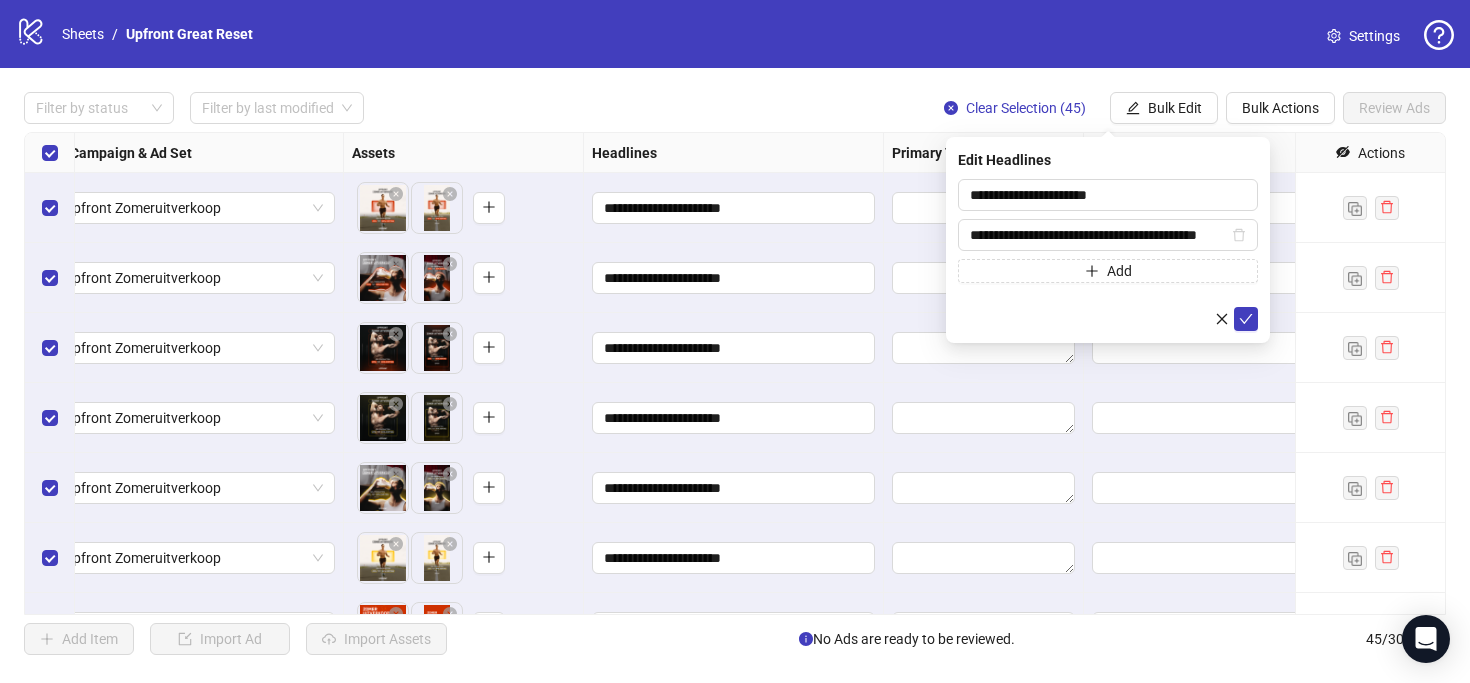 click at bounding box center (1108, 319) 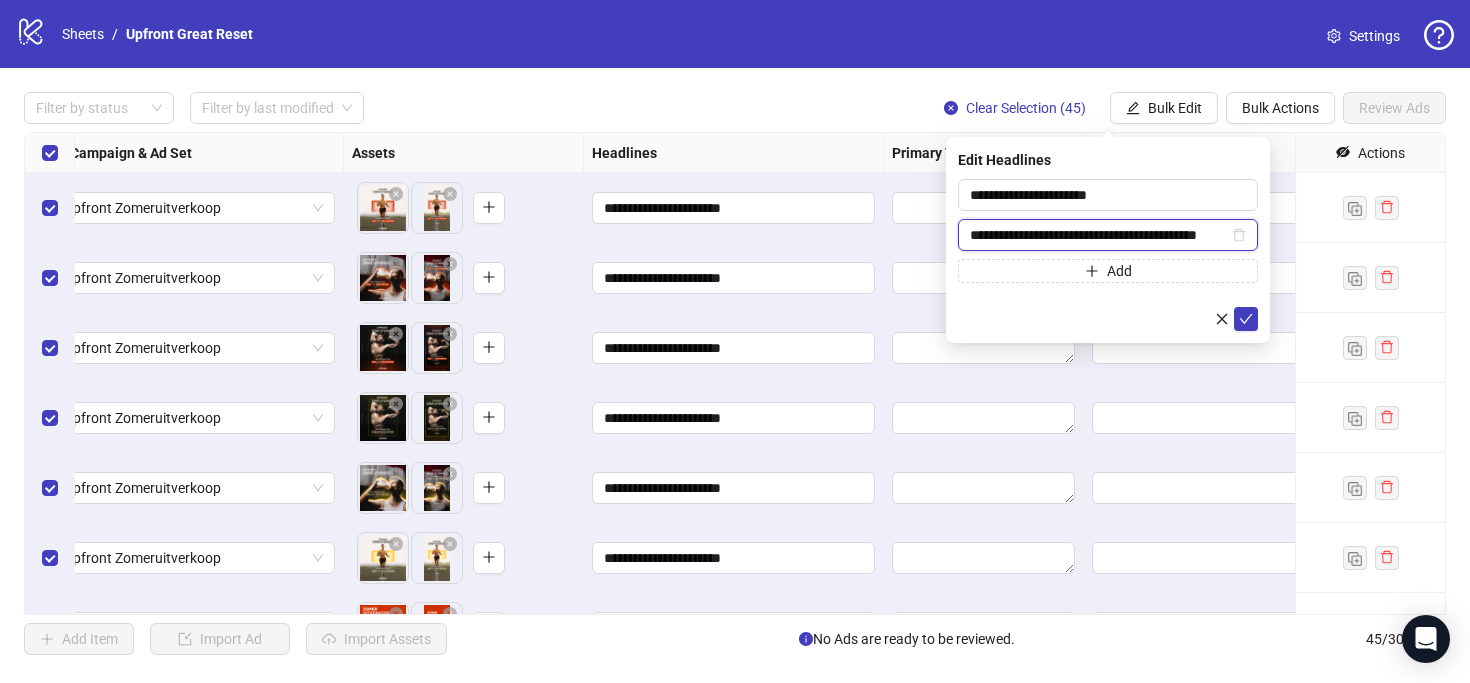 click on "**********" at bounding box center (1099, 235) 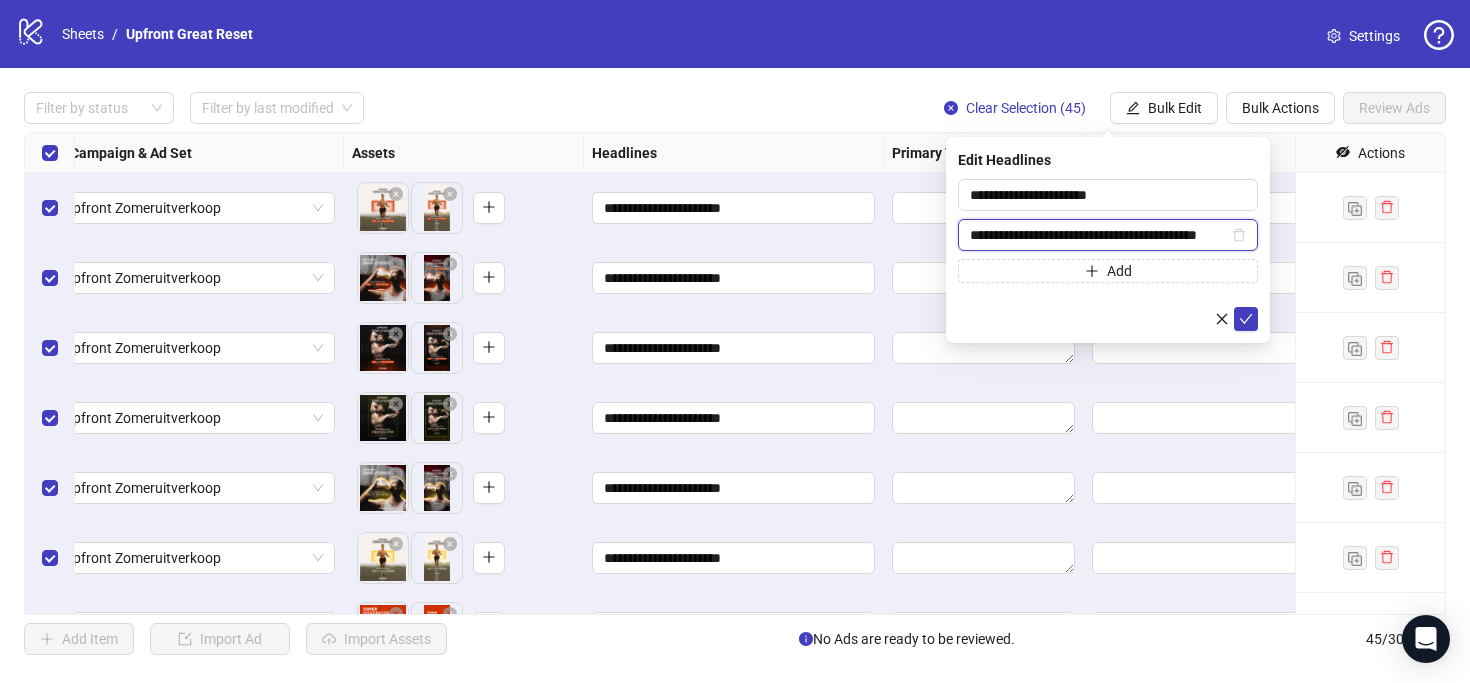scroll, scrollTop: 0, scrollLeft: 0, axis: both 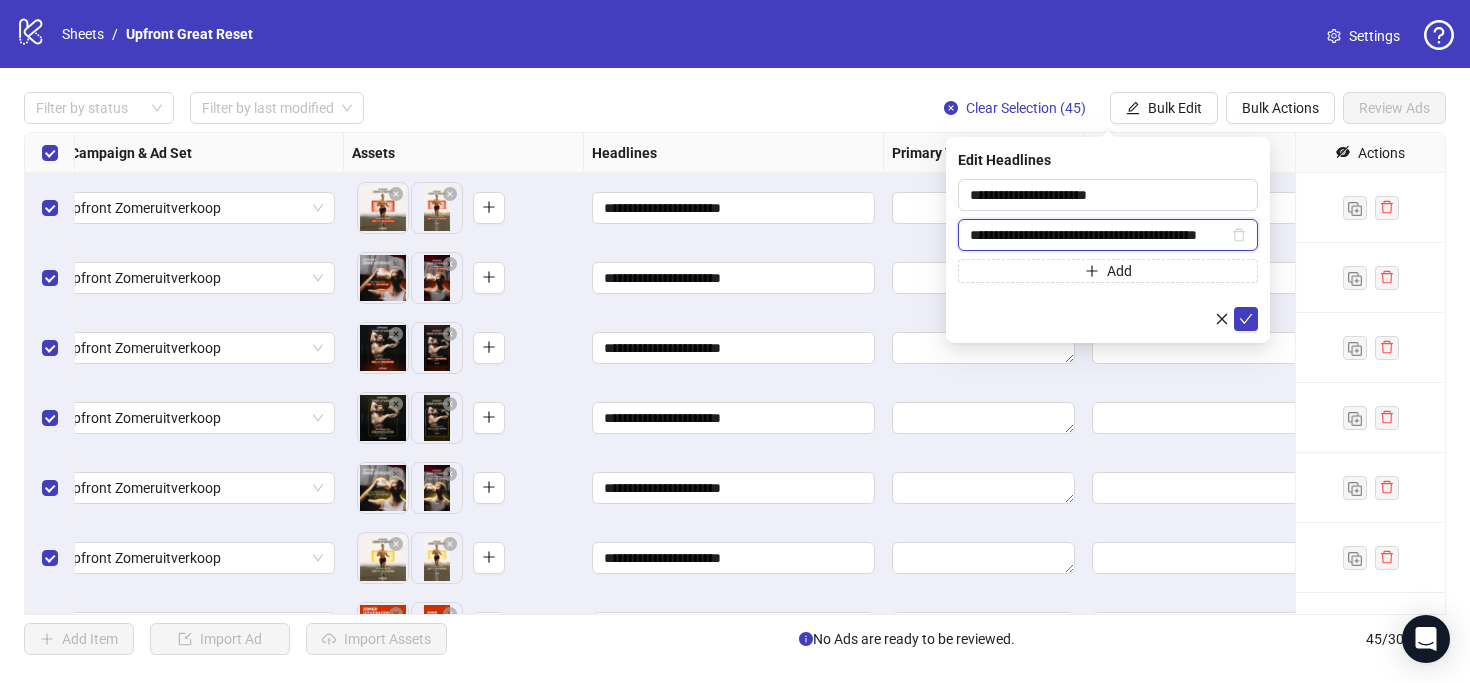 click on "**********" at bounding box center (1099, 235) 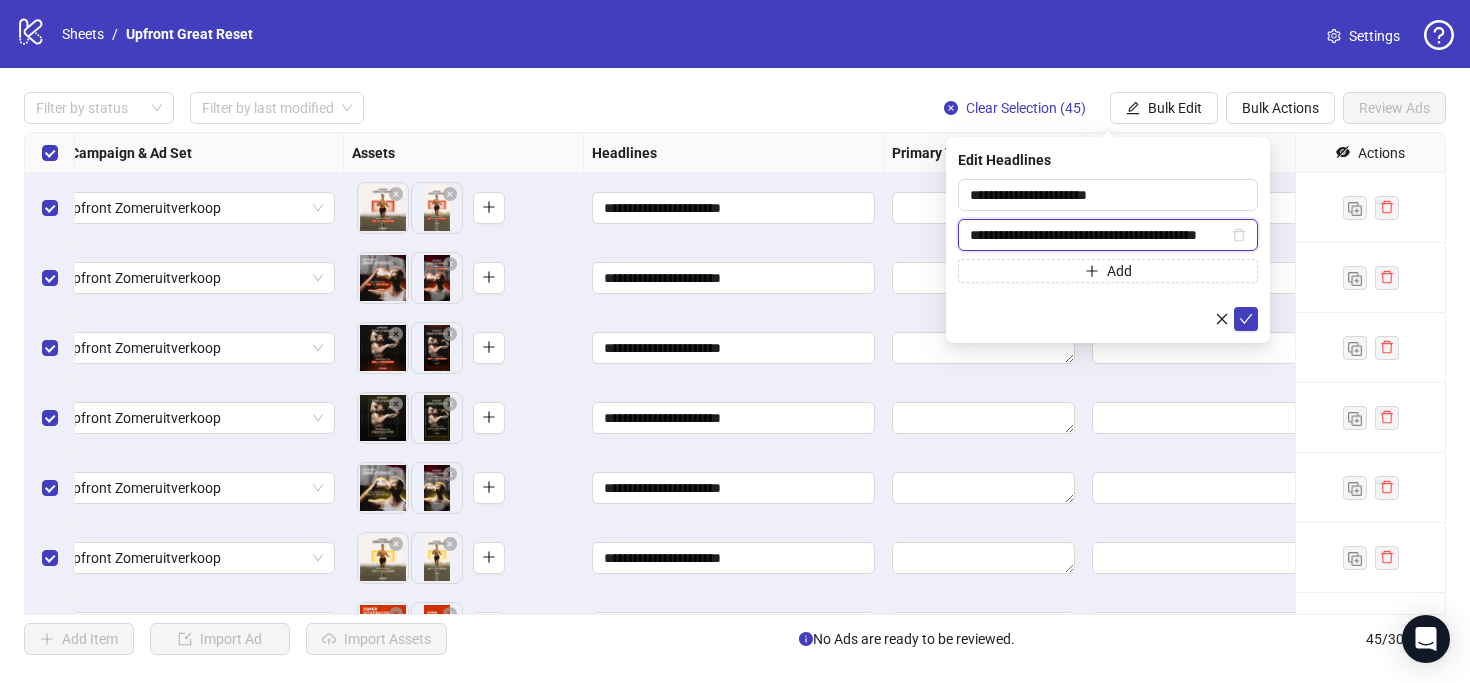 scroll, scrollTop: 0, scrollLeft: 39, axis: horizontal 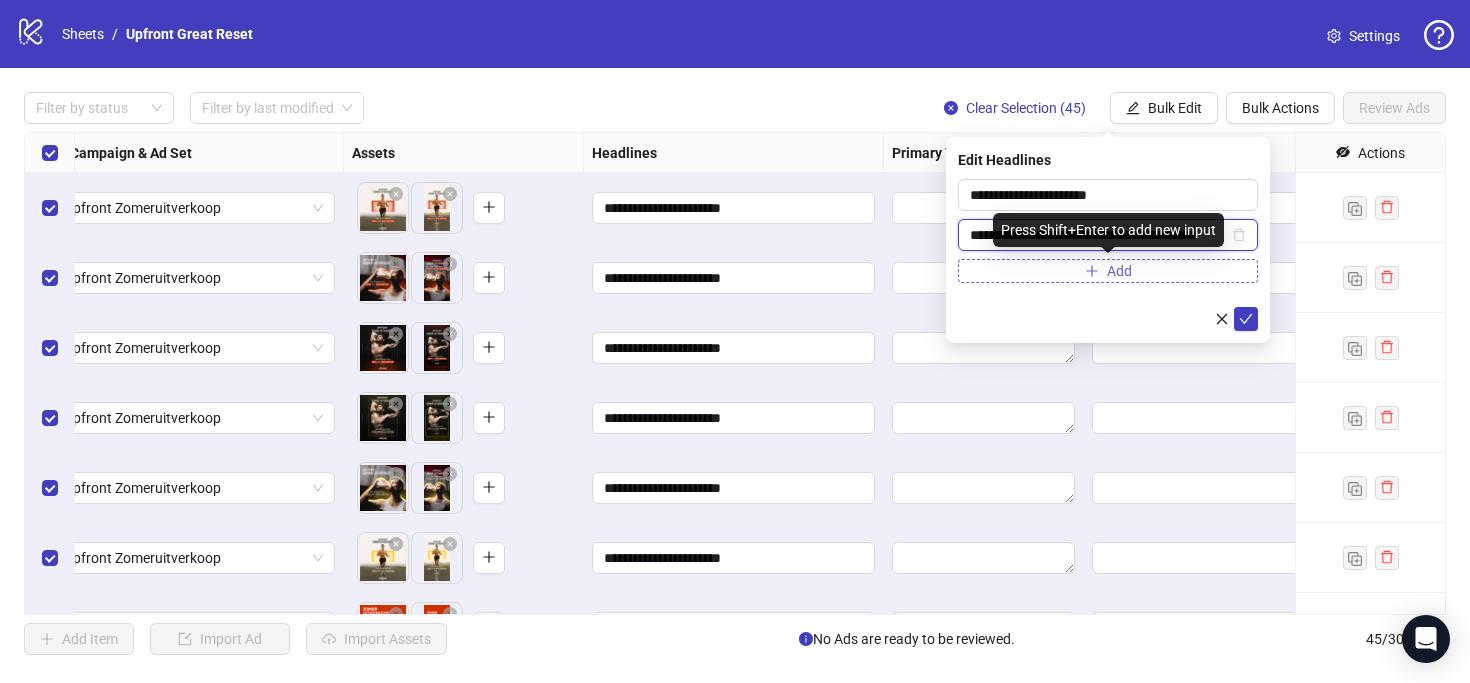 type on "**********" 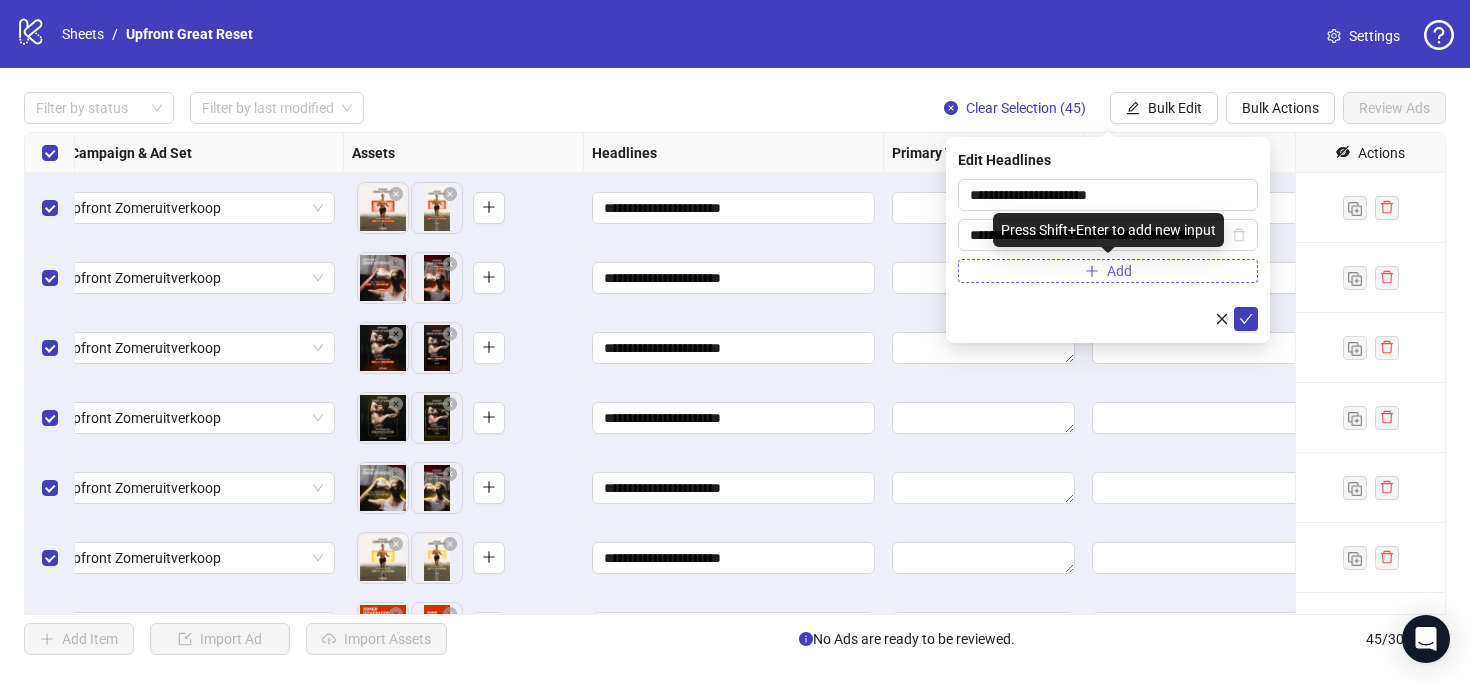 click on "Add" at bounding box center [1108, 271] 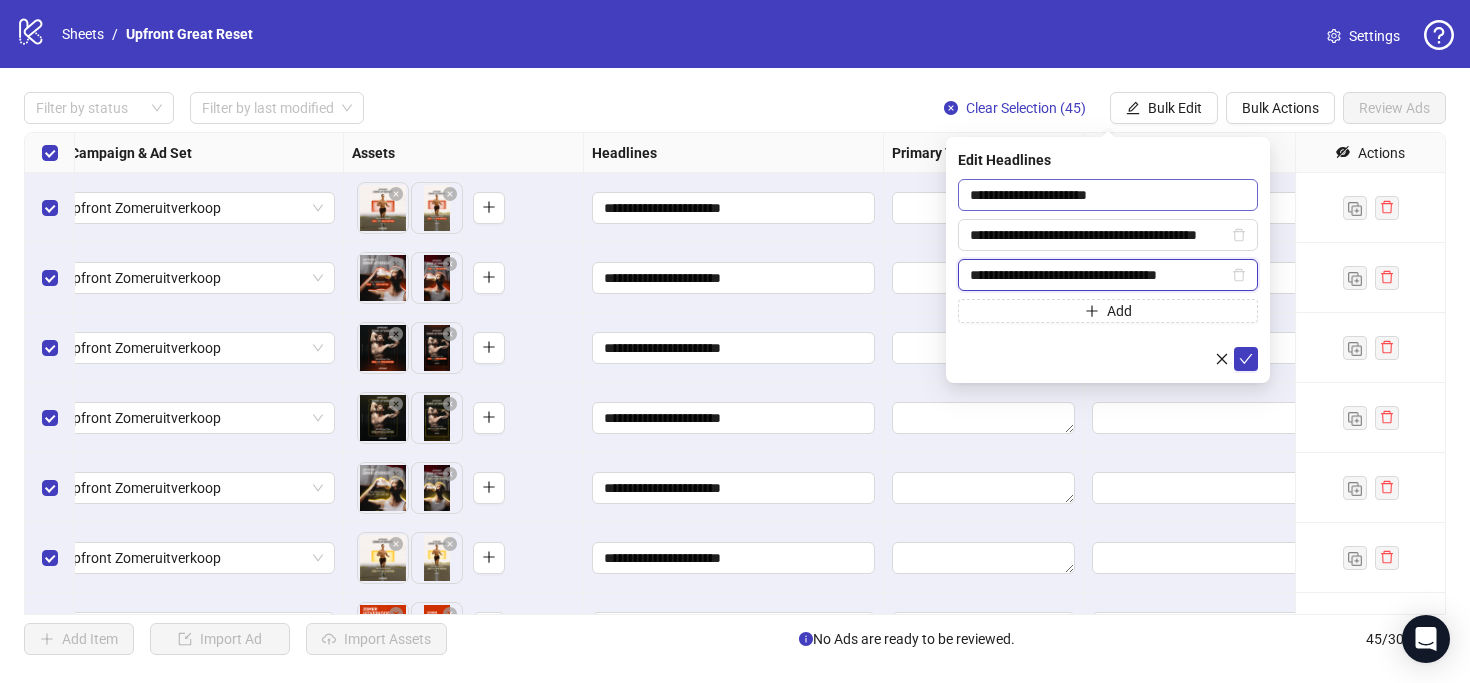 type on "**********" 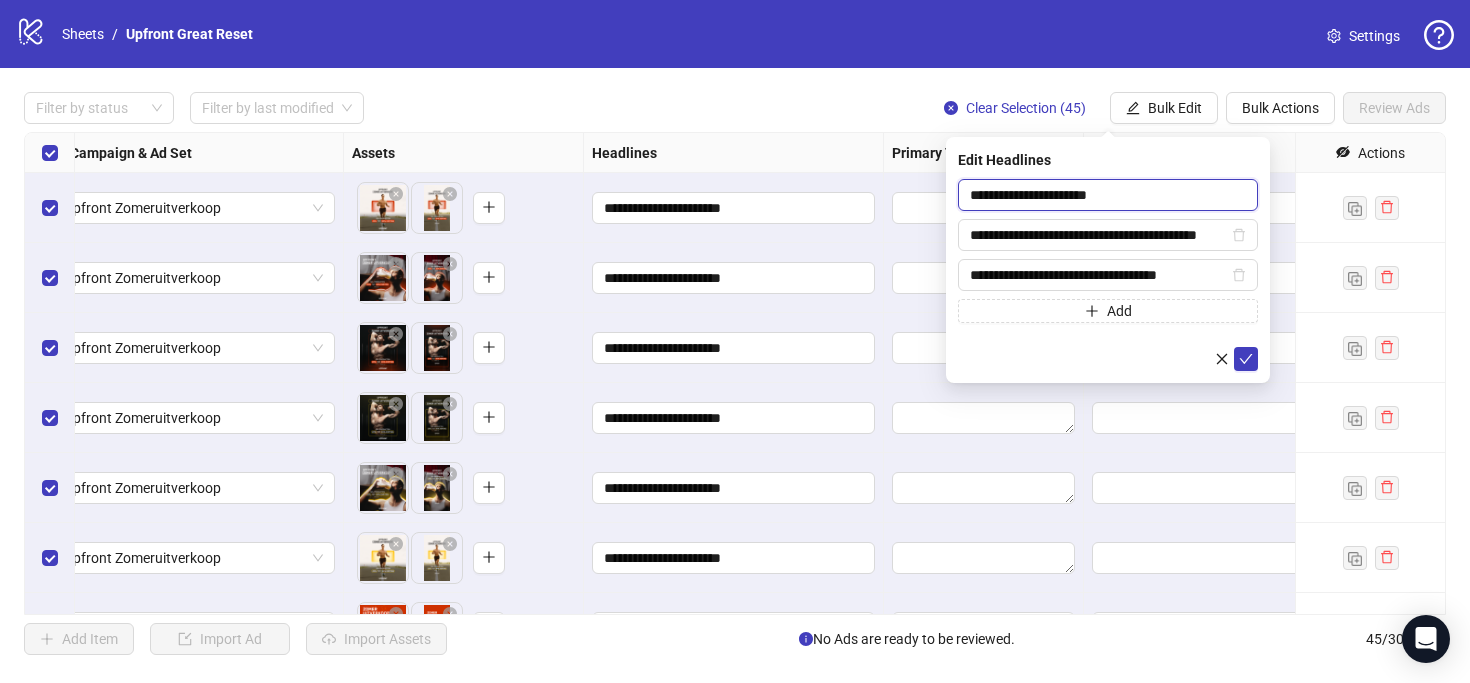 click on "**********" at bounding box center (1108, 195) 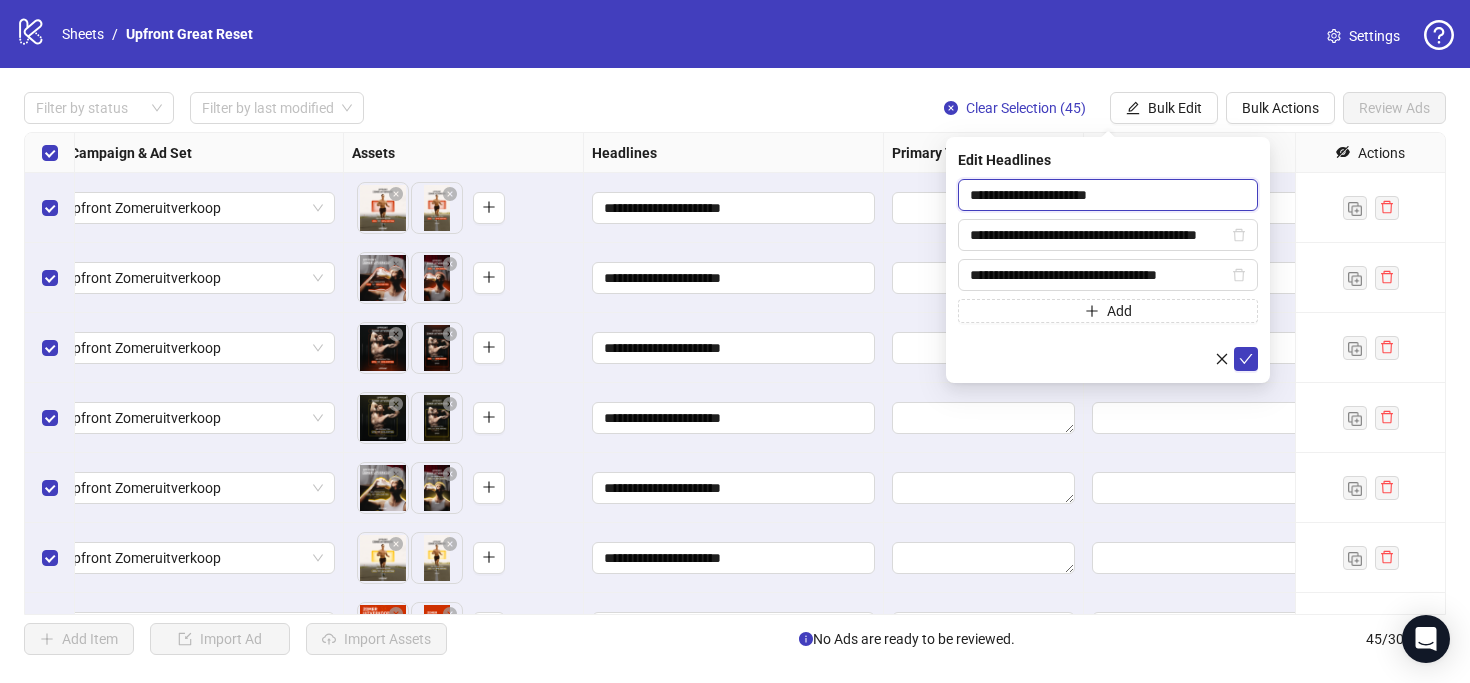 click on "**********" at bounding box center (1108, 195) 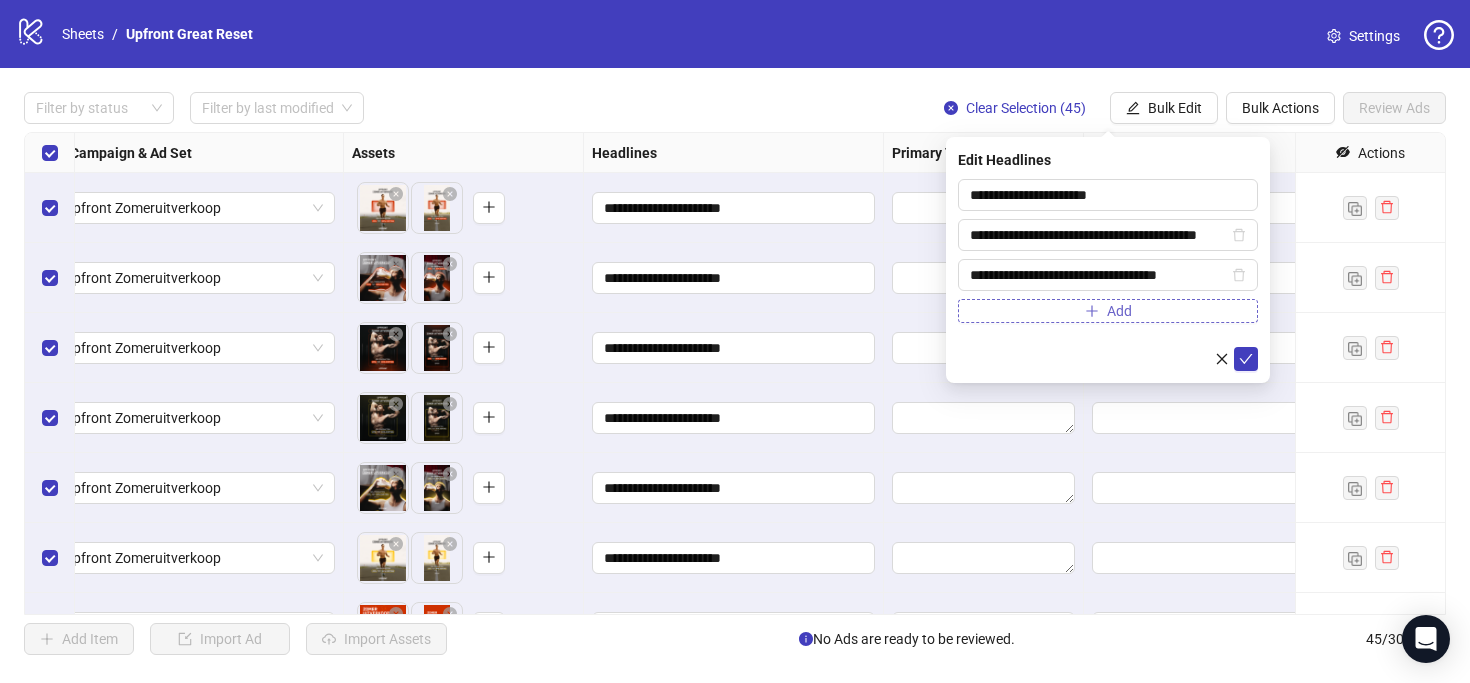 click on "Add" at bounding box center (1108, 311) 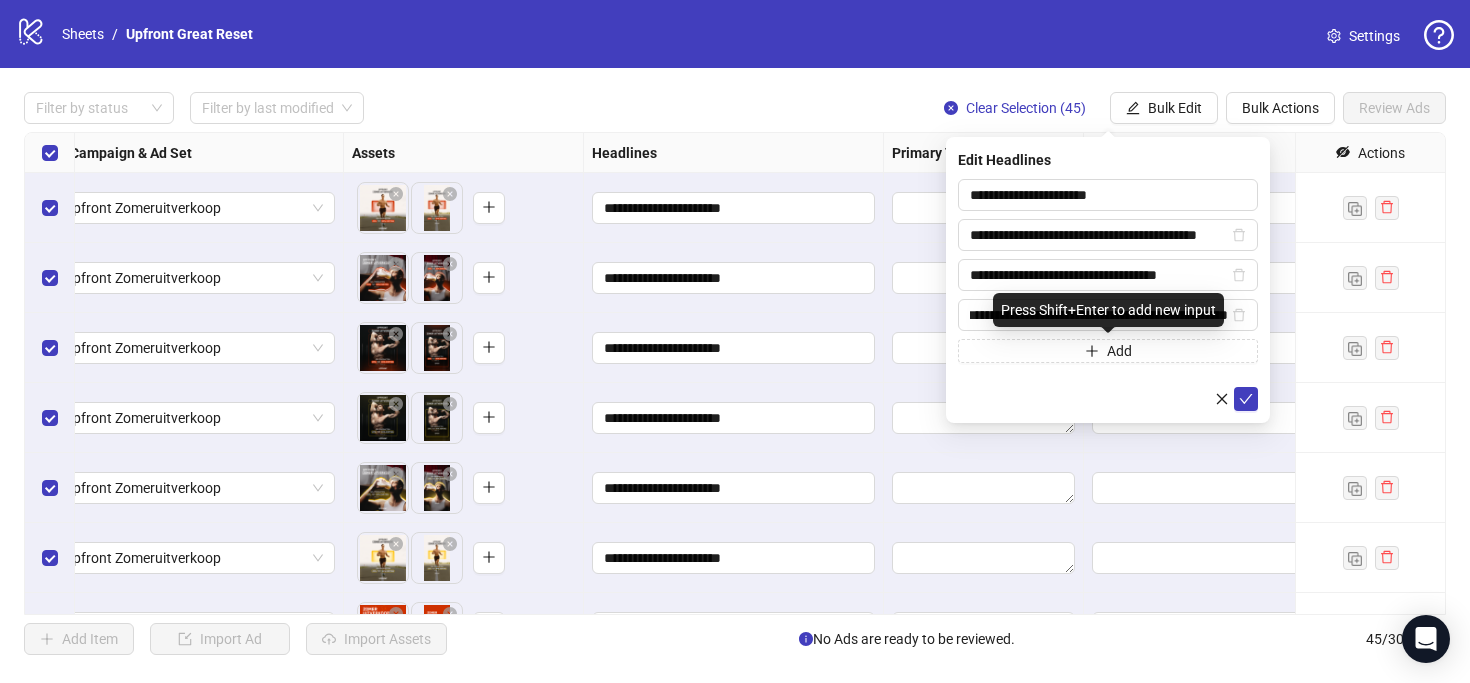 scroll, scrollTop: 0, scrollLeft: 78, axis: horizontal 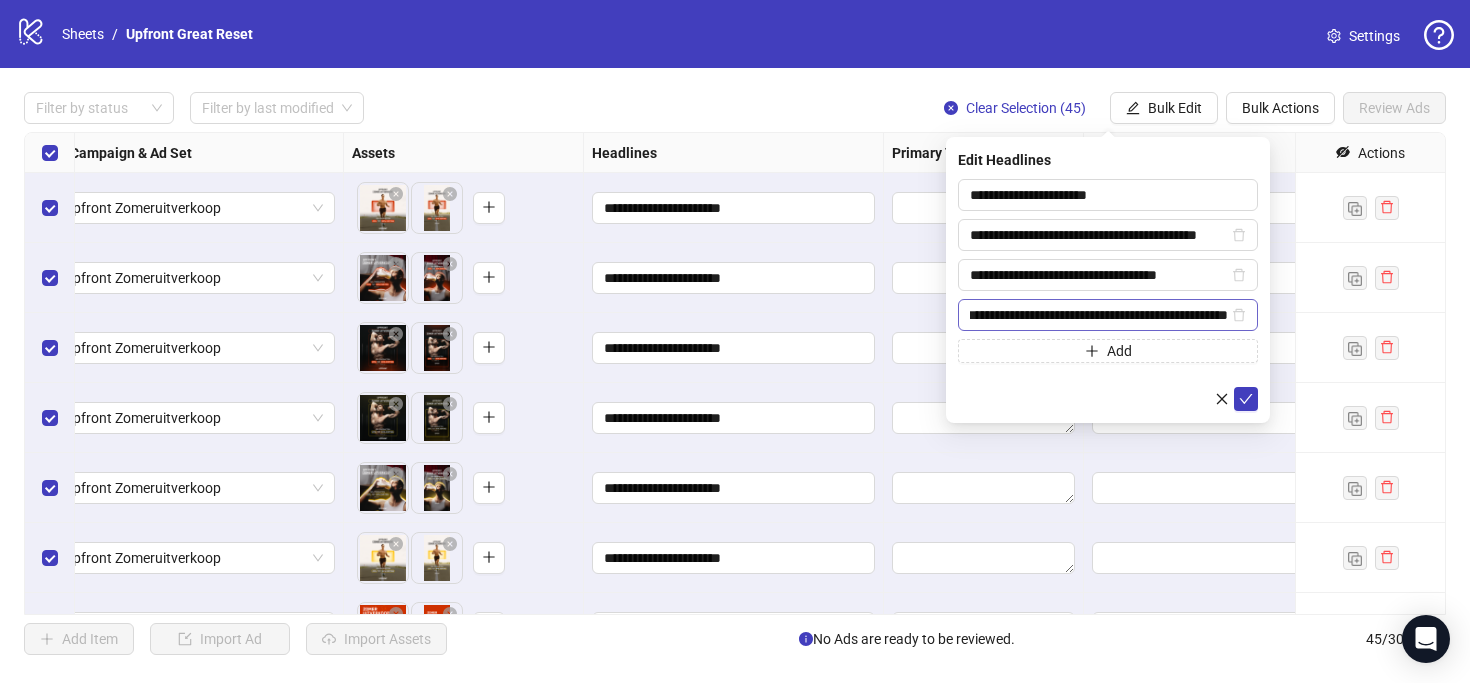 click on "**********" at bounding box center [1099, 315] 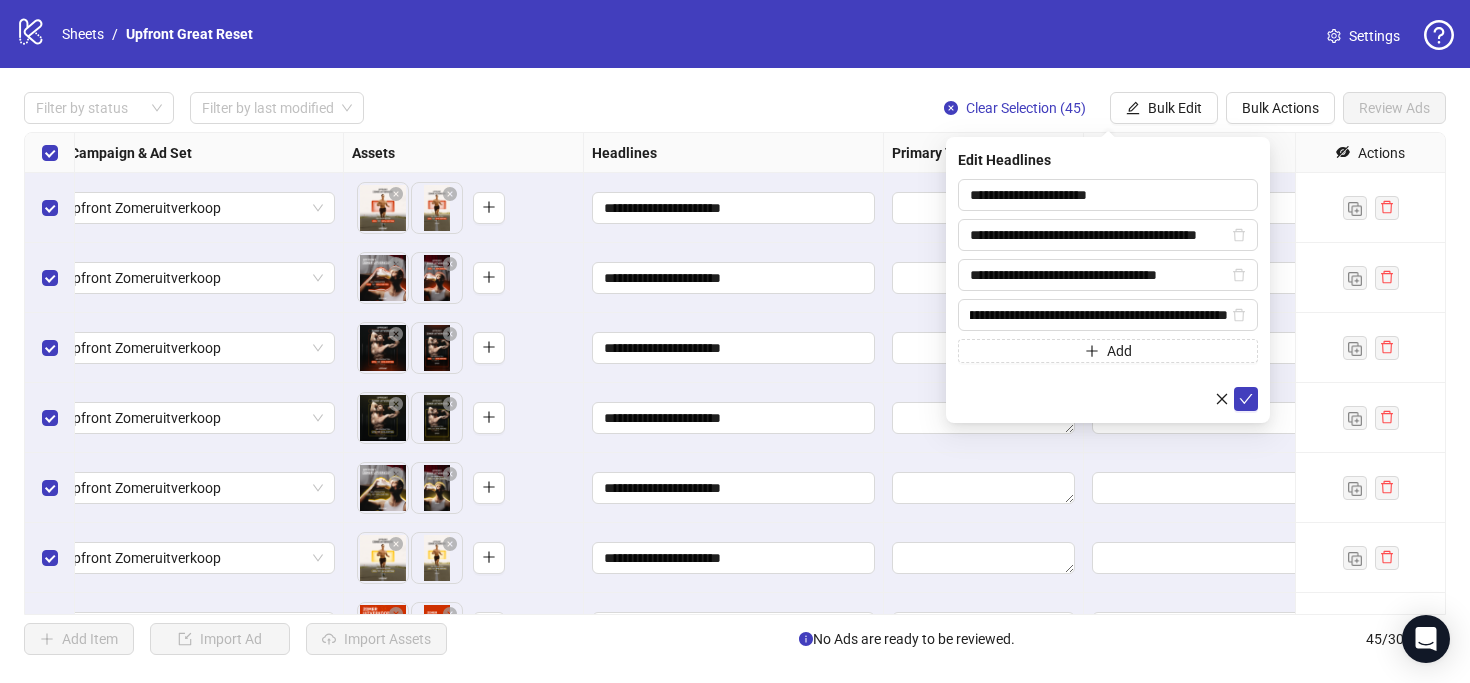 type on "**********" 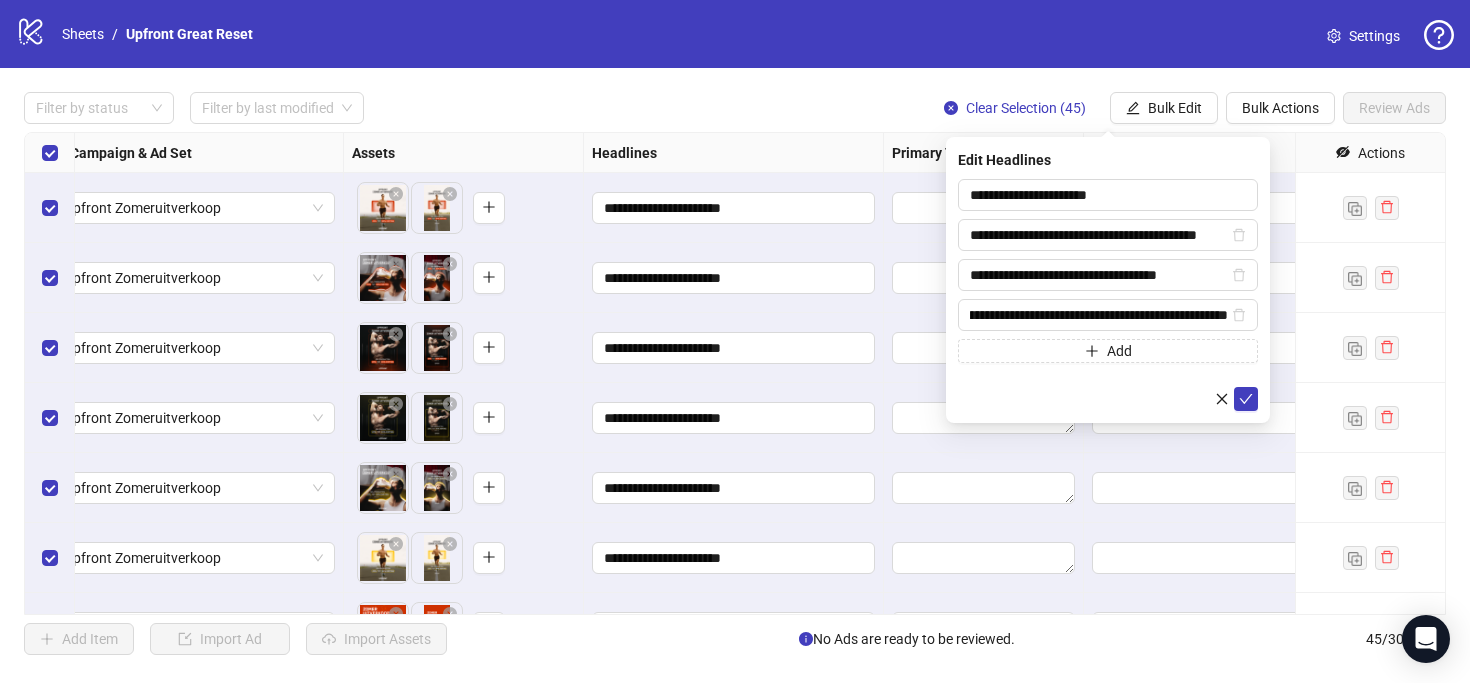 click on "**********" at bounding box center [1108, 271] 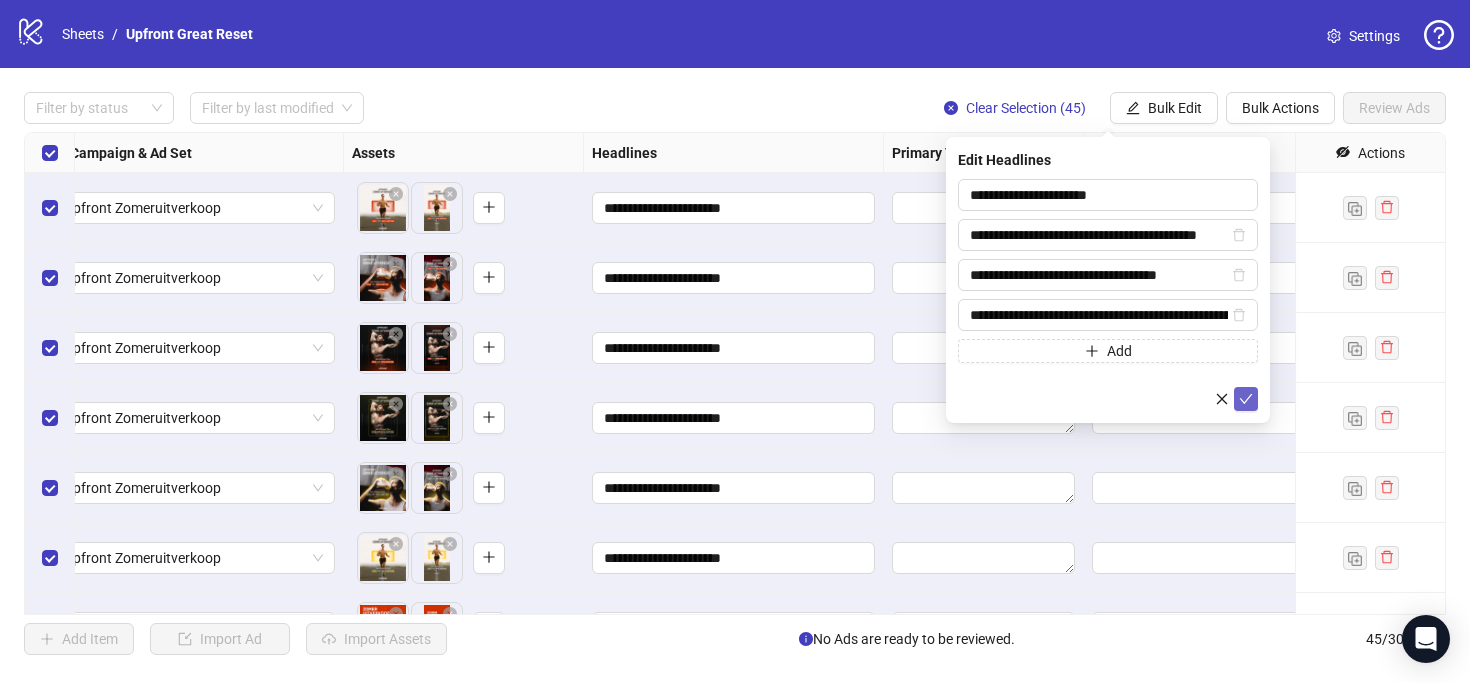 click 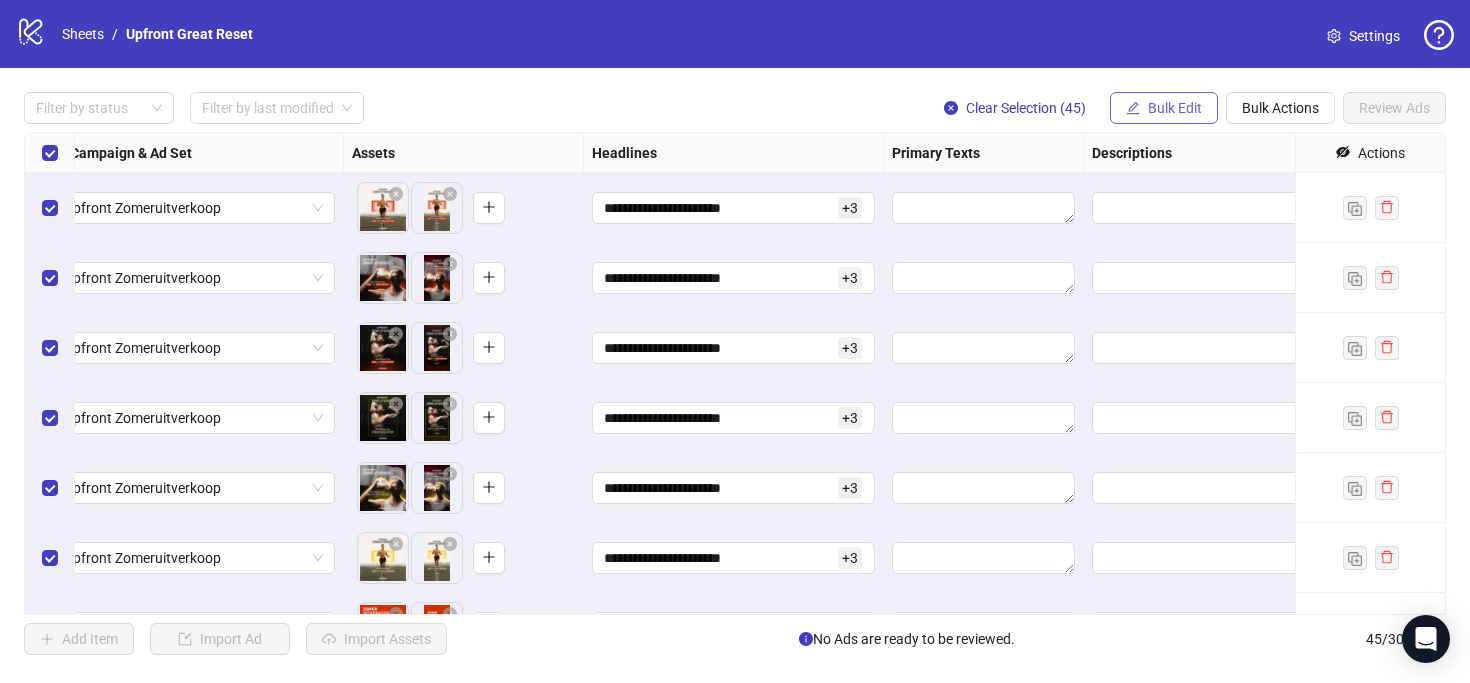 click on "Bulk Edit" at bounding box center (1175, 108) 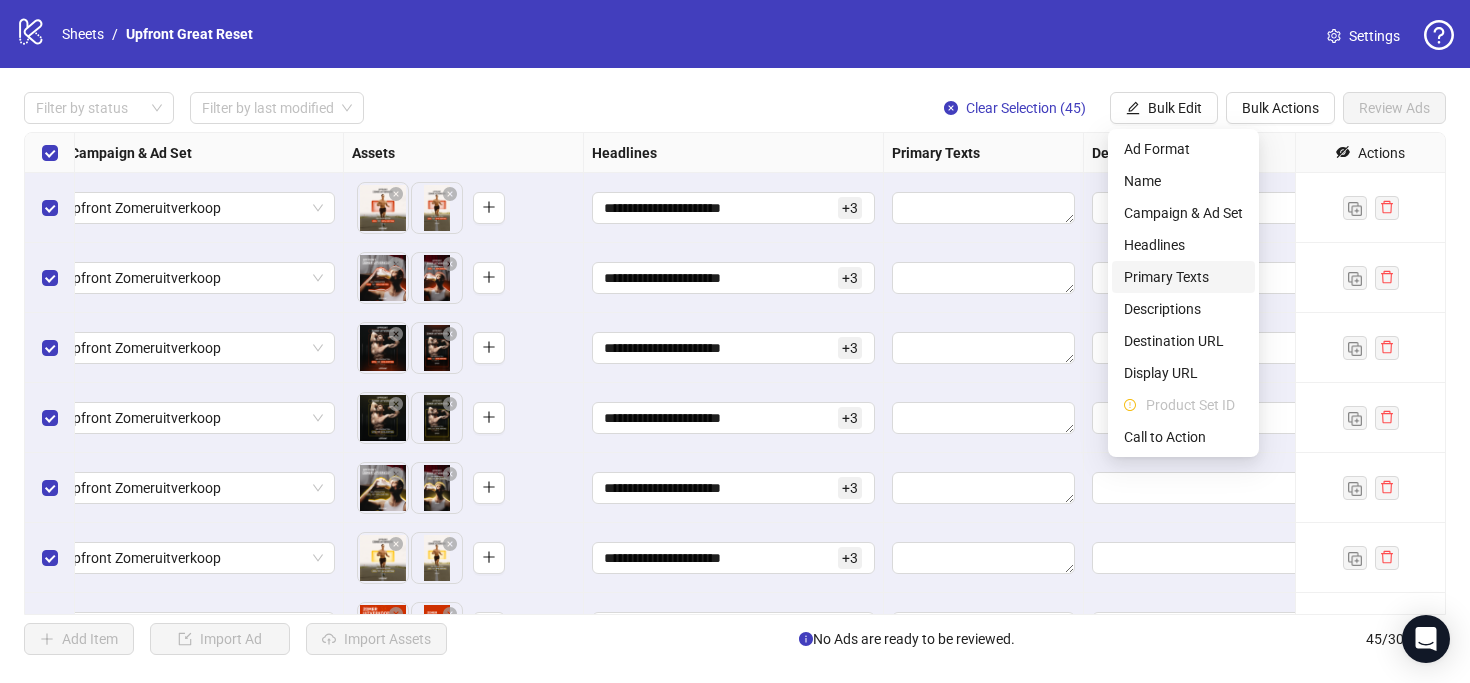 click on "Primary Texts" at bounding box center (1183, 277) 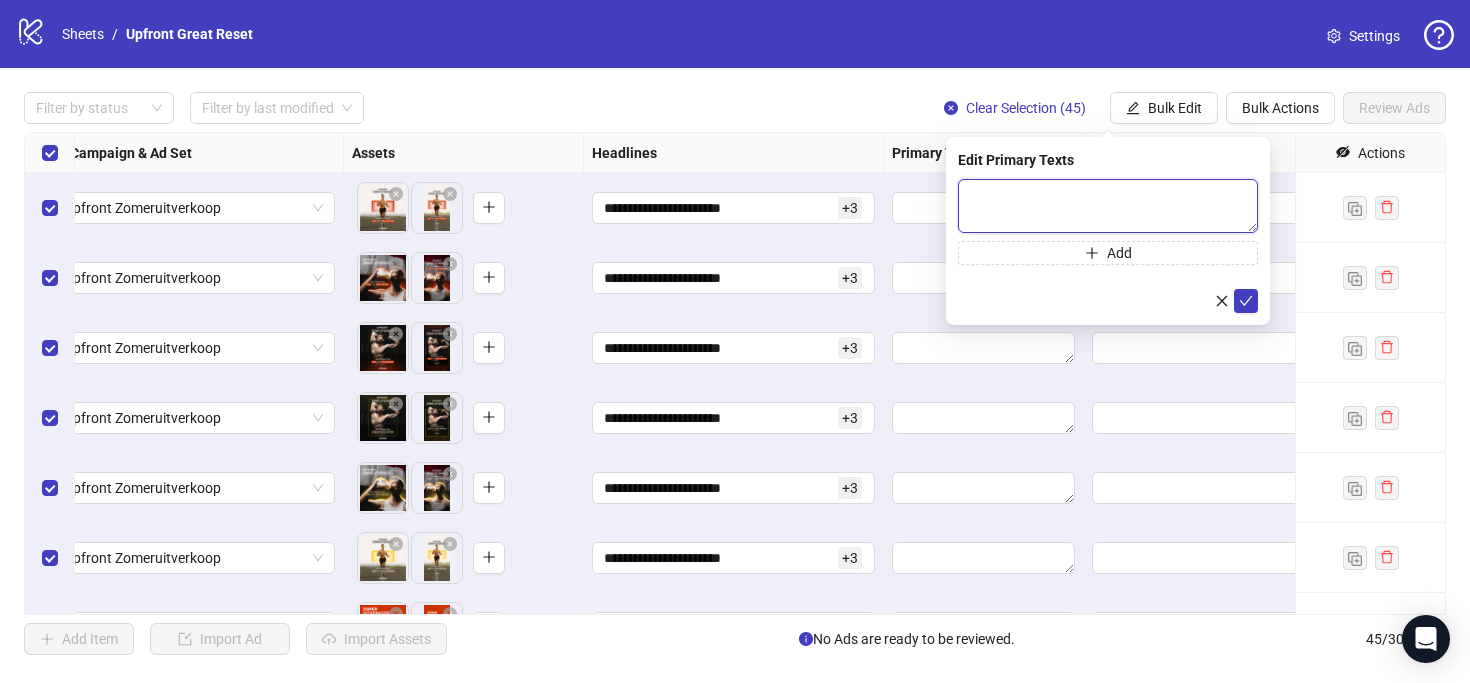 click at bounding box center (1108, 206) 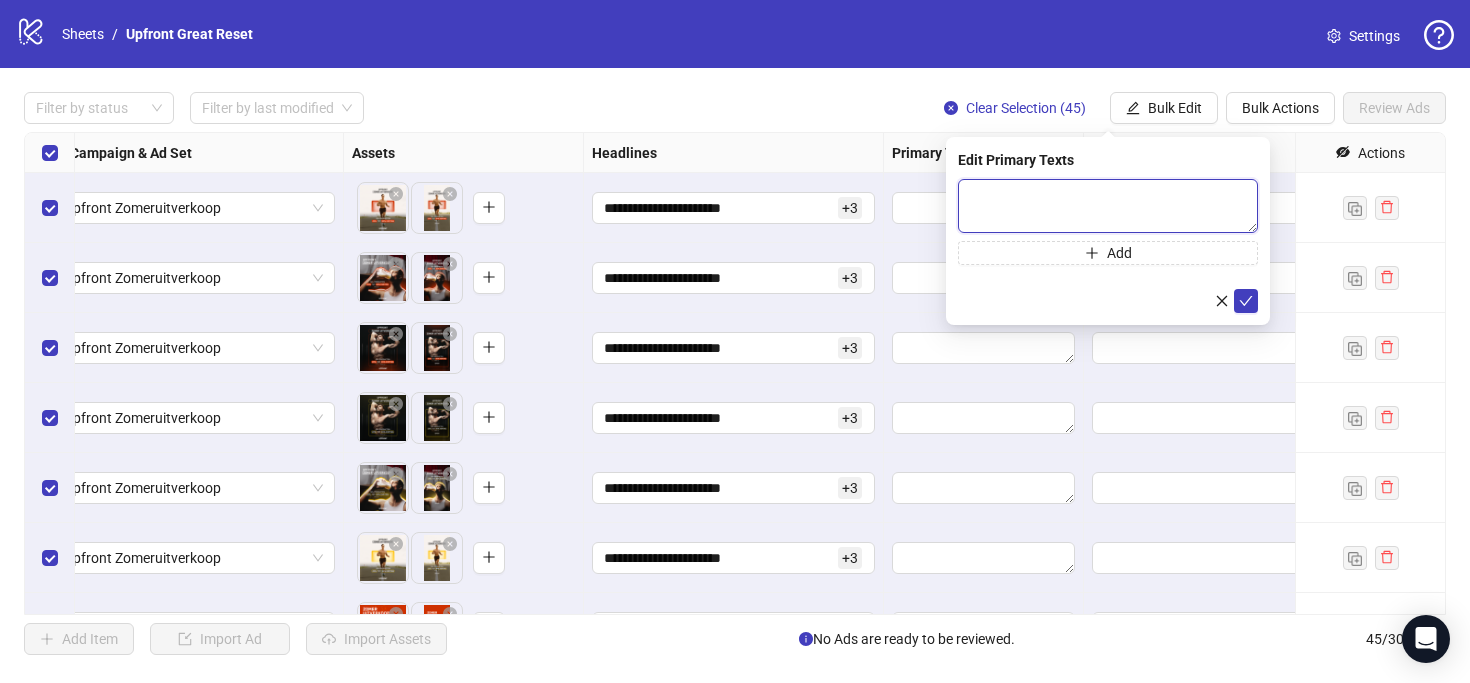 click at bounding box center [1108, 206] 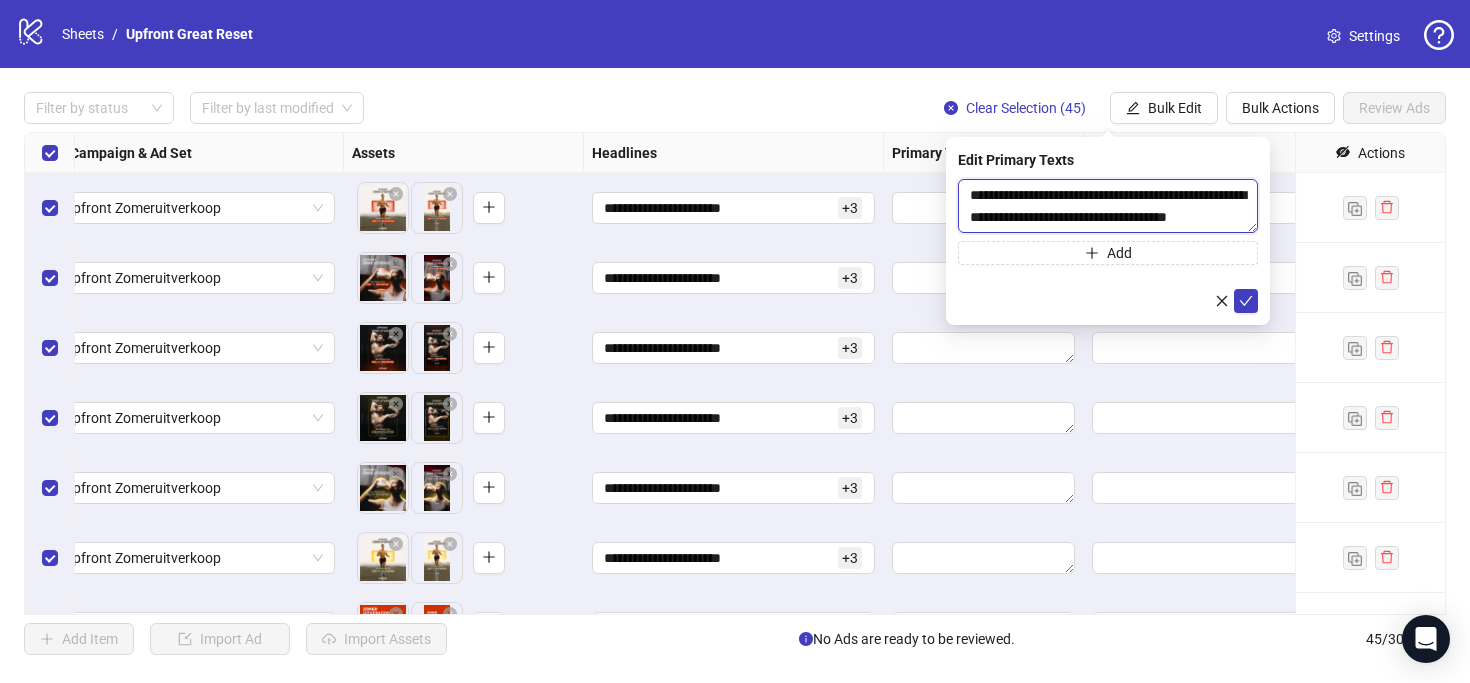 scroll, scrollTop: 22, scrollLeft: 0, axis: vertical 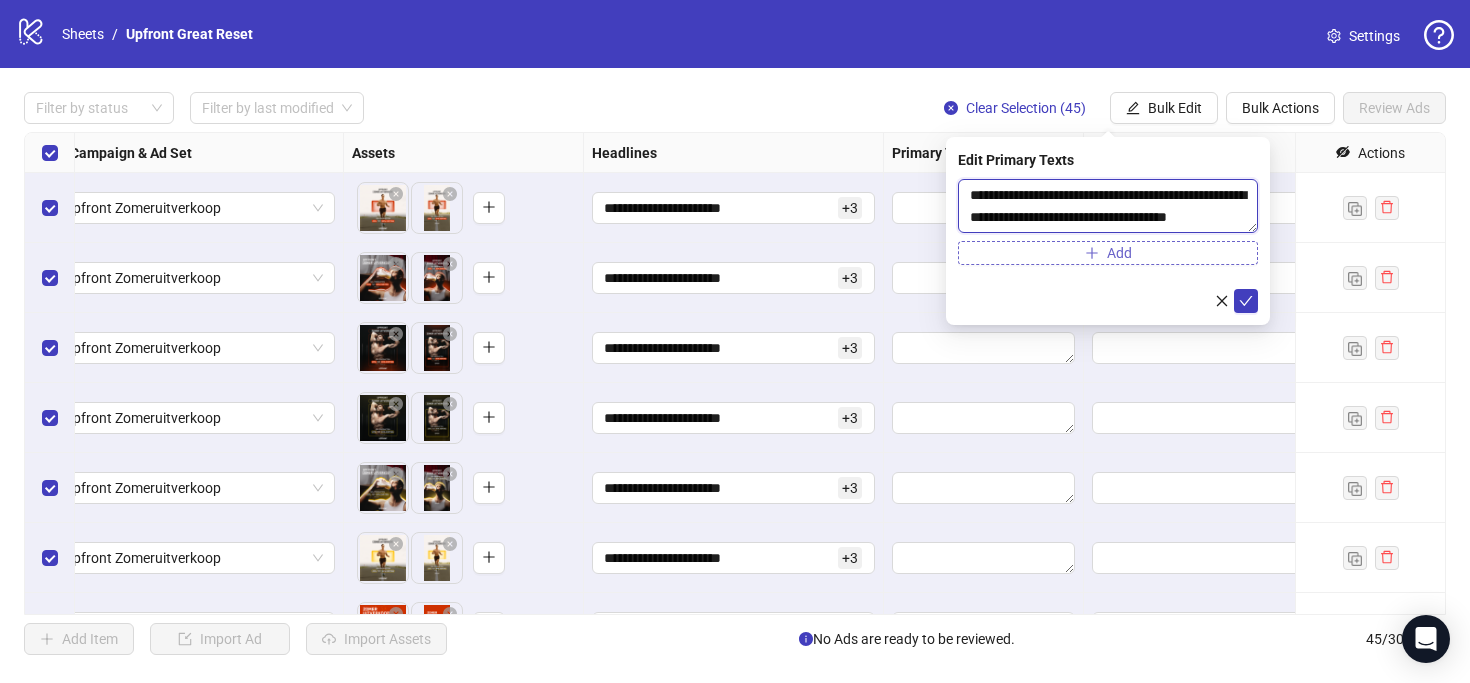 type on "**********" 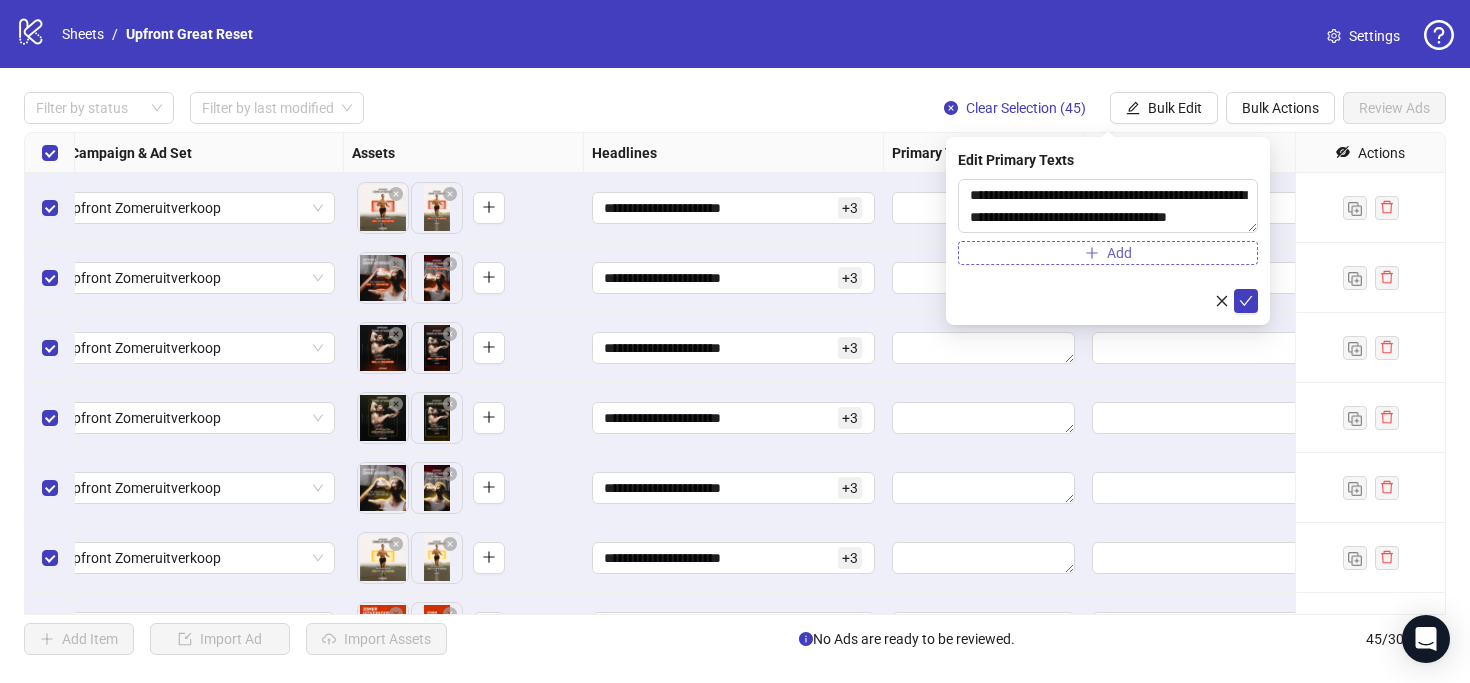 click on "Add" at bounding box center [1108, 253] 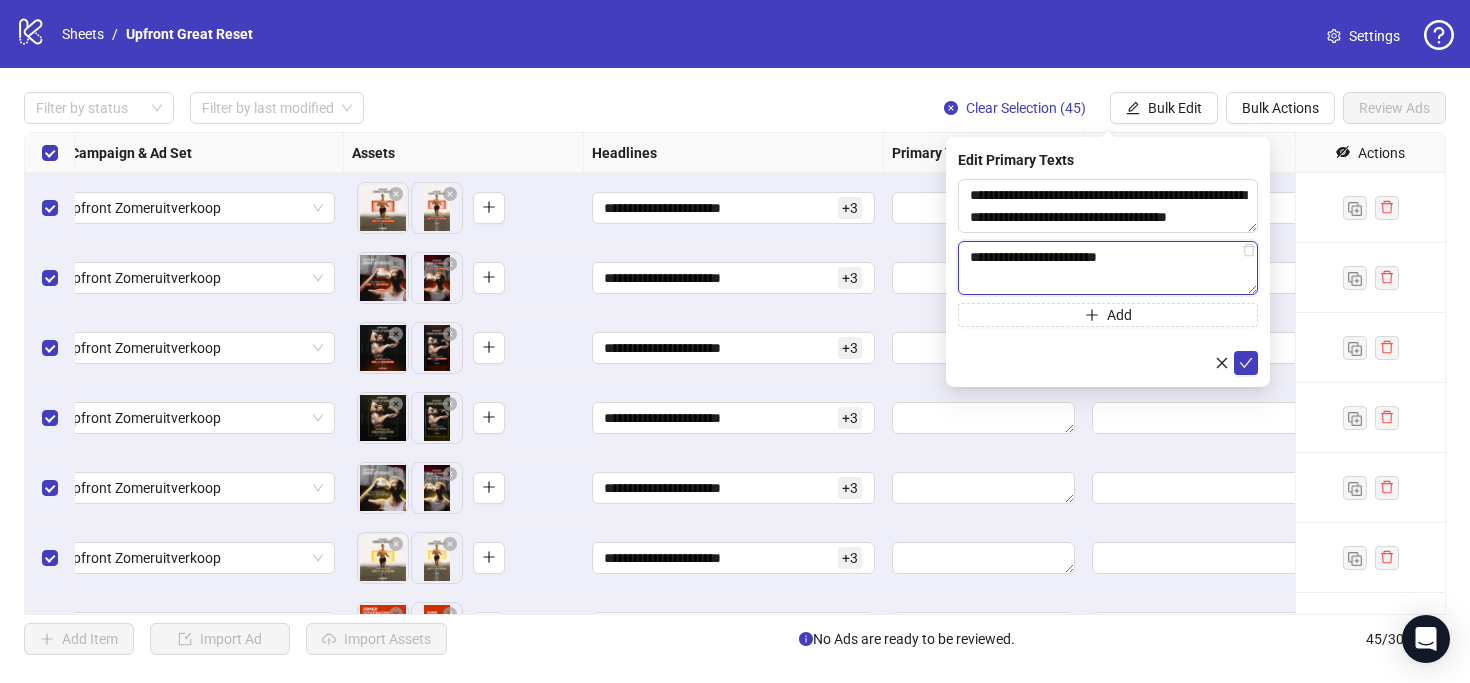 click on "**********" at bounding box center [1108, 268] 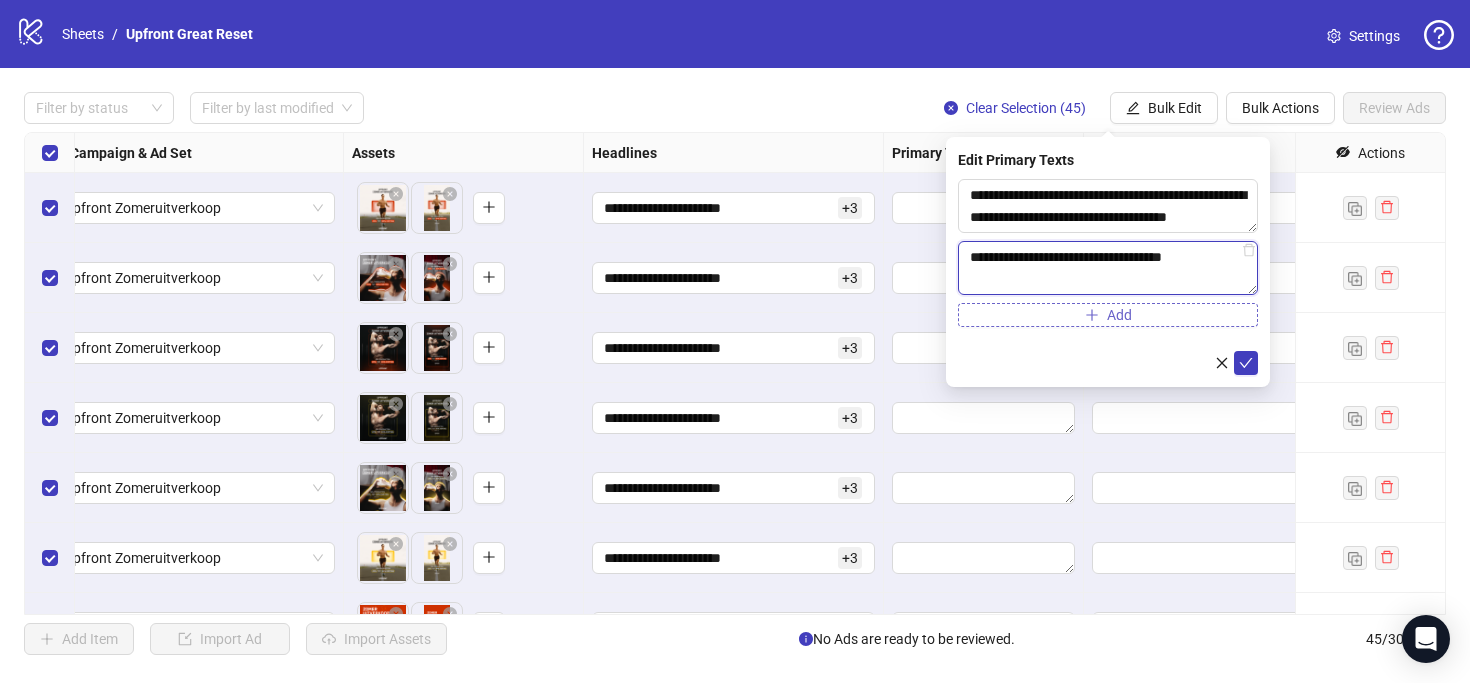 type on "**********" 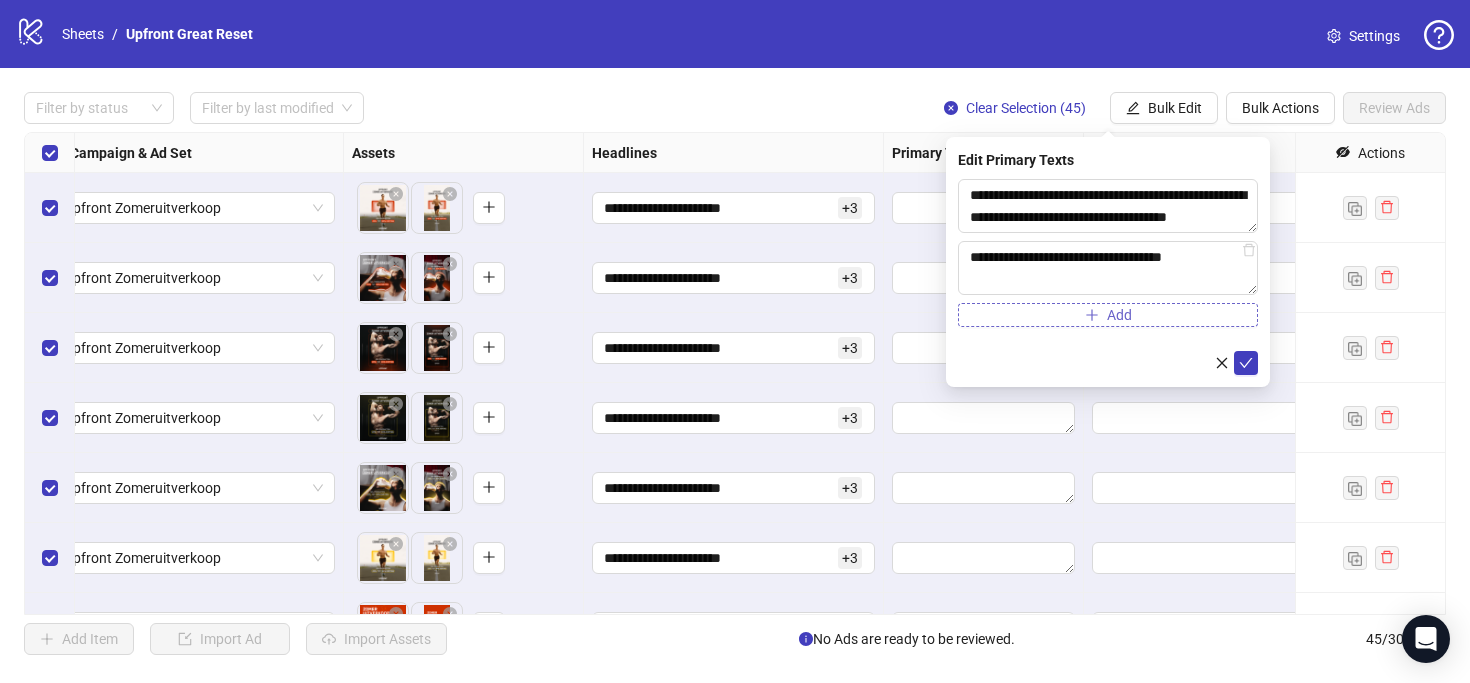 click on "Add" at bounding box center [1108, 315] 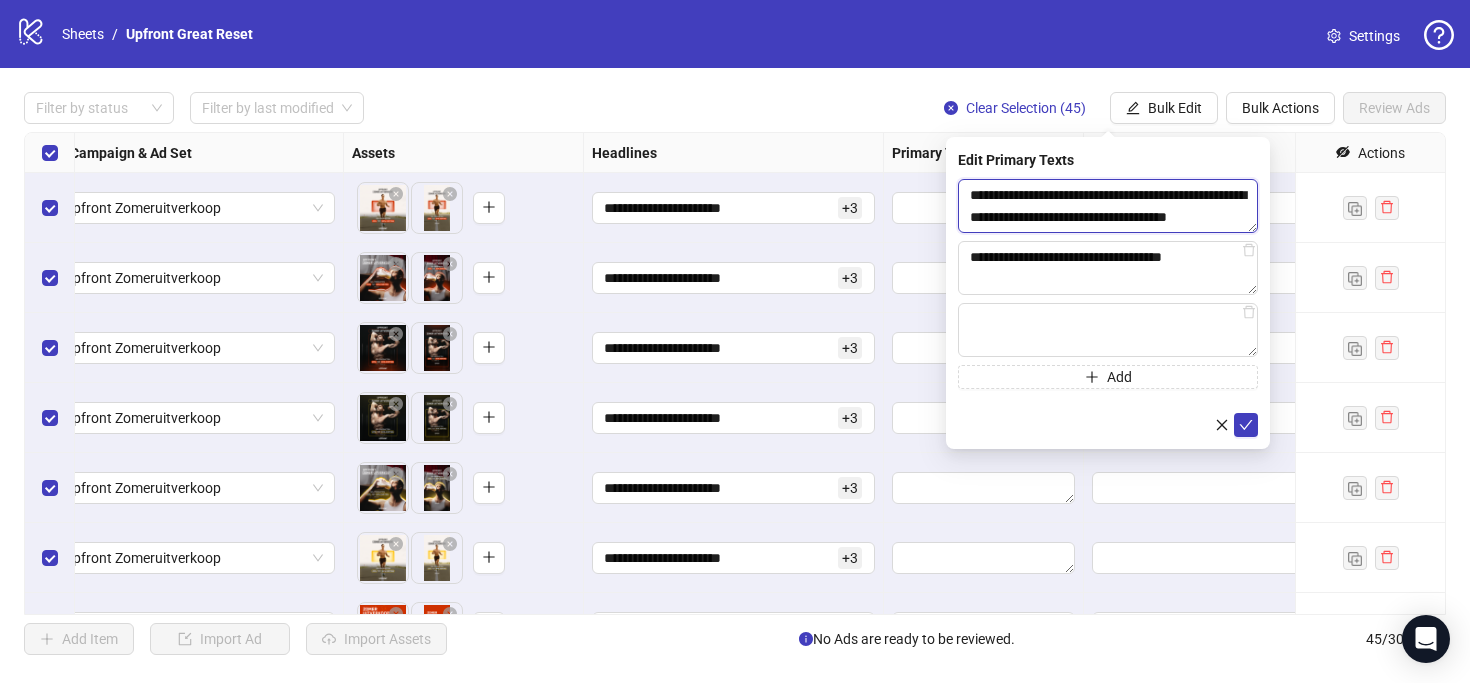 click on "**********" at bounding box center (1108, 206) 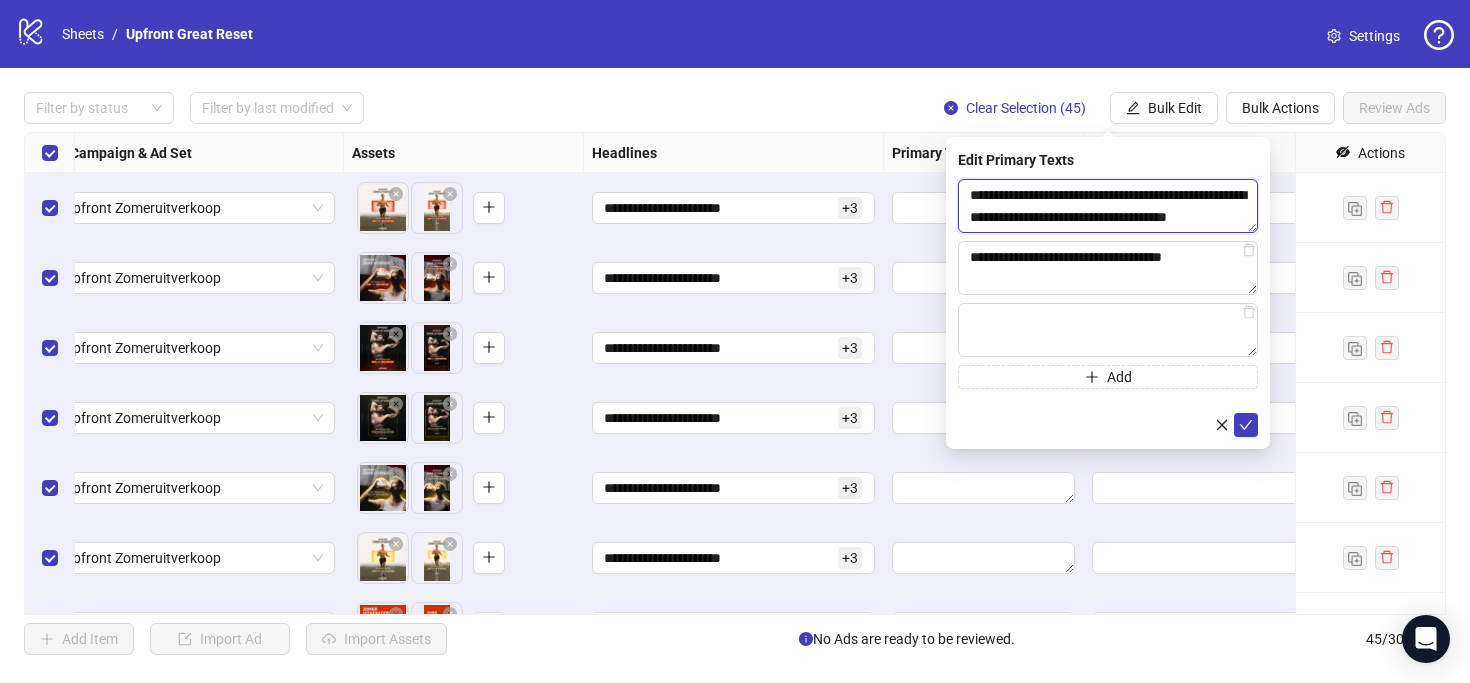 scroll, scrollTop: 22, scrollLeft: 0, axis: vertical 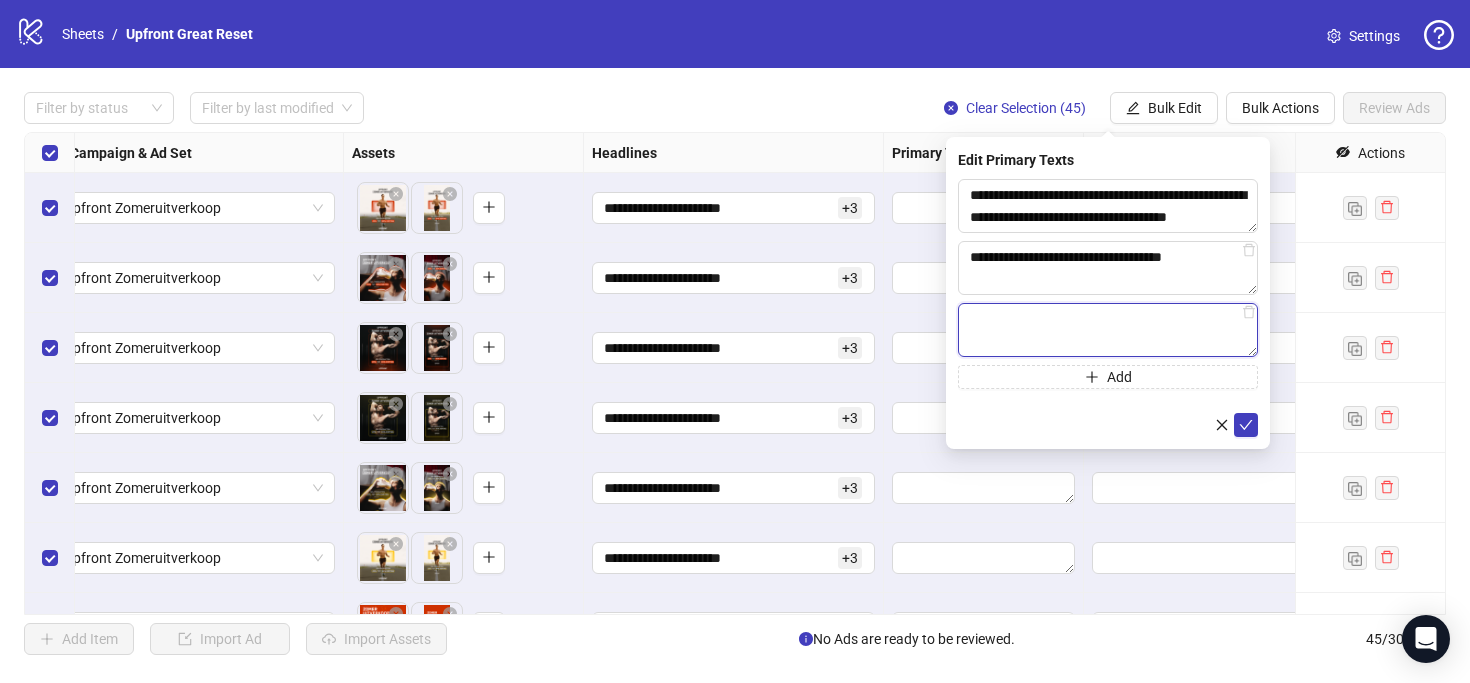 click at bounding box center (1108, 330) 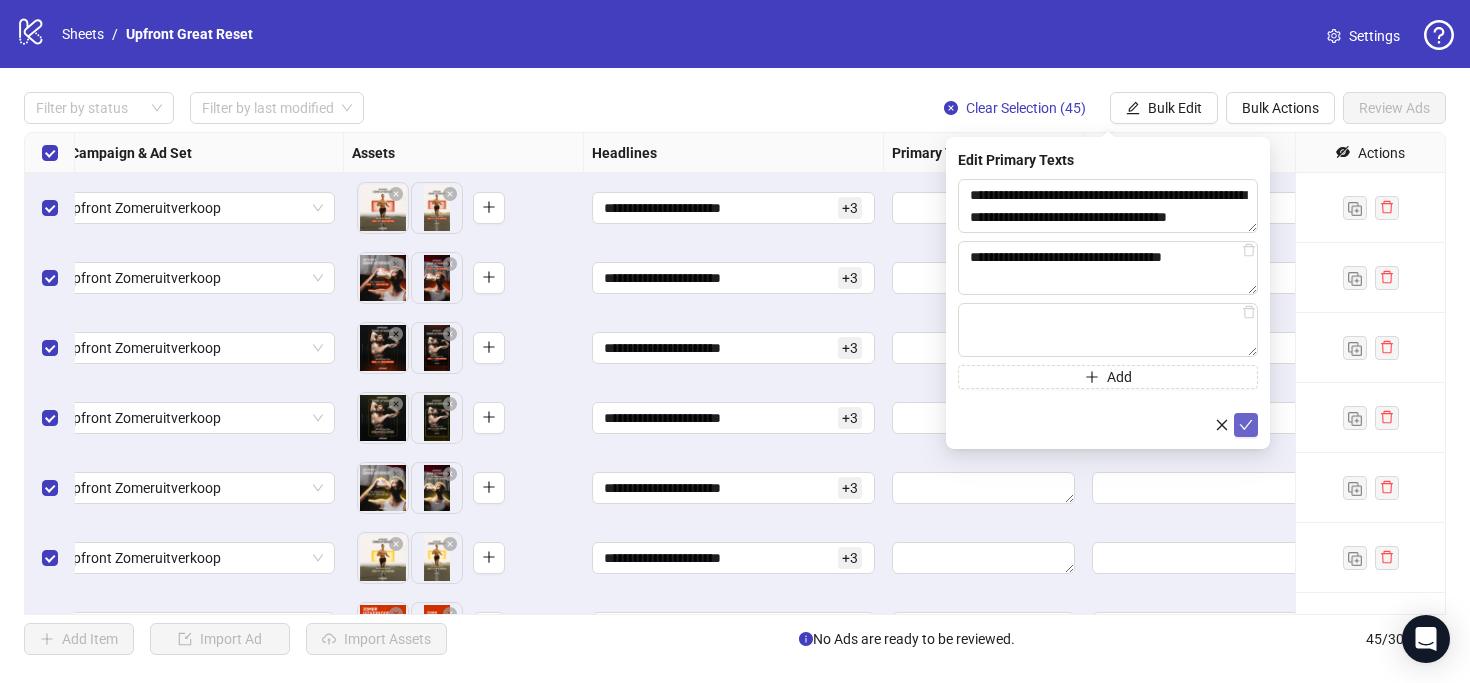 click 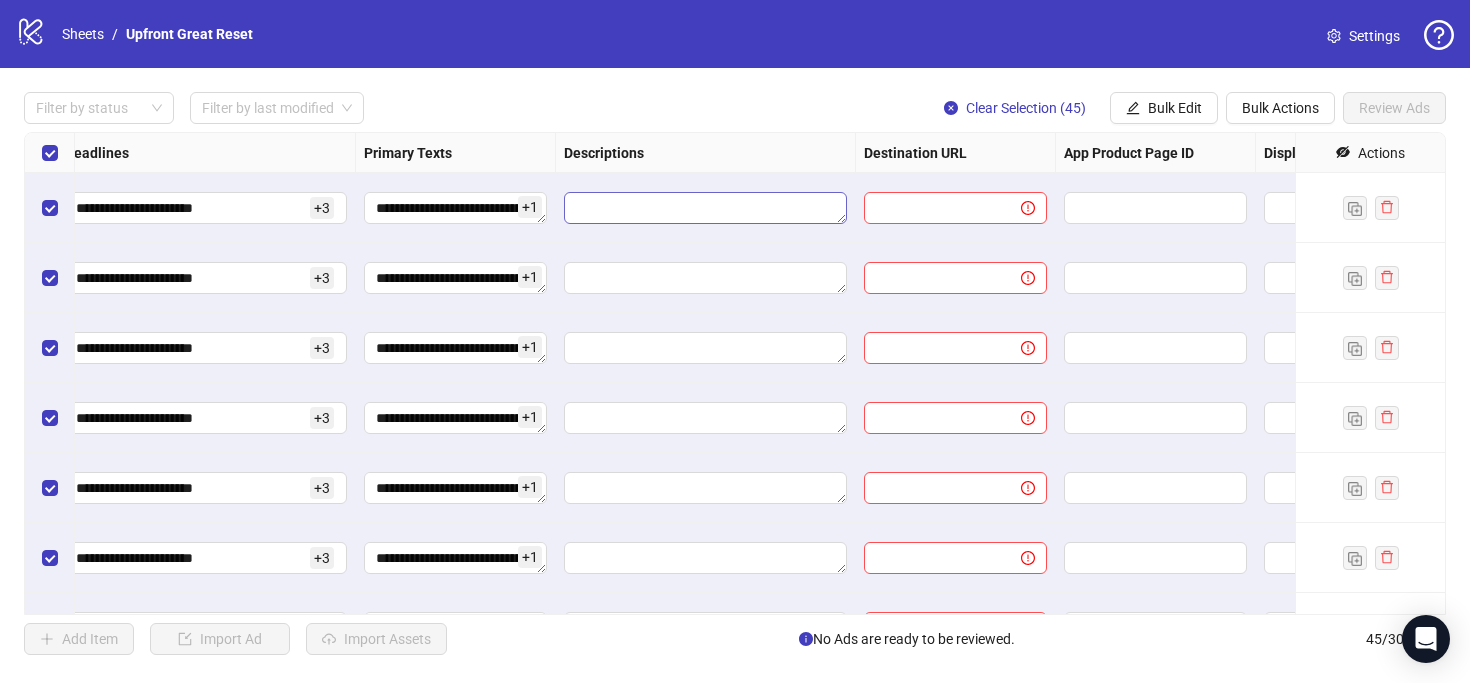 scroll, scrollTop: 0, scrollLeft: 1177, axis: horizontal 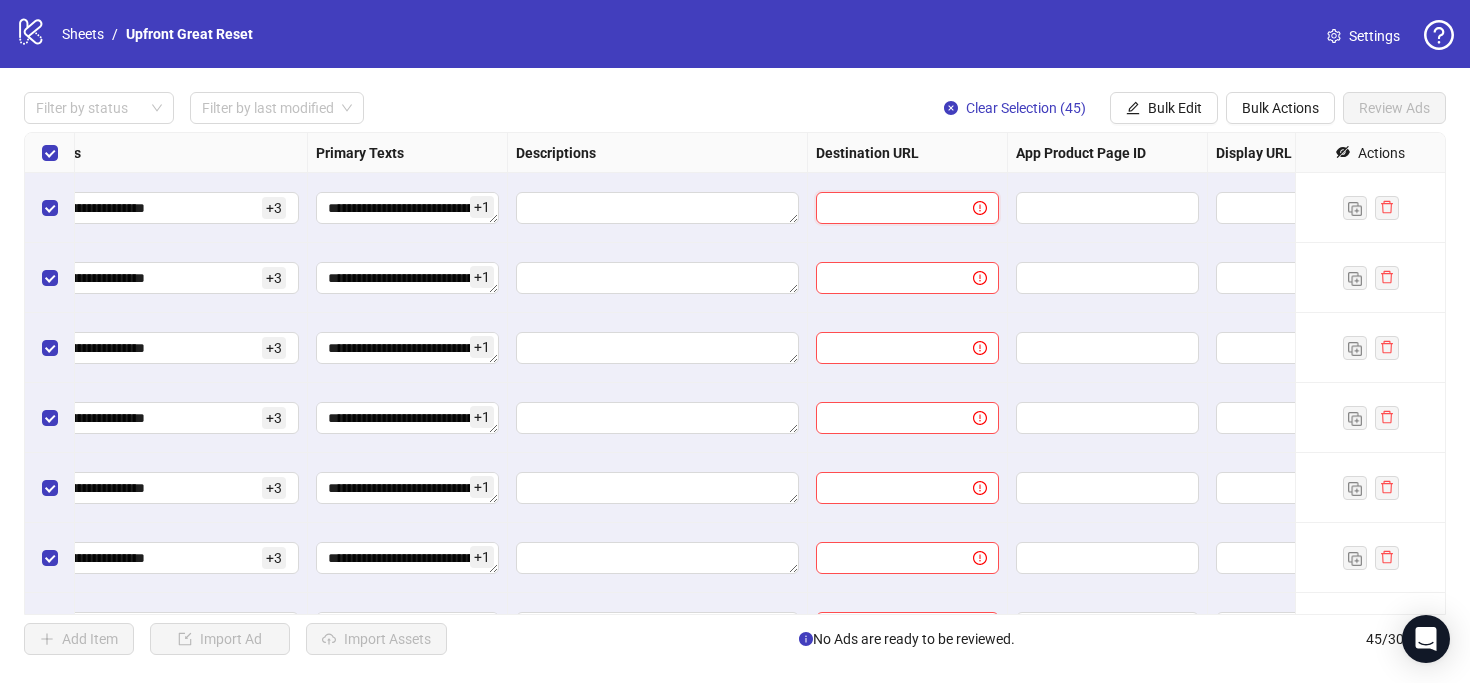 click at bounding box center [886, 208] 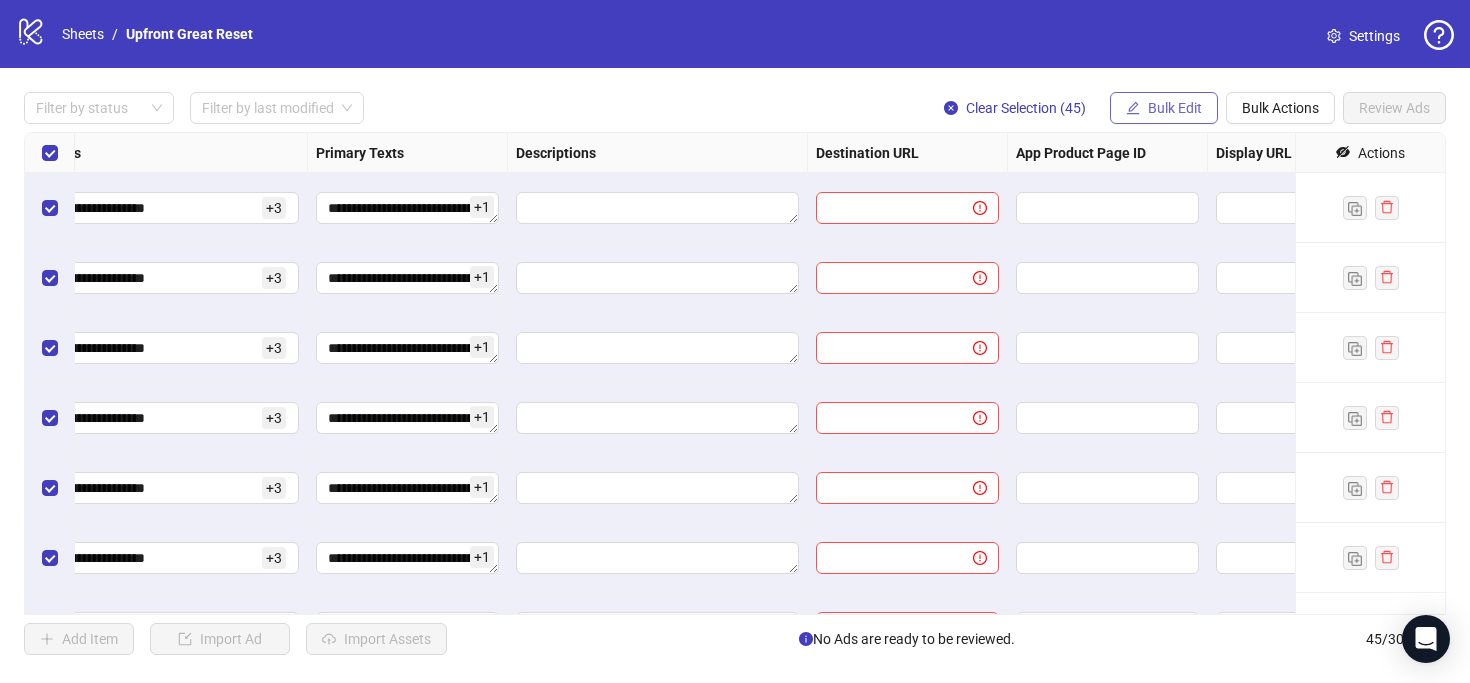 click on "Bulk Edit" at bounding box center [1175, 108] 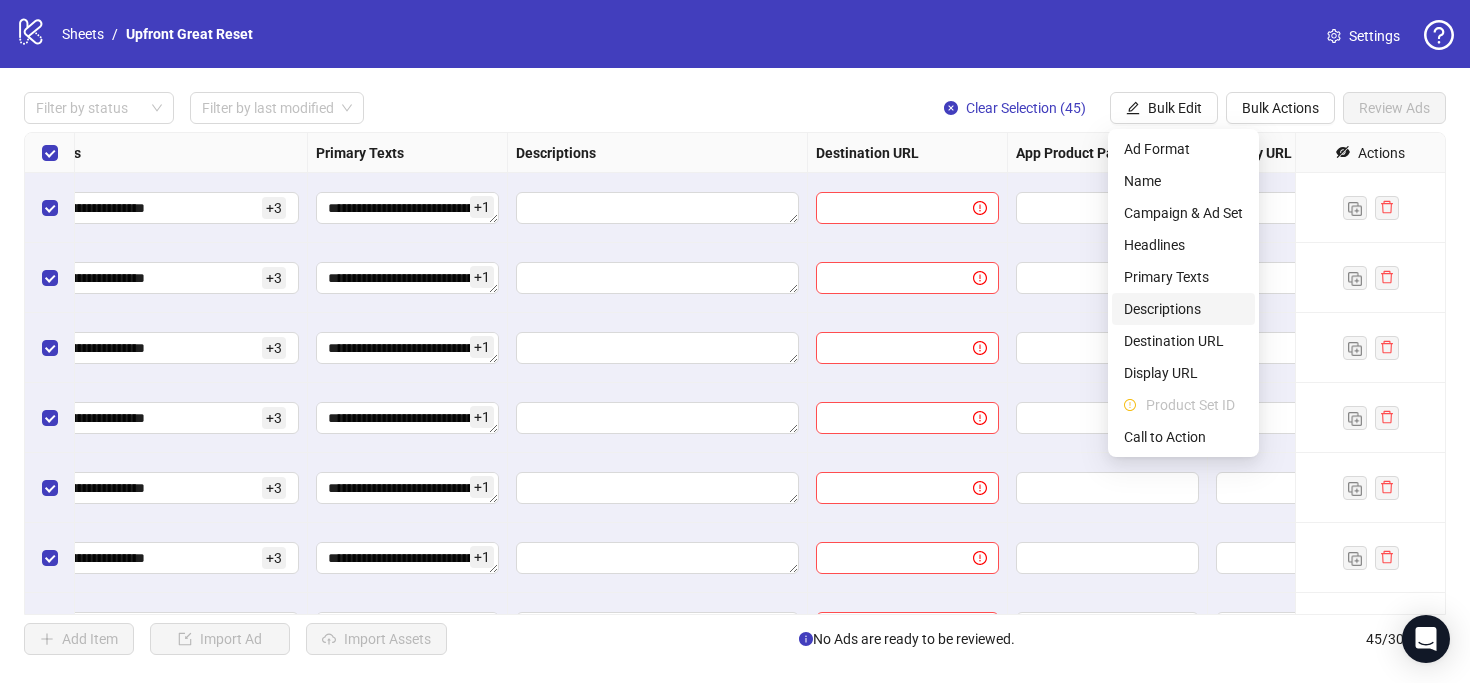 click on "Descriptions" at bounding box center [1183, 309] 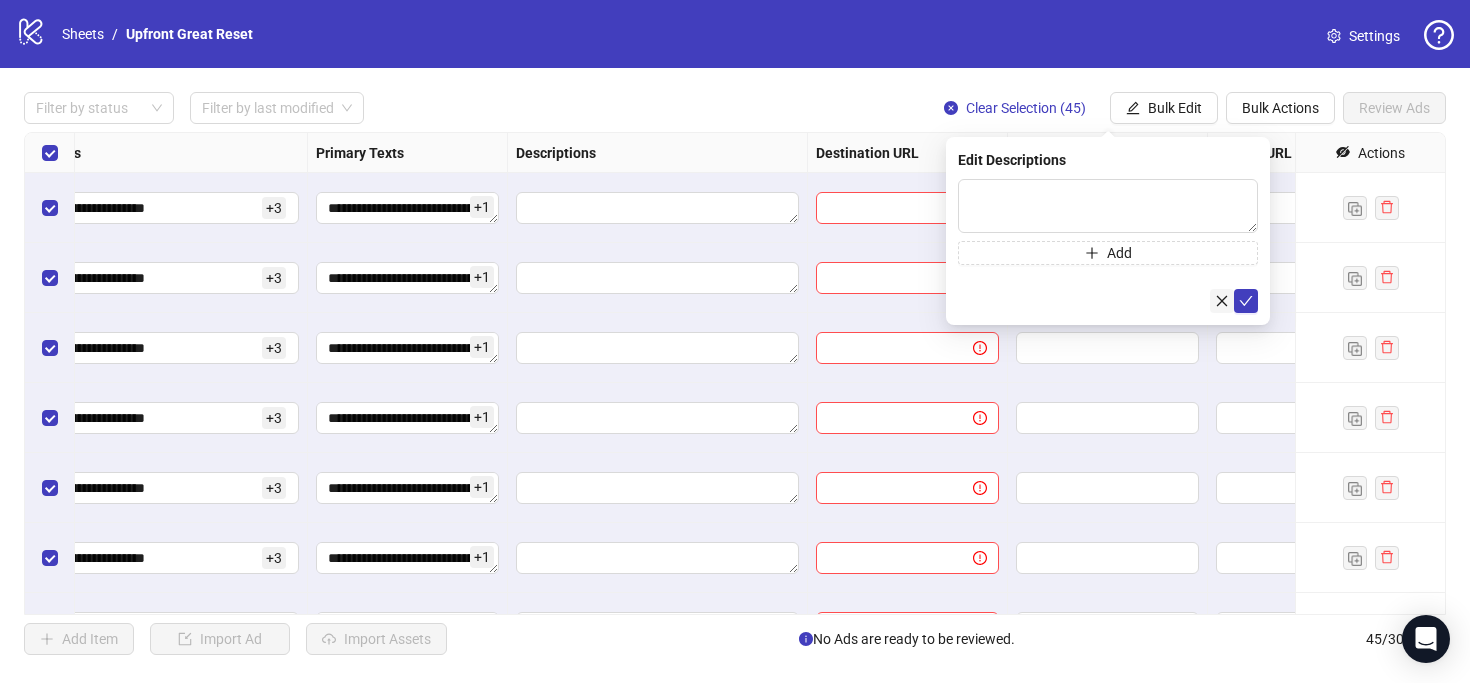click 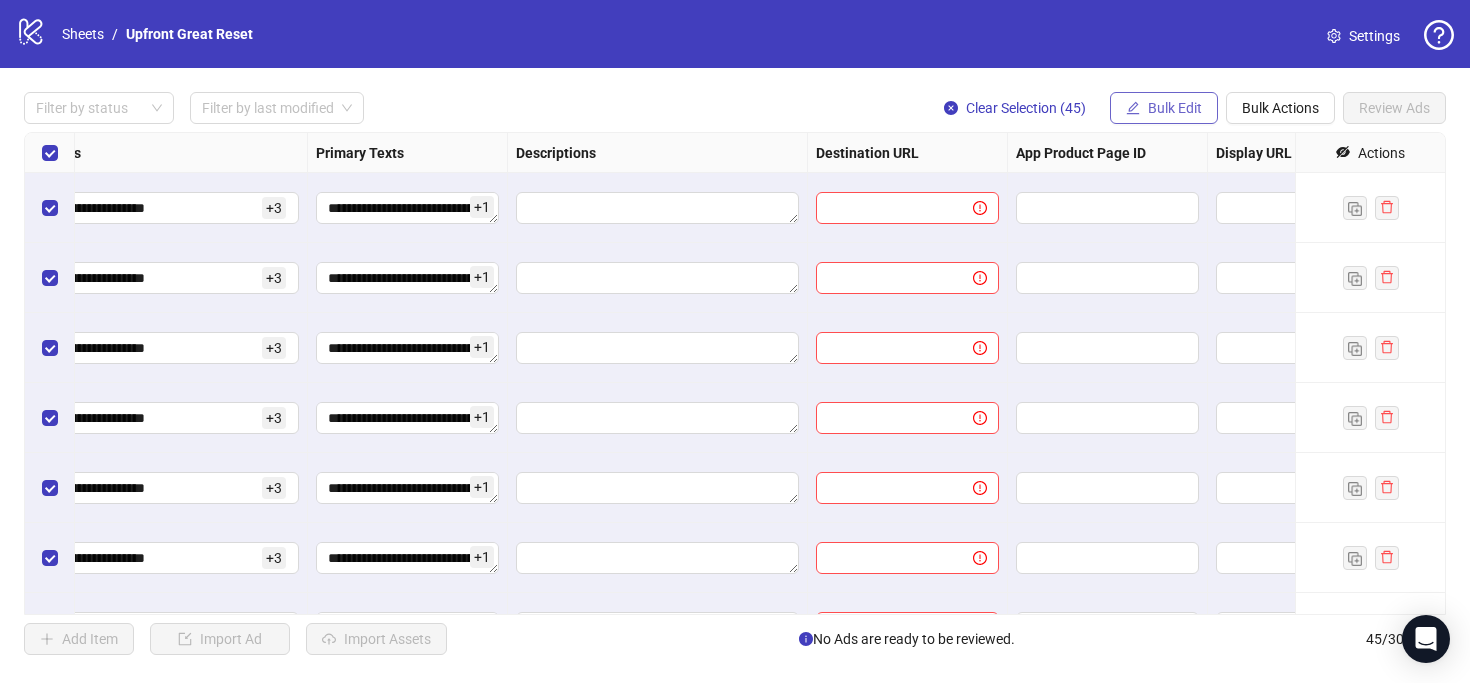 click on "Bulk Edit" at bounding box center (1175, 108) 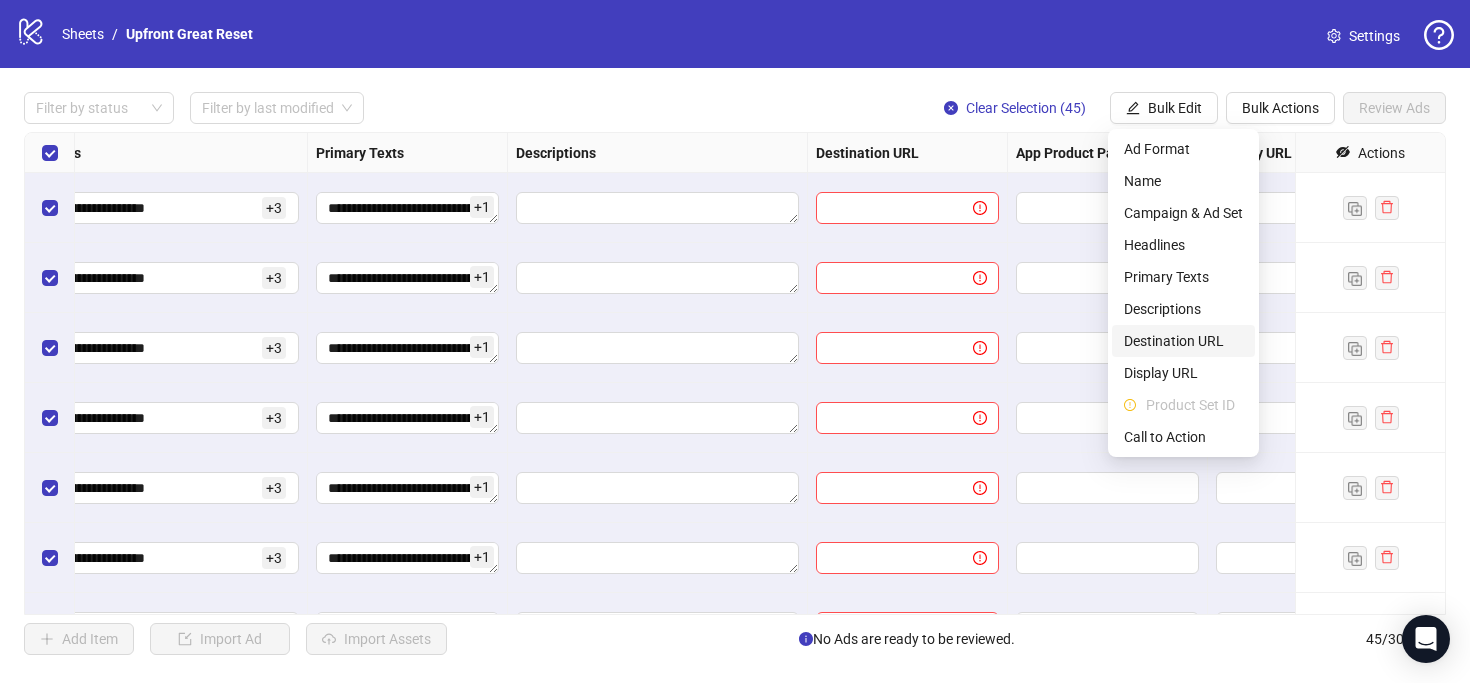 click on "Destination URL" at bounding box center [1183, 341] 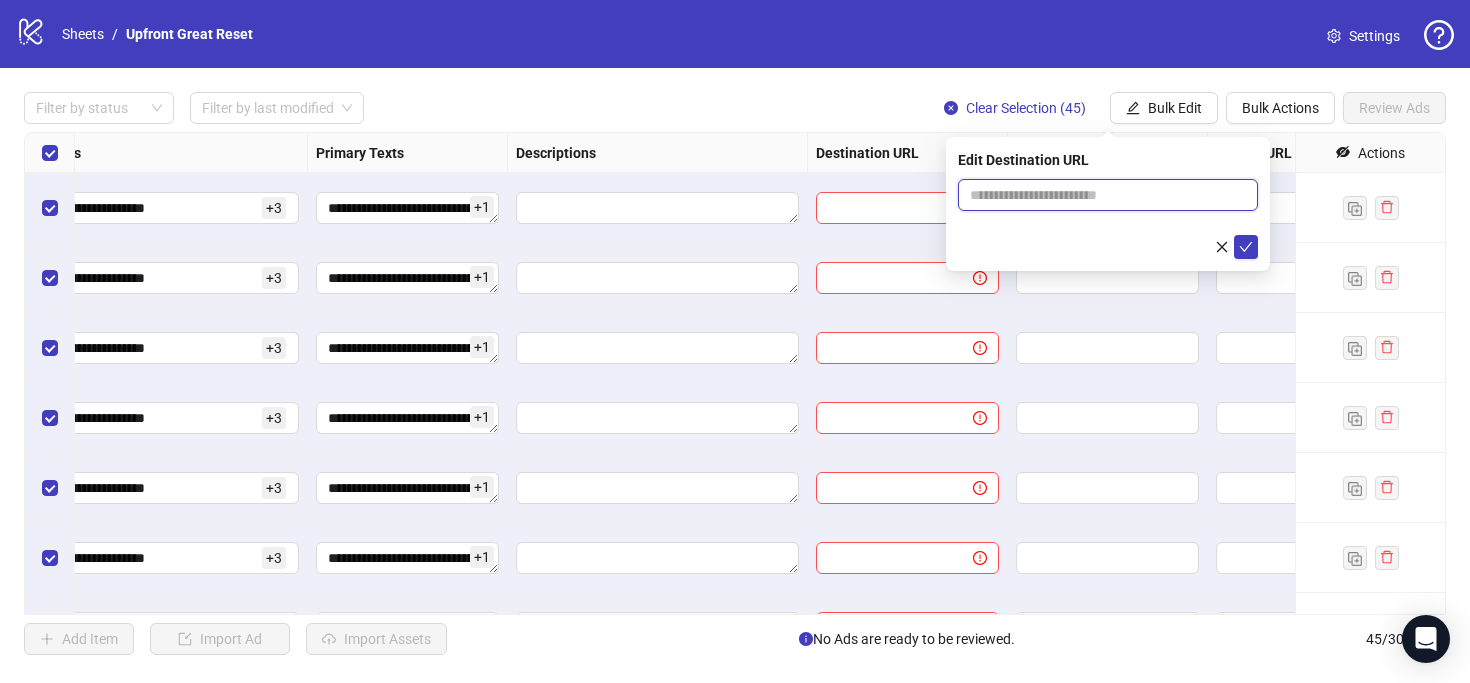 click at bounding box center (1100, 195) 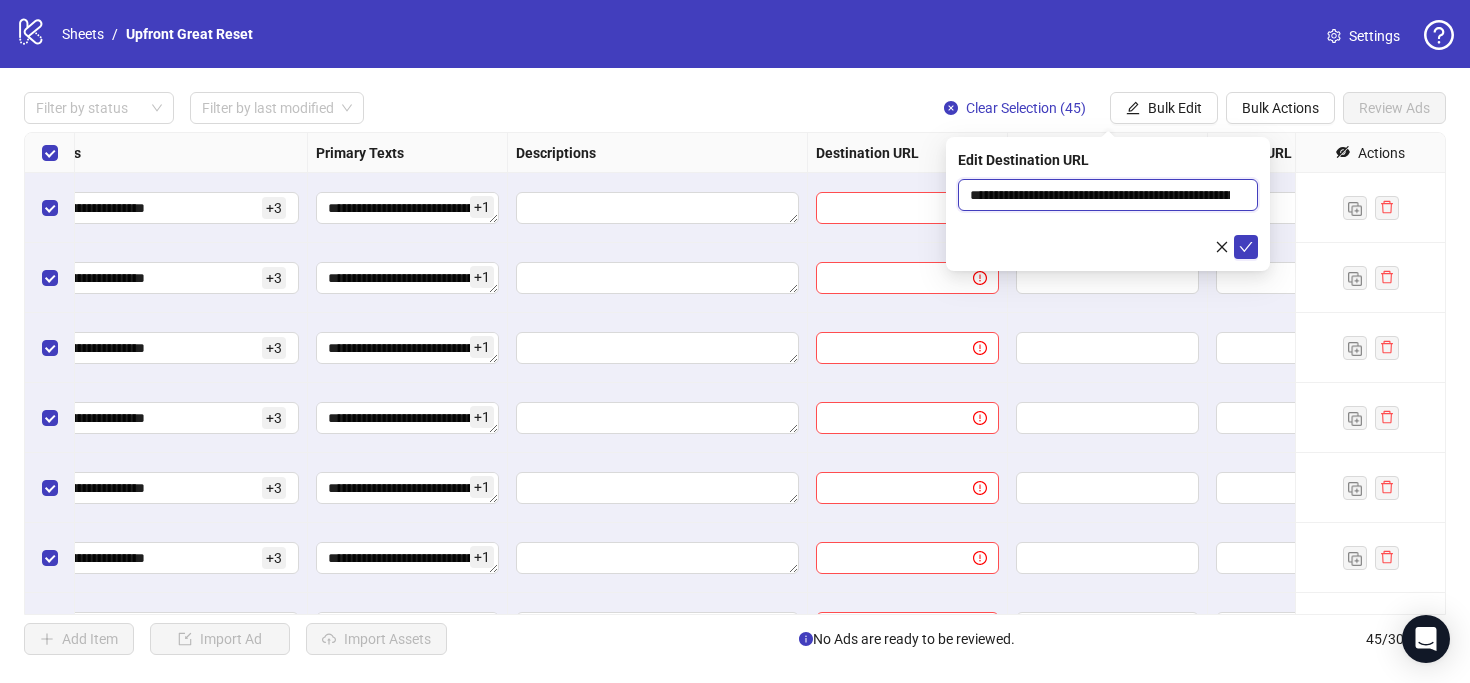 scroll, scrollTop: 0, scrollLeft: 97, axis: horizontal 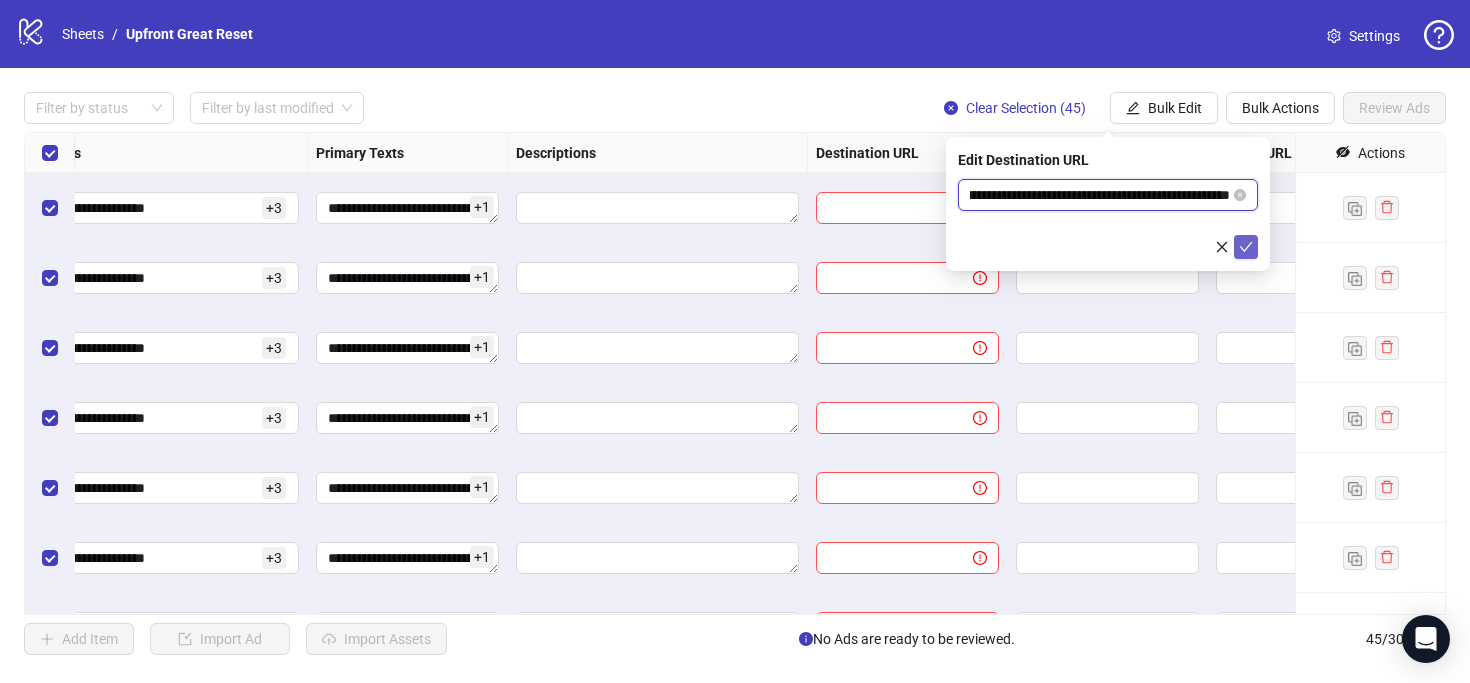 type on "**********" 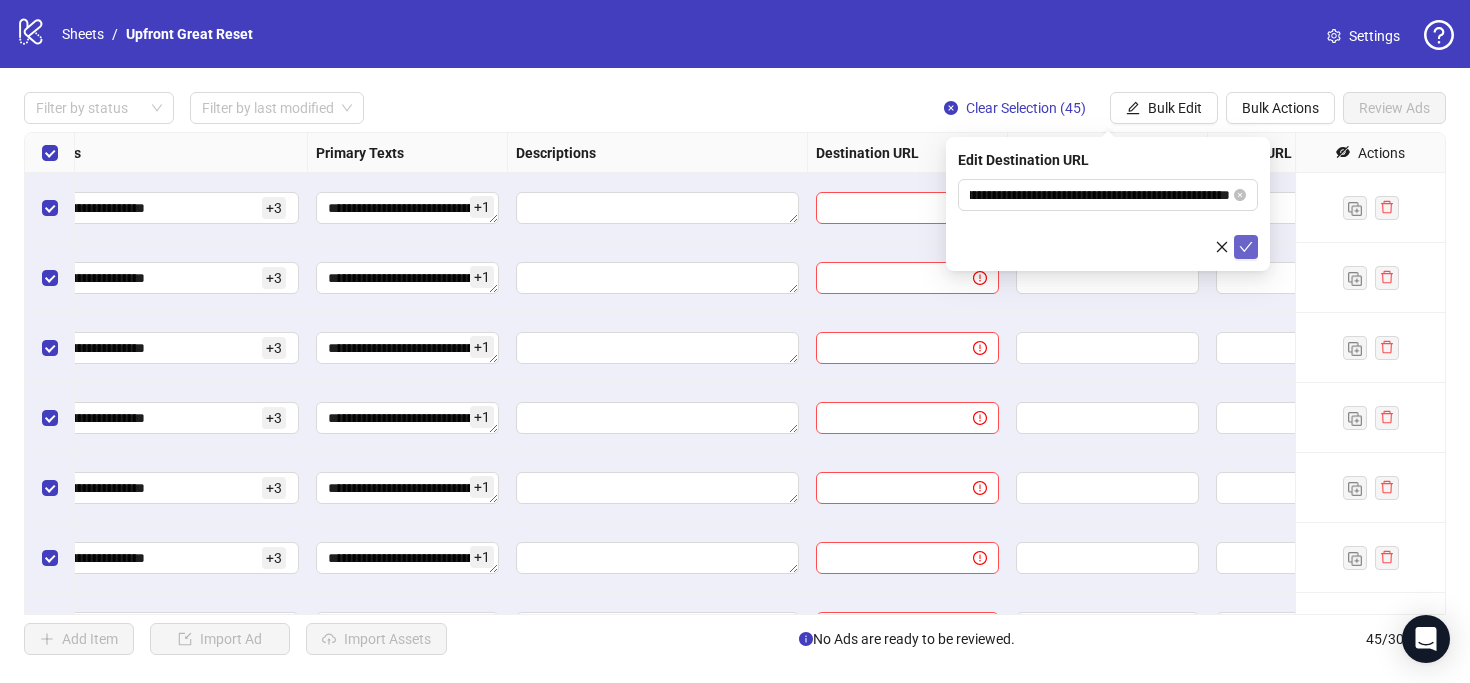 click 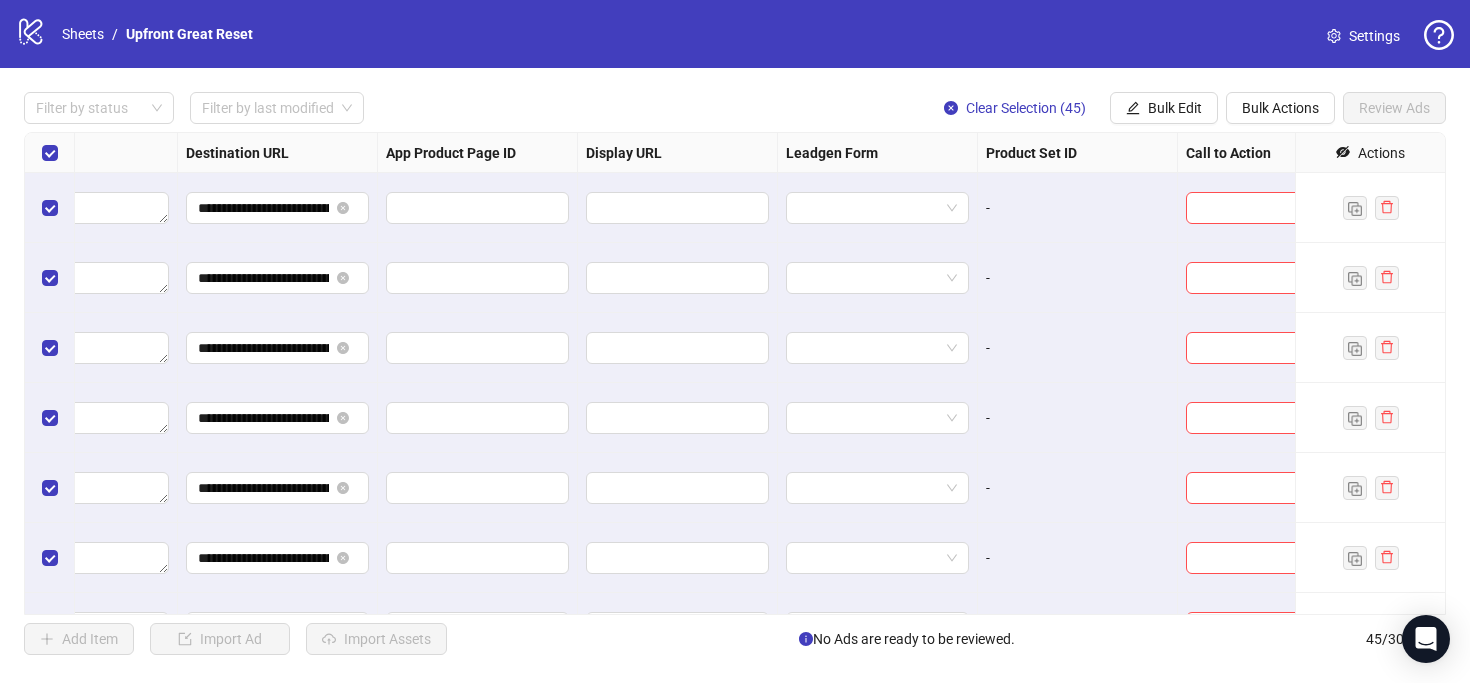 scroll, scrollTop: 0, scrollLeft: 1827, axis: horizontal 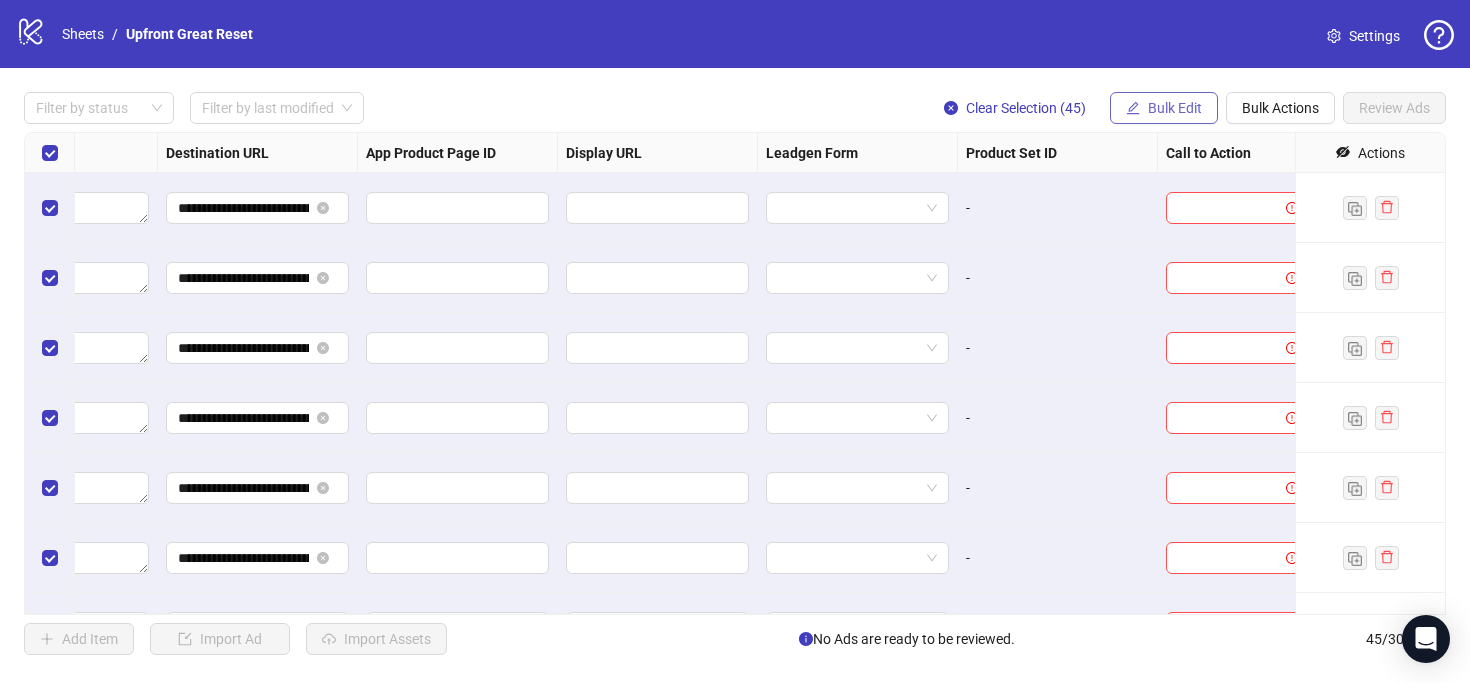 click on "Bulk Edit" at bounding box center [1164, 108] 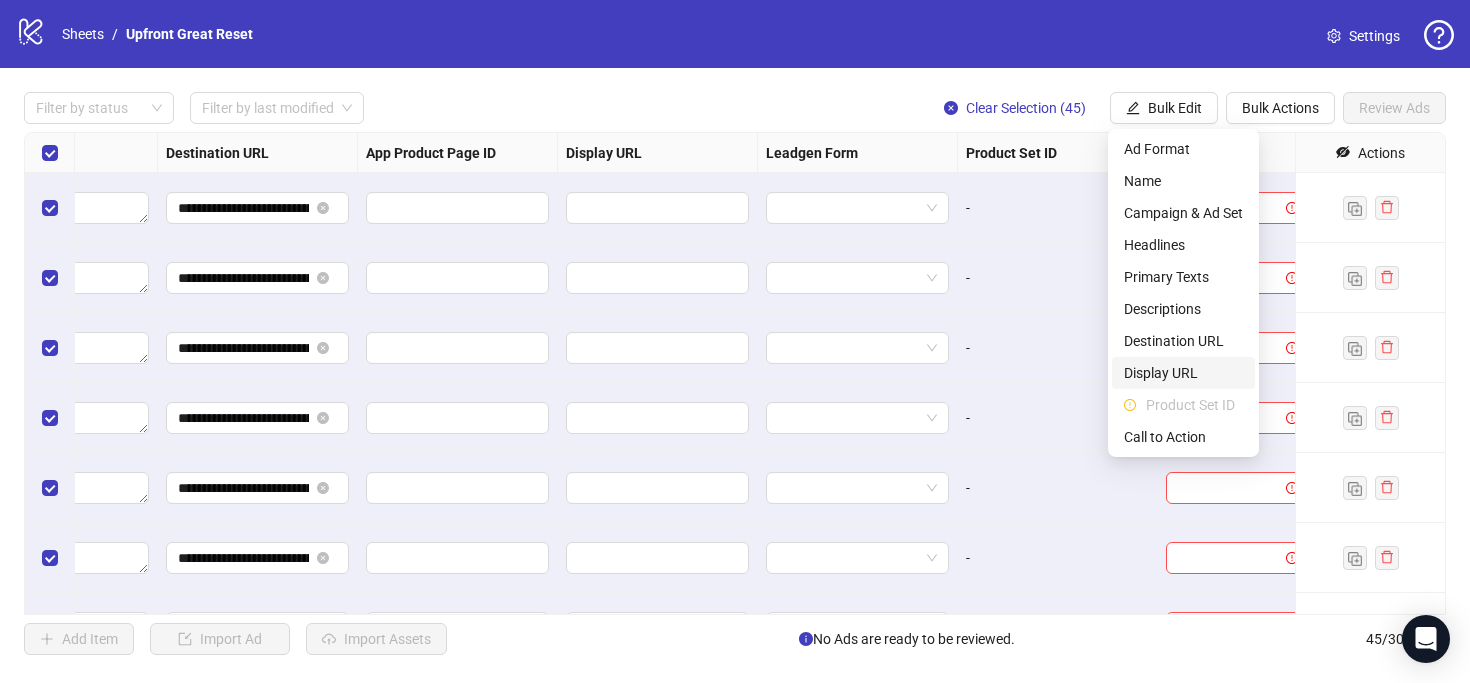click on "Display URL" at bounding box center (1183, 373) 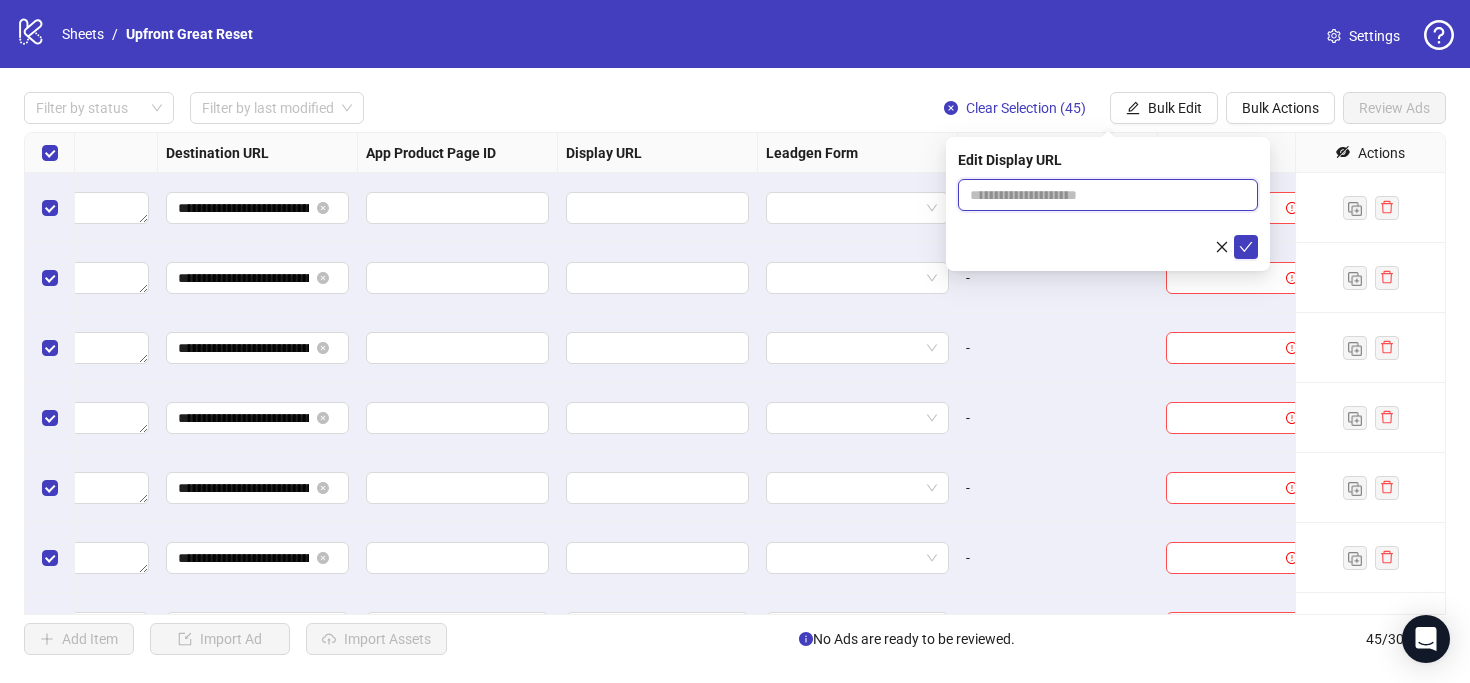 click at bounding box center (1108, 195) 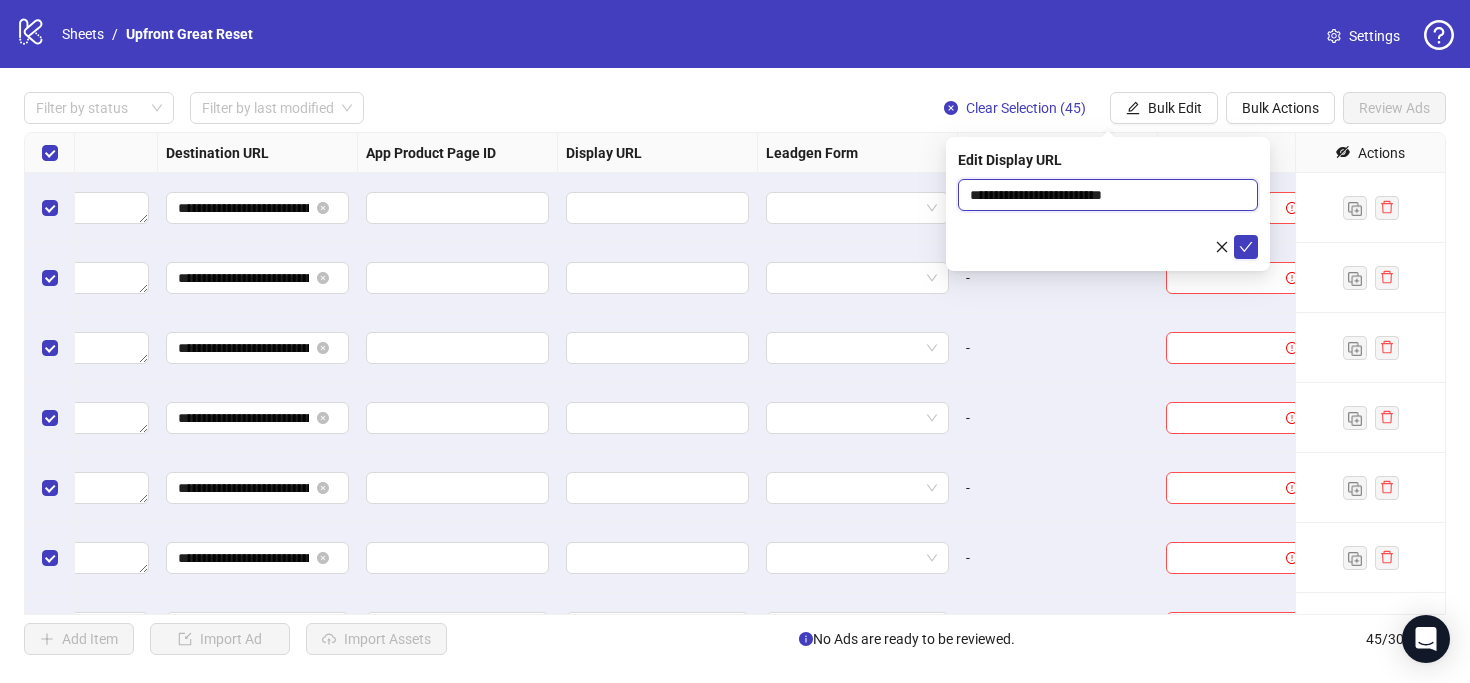 type on "**********" 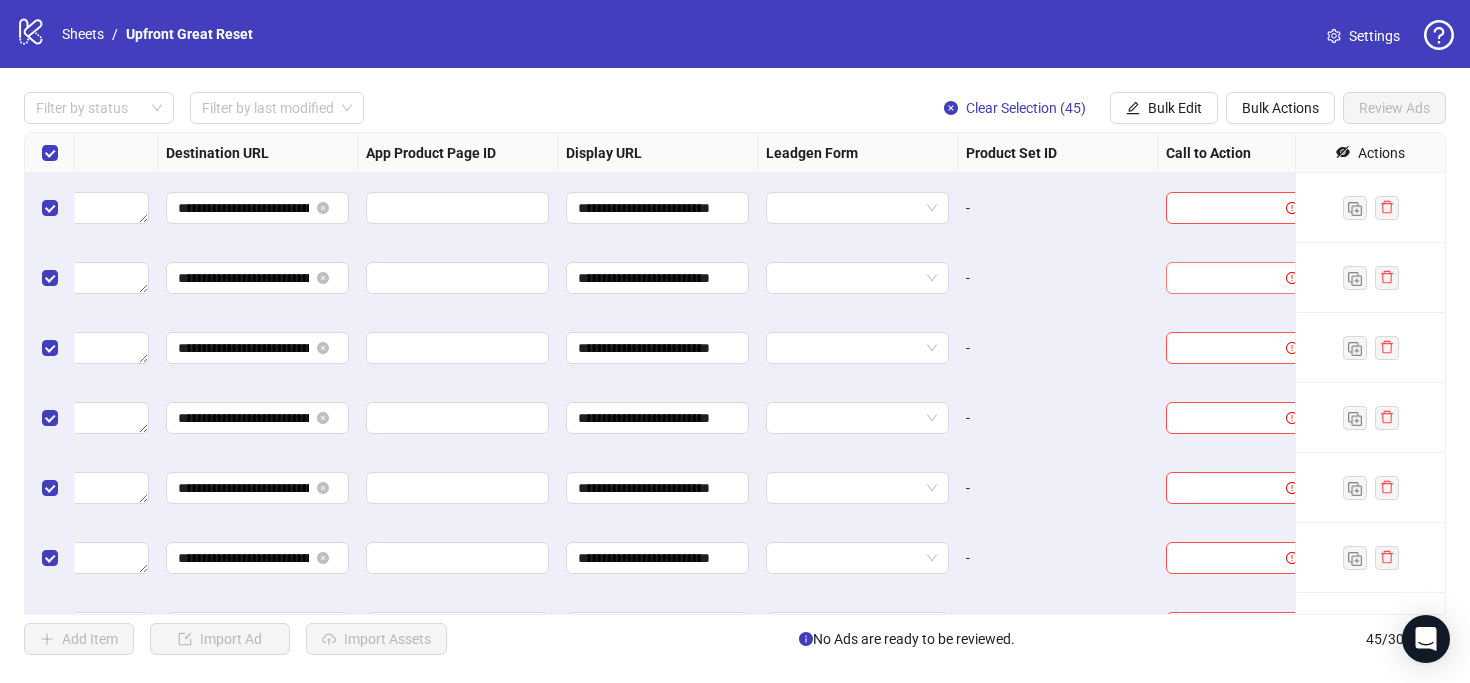 scroll, scrollTop: 0, scrollLeft: 1850, axis: horizontal 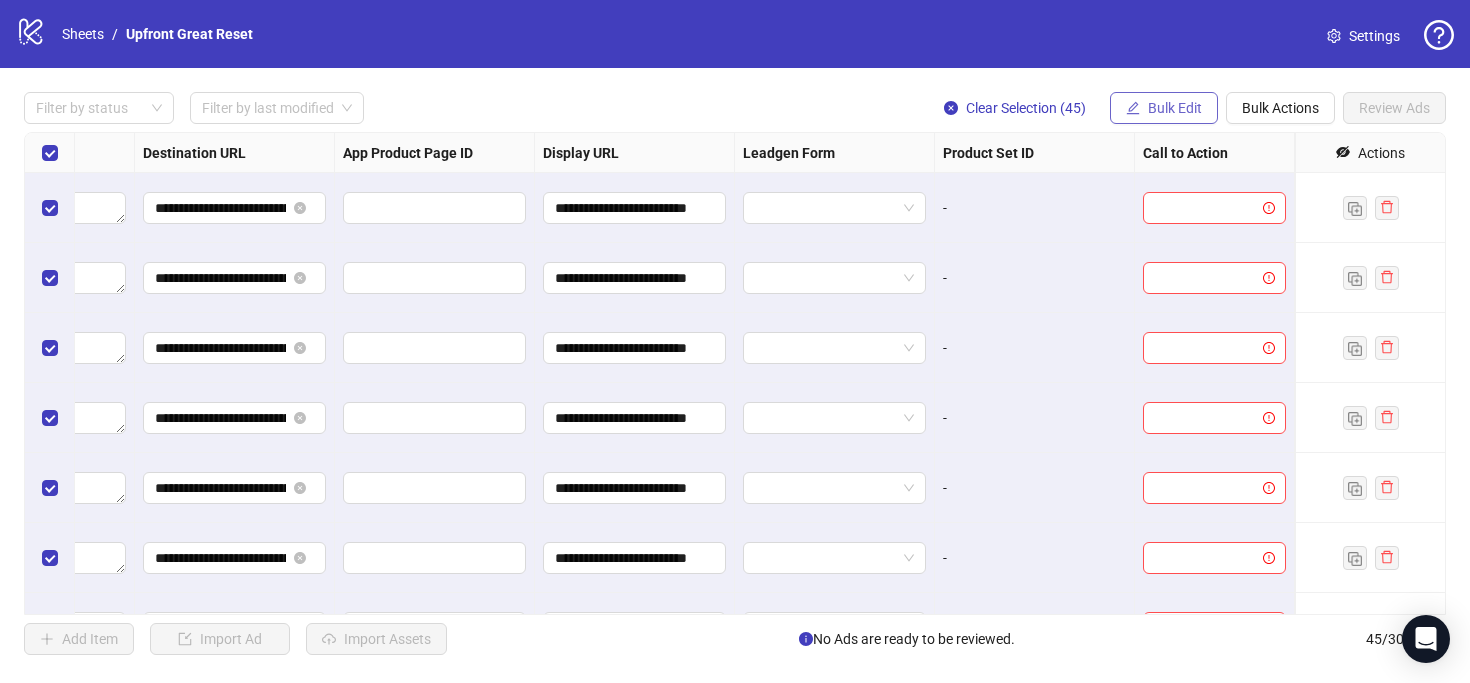 click on "Bulk Edit" at bounding box center [1175, 108] 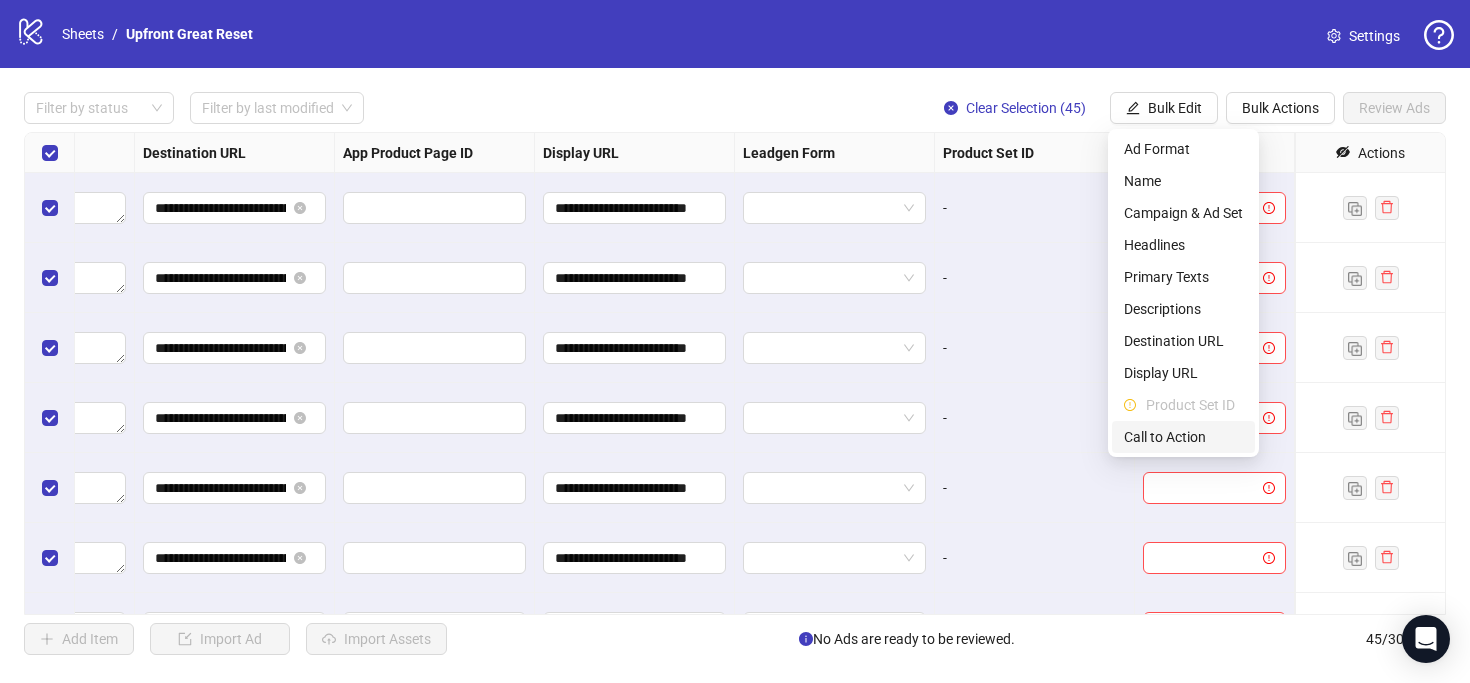 click on "Call to Action" at bounding box center (1183, 437) 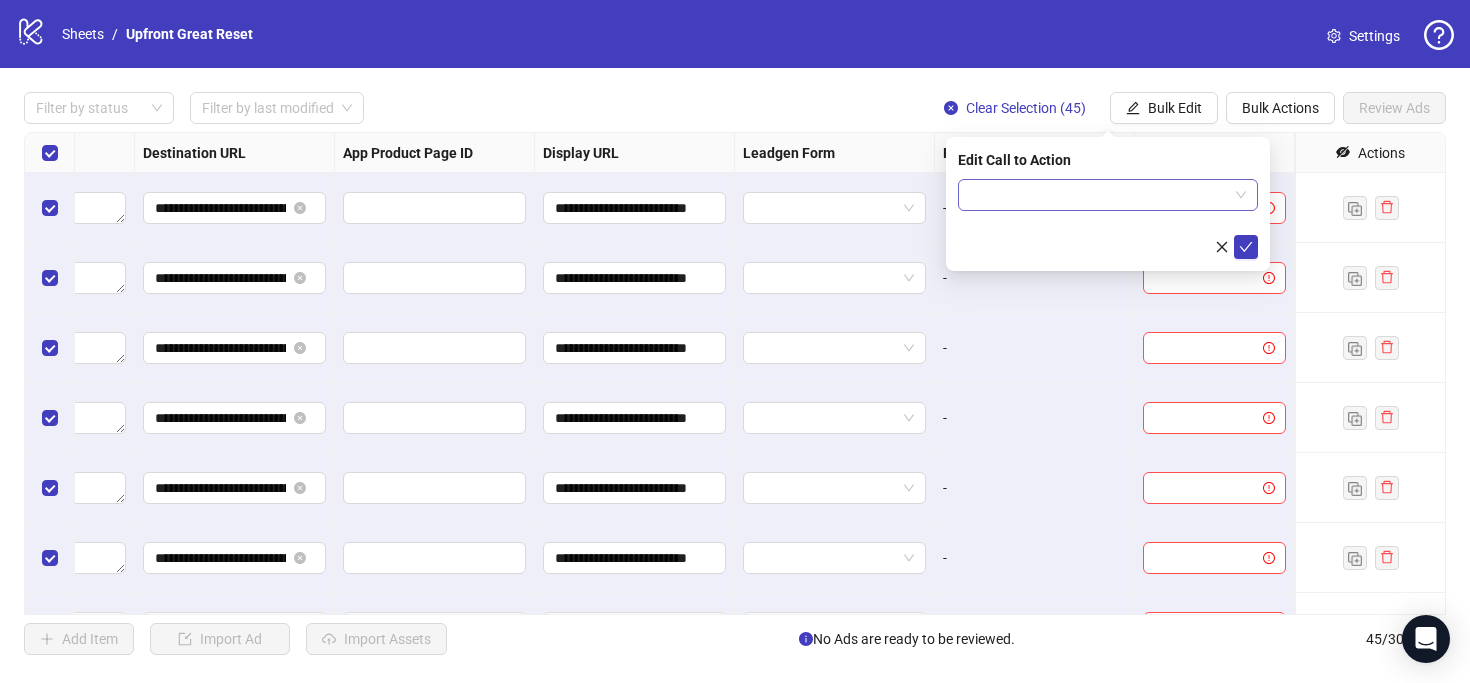click at bounding box center (1099, 195) 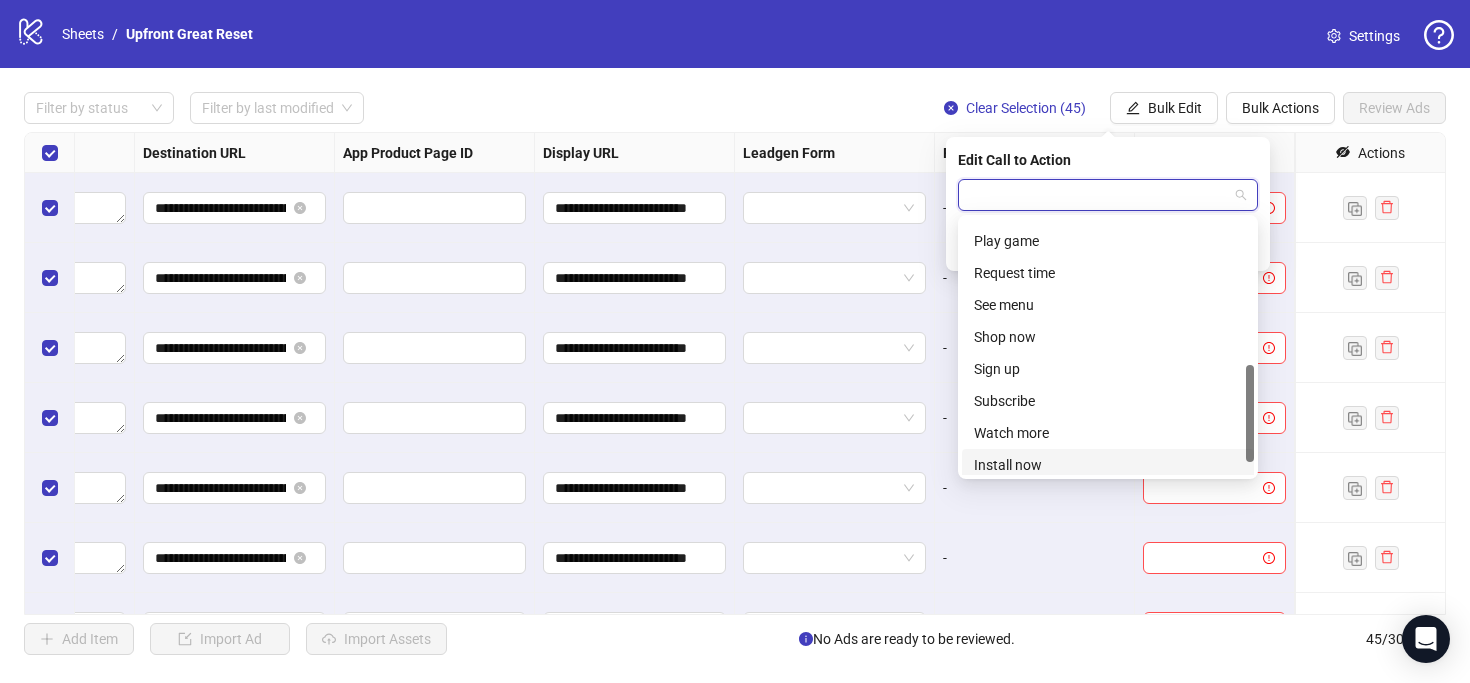 scroll, scrollTop: 377, scrollLeft: 0, axis: vertical 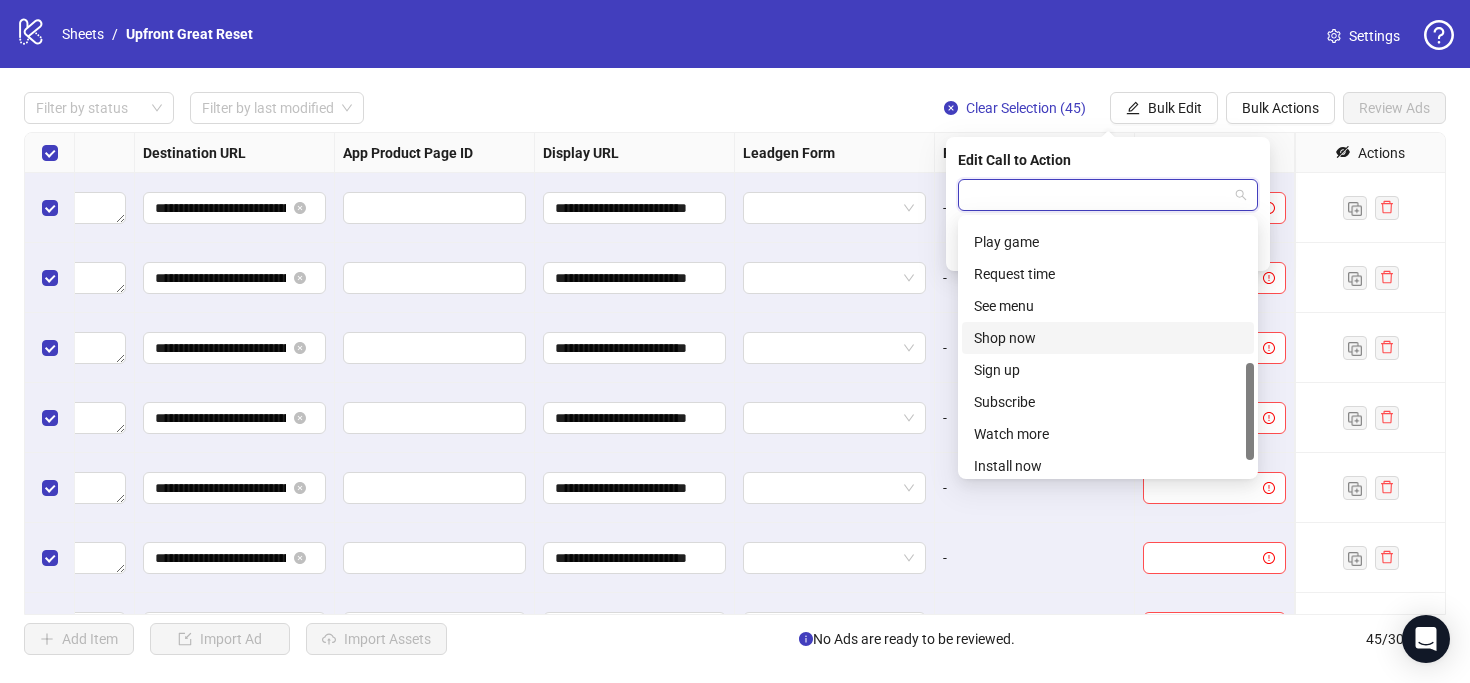 click on "Shop now" at bounding box center (1108, 338) 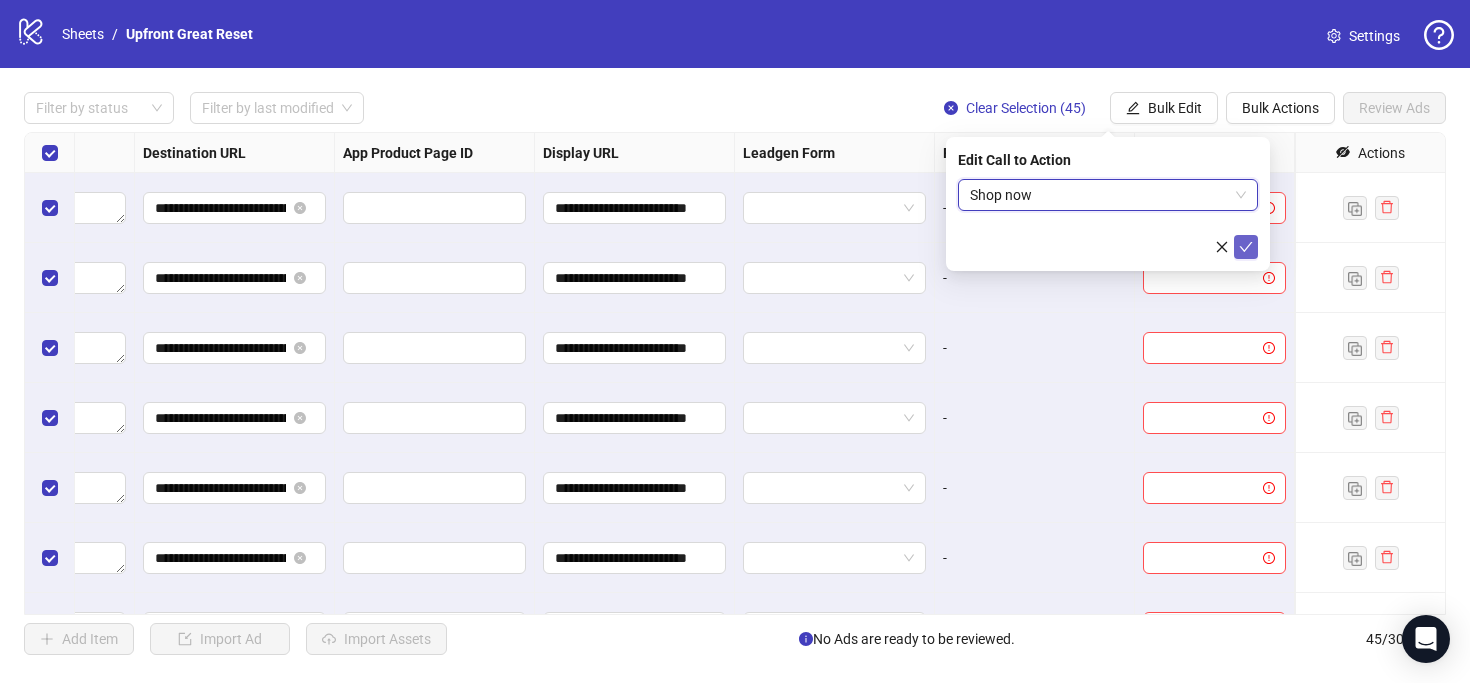click at bounding box center (1246, 247) 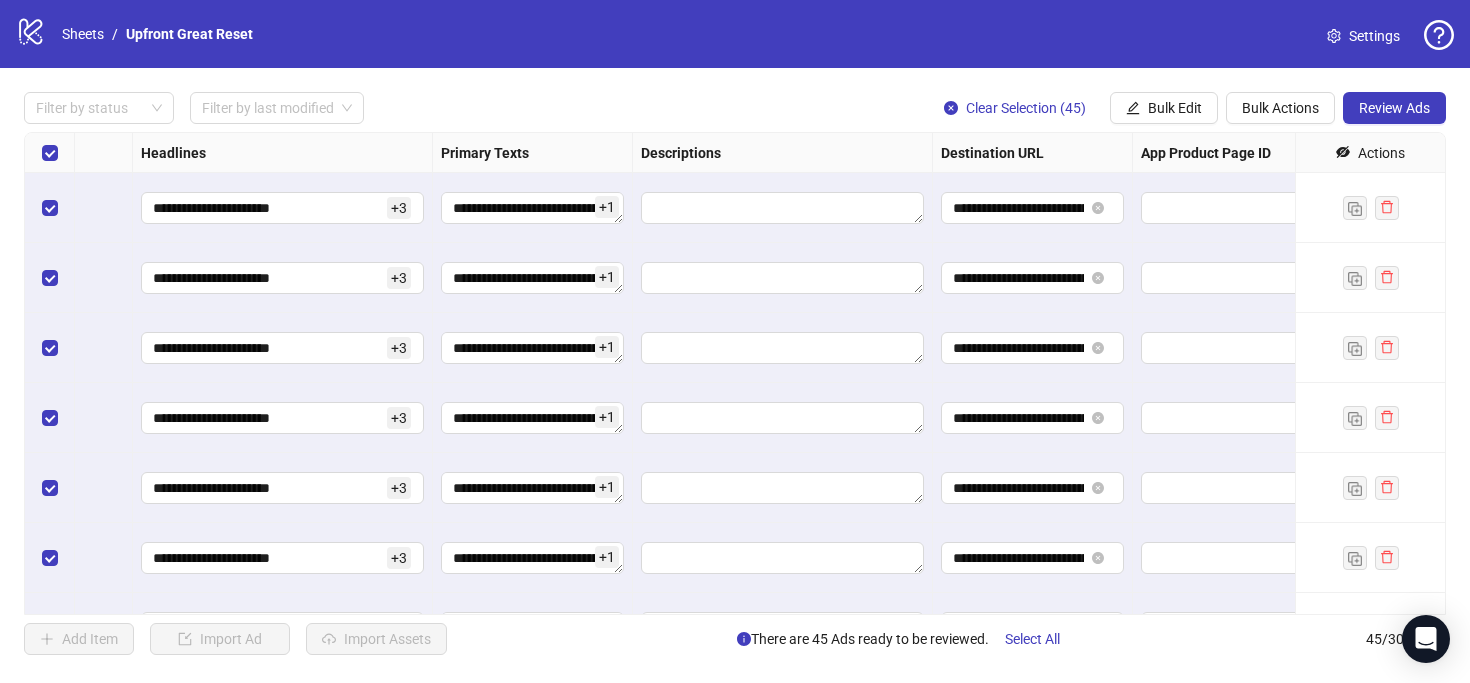 scroll, scrollTop: 0, scrollLeft: 838, axis: horizontal 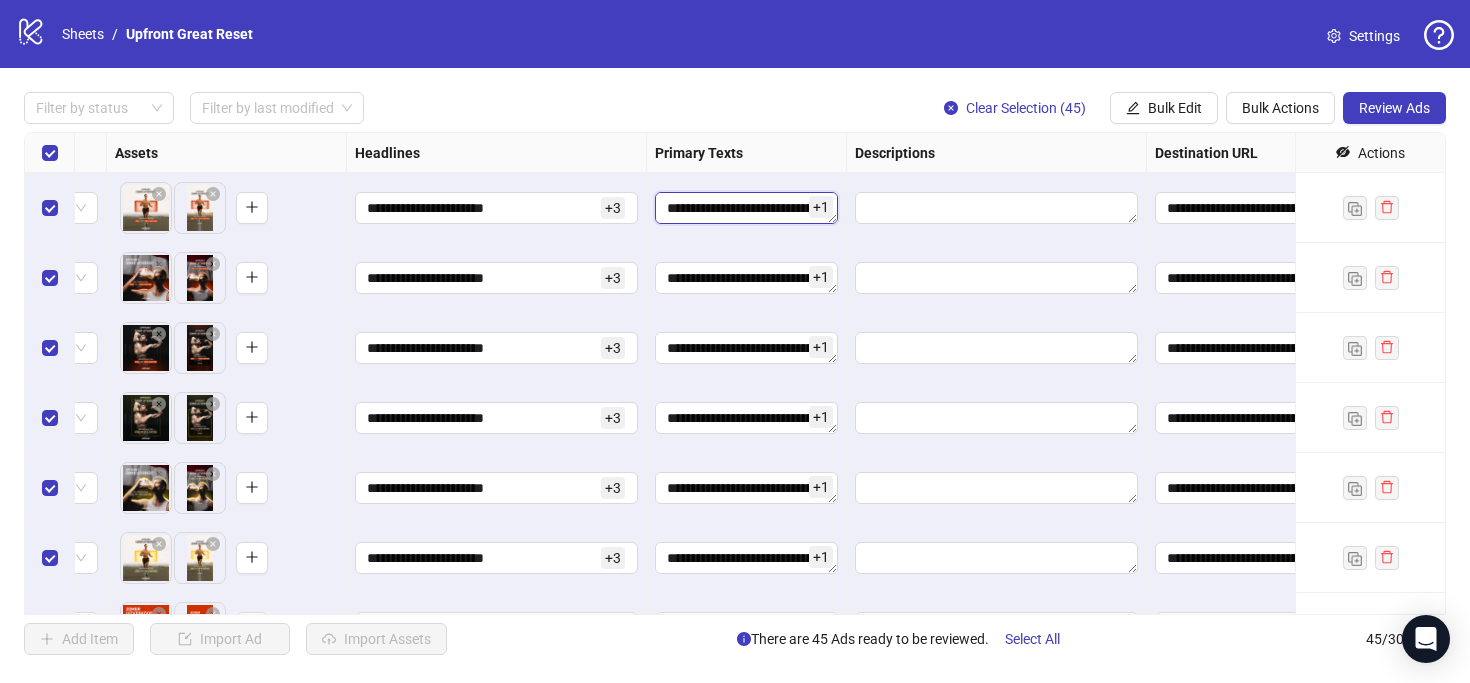 click on "**********" at bounding box center [746, 208] 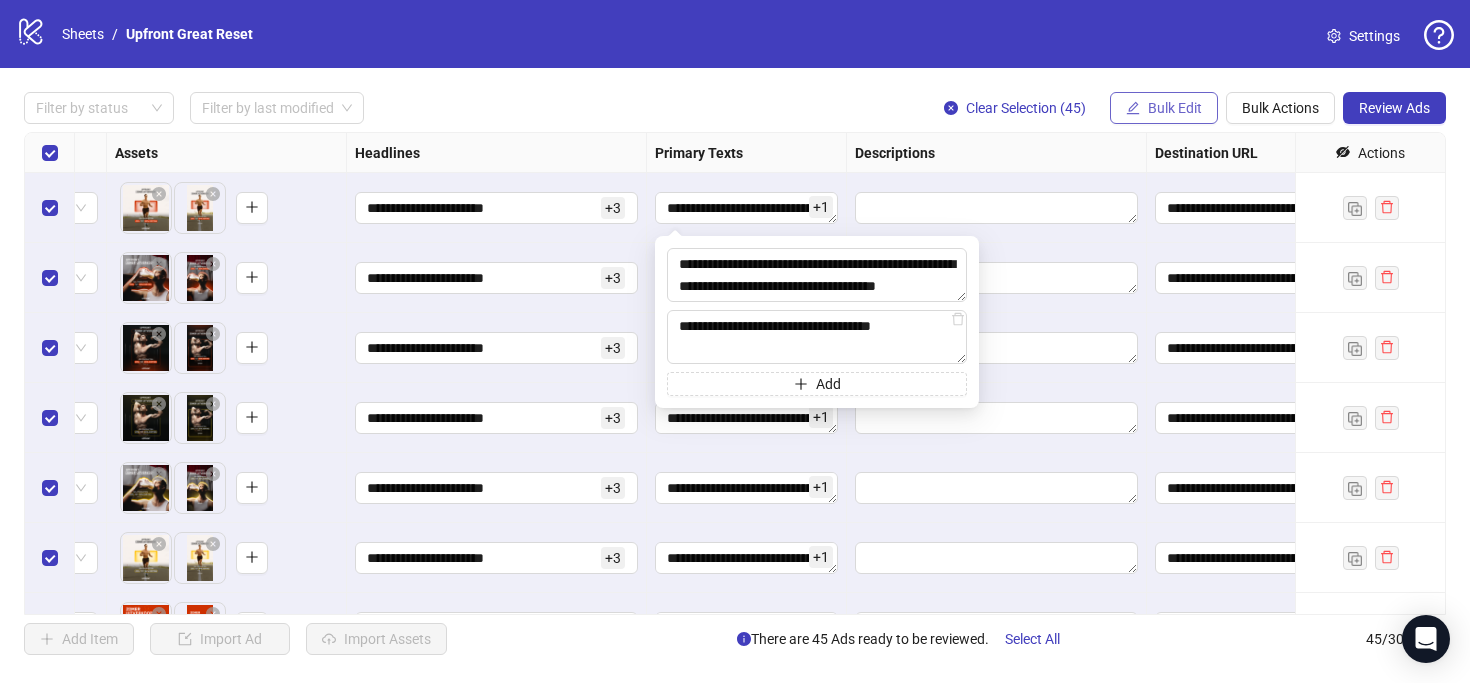 click on "Bulk Edit" at bounding box center [1175, 108] 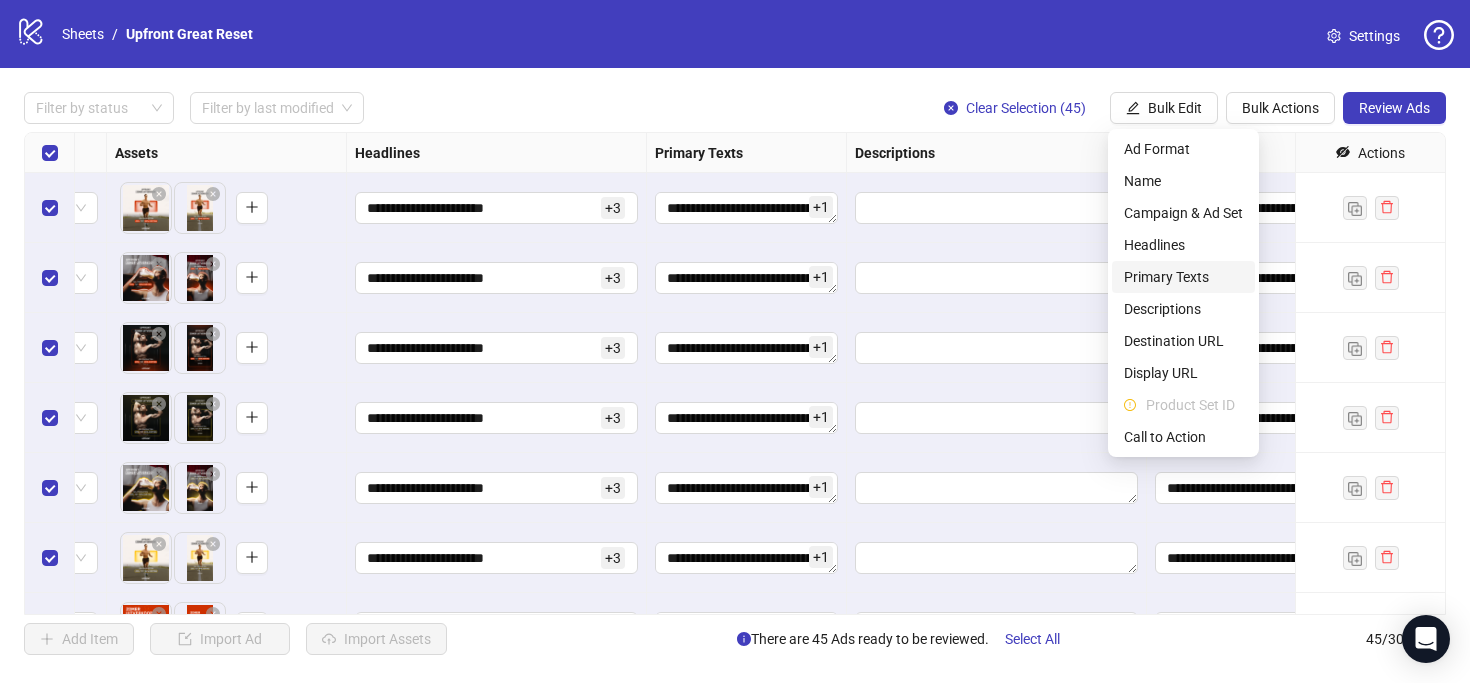 click on "Primary Texts" at bounding box center [1183, 277] 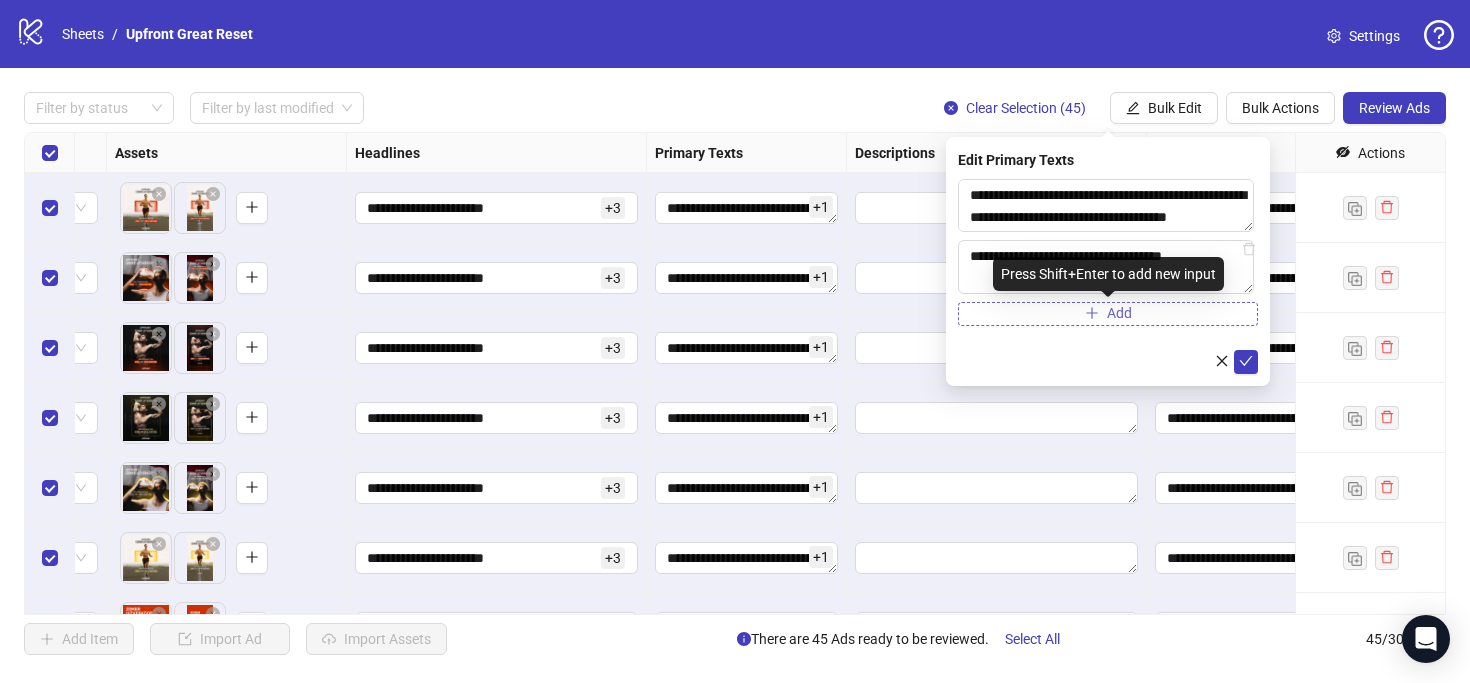 click on "Add" at bounding box center [1108, 314] 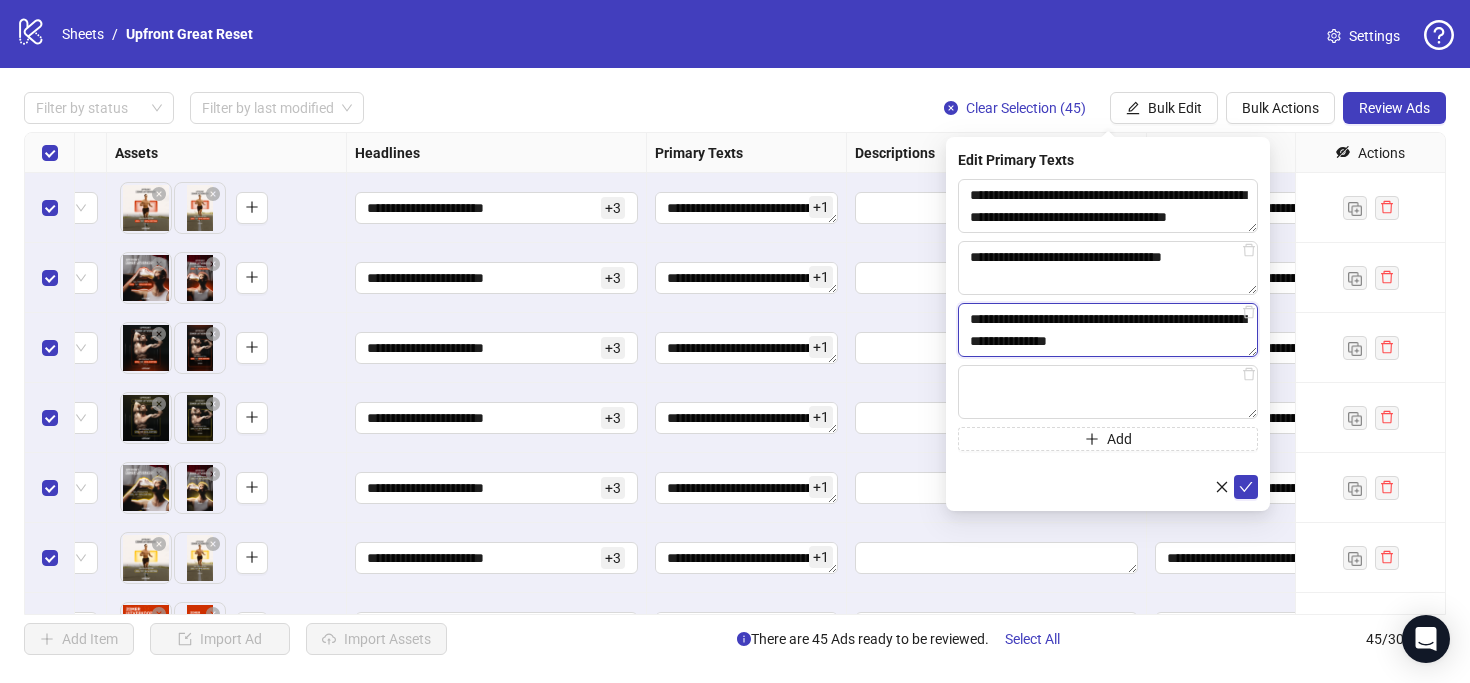 click on "**********" at bounding box center [1108, 330] 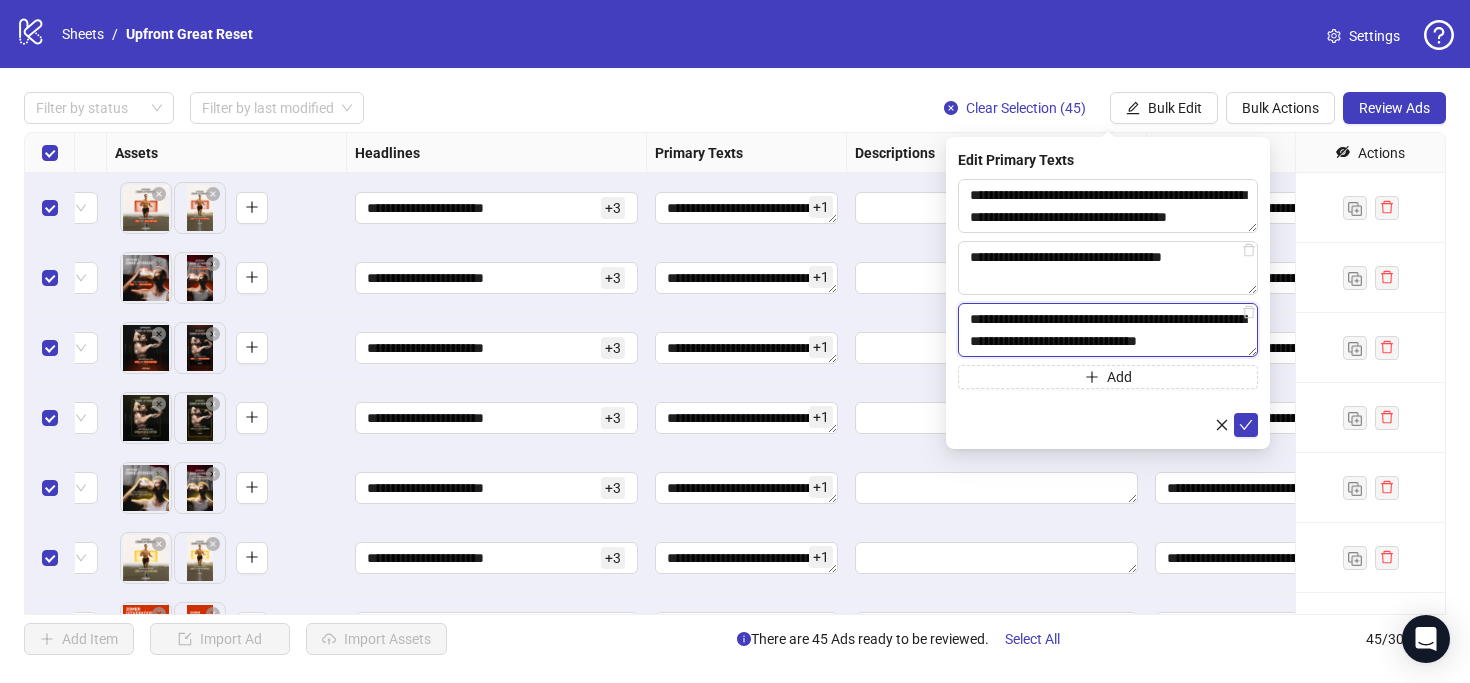 scroll, scrollTop: 0, scrollLeft: 0, axis: both 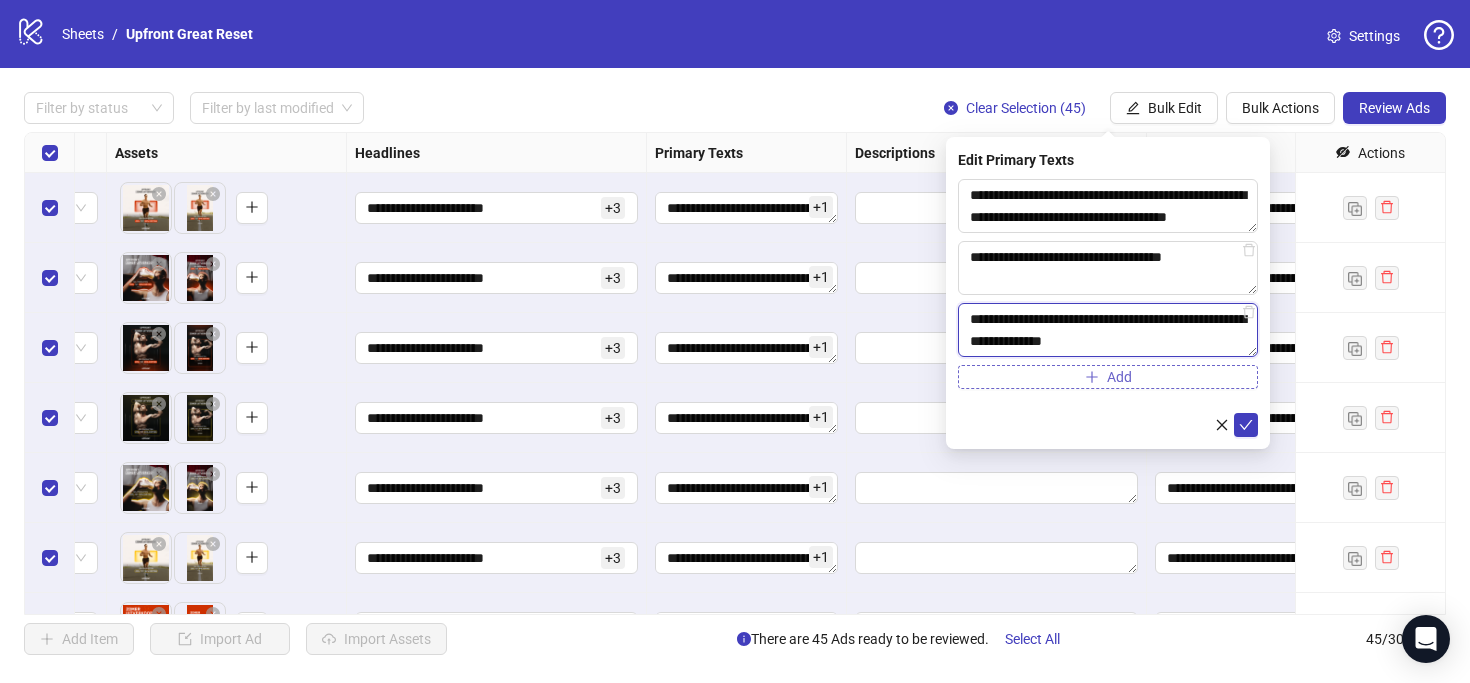 type on "**********" 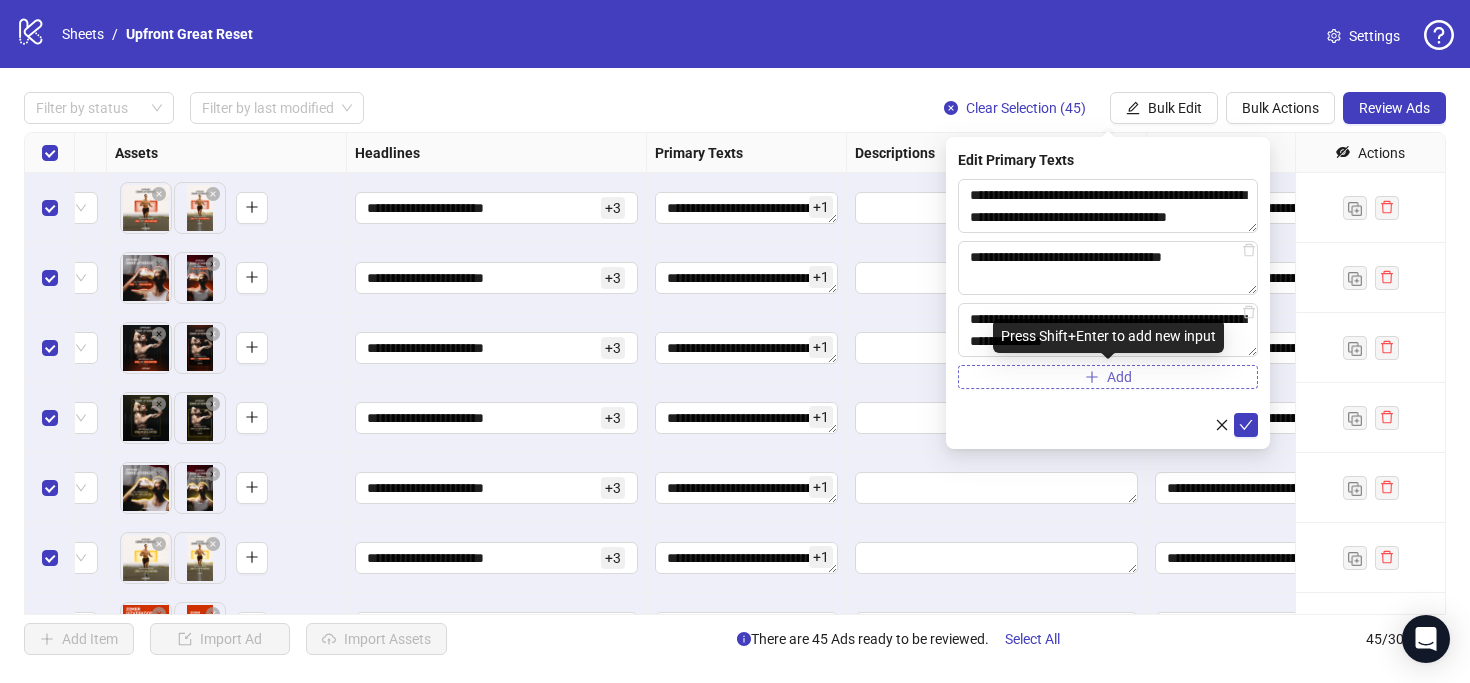 click on "Add" at bounding box center (1108, 377) 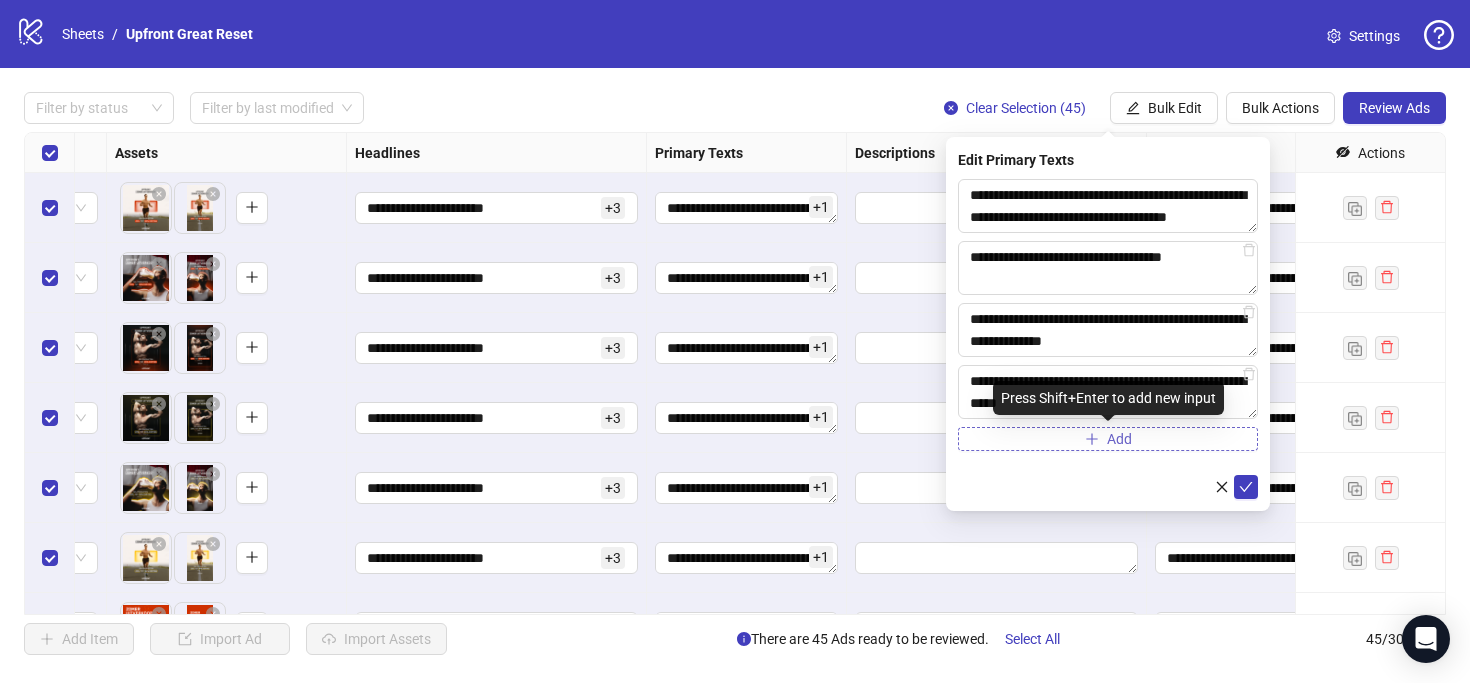 type on "**********" 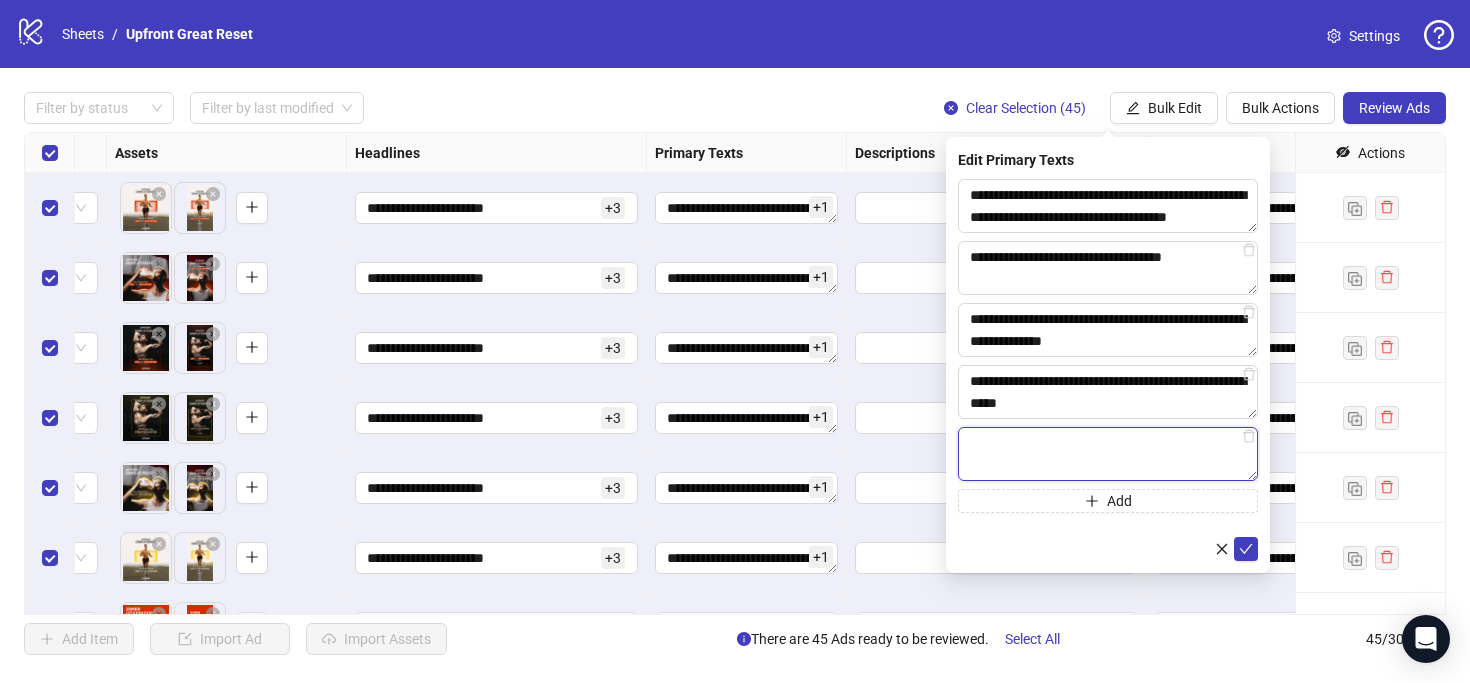 paste on "**********" 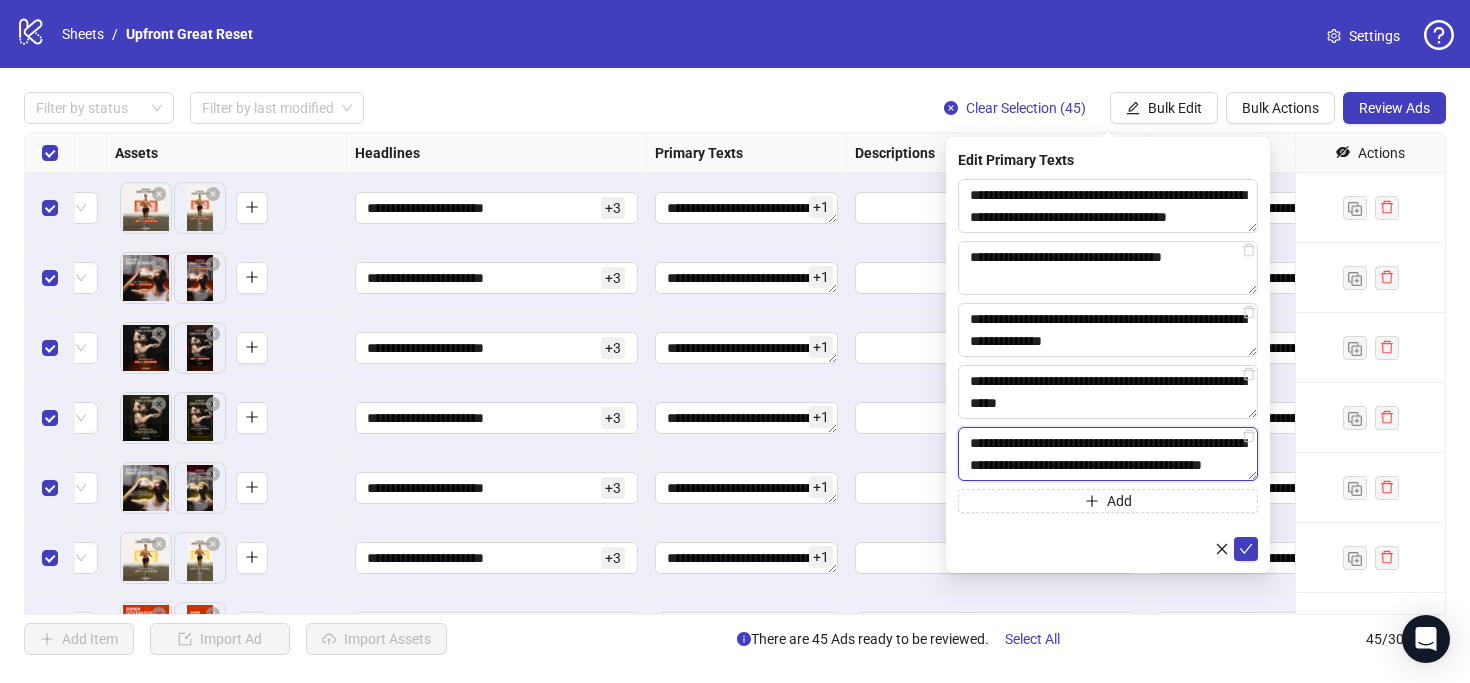 scroll, scrollTop: 15, scrollLeft: 0, axis: vertical 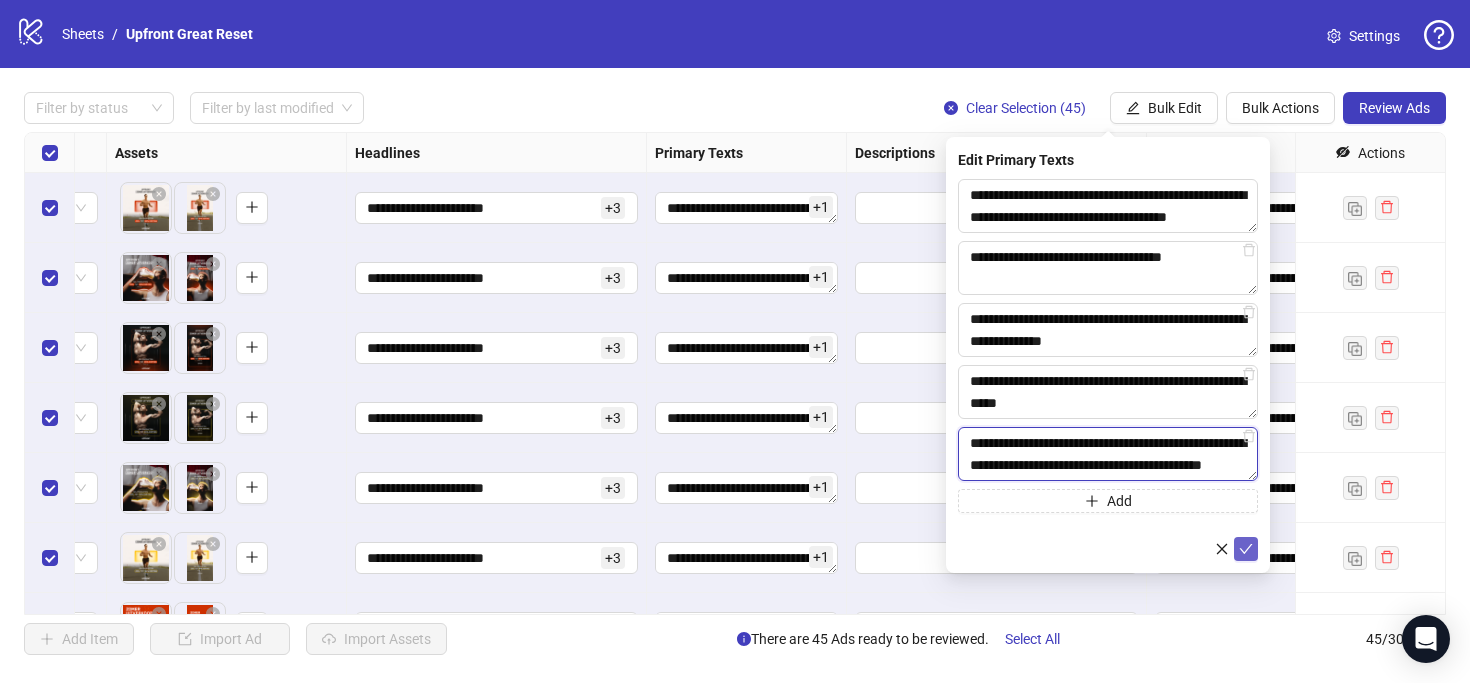 type on "**********" 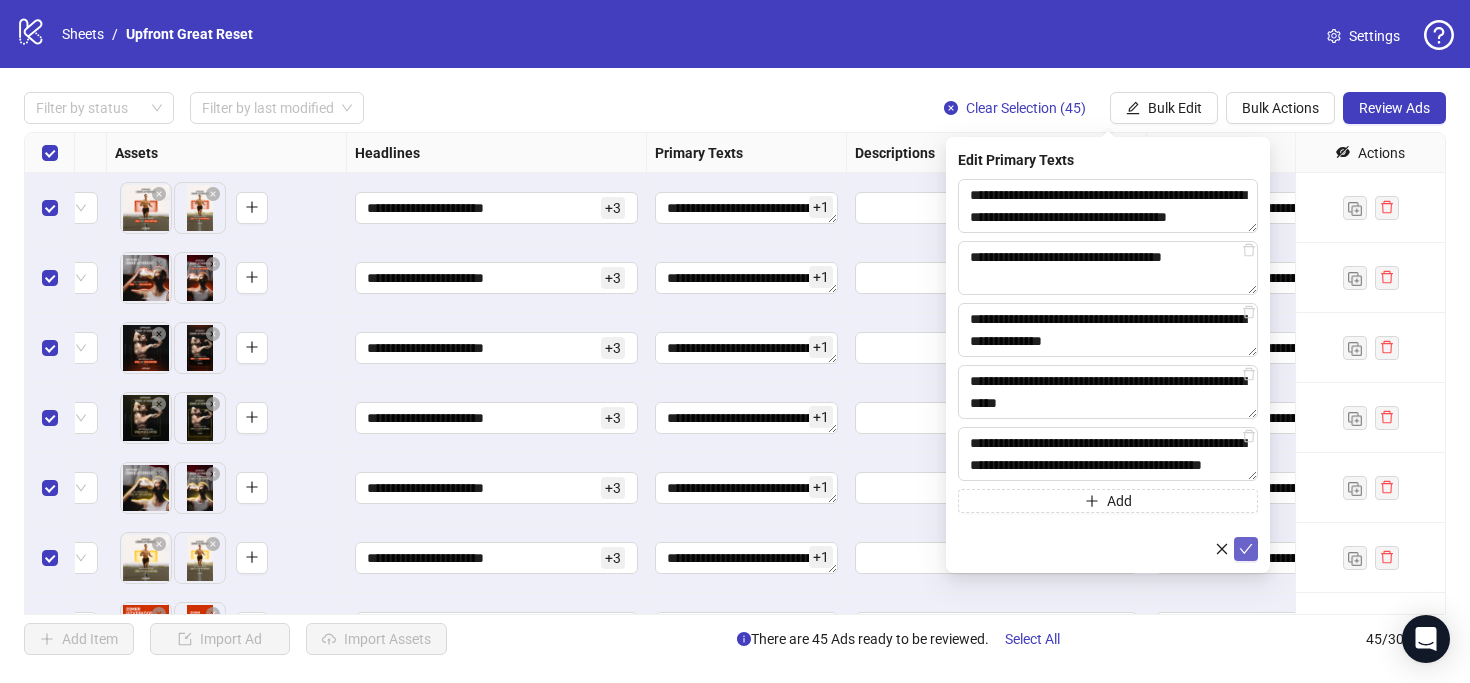 click 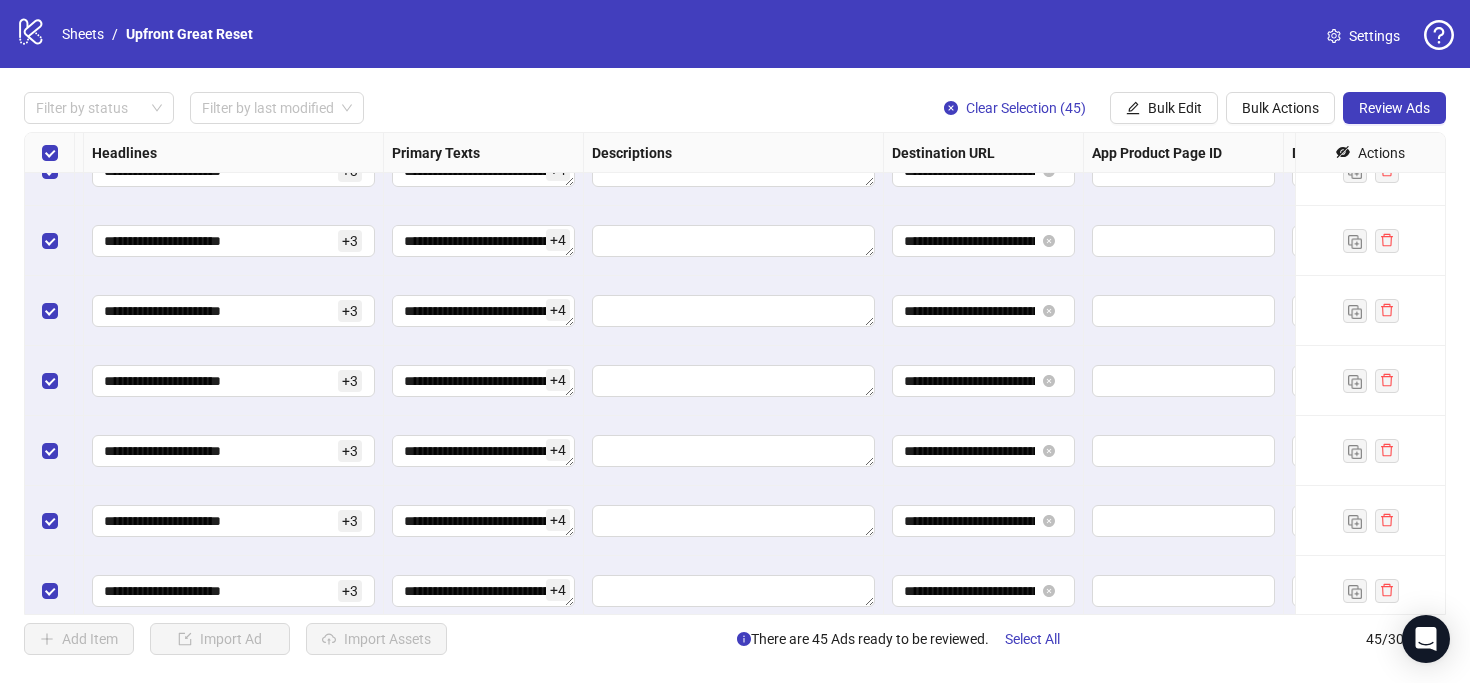 scroll, scrollTop: 737, scrollLeft: 1120, axis: both 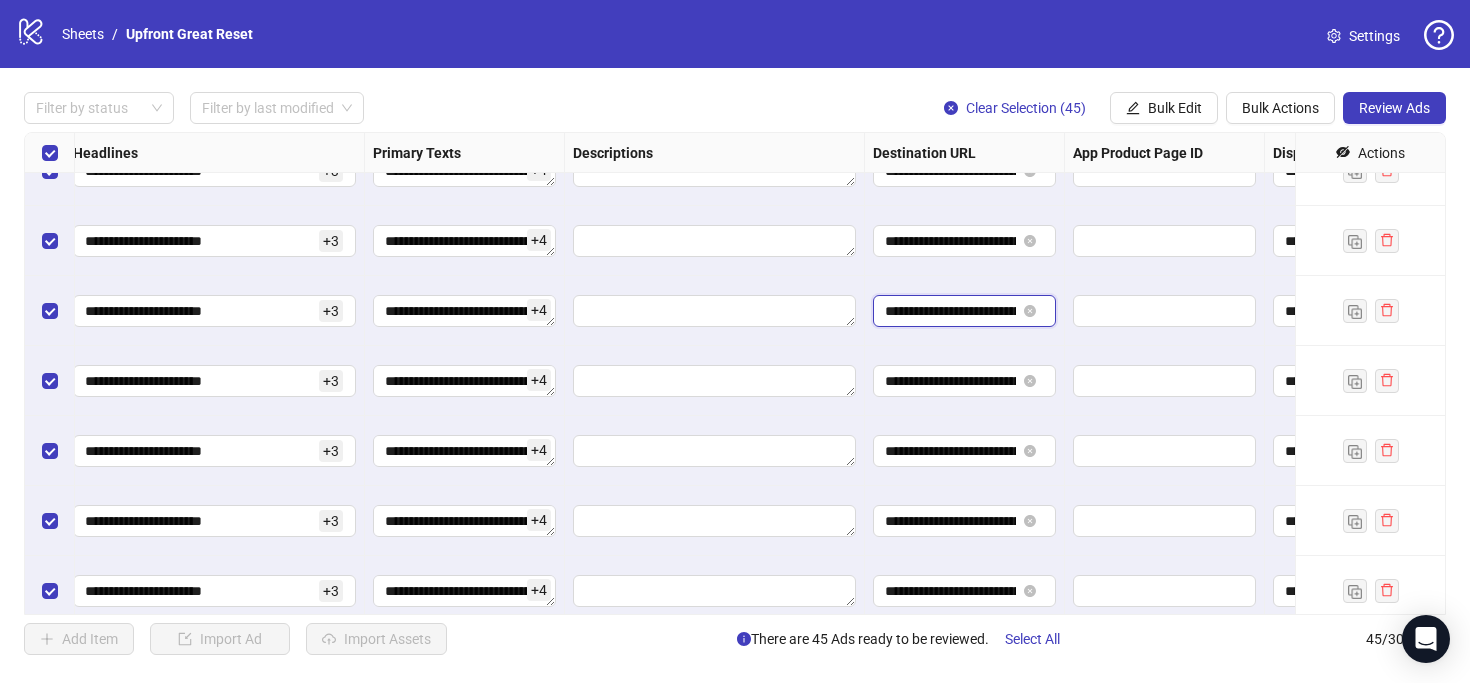 click on "**********" at bounding box center [950, 311] 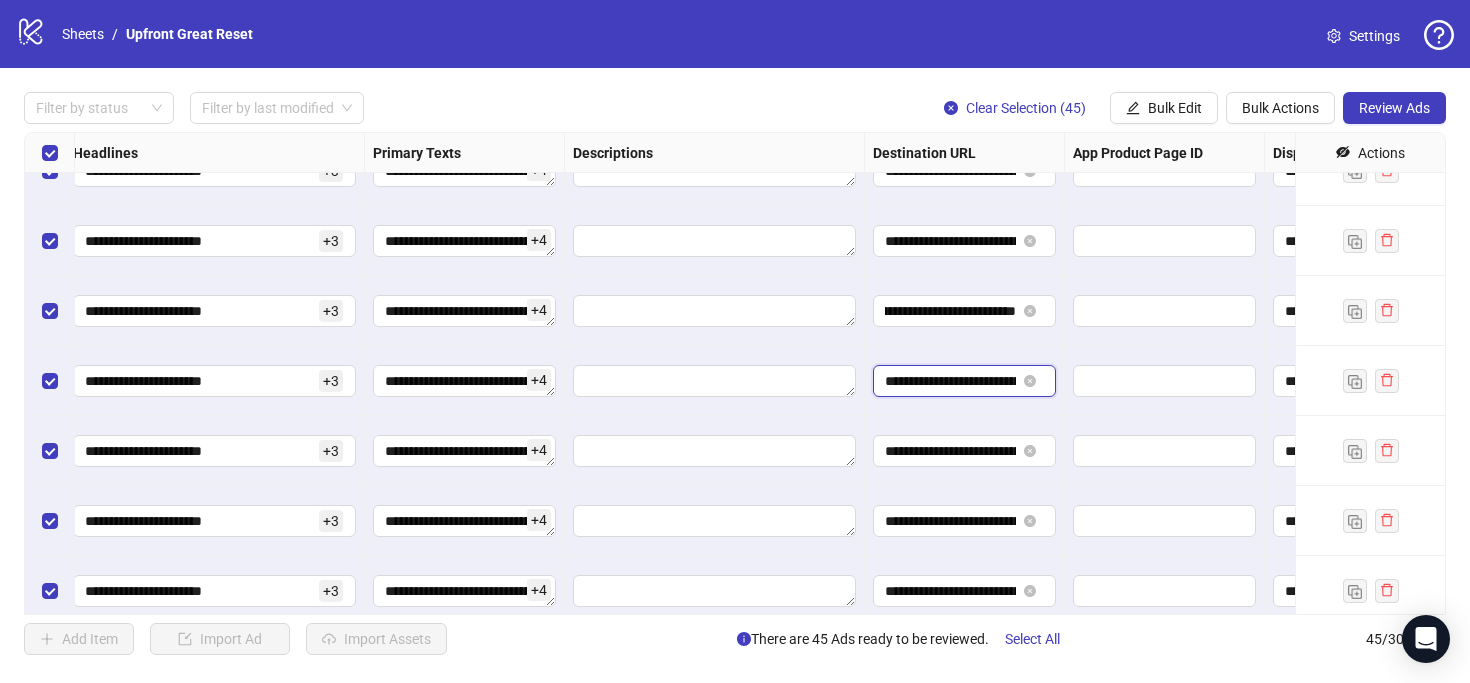 click on "**********" at bounding box center [950, 381] 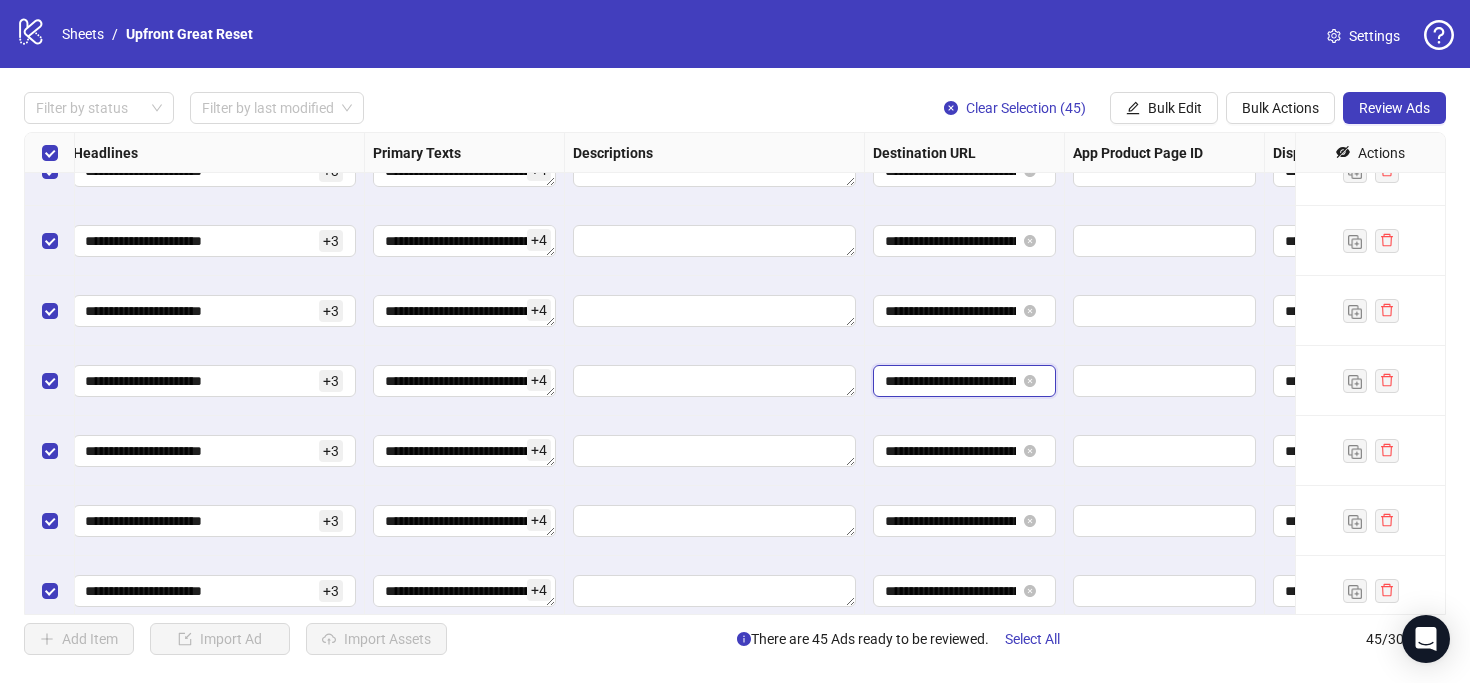 click on "**********" at bounding box center (950, 381) 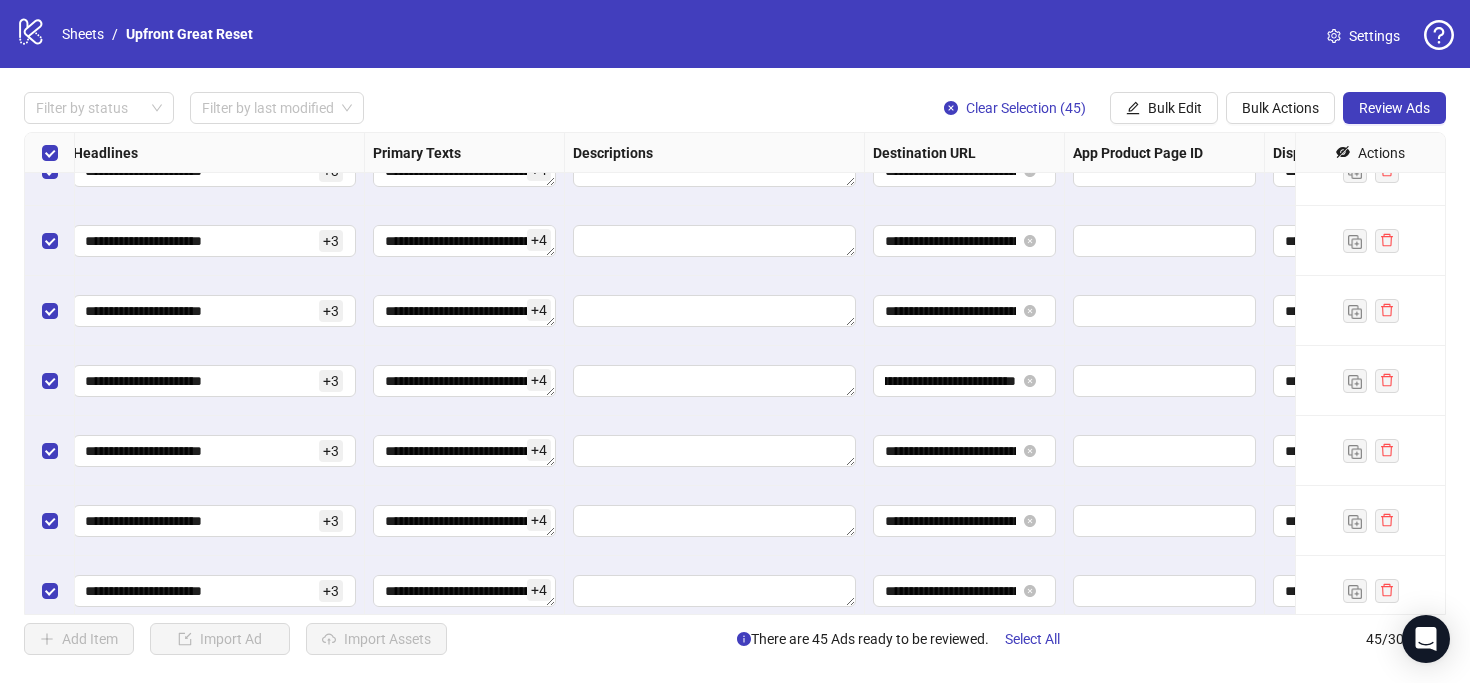 click on "**********" at bounding box center (965, 451) 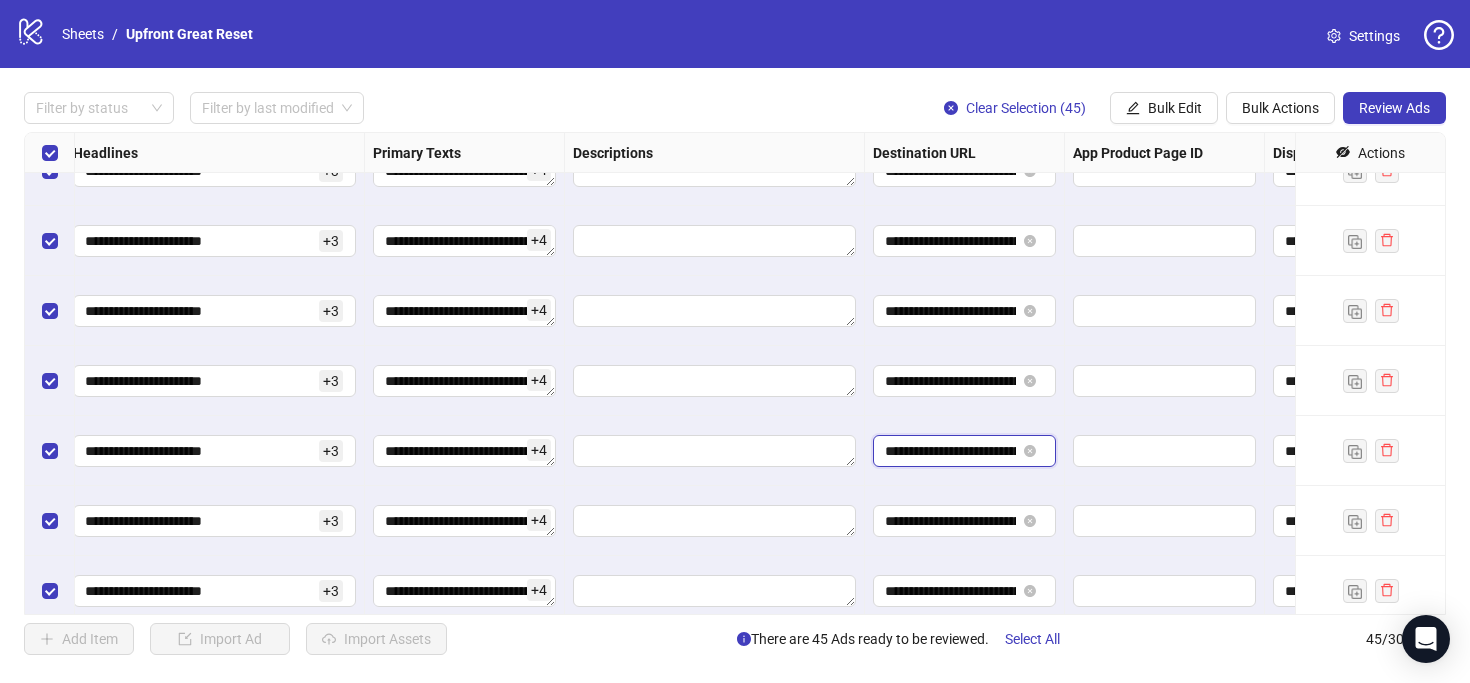 click on "**********" at bounding box center [950, 451] 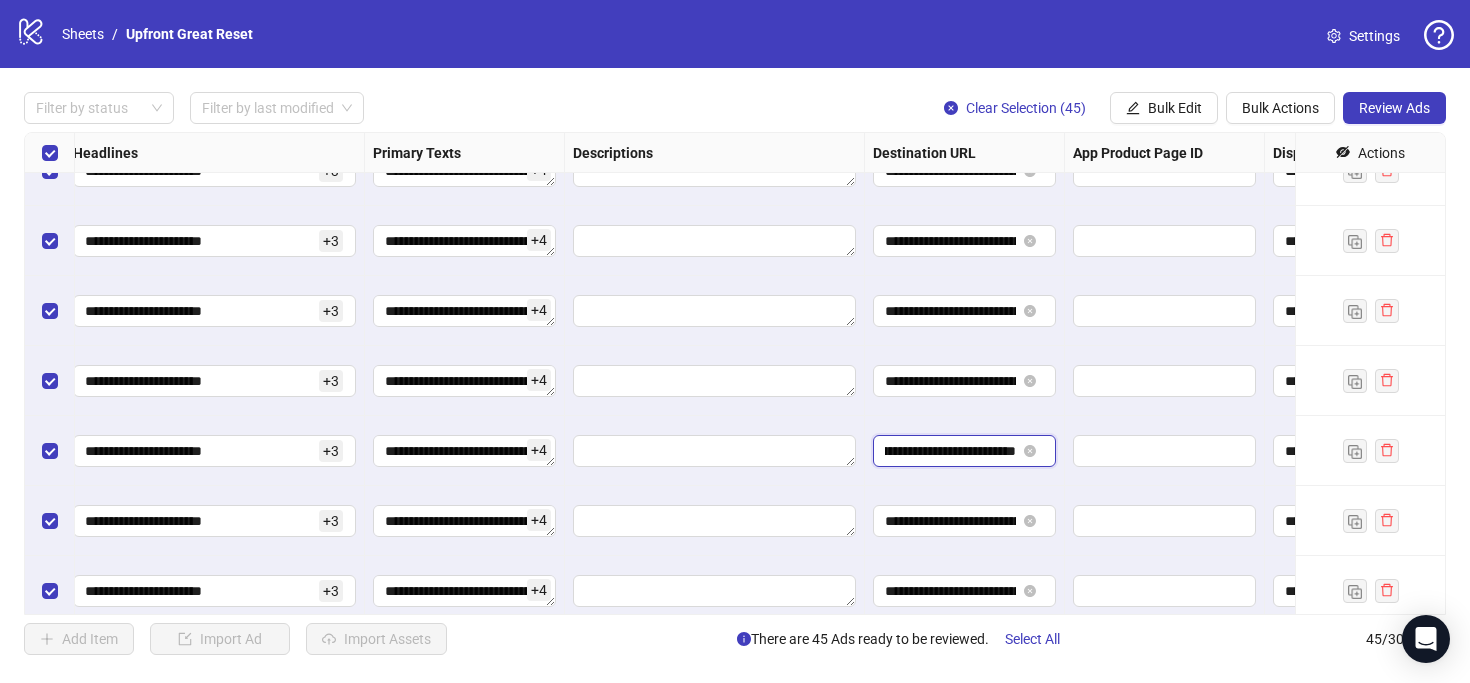 scroll, scrollTop: 0, scrollLeft: 0, axis: both 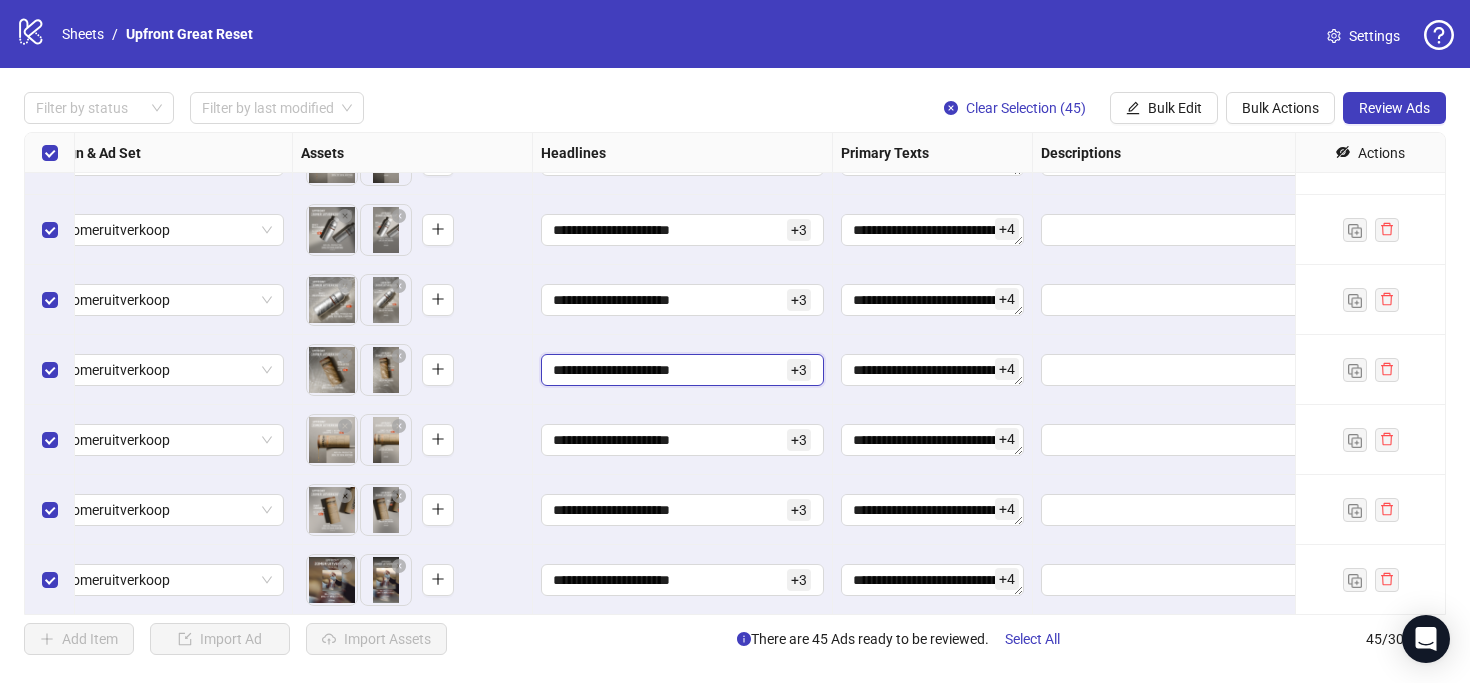 click on "**********" at bounding box center [668, 370] 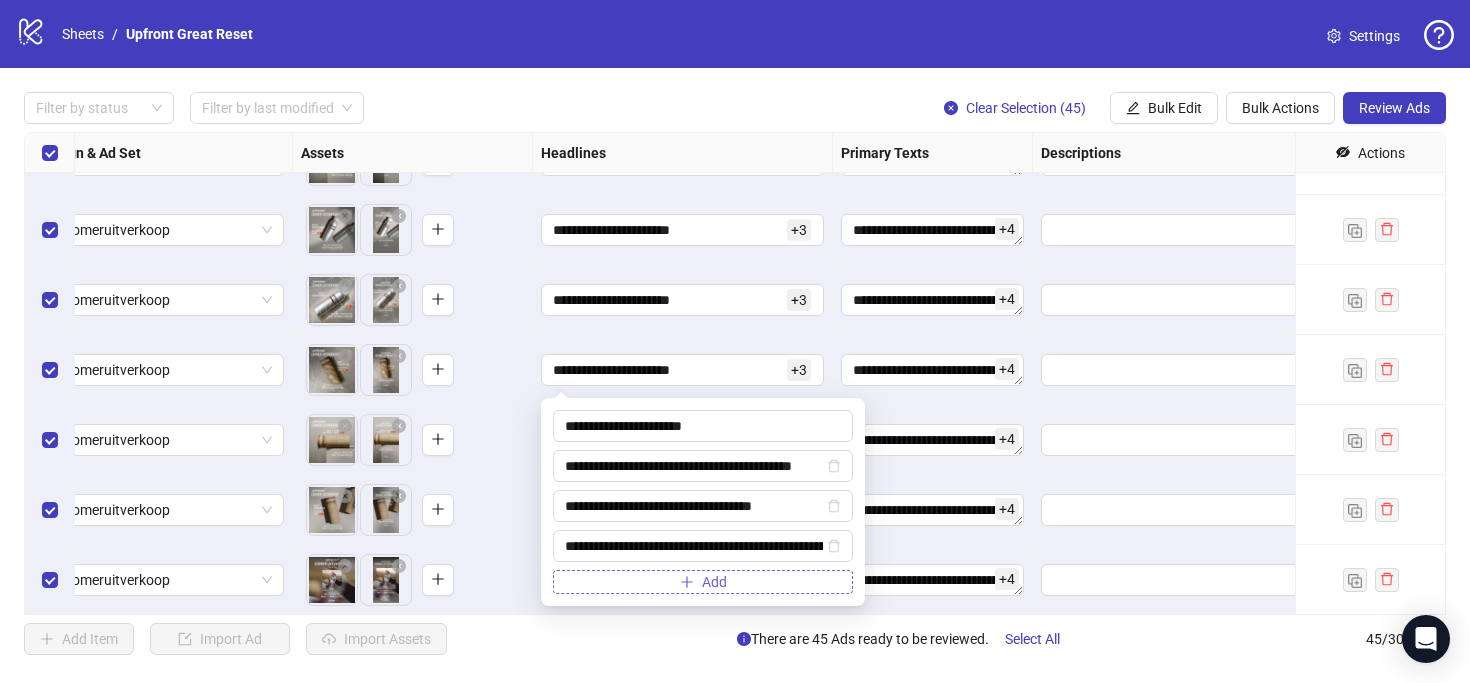 click on "Add" at bounding box center [703, 582] 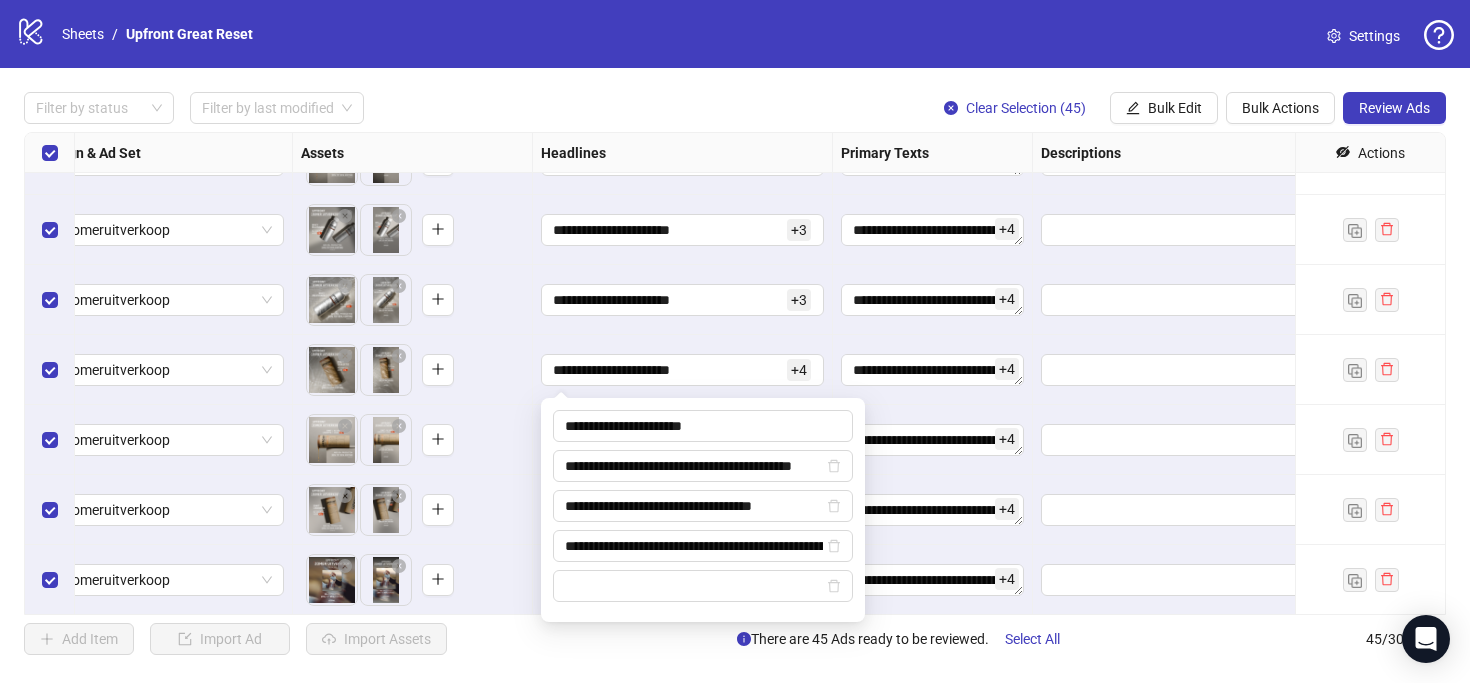 type on "**********" 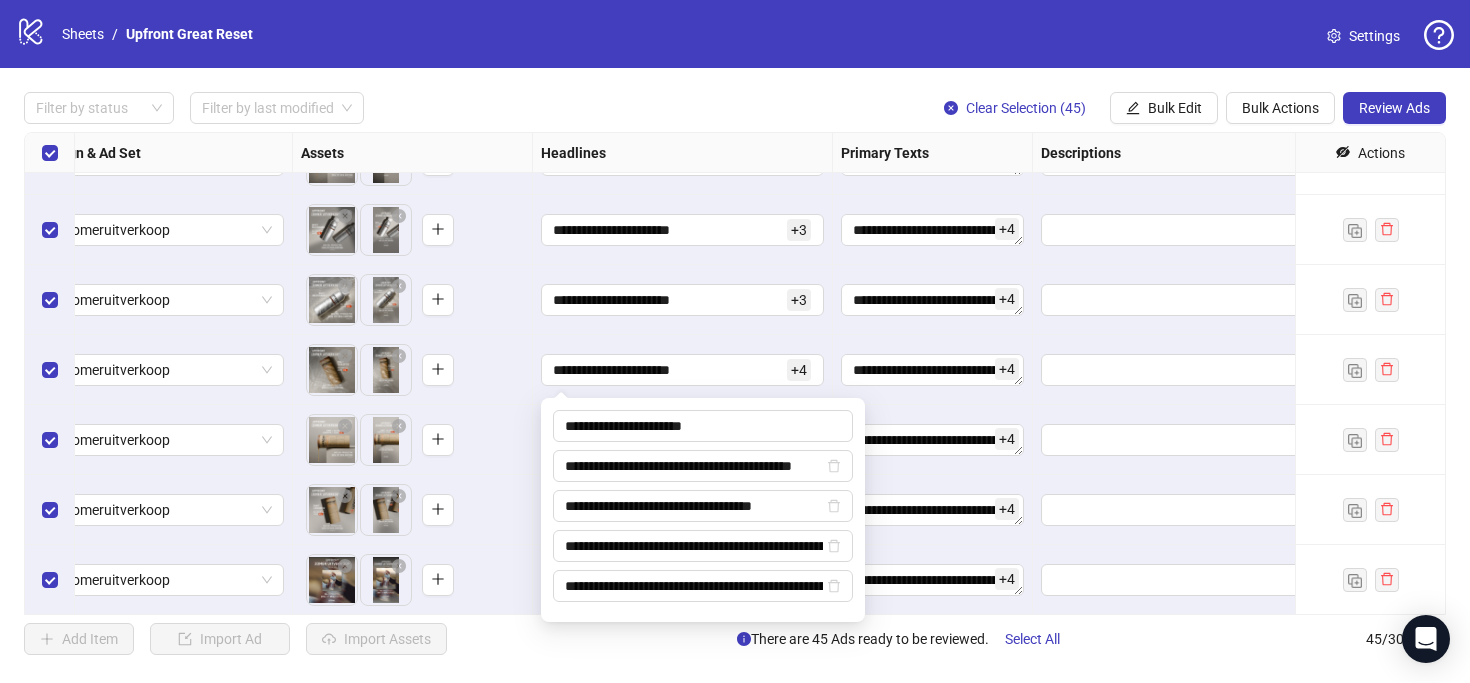 scroll, scrollTop: 0, scrollLeft: 121, axis: horizontal 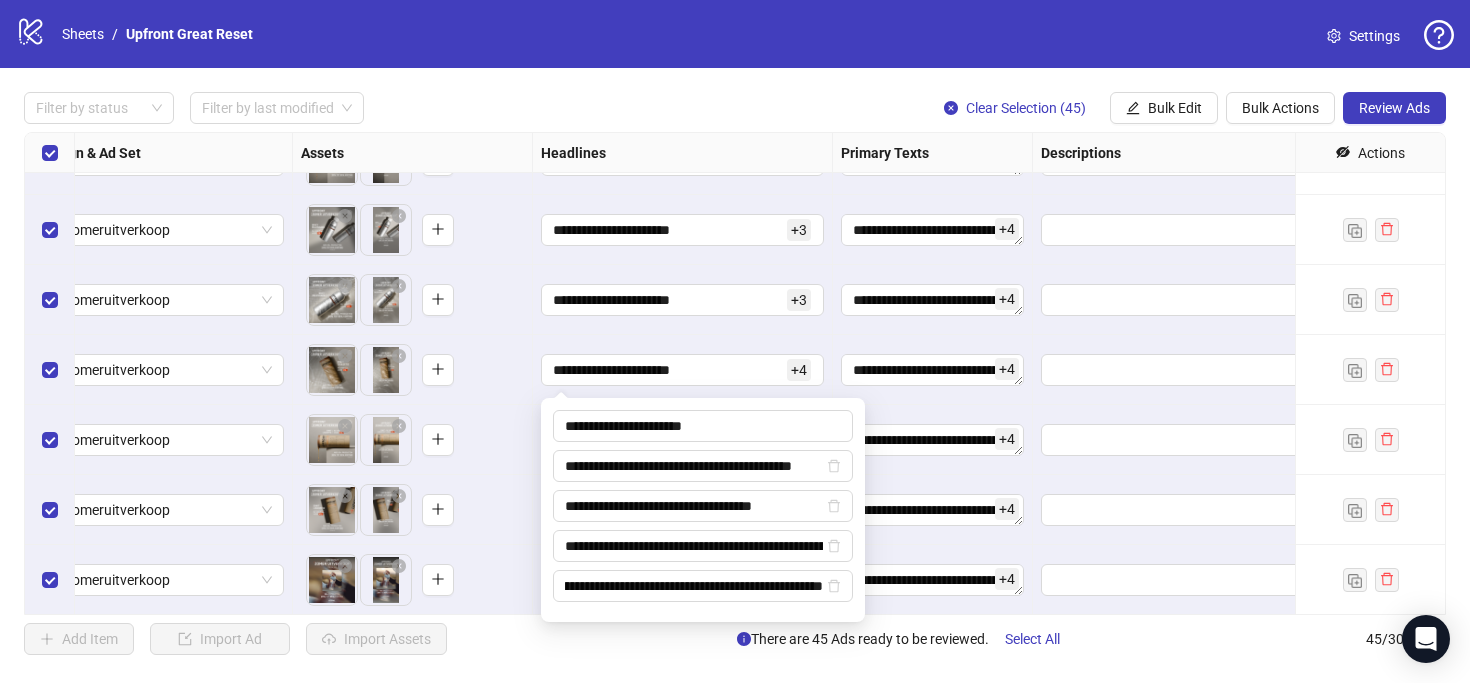 click on "**********" at bounding box center (933, 440) 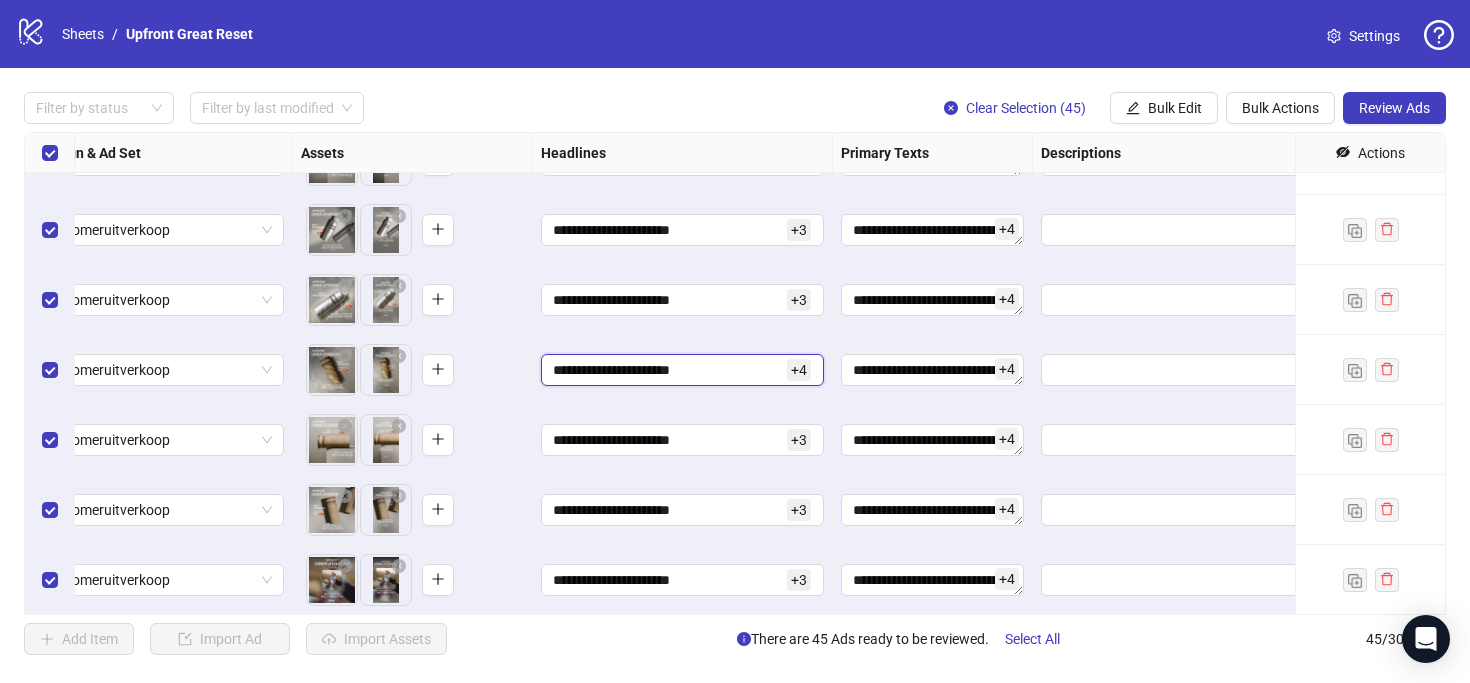 click on "**********" at bounding box center [668, 370] 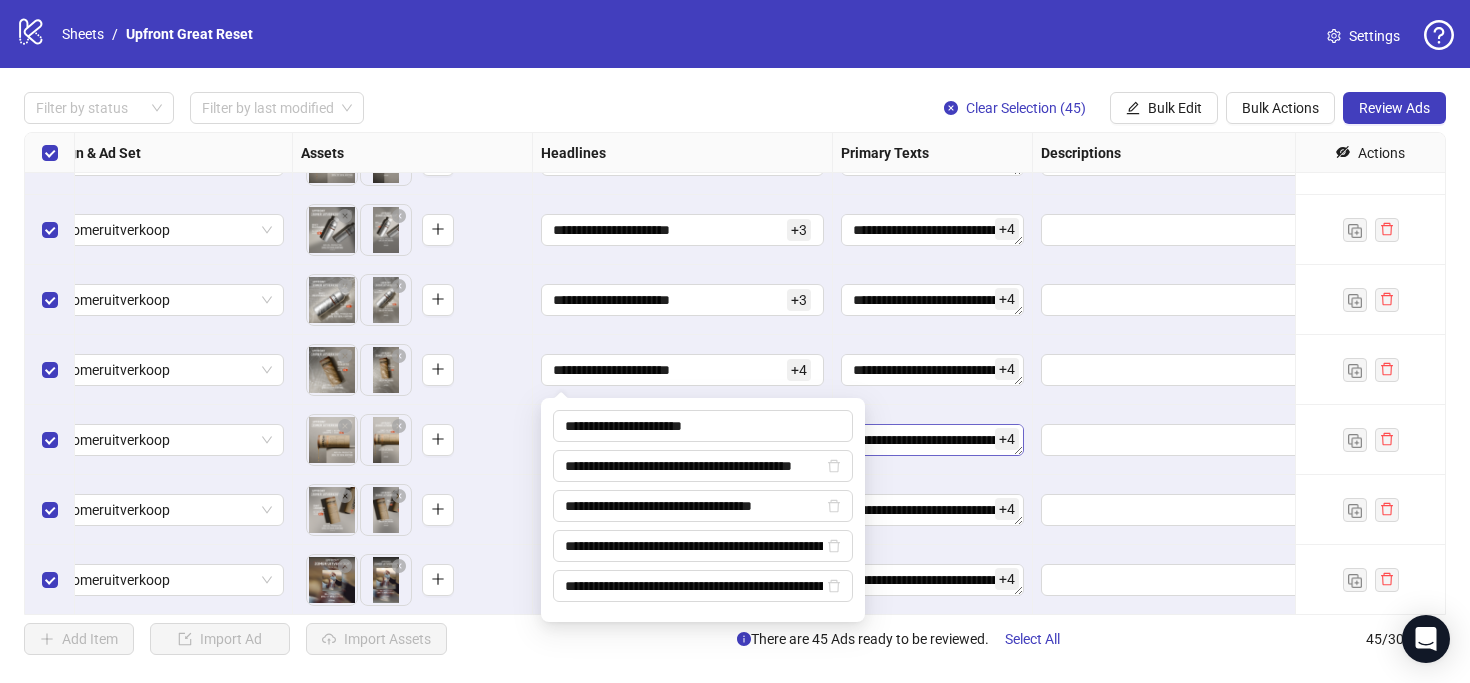 click on "**********" at bounding box center [932, 440] 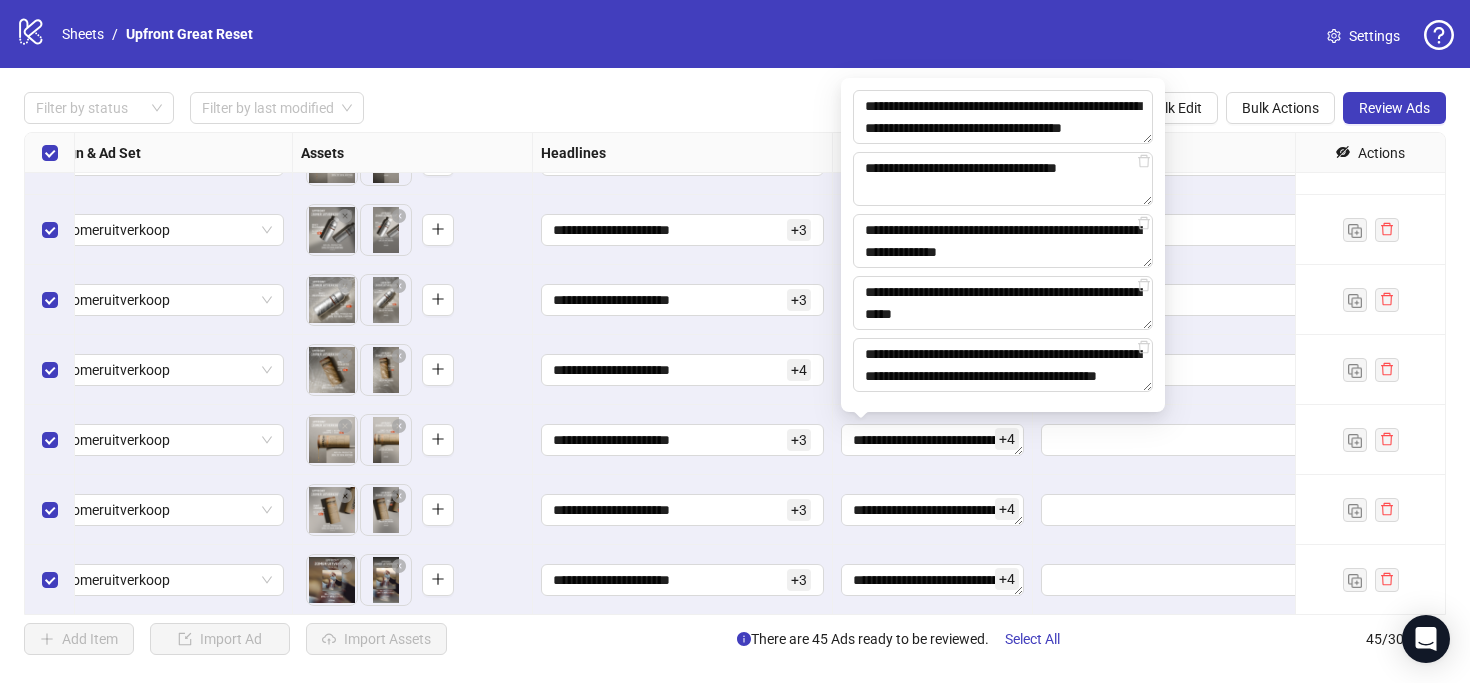 scroll, scrollTop: 22, scrollLeft: 0, axis: vertical 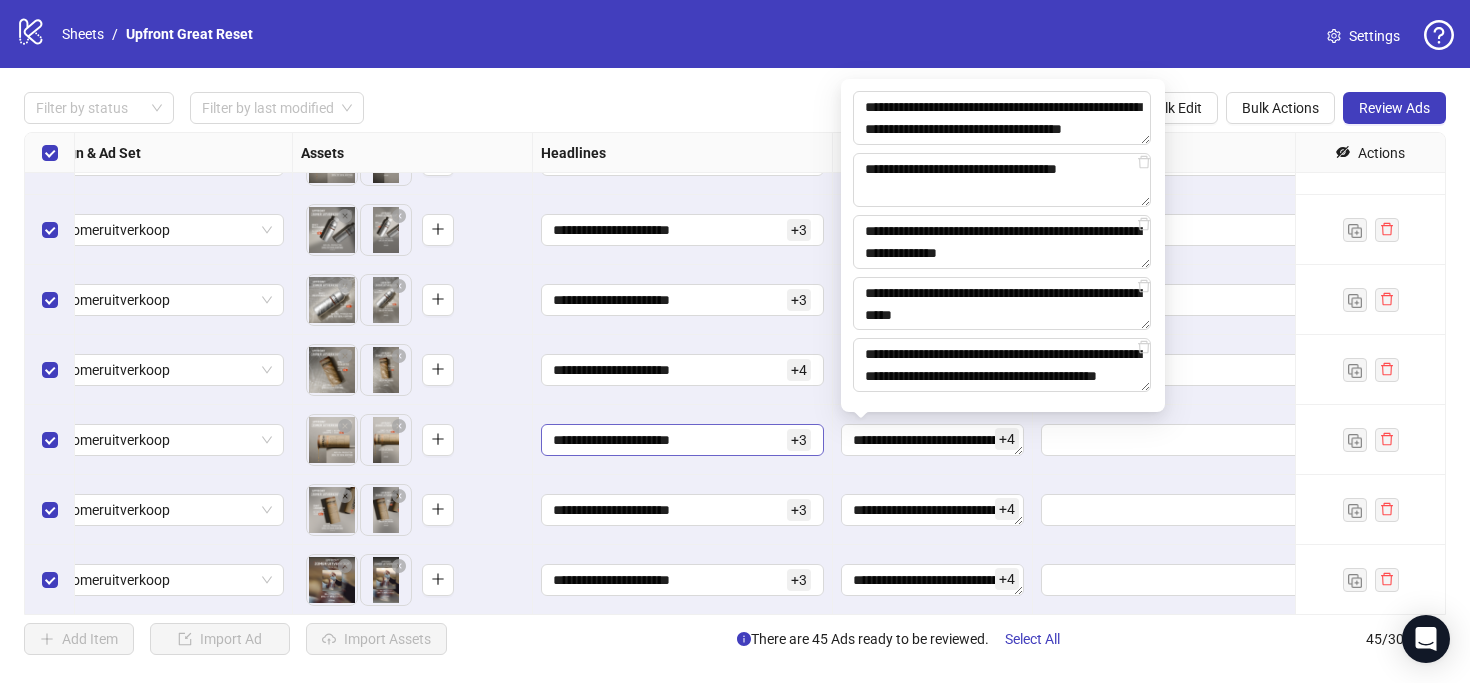 click on "**********" at bounding box center (668, 440) 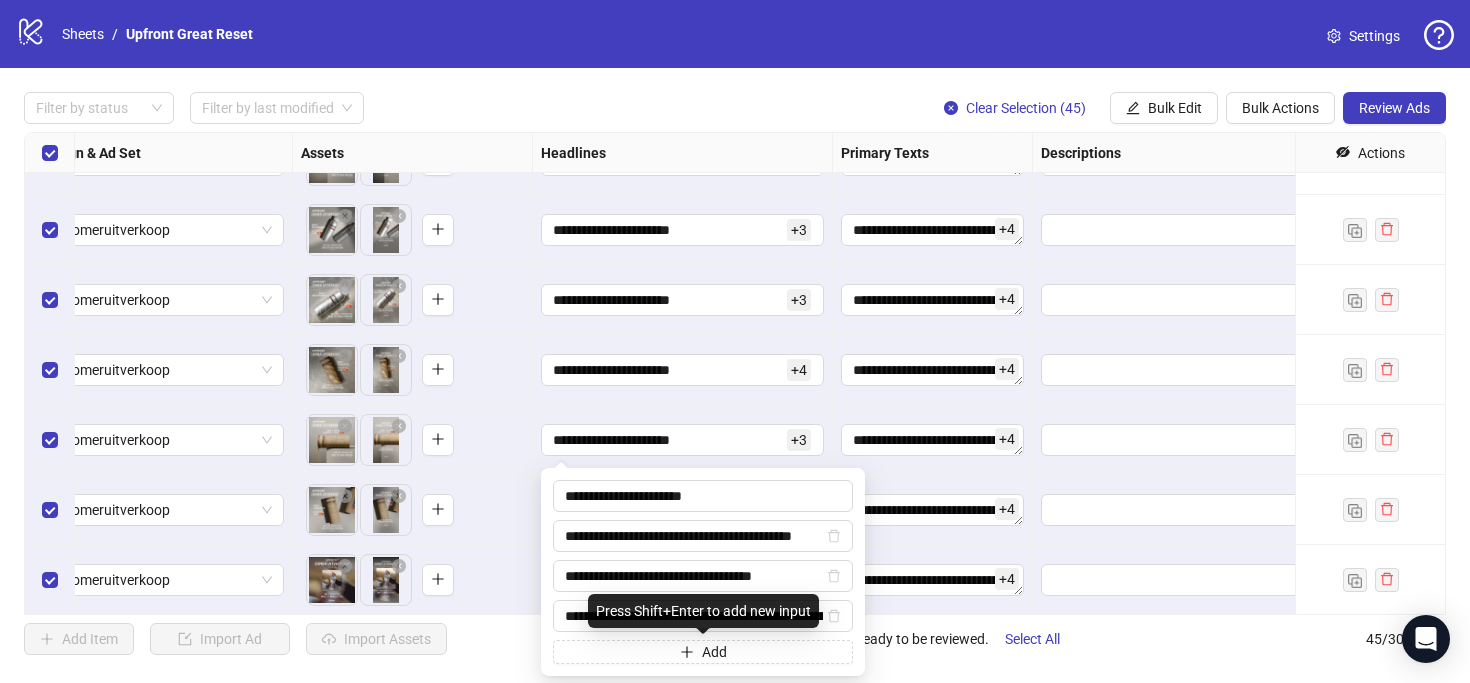 click at bounding box center [1183, 440] 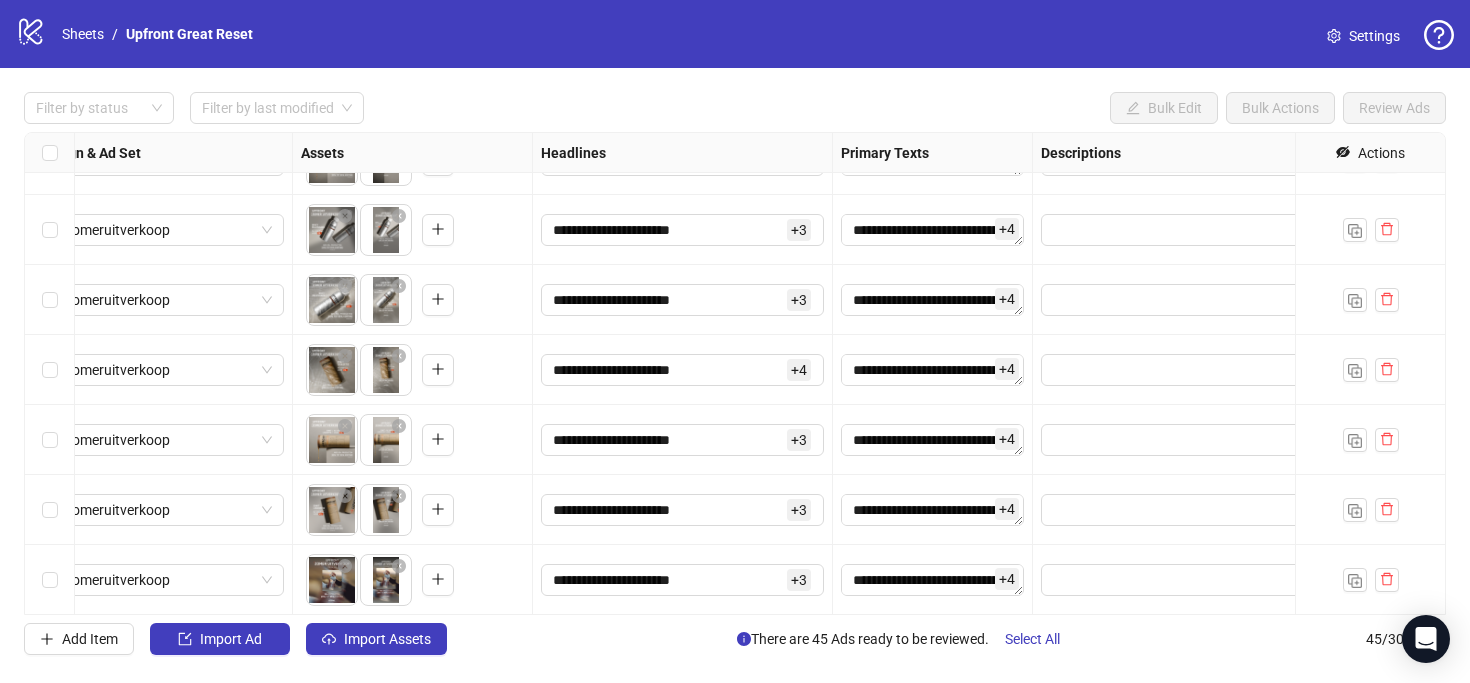 click on "**********" at bounding box center [683, 440] 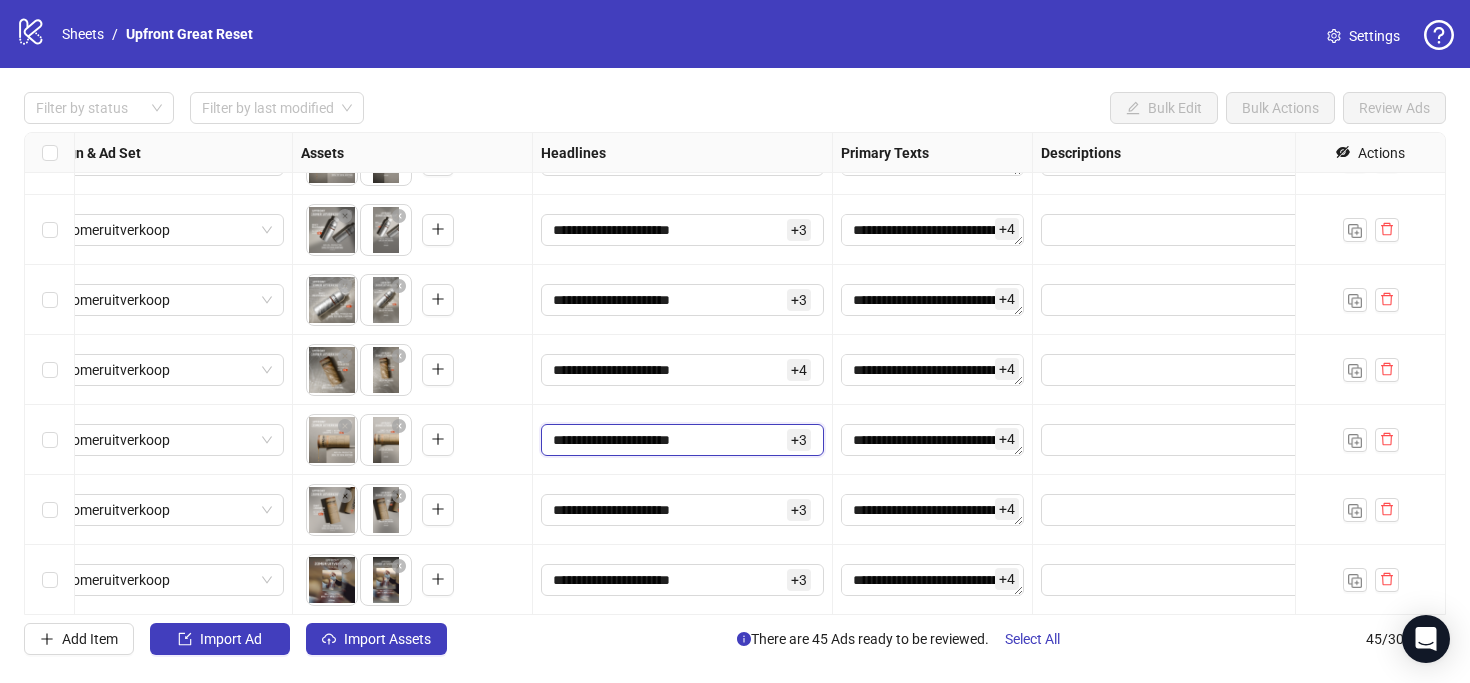 click on "**********" at bounding box center (668, 440) 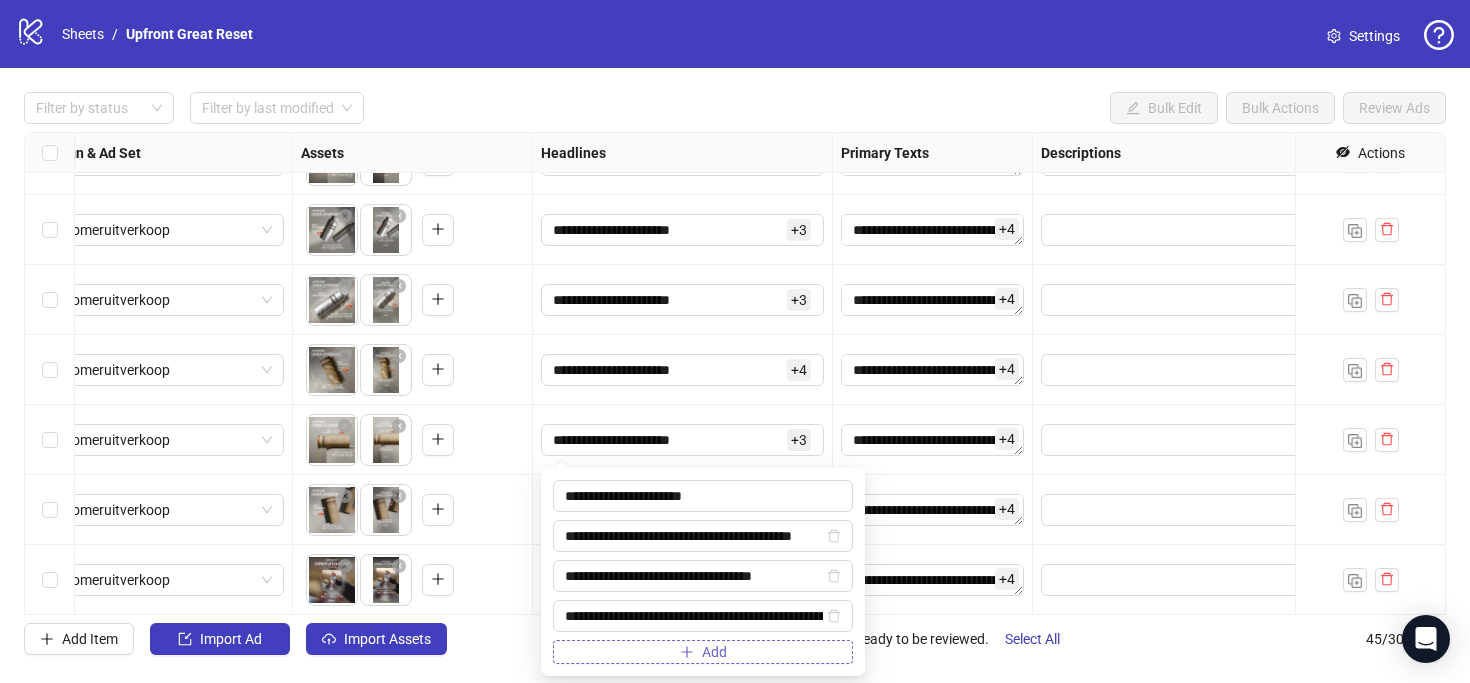 click on "Add" at bounding box center (703, 652) 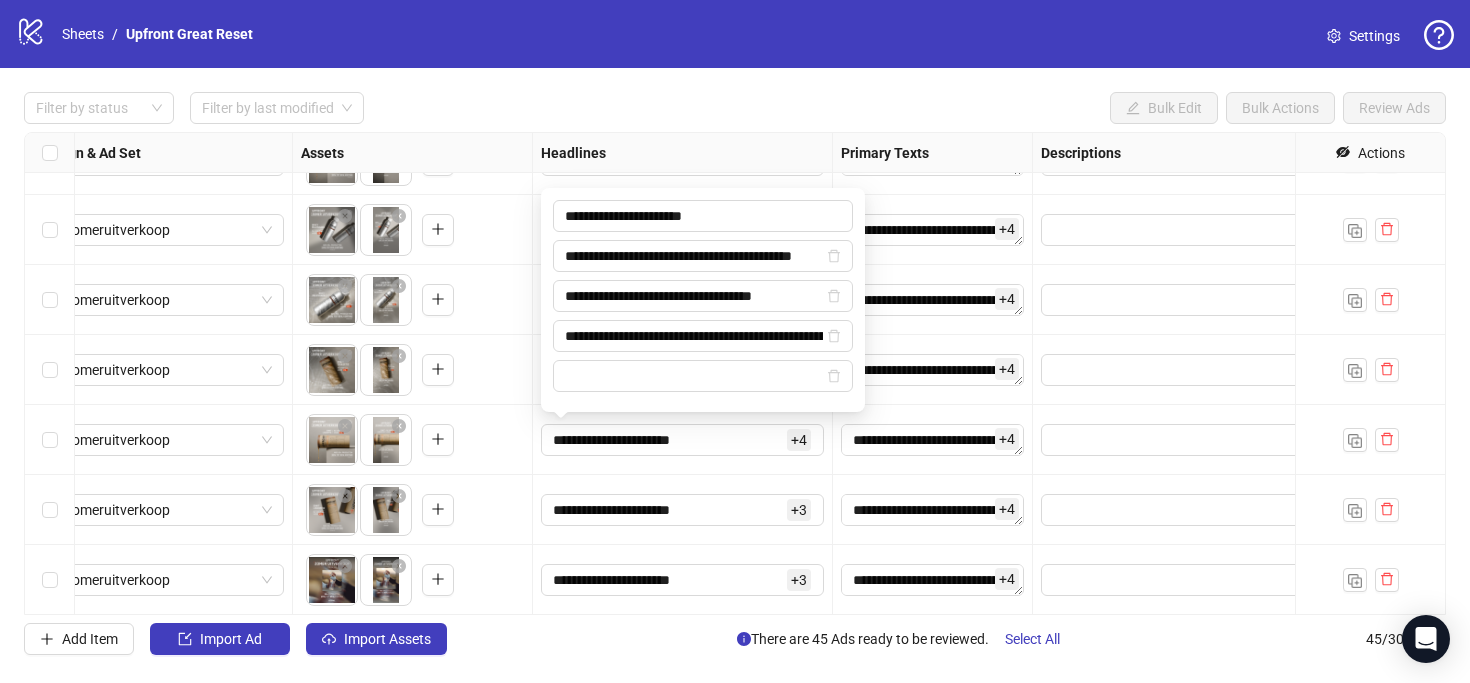 type on "**********" 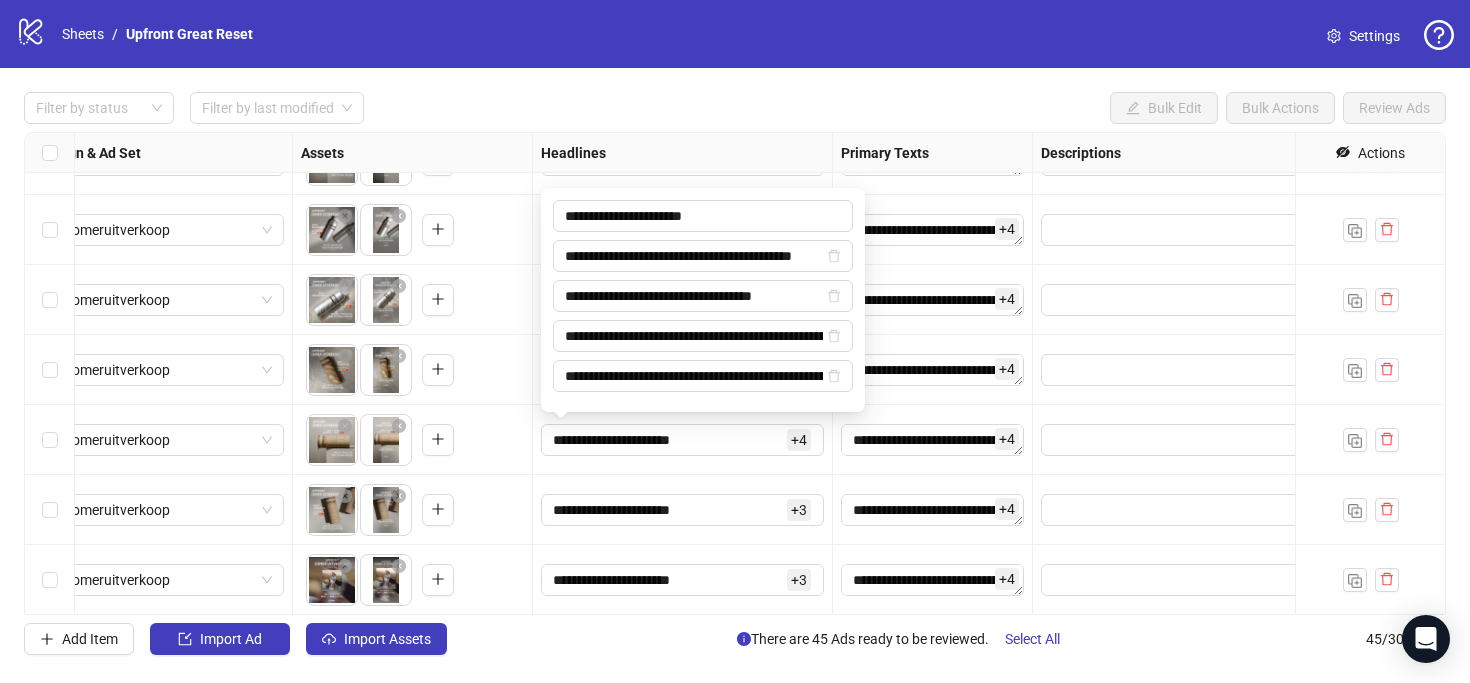 scroll, scrollTop: 0, scrollLeft: 121, axis: horizontal 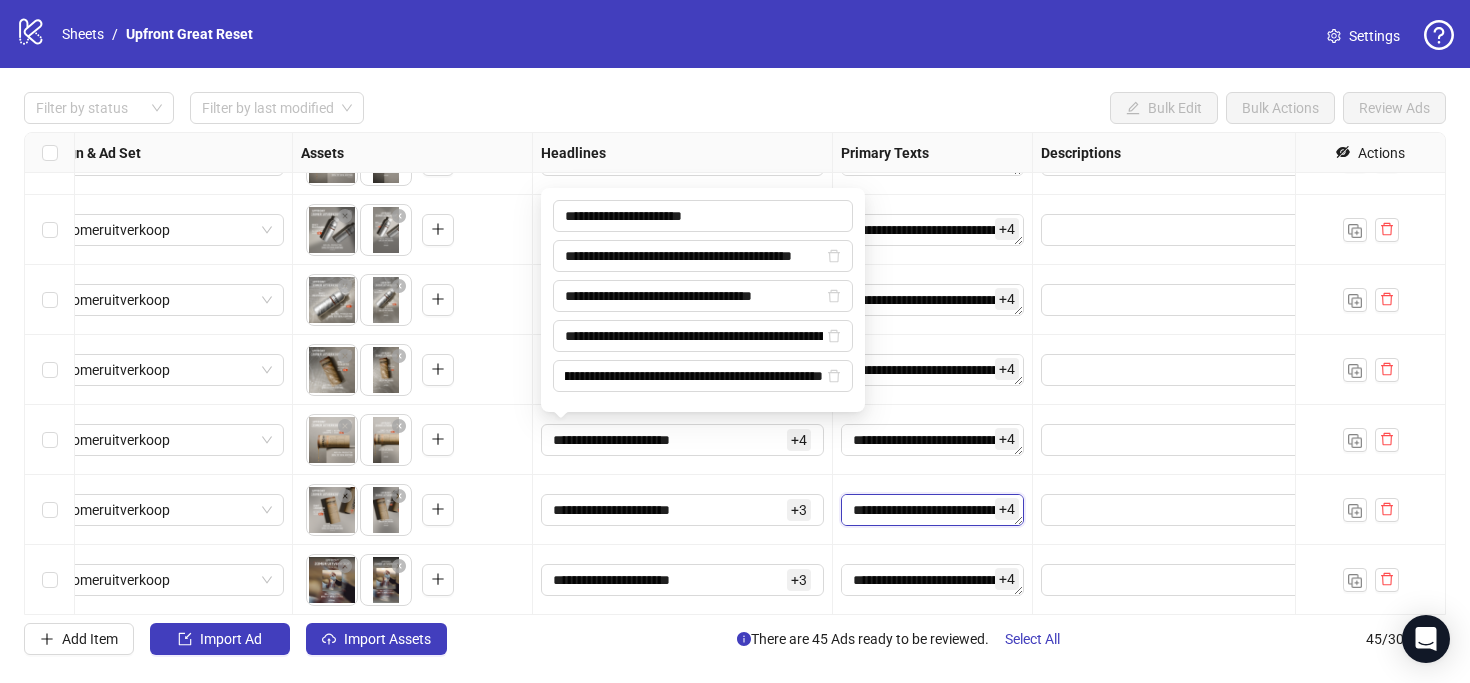 click on "**********" at bounding box center (932, 510) 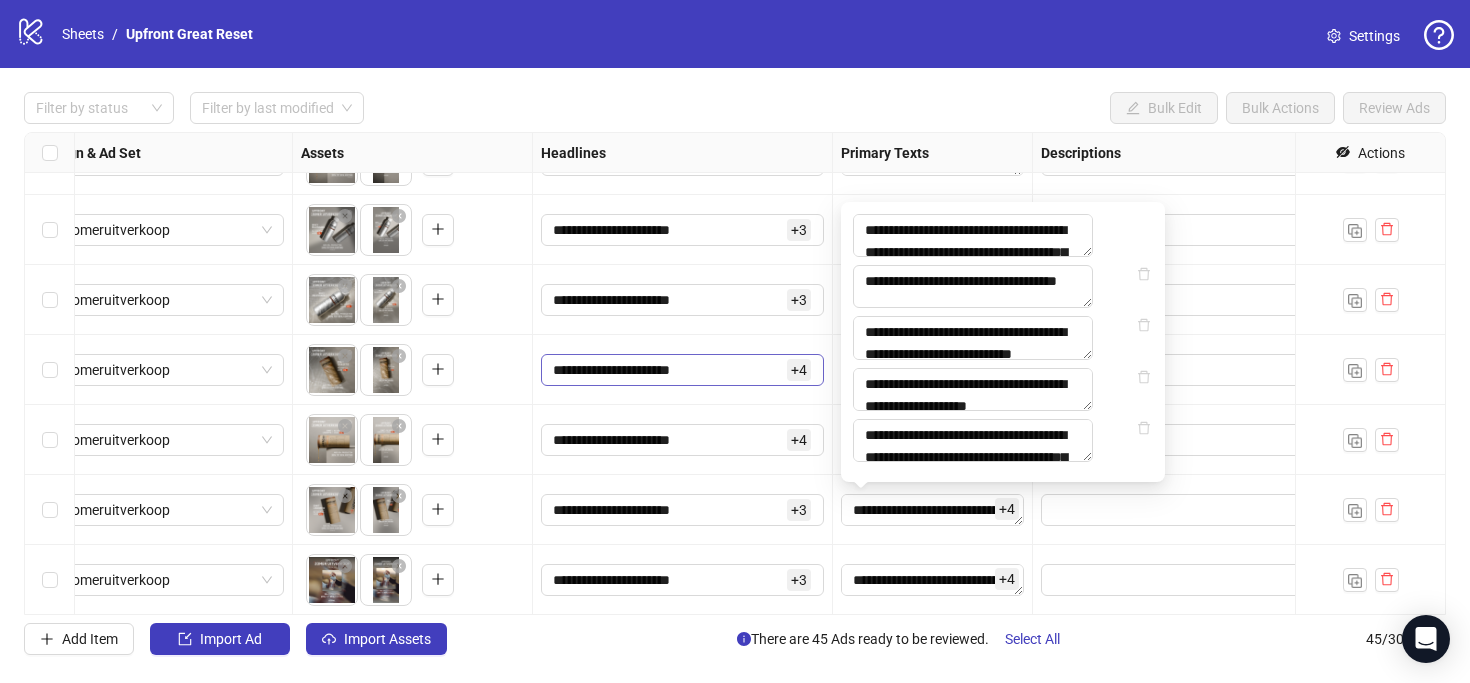 click on "**********" at bounding box center (668, 370) 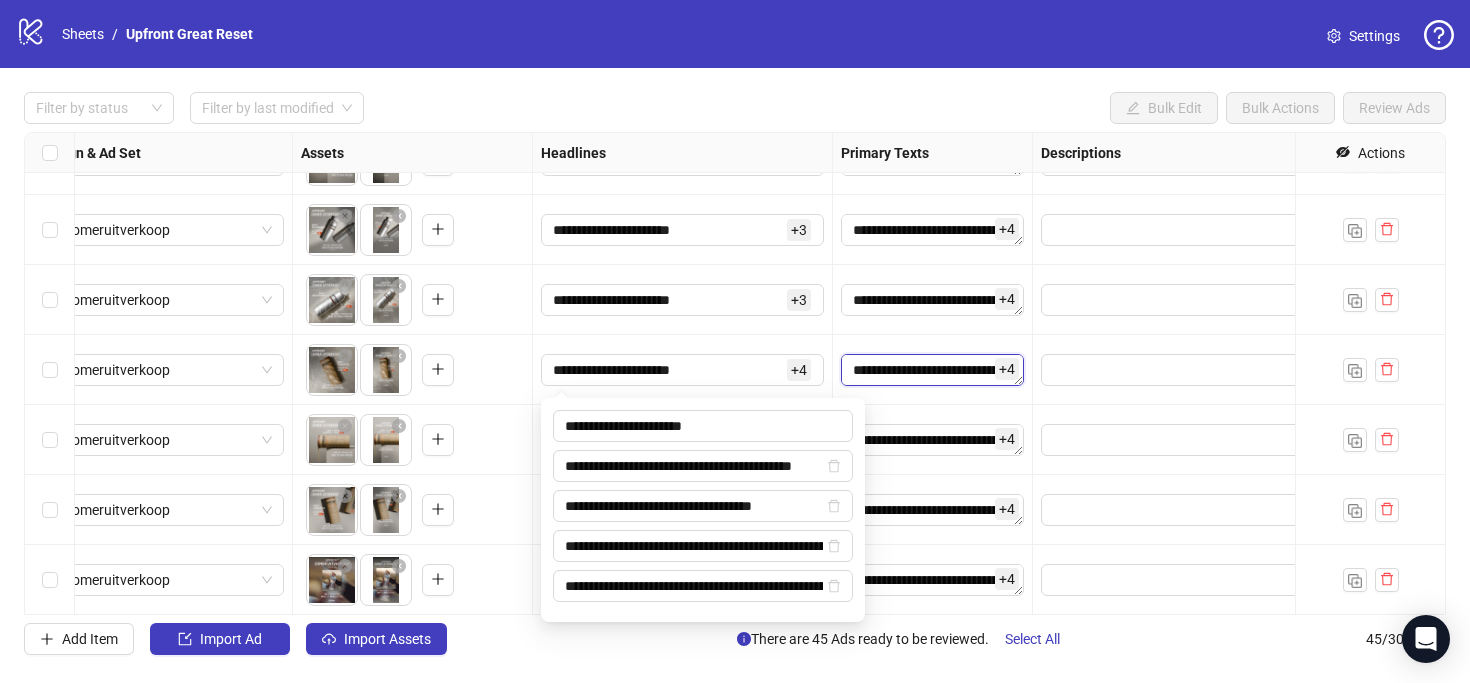 click on "**********" at bounding box center [932, 370] 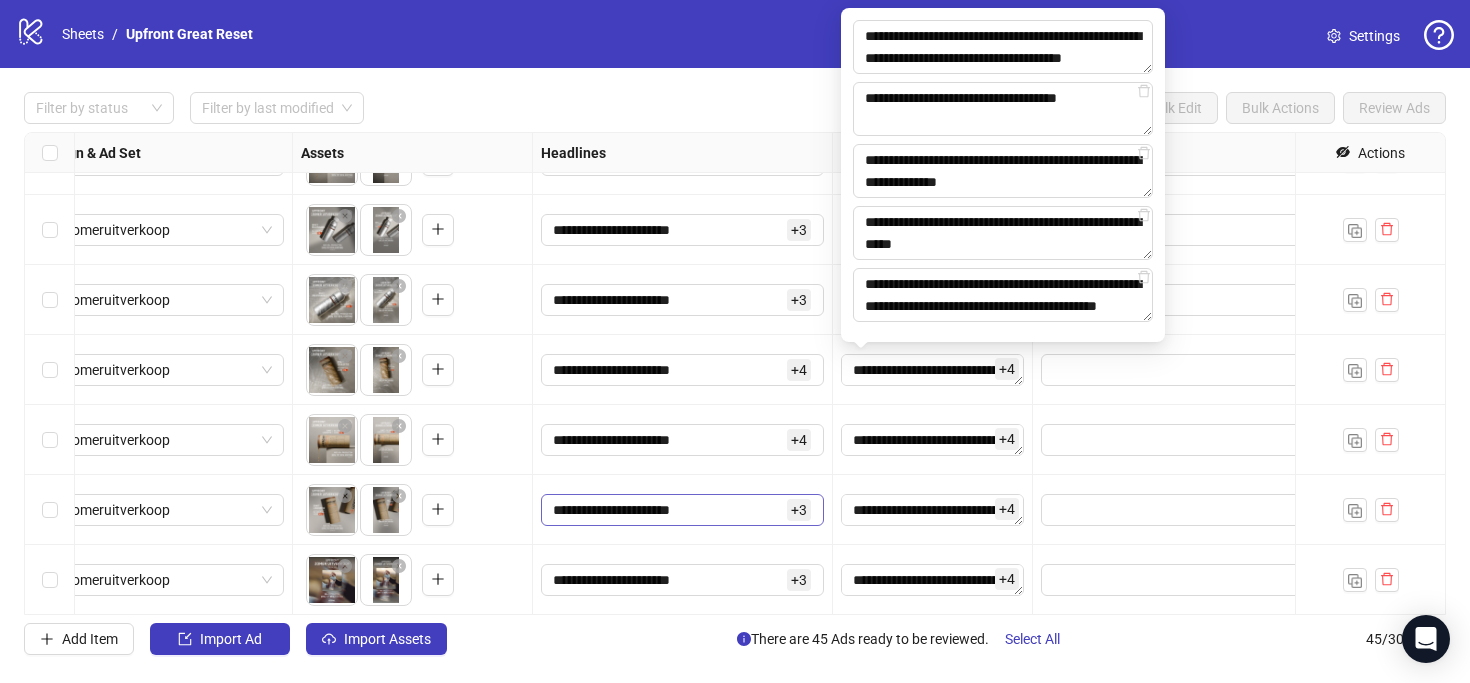 scroll, scrollTop: 22, scrollLeft: 0, axis: vertical 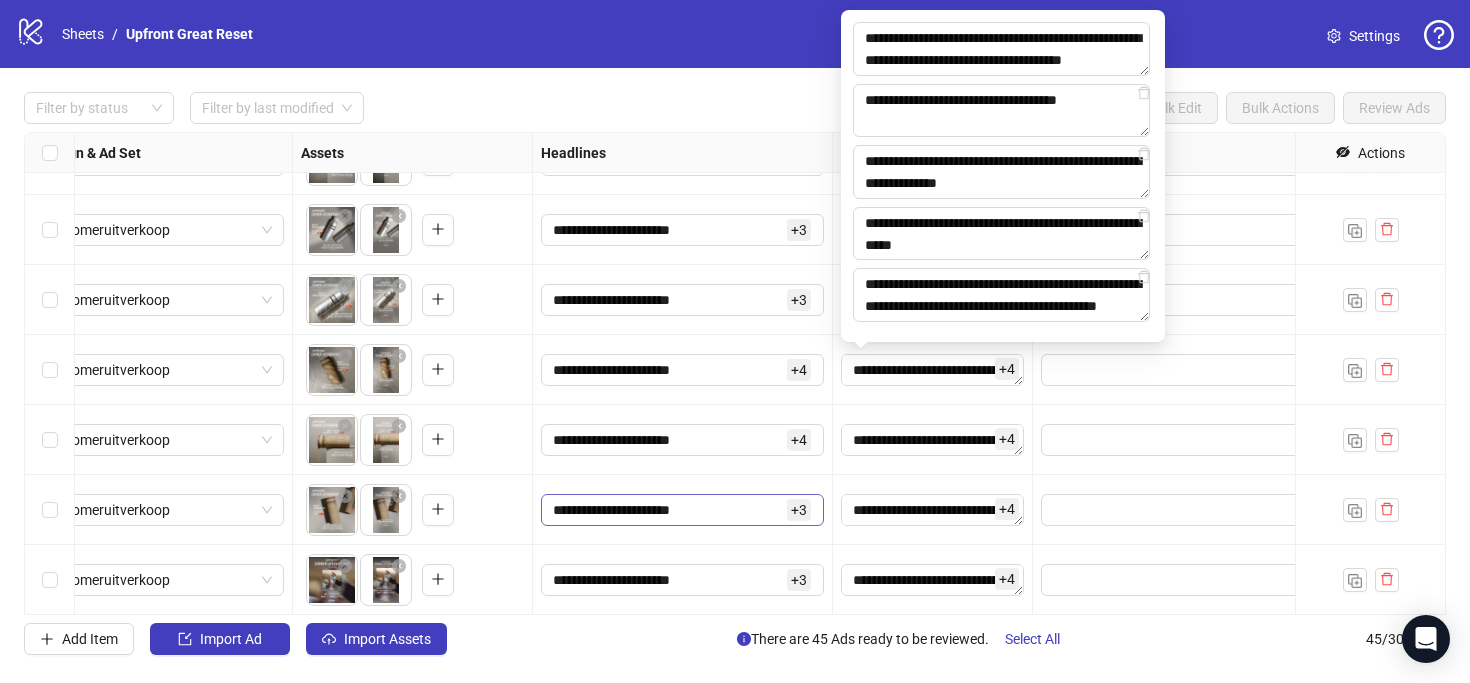 click on "**********" at bounding box center (668, 510) 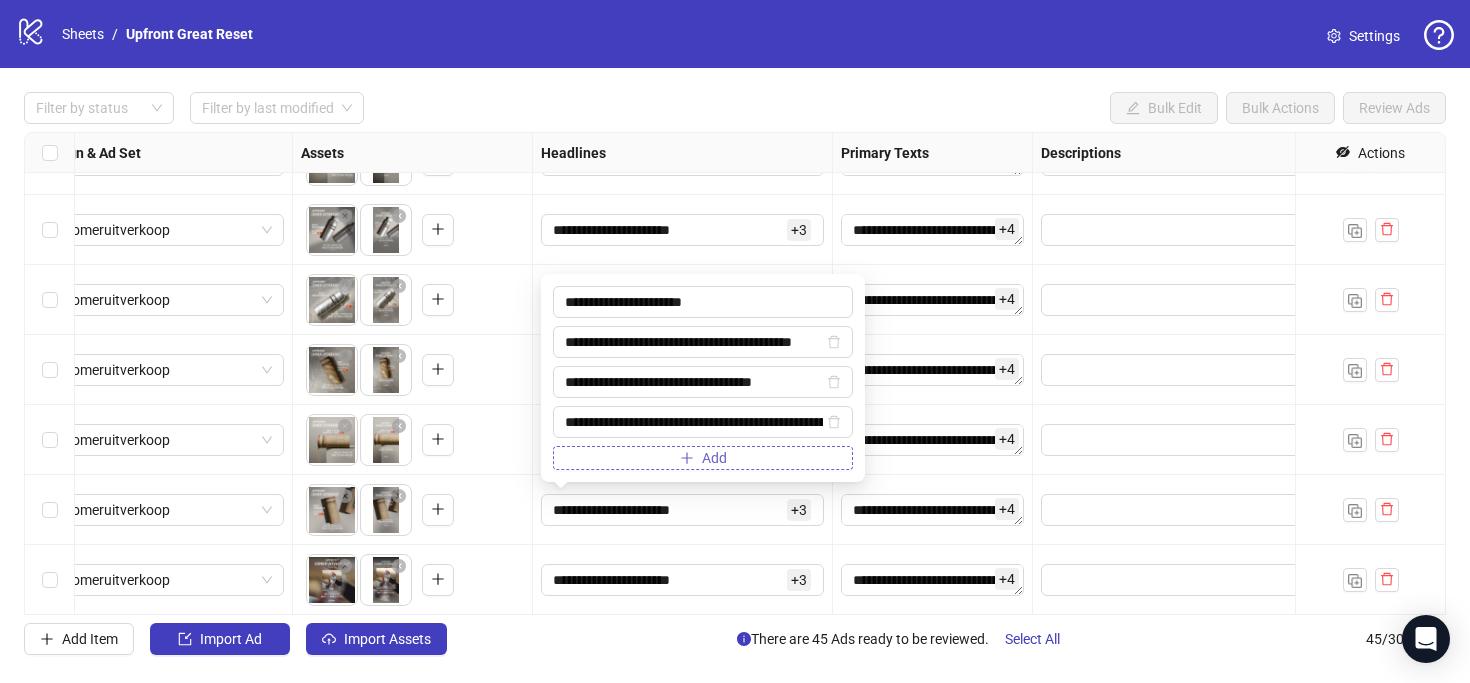 click on "Add" at bounding box center [703, 458] 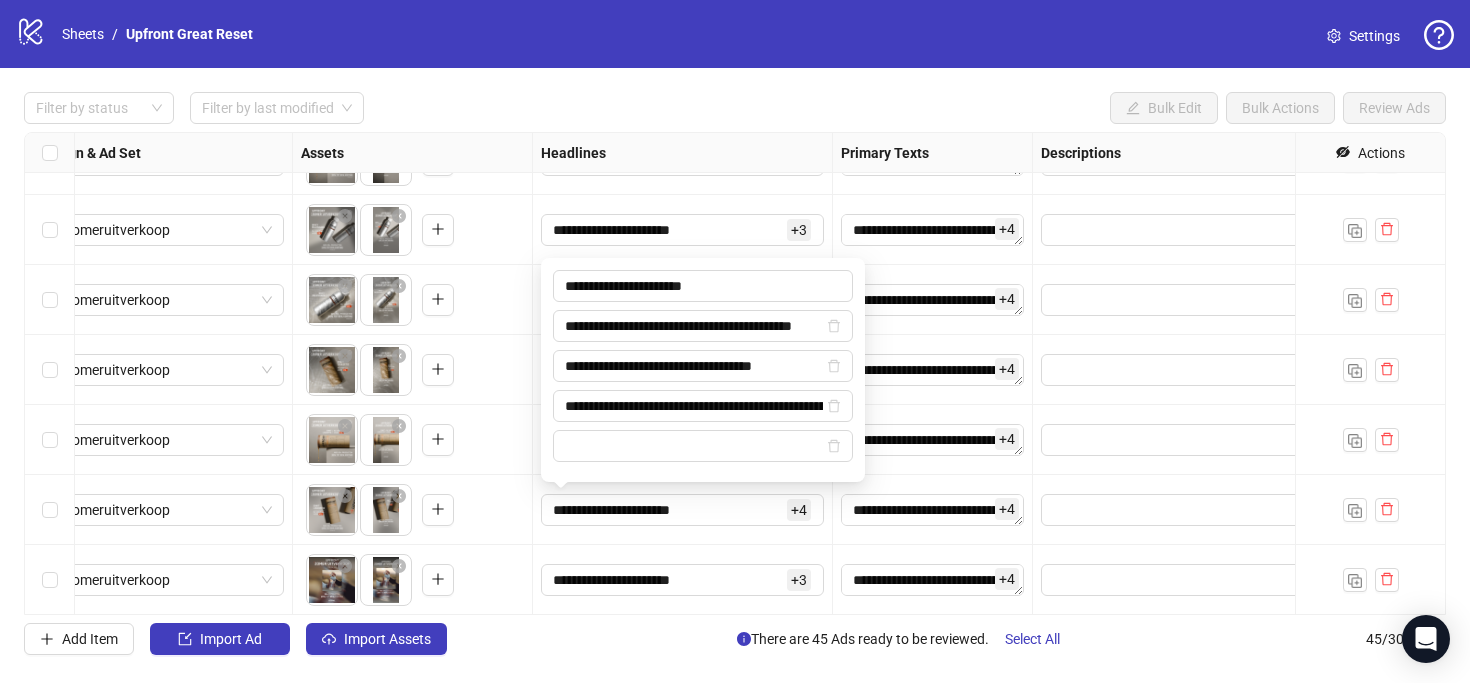 type on "**********" 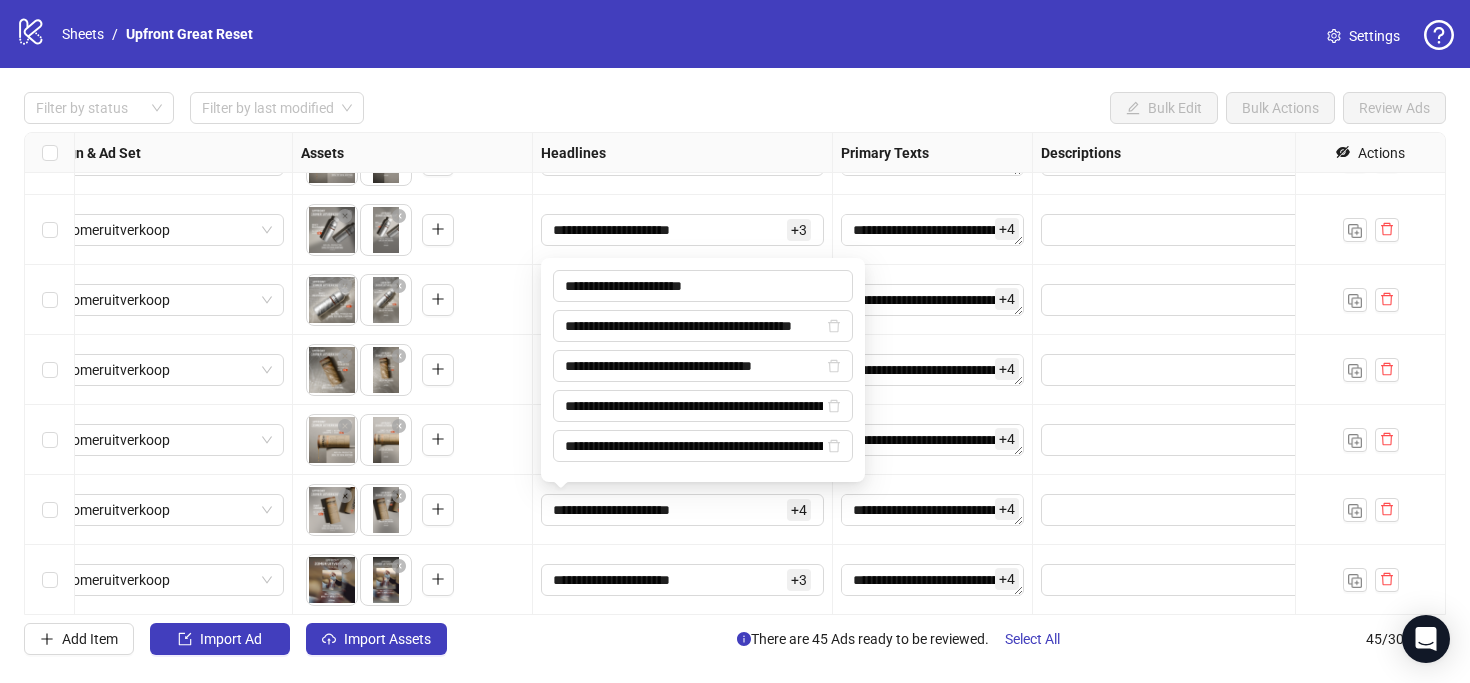 scroll, scrollTop: 0, scrollLeft: 121, axis: horizontal 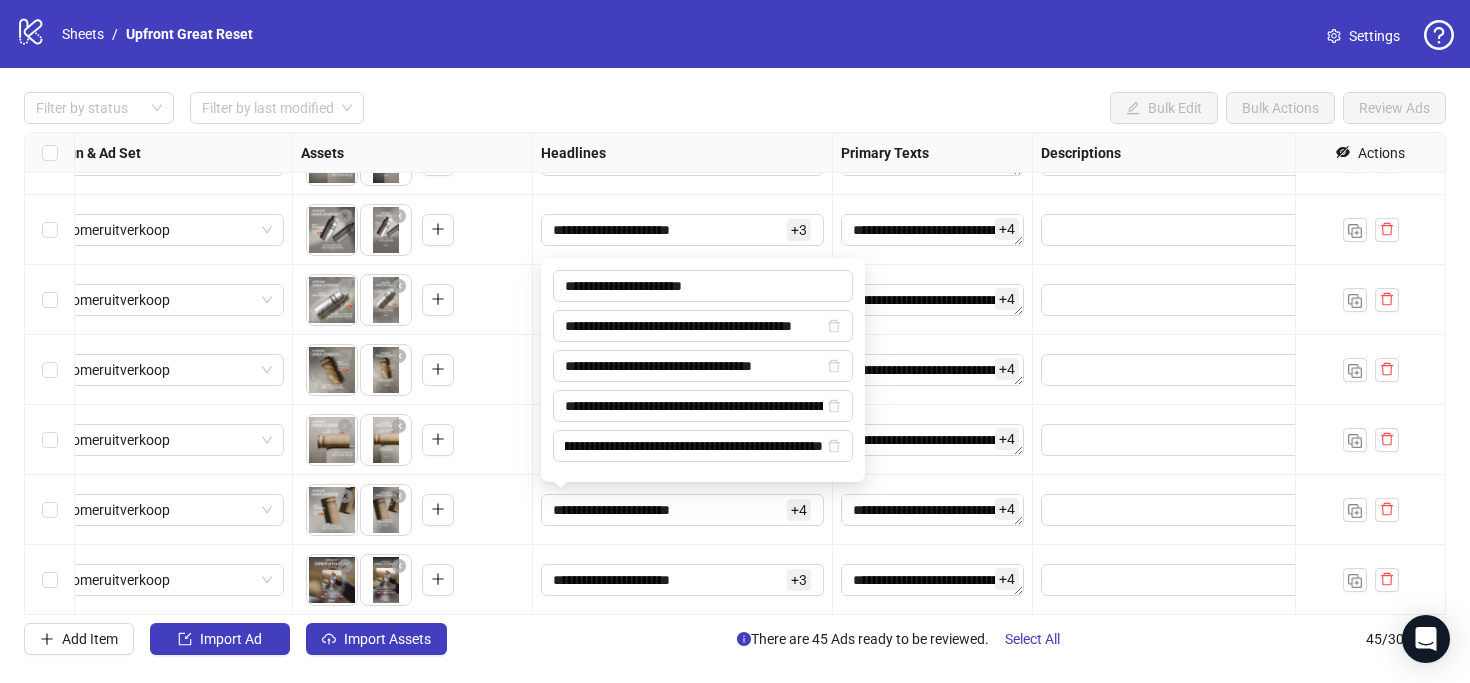 click on "**********" at bounding box center (933, 510) 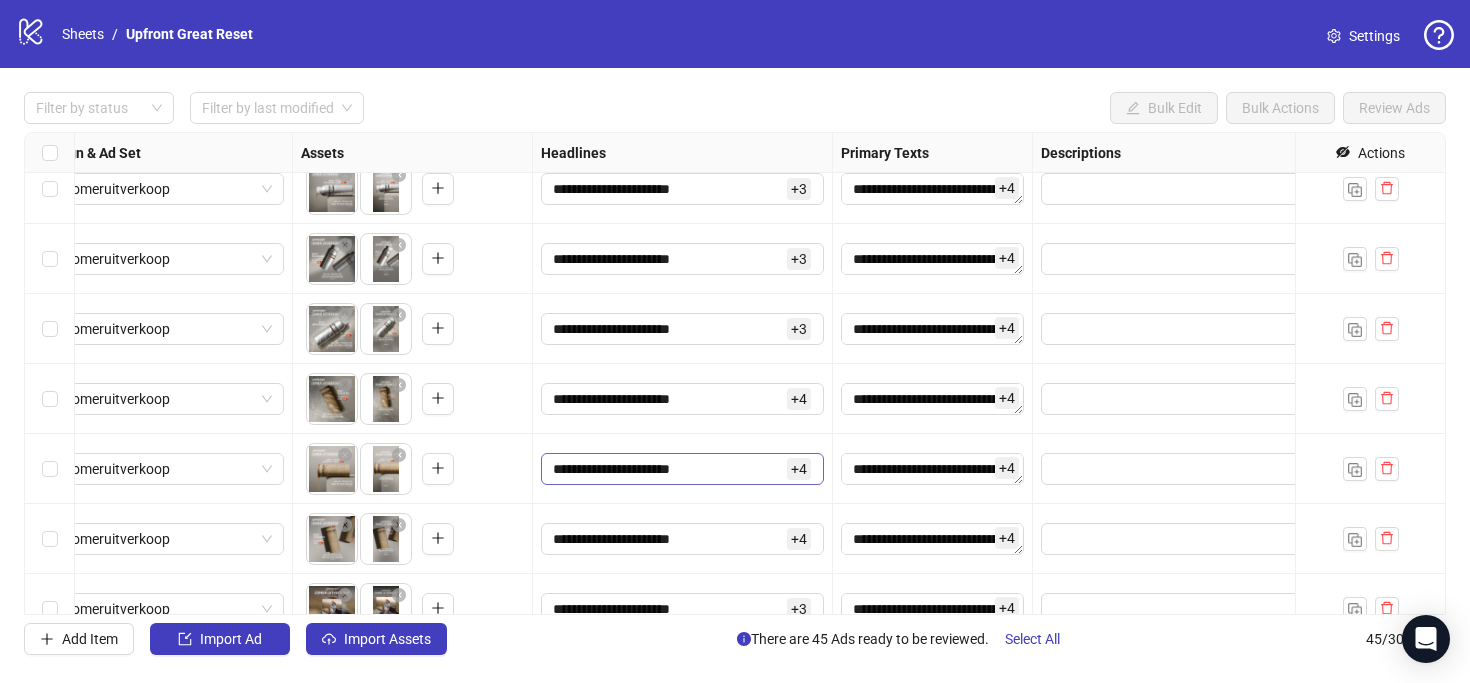 scroll, scrollTop: 646, scrollLeft: 652, axis: both 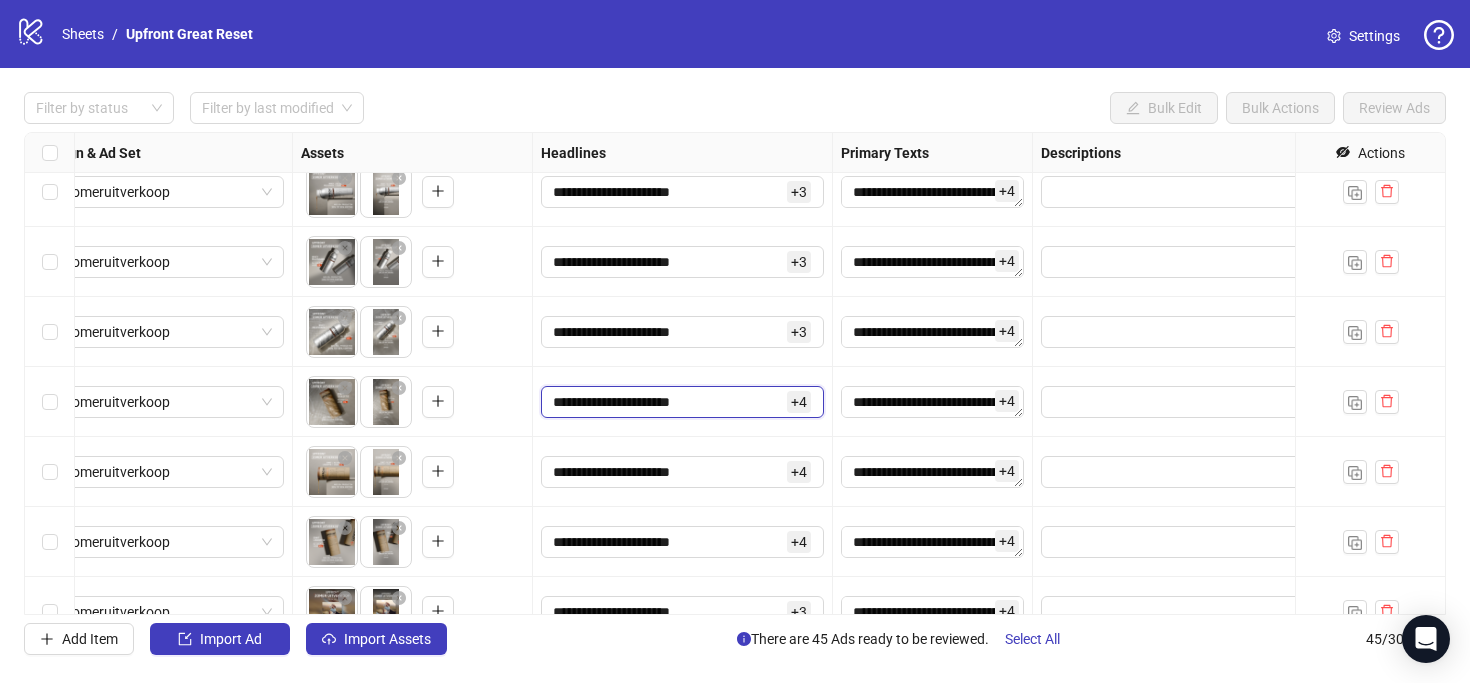 click on "**********" at bounding box center (668, 402) 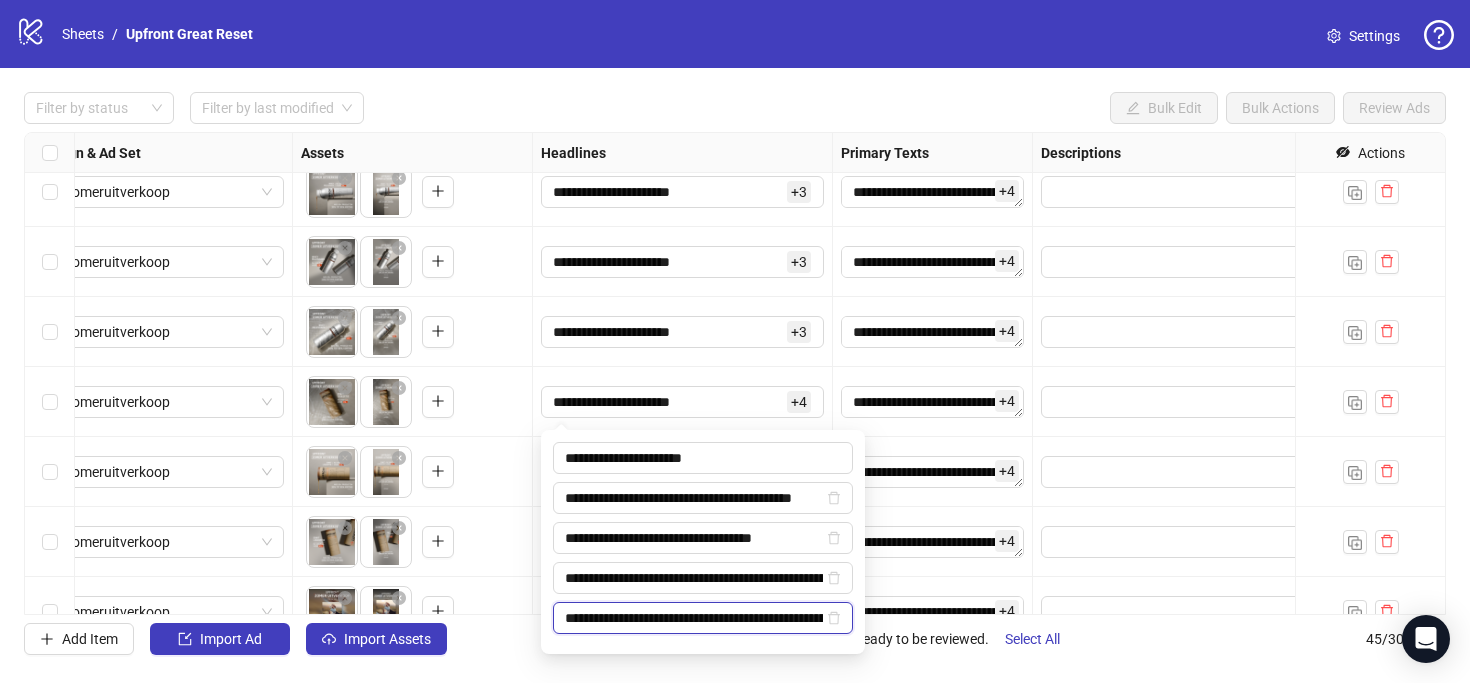 click on "**********" at bounding box center [694, 618] 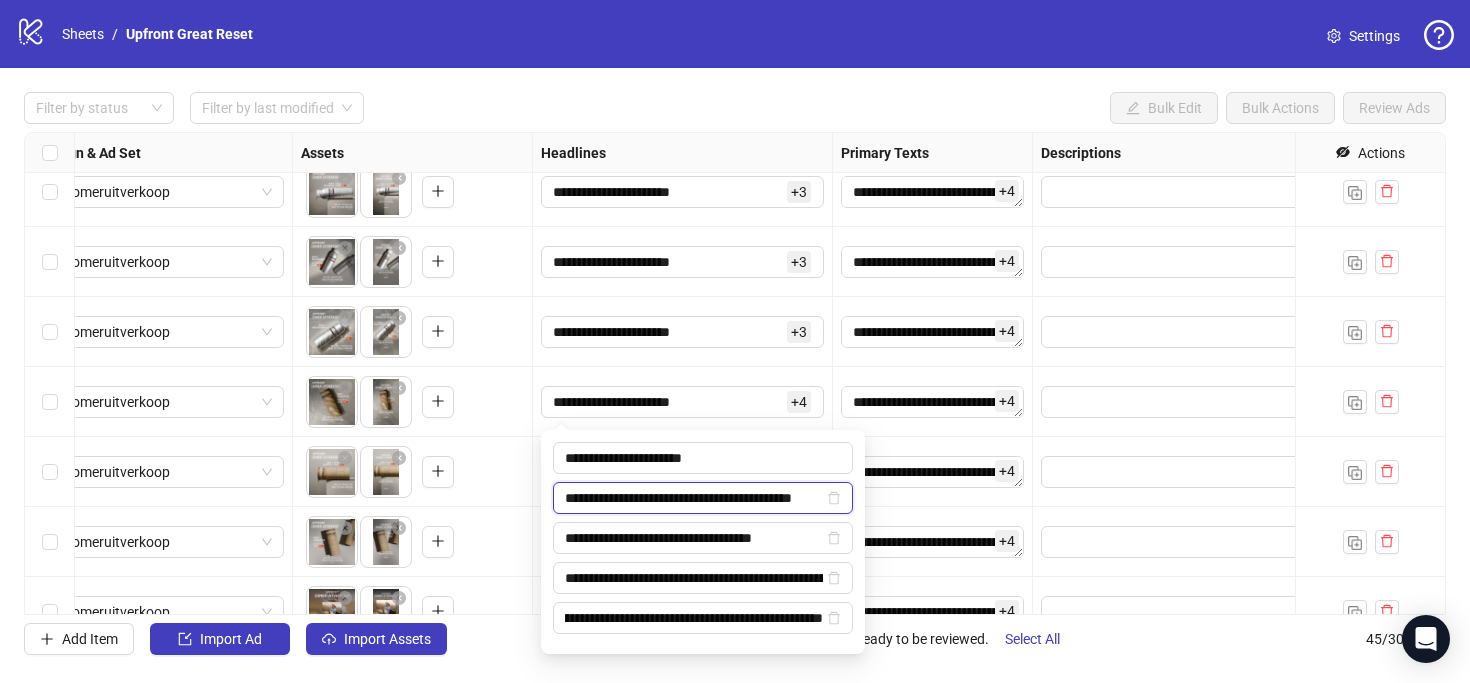 click on "**********" at bounding box center [694, 498] 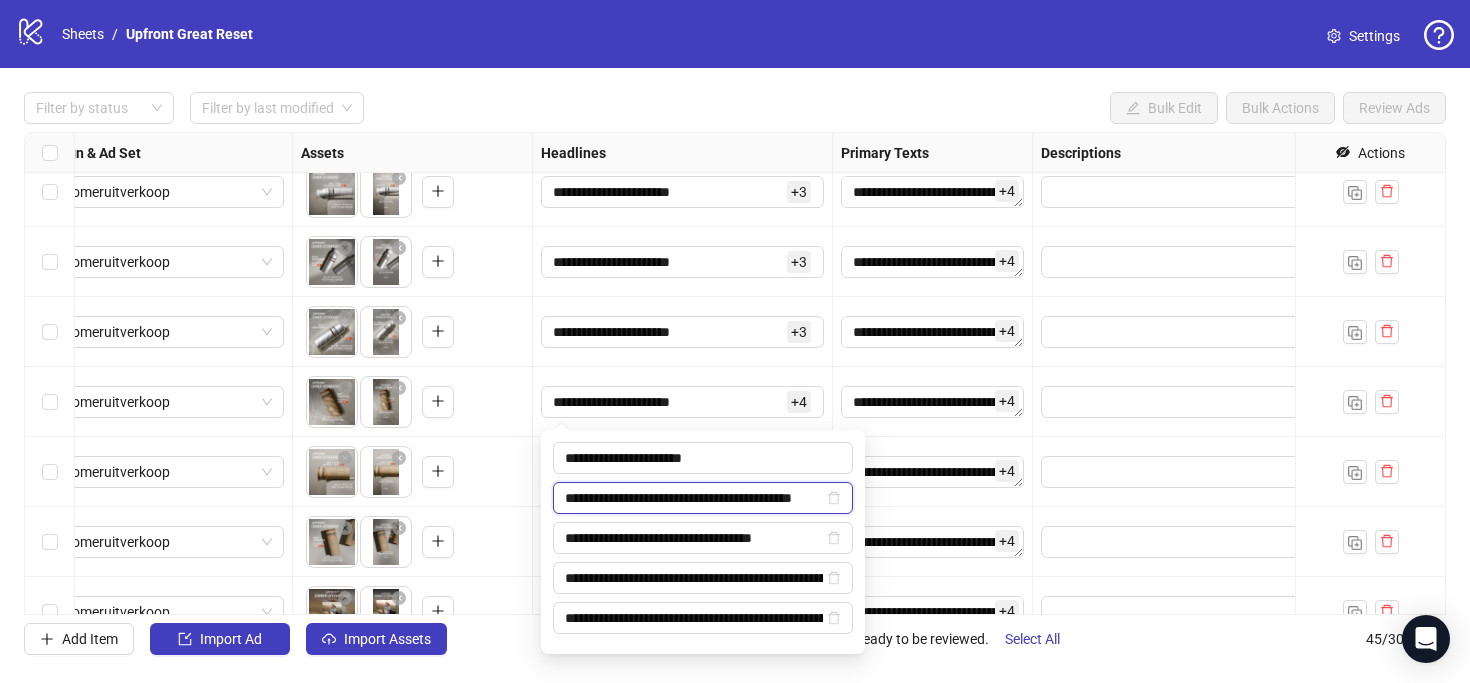 click on "**********" at bounding box center (694, 498) 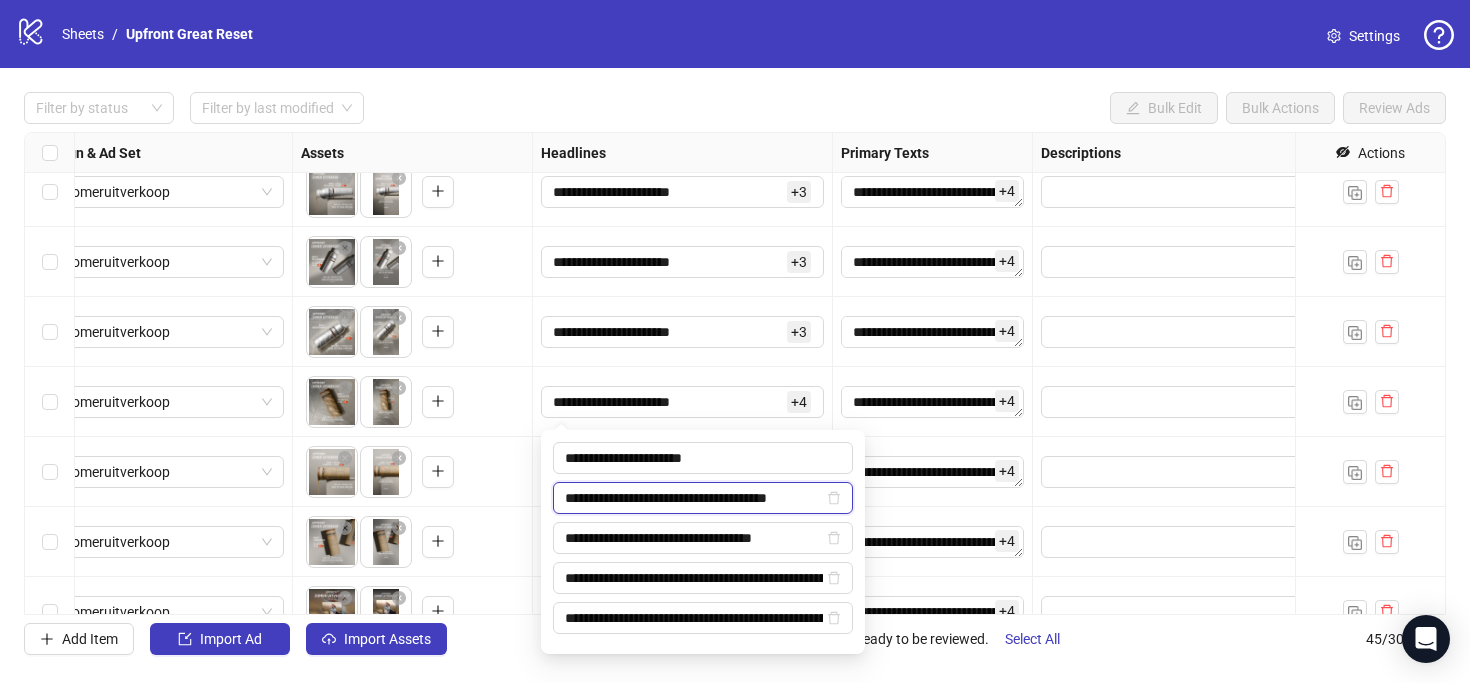 type on "**********" 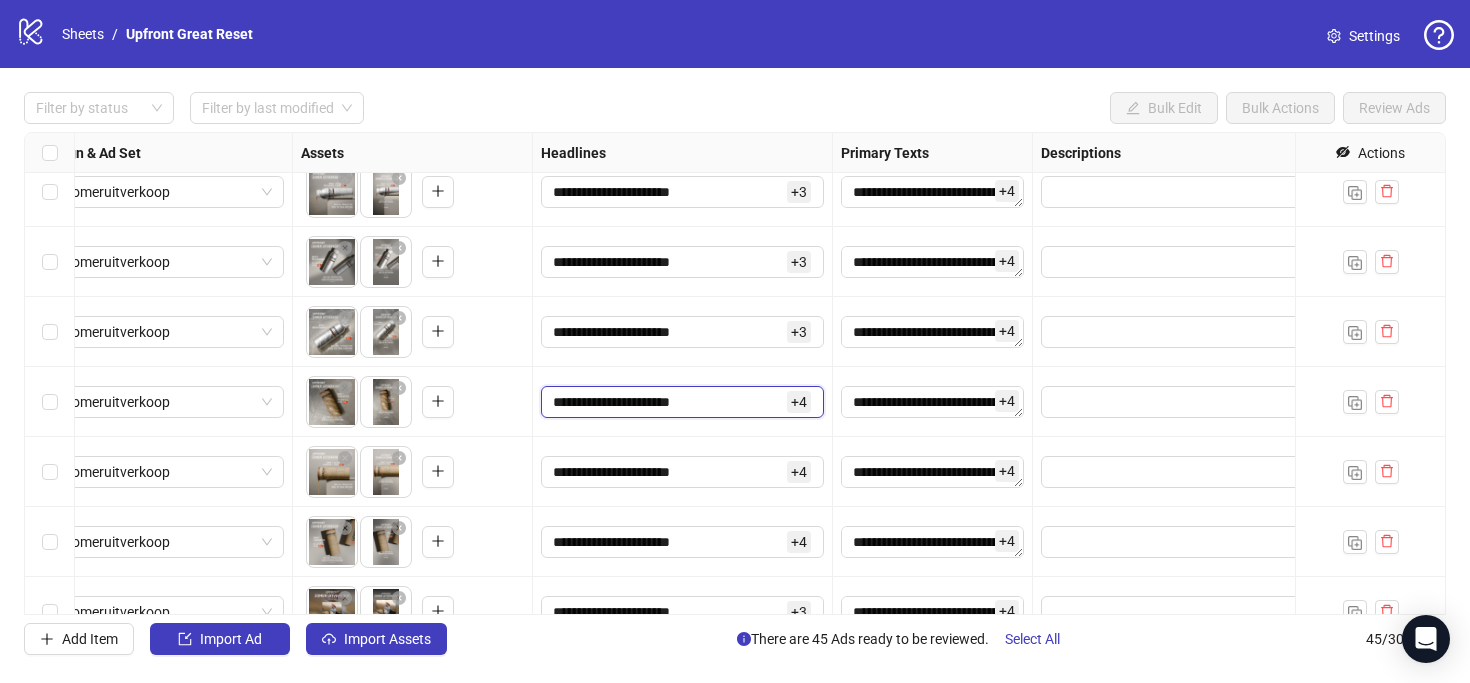 click on "**********" at bounding box center [668, 402] 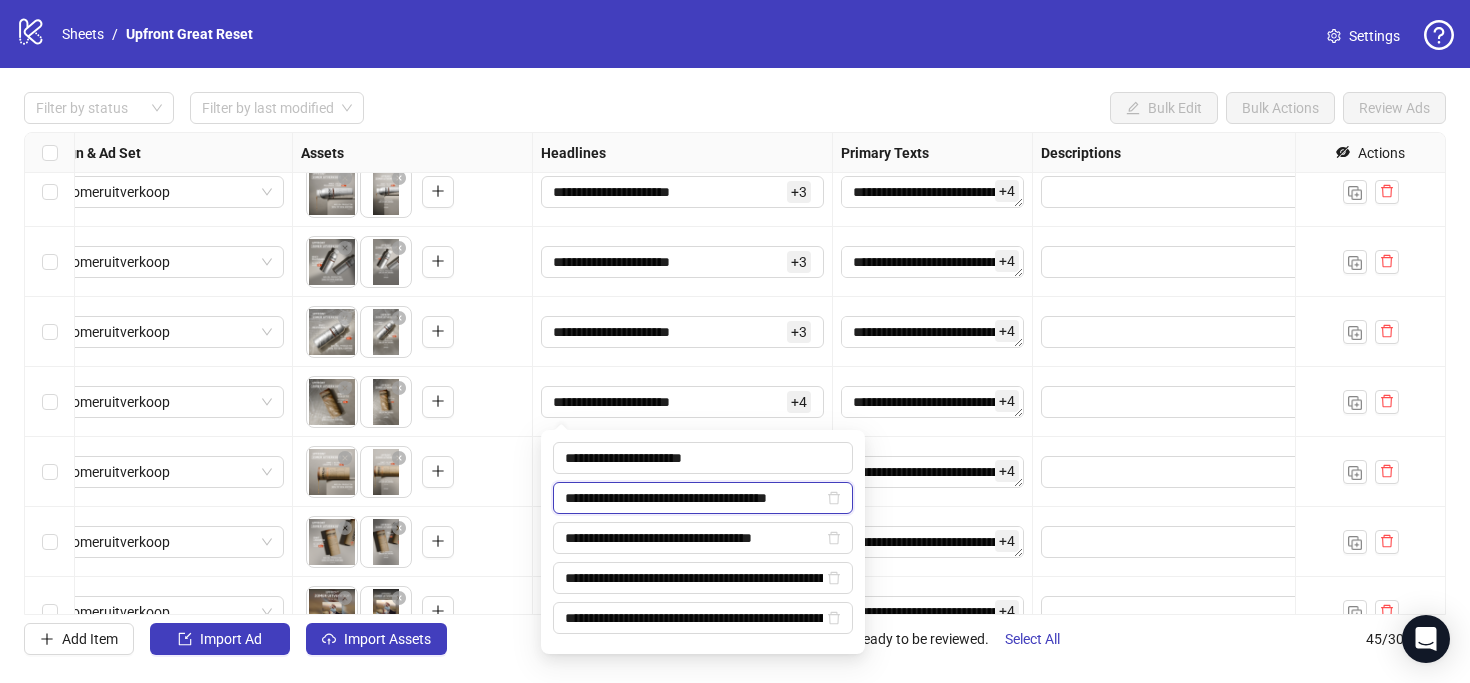 click on "**********" at bounding box center (694, 498) 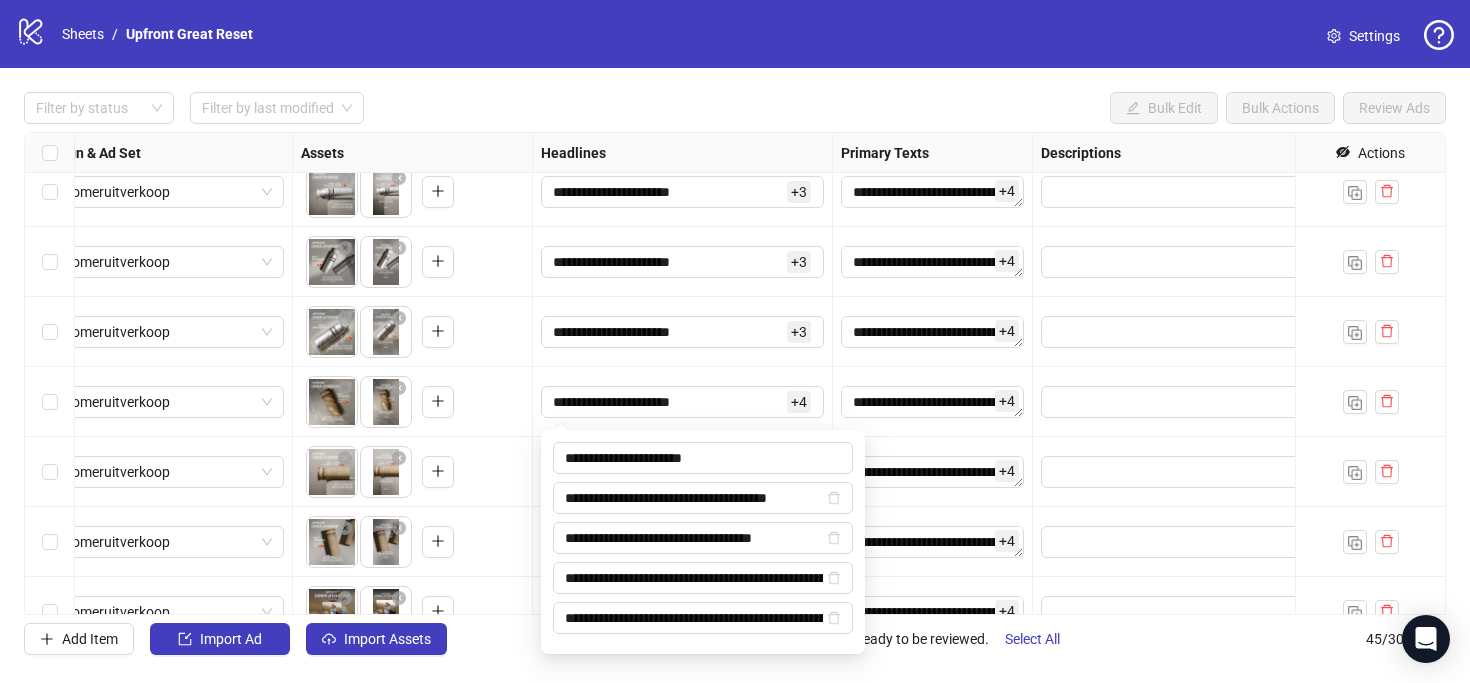 click on "**********" at bounding box center [933, 402] 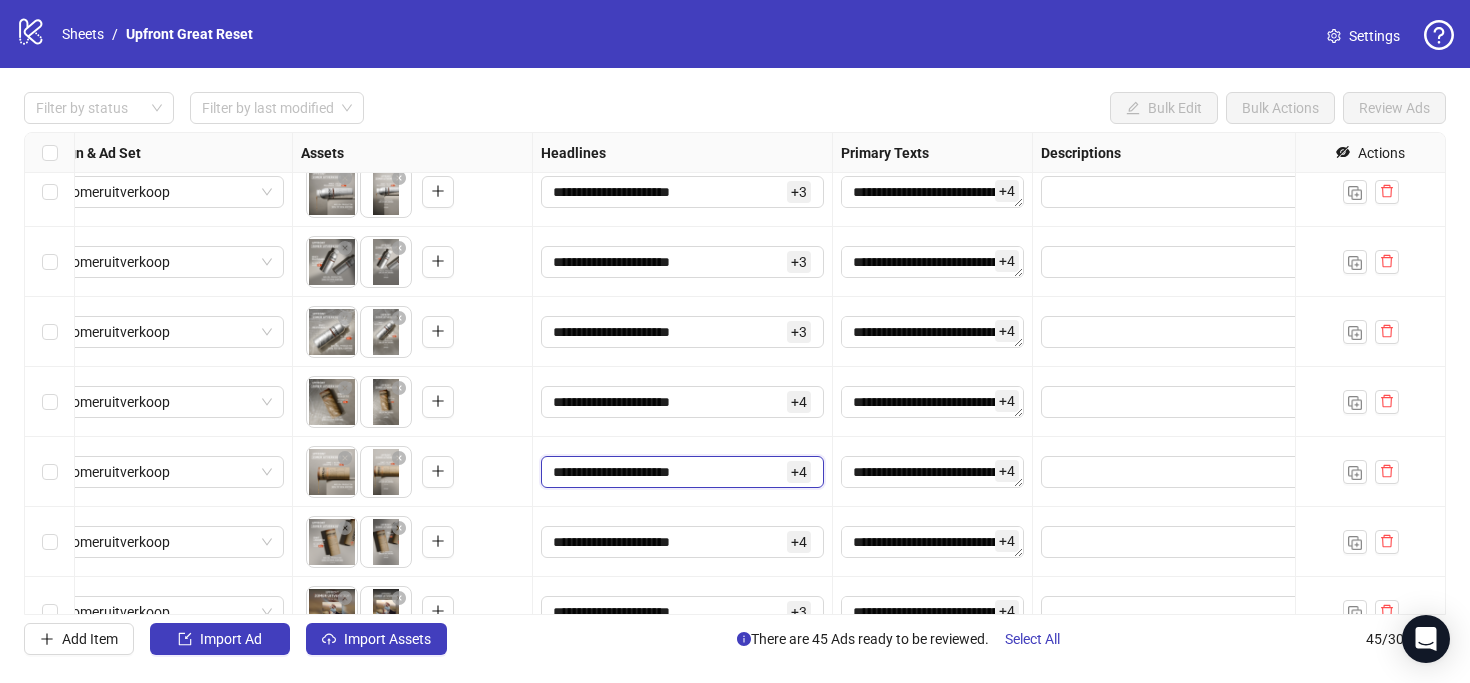 click on "**********" at bounding box center (668, 472) 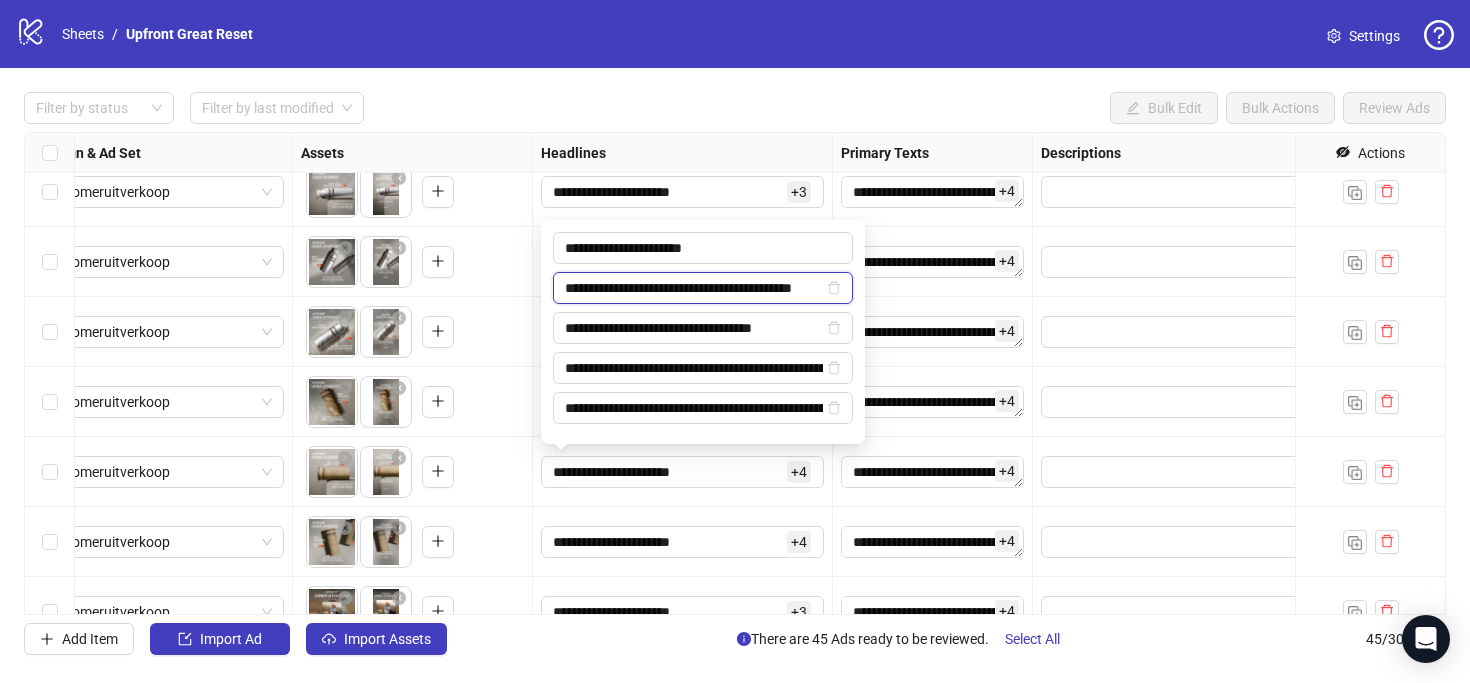 click on "**********" at bounding box center (694, 288) 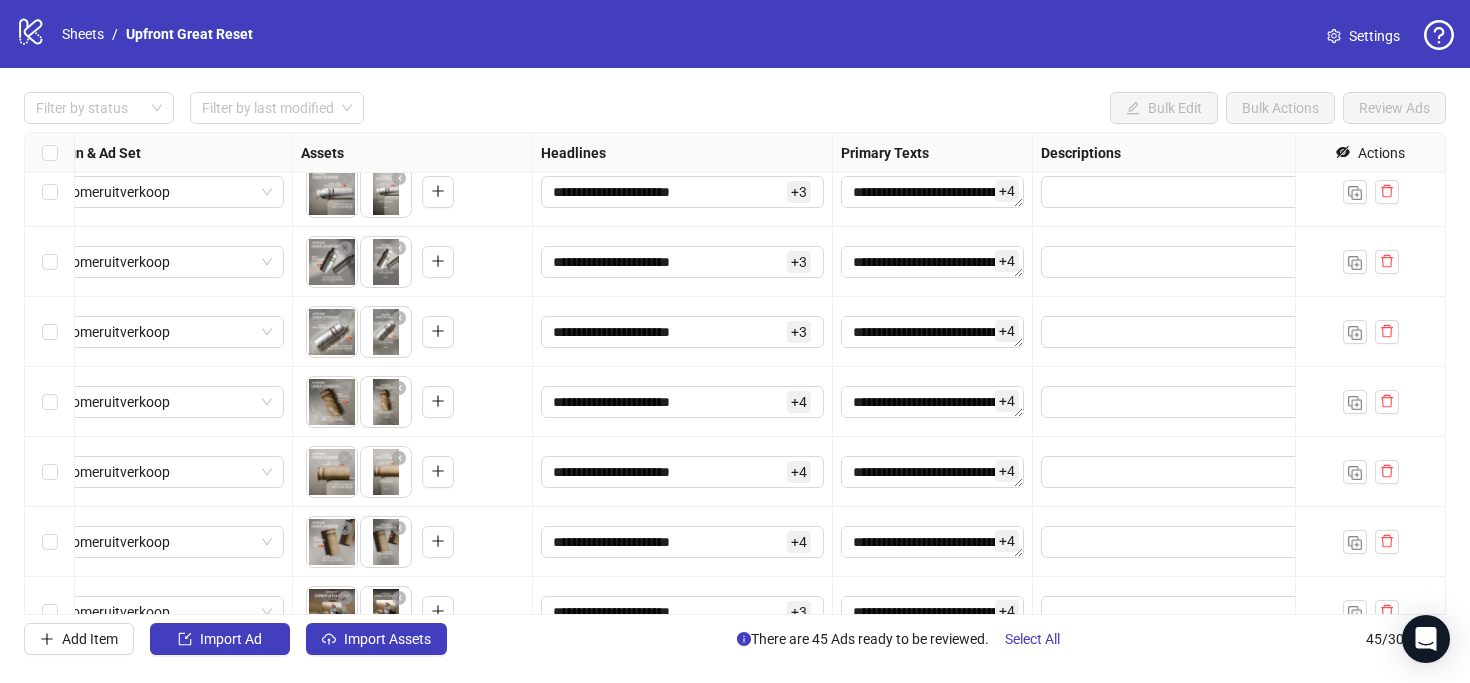 click on "**********" at bounding box center (683, 542) 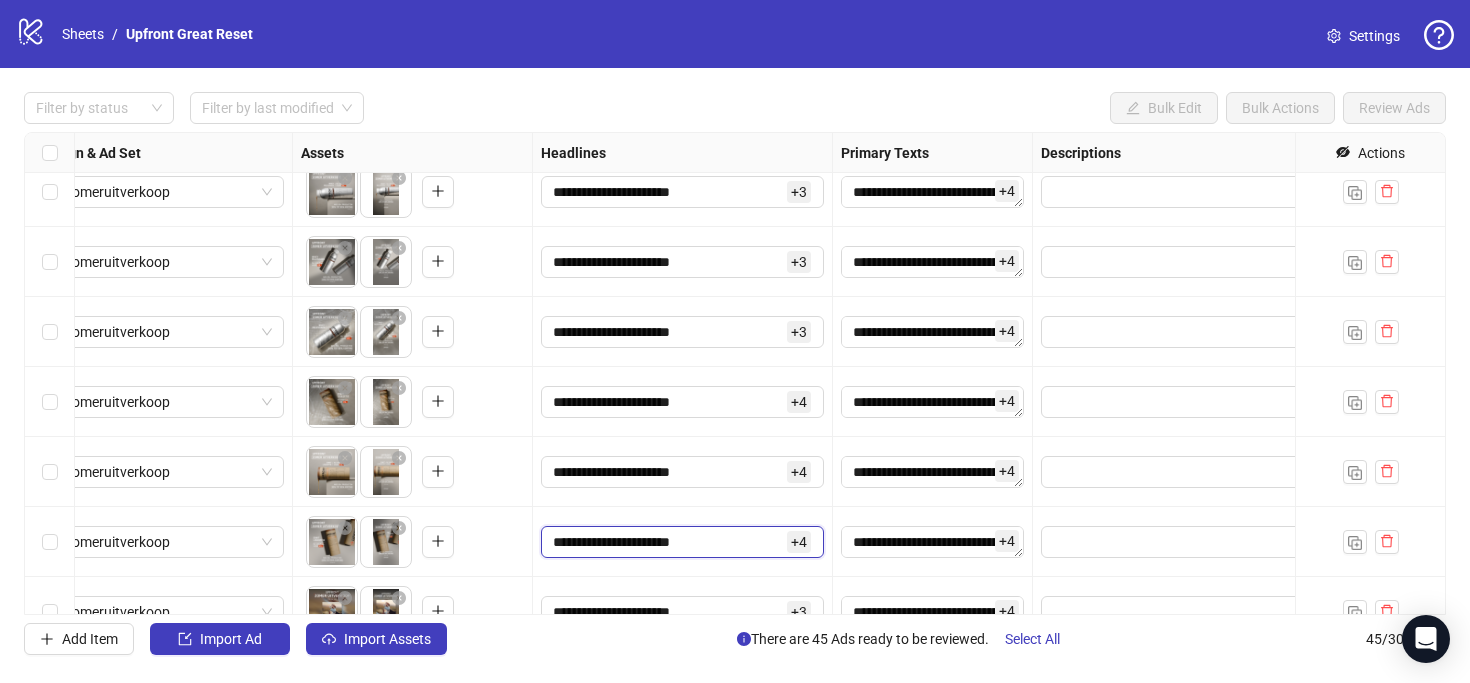 click on "**********" at bounding box center [668, 542] 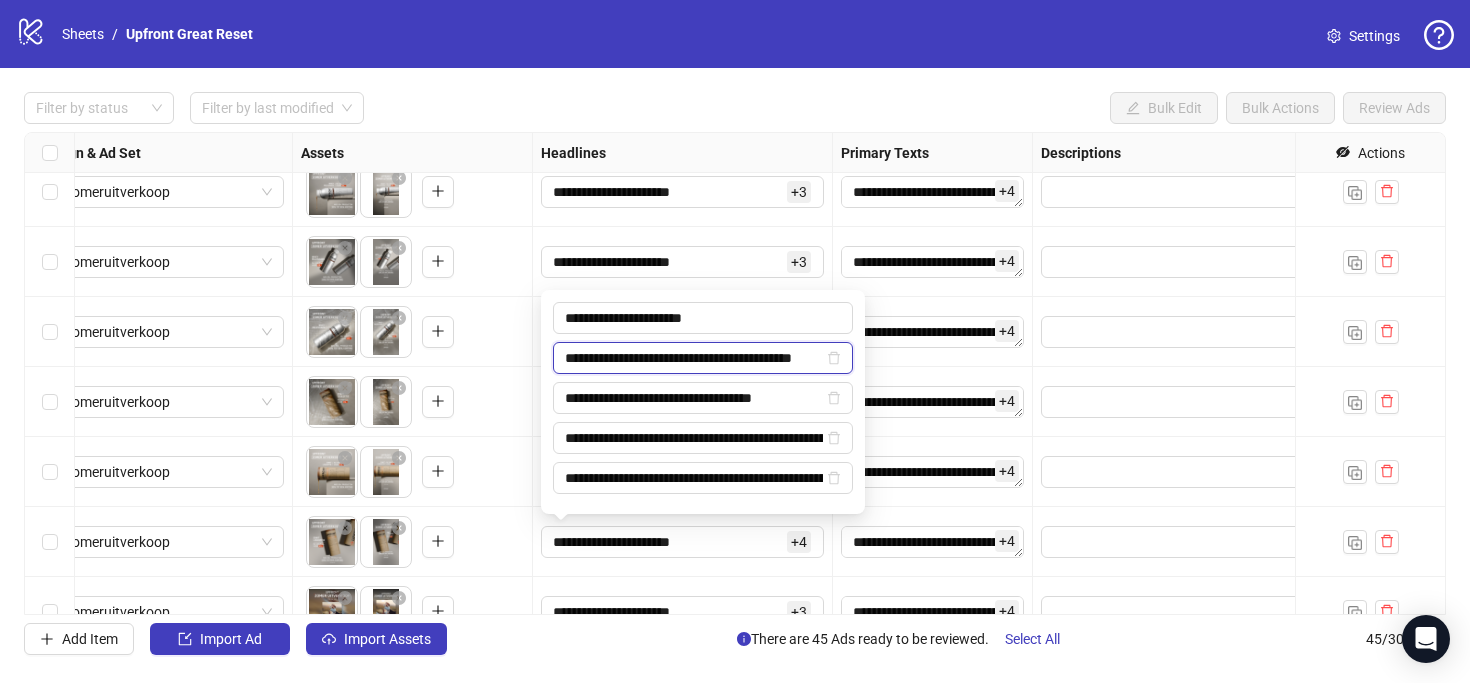 click on "**********" at bounding box center (694, 358) 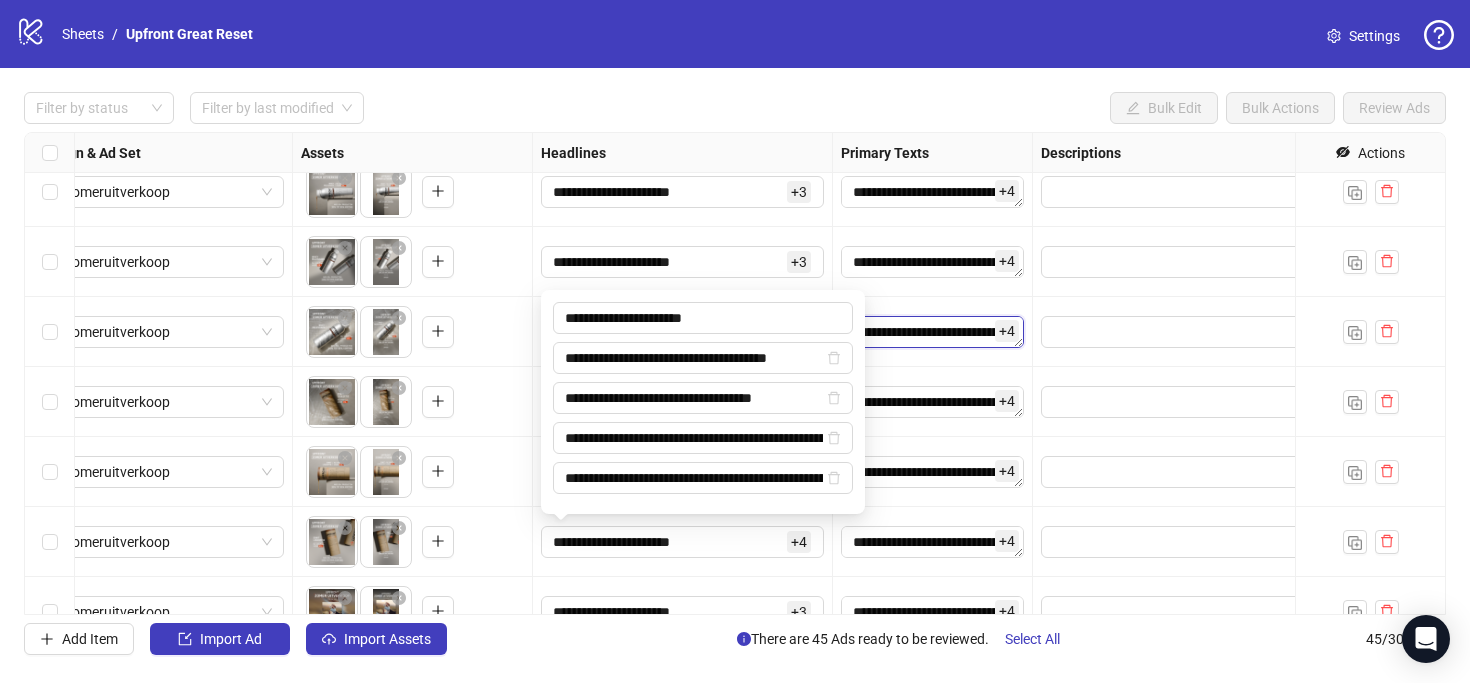 click on "**********" at bounding box center (932, 332) 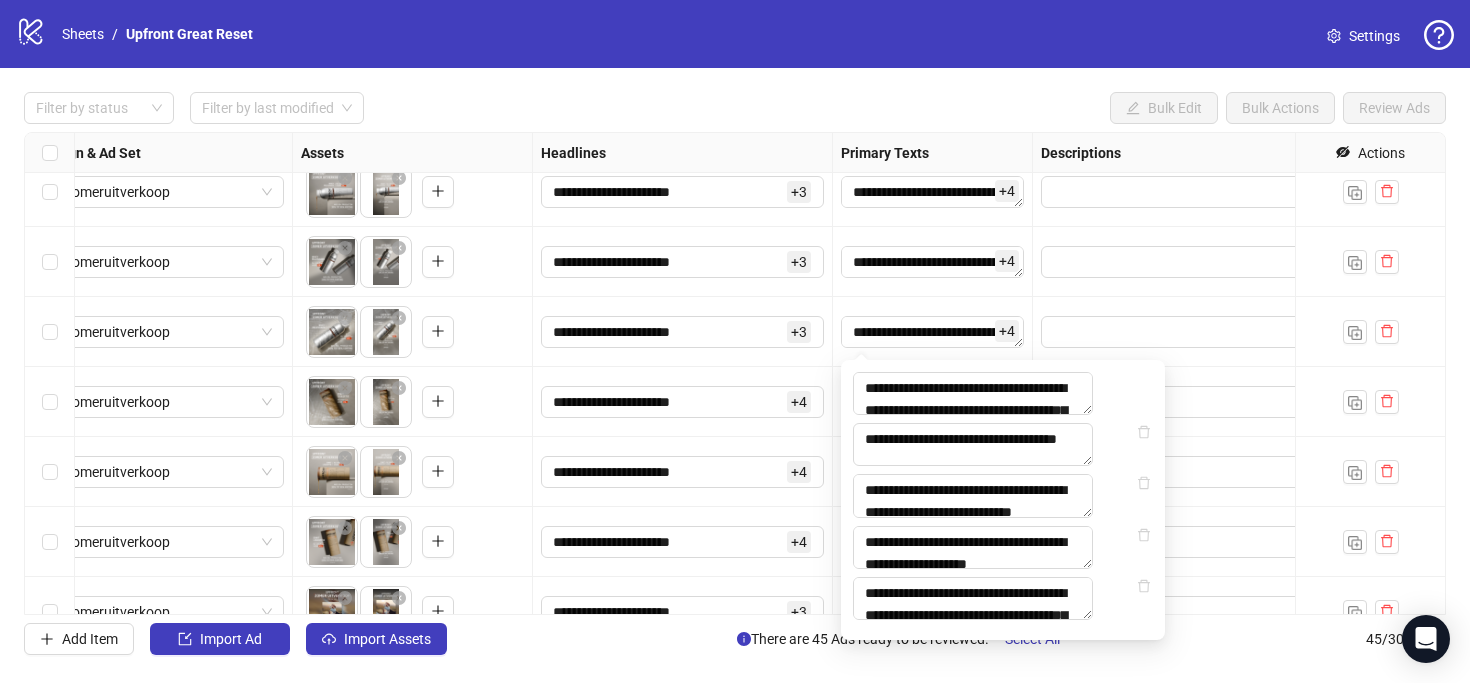 scroll, scrollTop: 22, scrollLeft: 0, axis: vertical 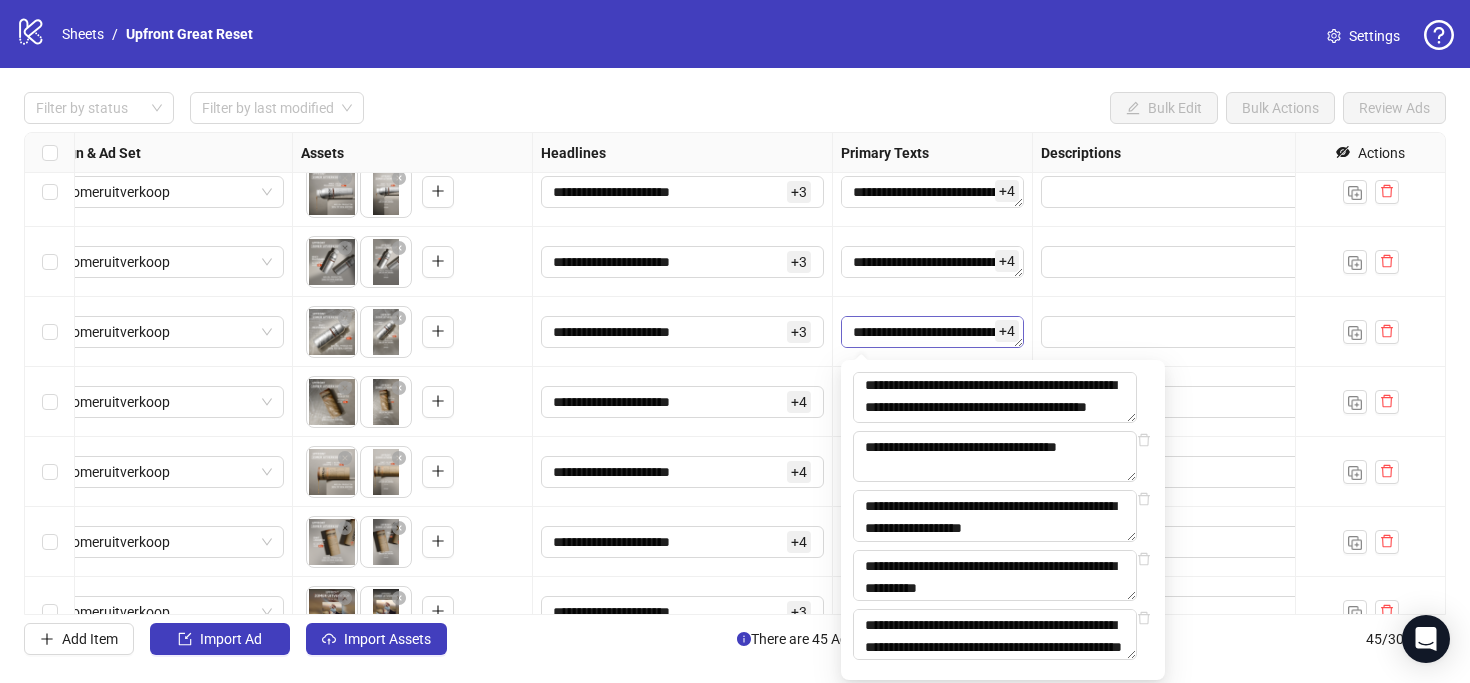 click on "**********" at bounding box center [932, 332] 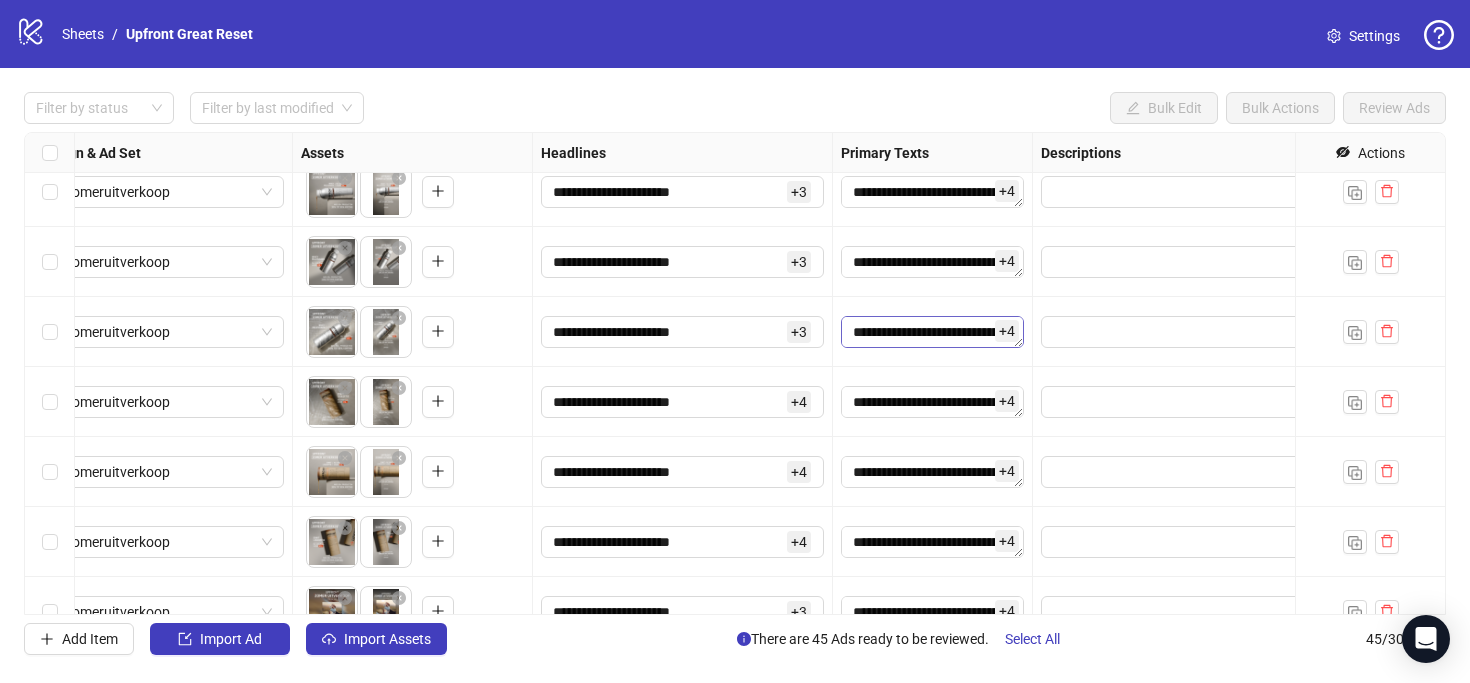 scroll, scrollTop: 6, scrollLeft: 0, axis: vertical 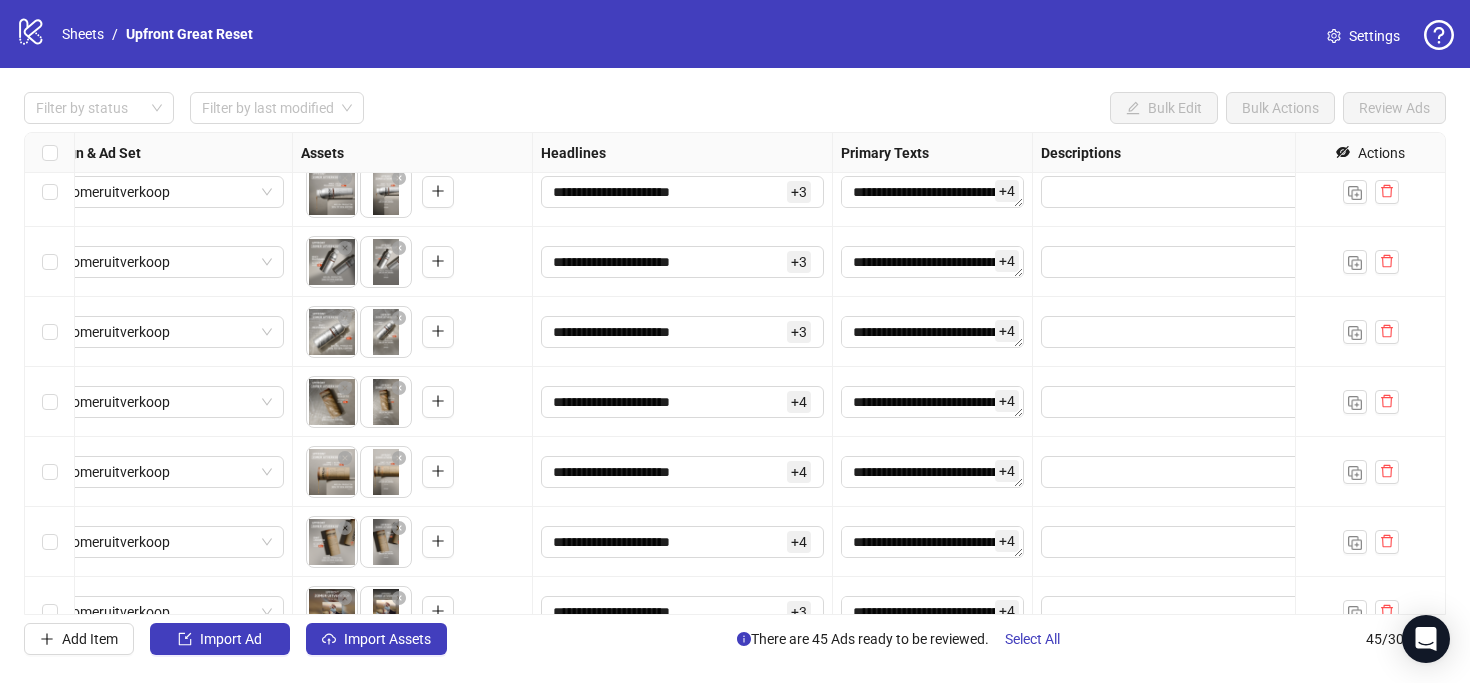 click at bounding box center [1183, 262] 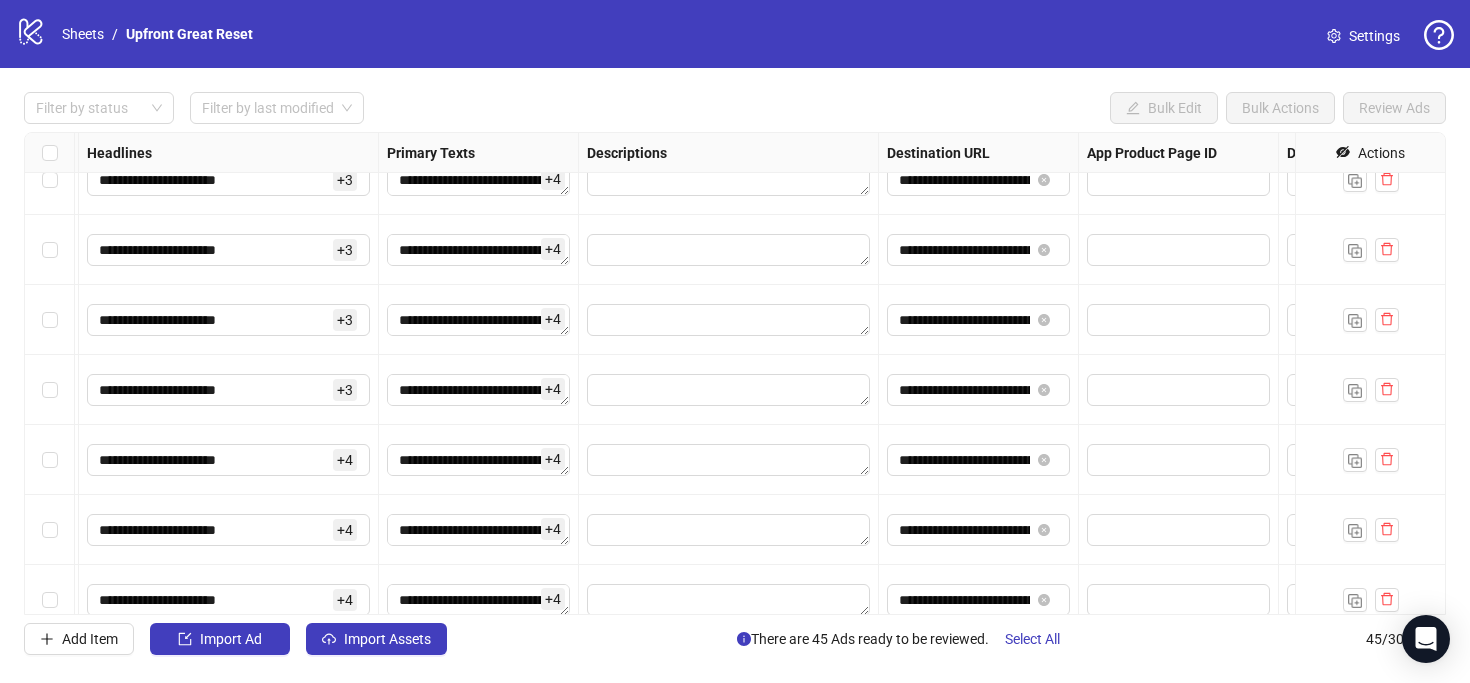 scroll, scrollTop: 588, scrollLeft: 1128, axis: both 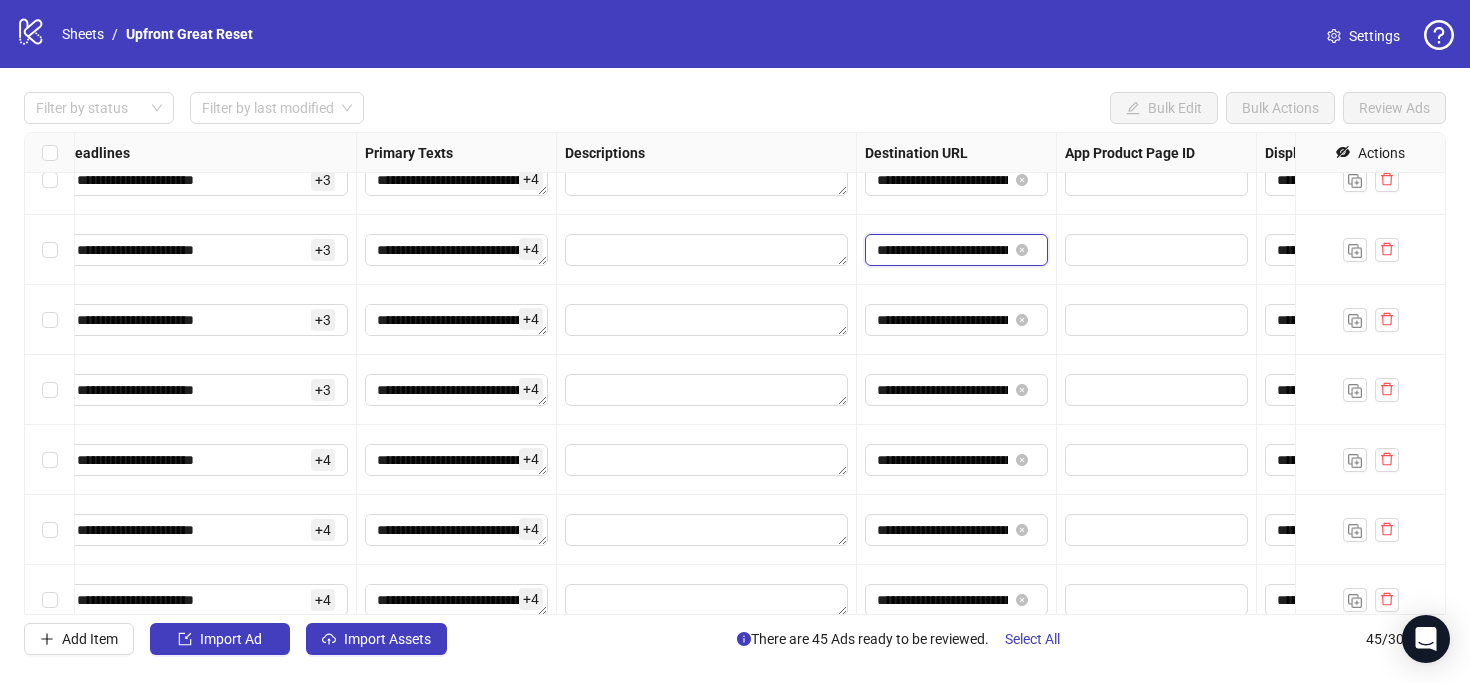 click on "**********" at bounding box center (942, 250) 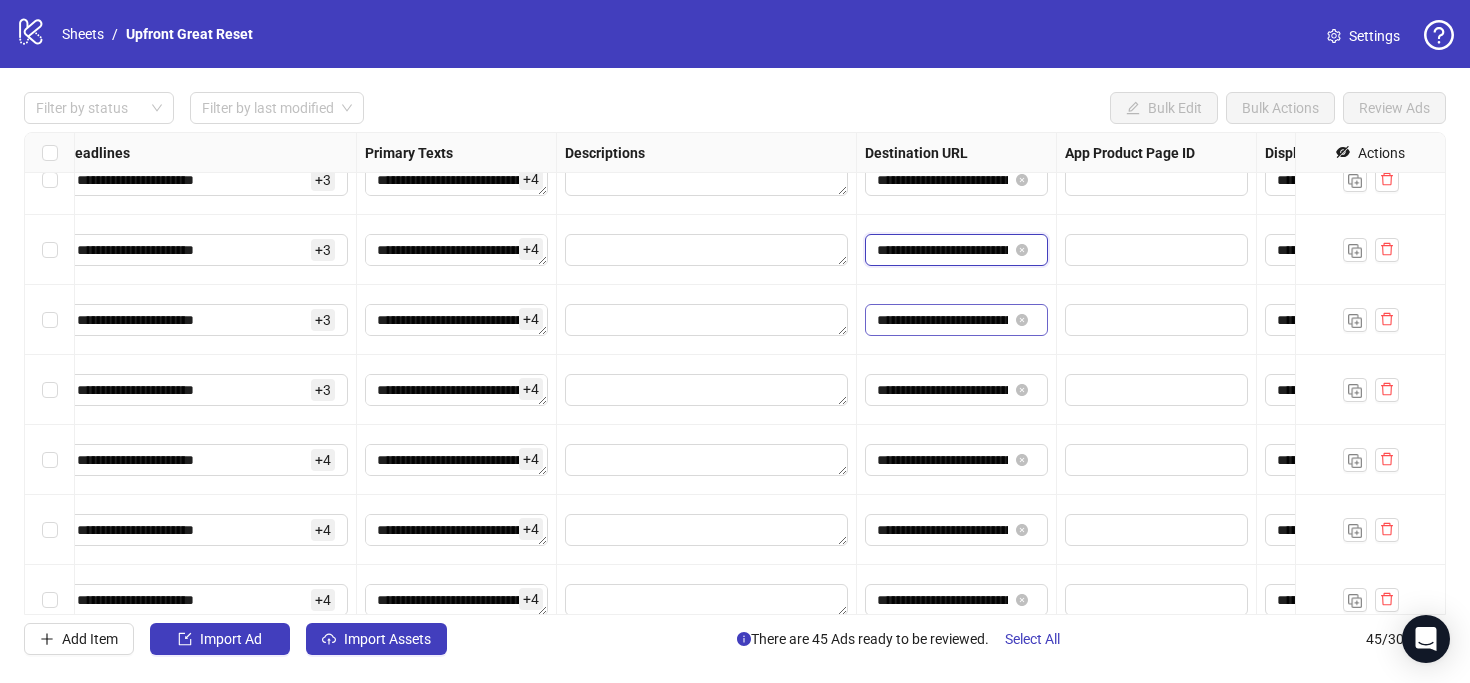 scroll, scrollTop: 0, scrollLeft: 229, axis: horizontal 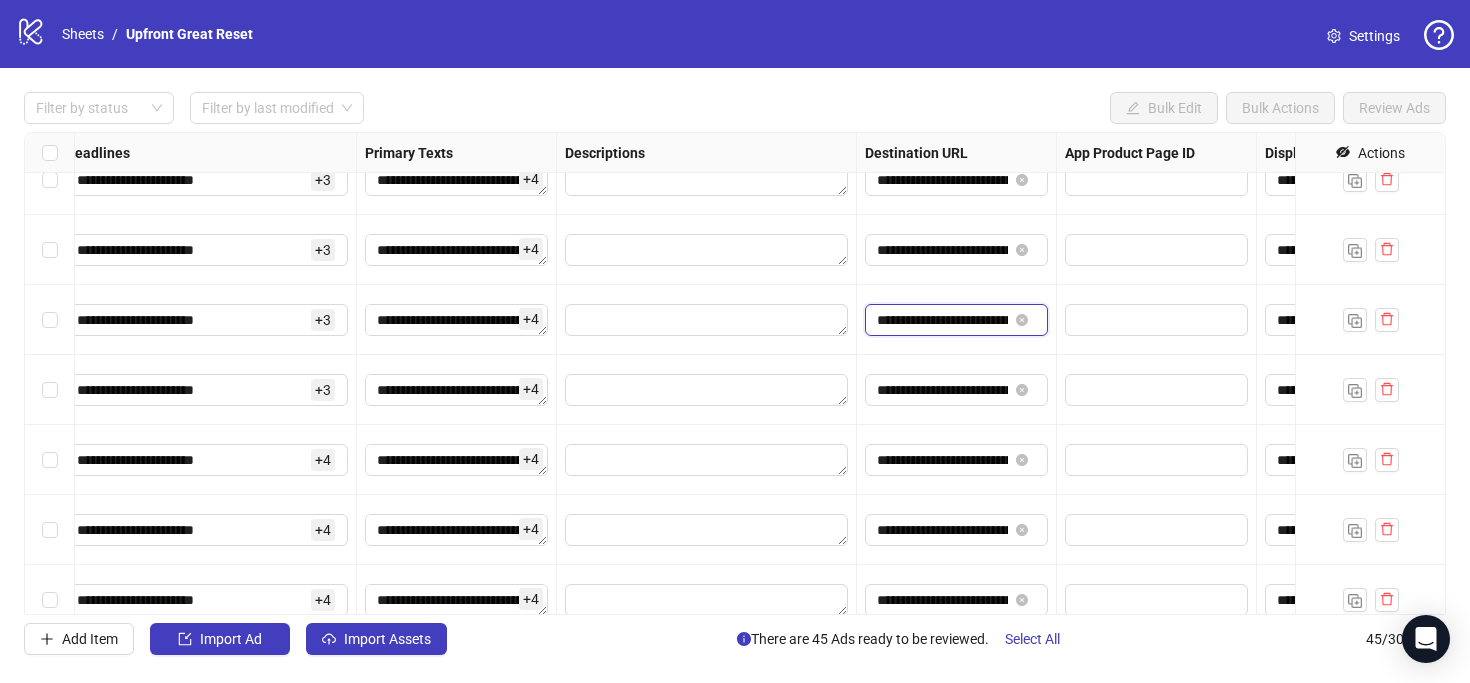 click on "**********" at bounding box center (942, 320) 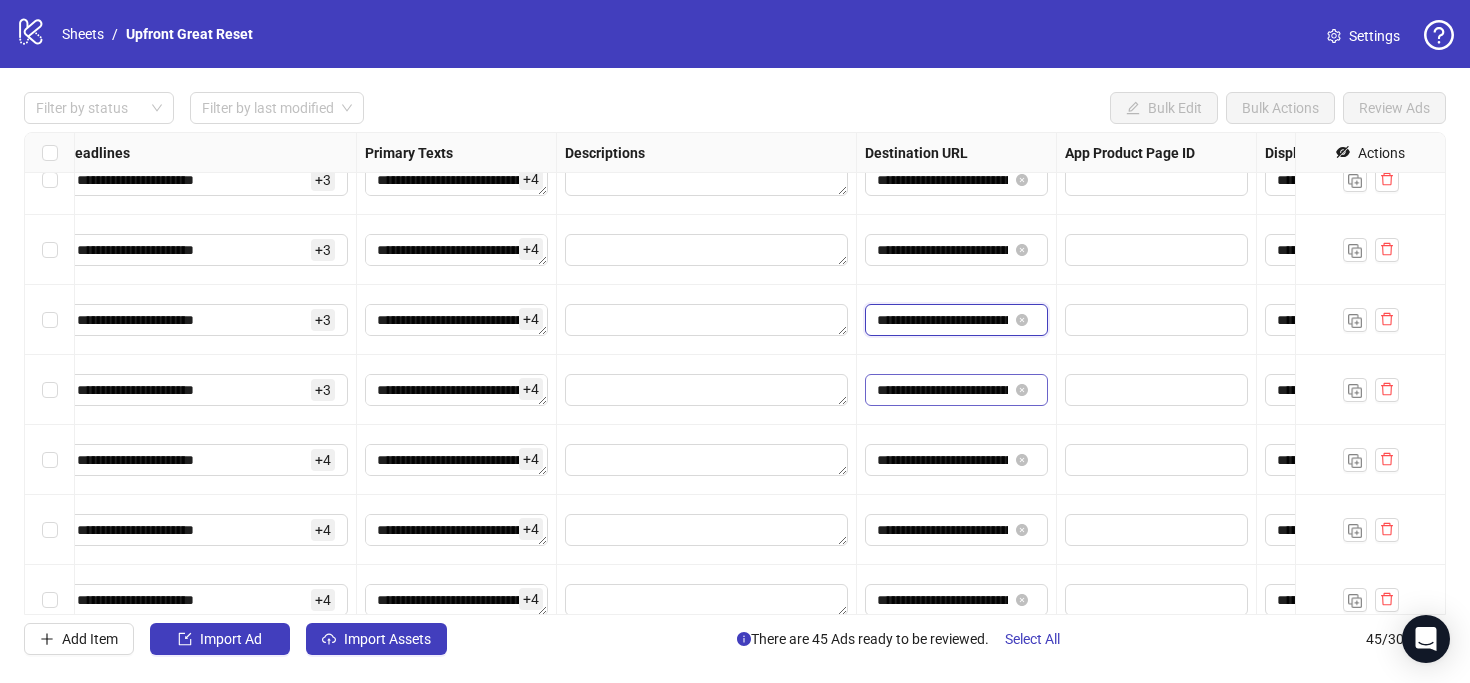 scroll, scrollTop: 0, scrollLeft: 229, axis: horizontal 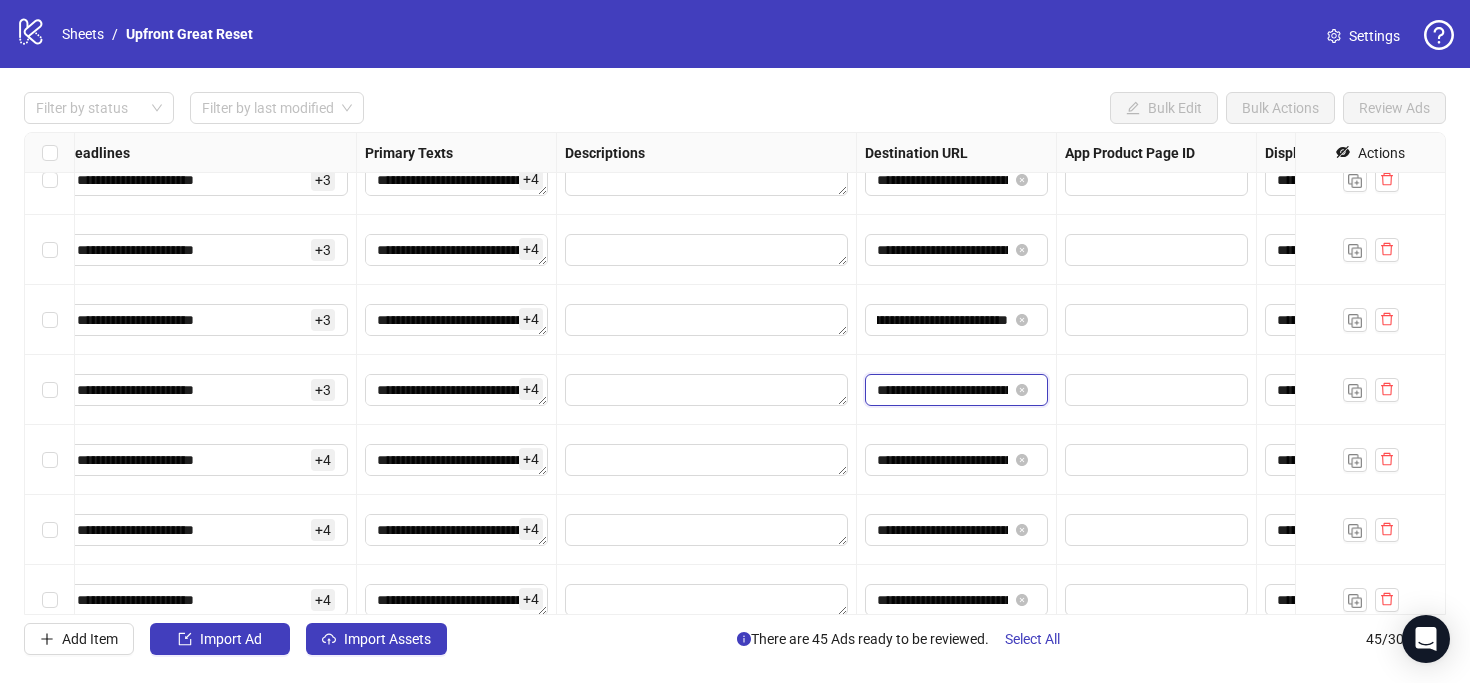 click on "**********" at bounding box center [942, 390] 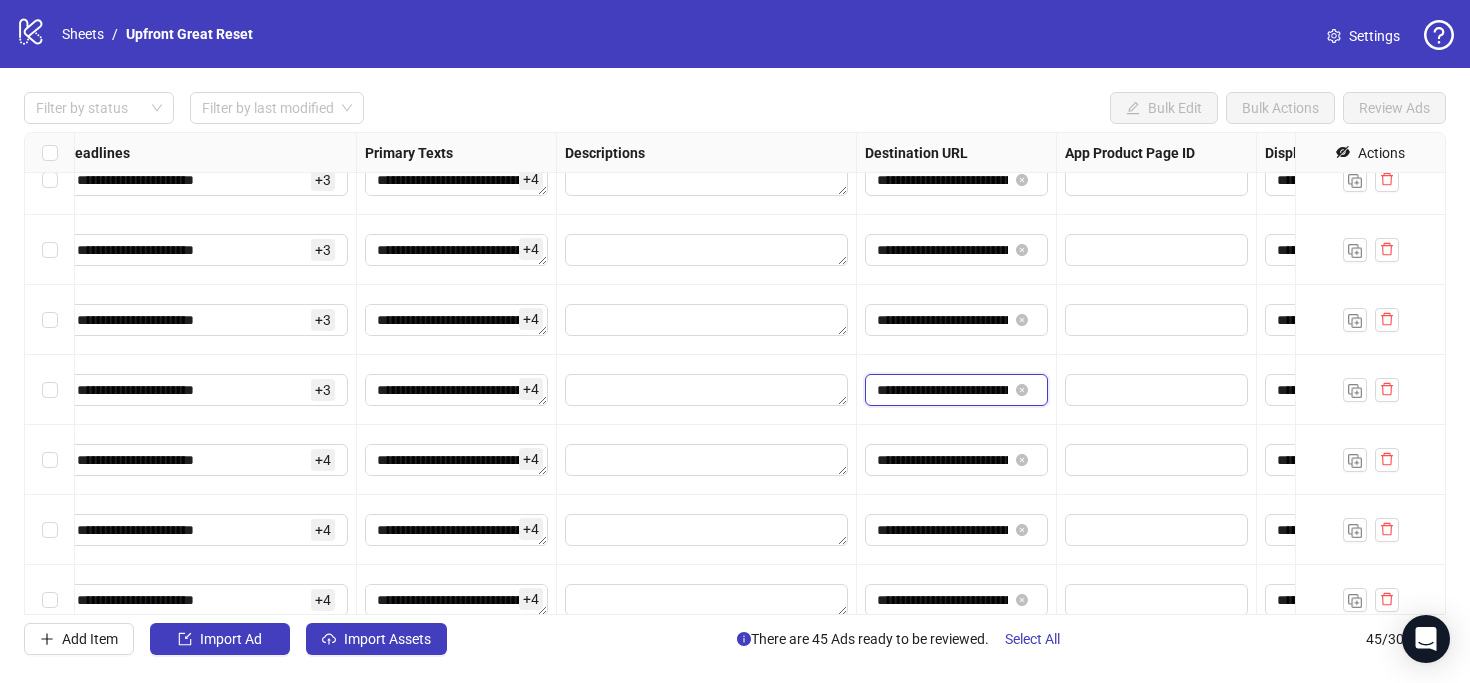 click on "**********" at bounding box center (942, 390) 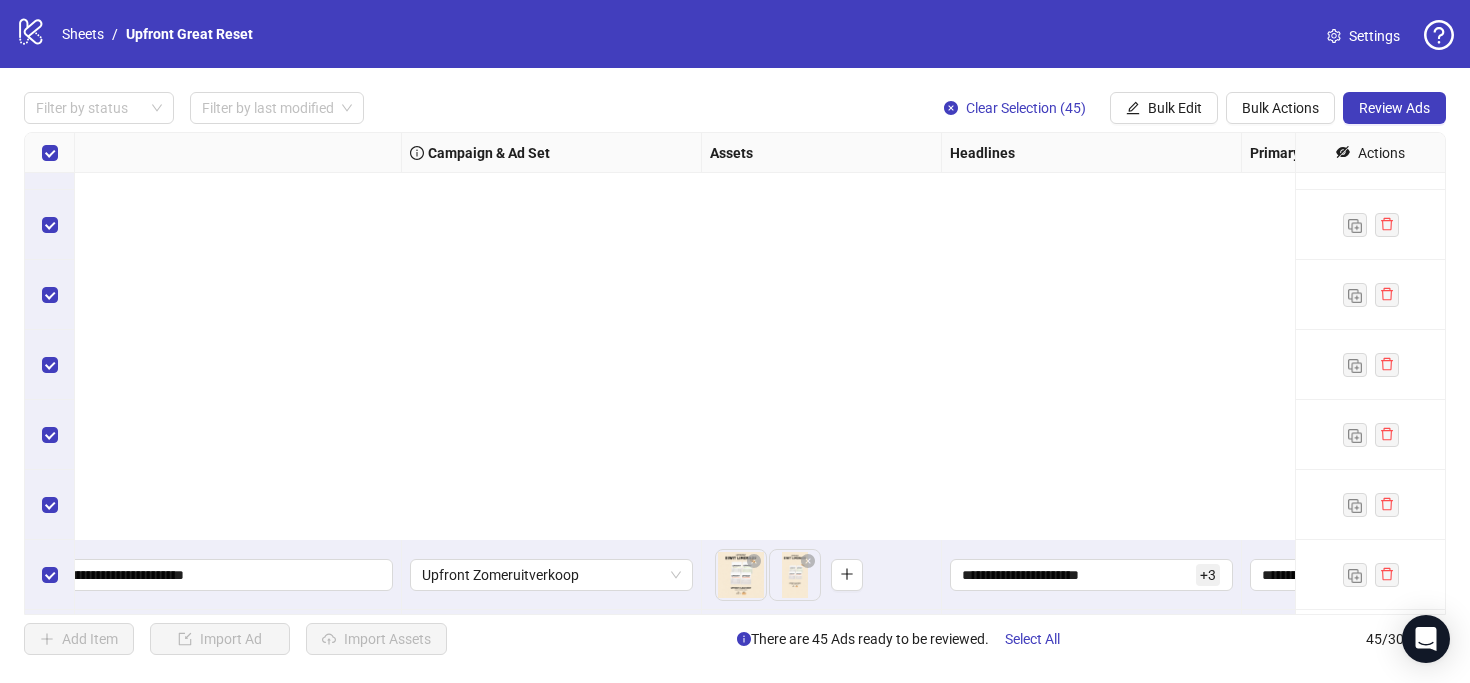 scroll, scrollTop: 2709, scrollLeft: 243, axis: both 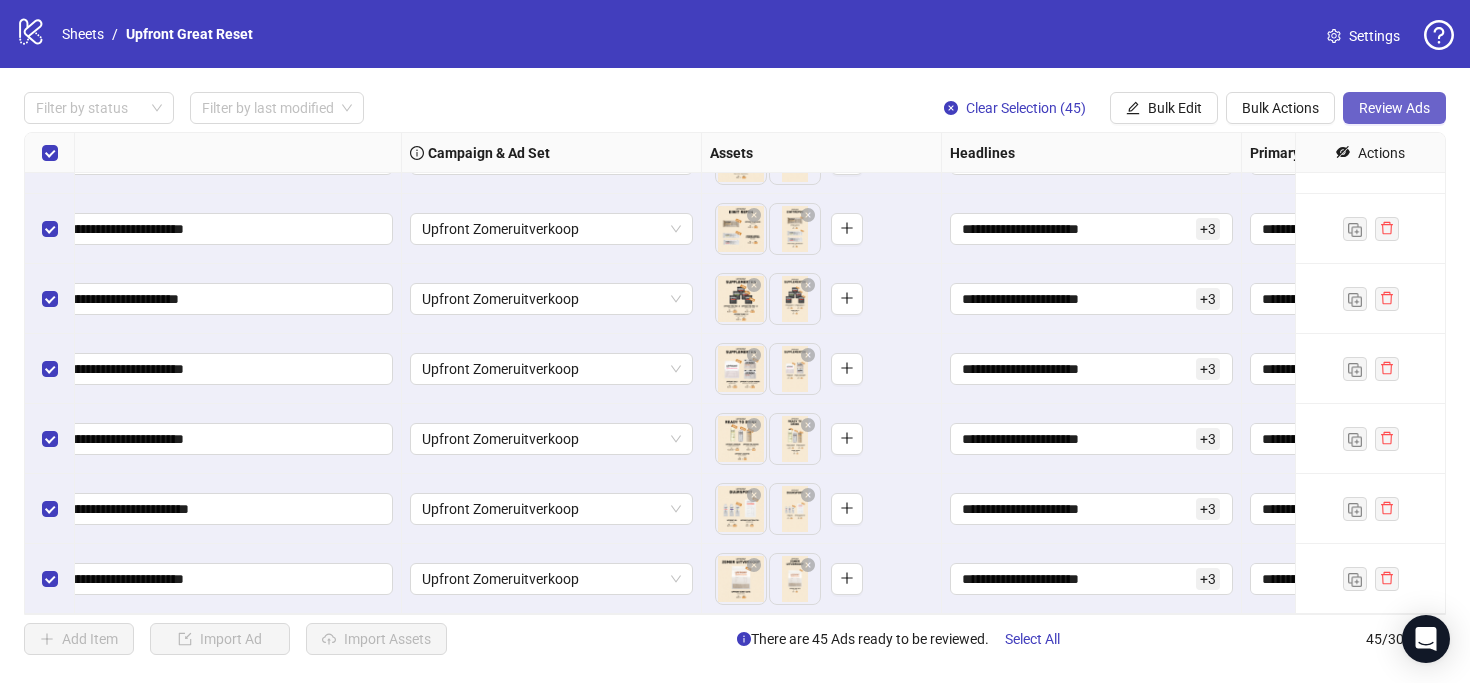 click on "Review Ads" at bounding box center (1394, 108) 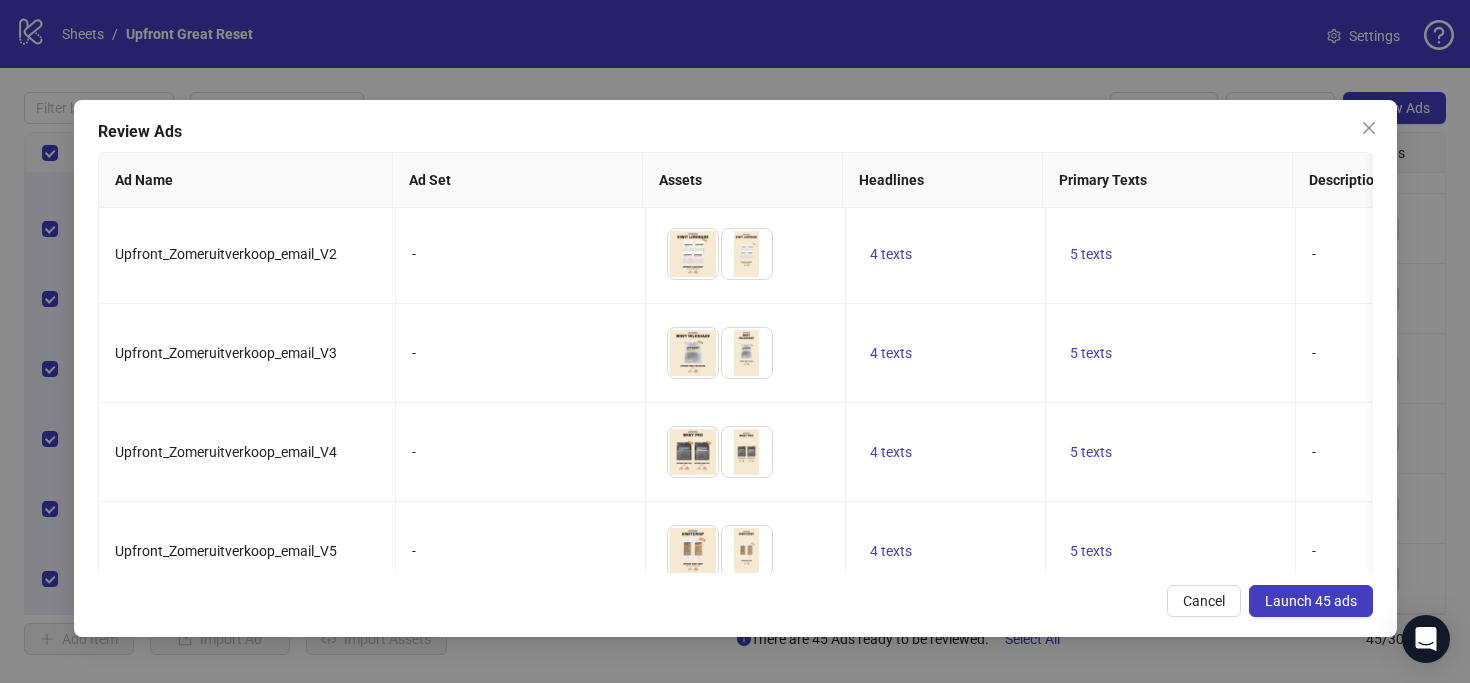 scroll, scrollTop: 3784, scrollLeft: 0, axis: vertical 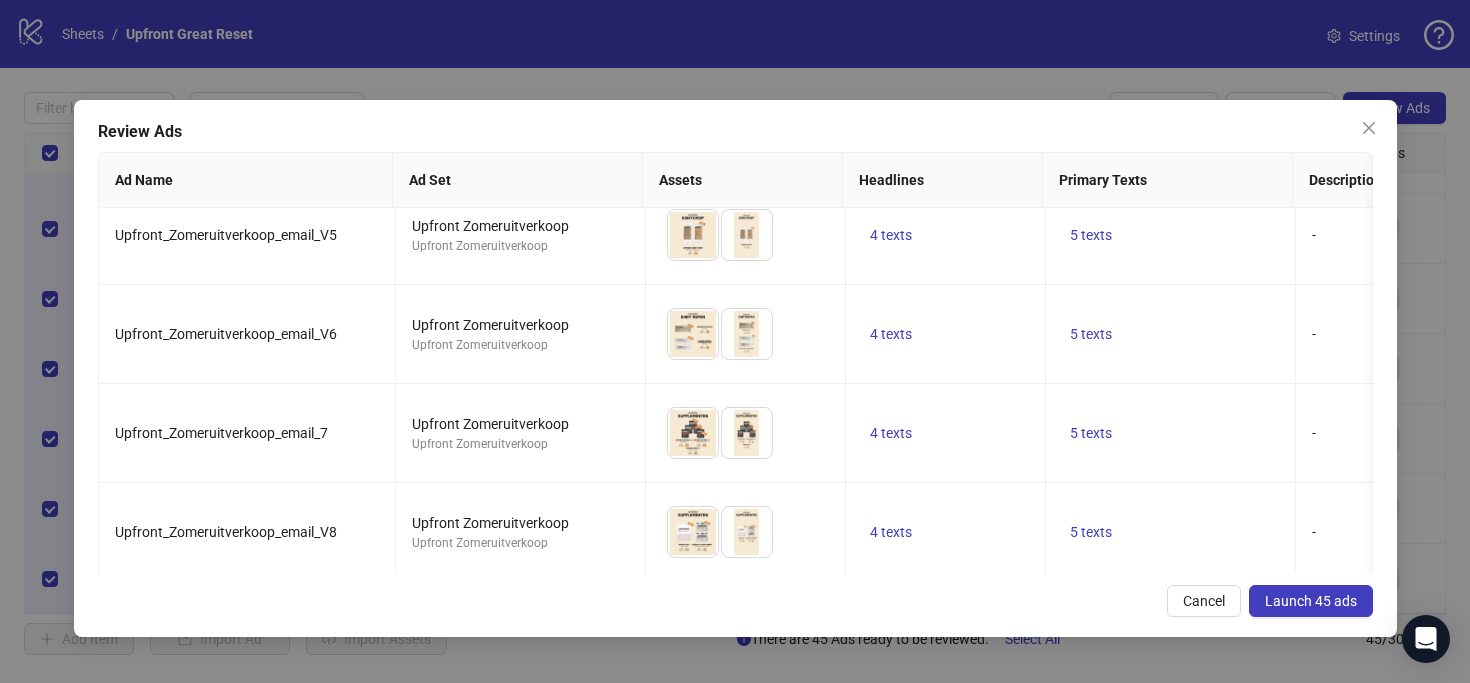 click on "Launch 45 ads" at bounding box center (1311, 601) 